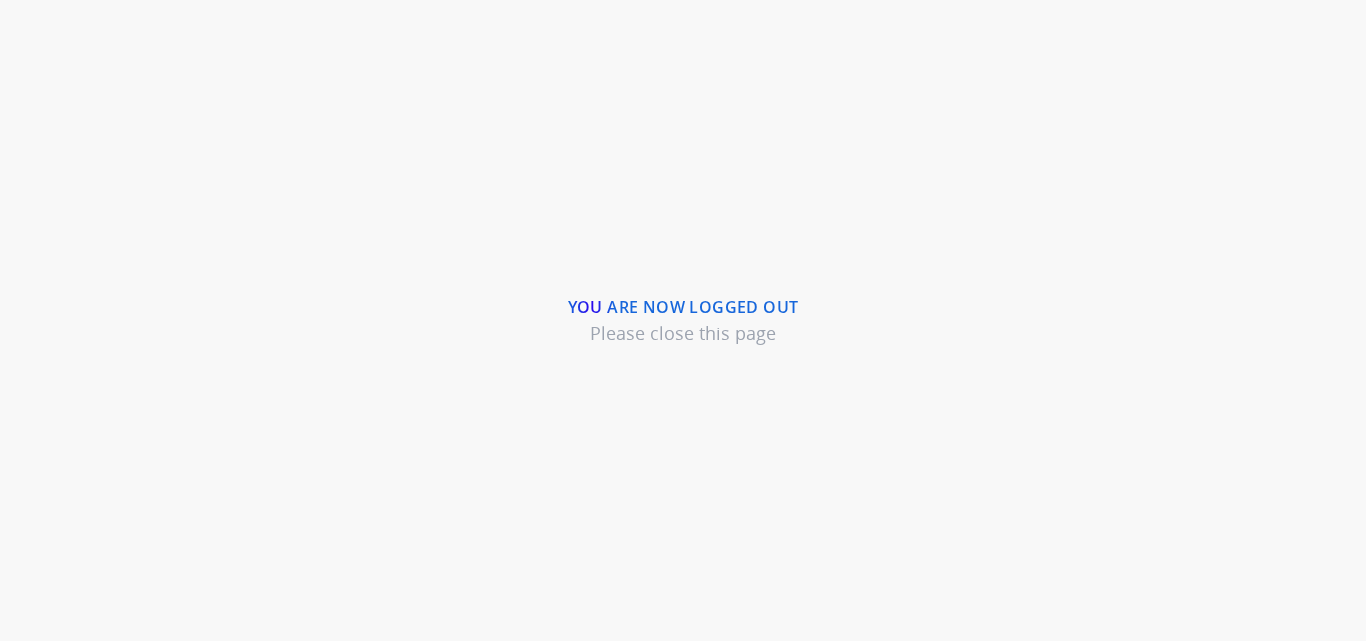 scroll, scrollTop: 0, scrollLeft: 0, axis: both 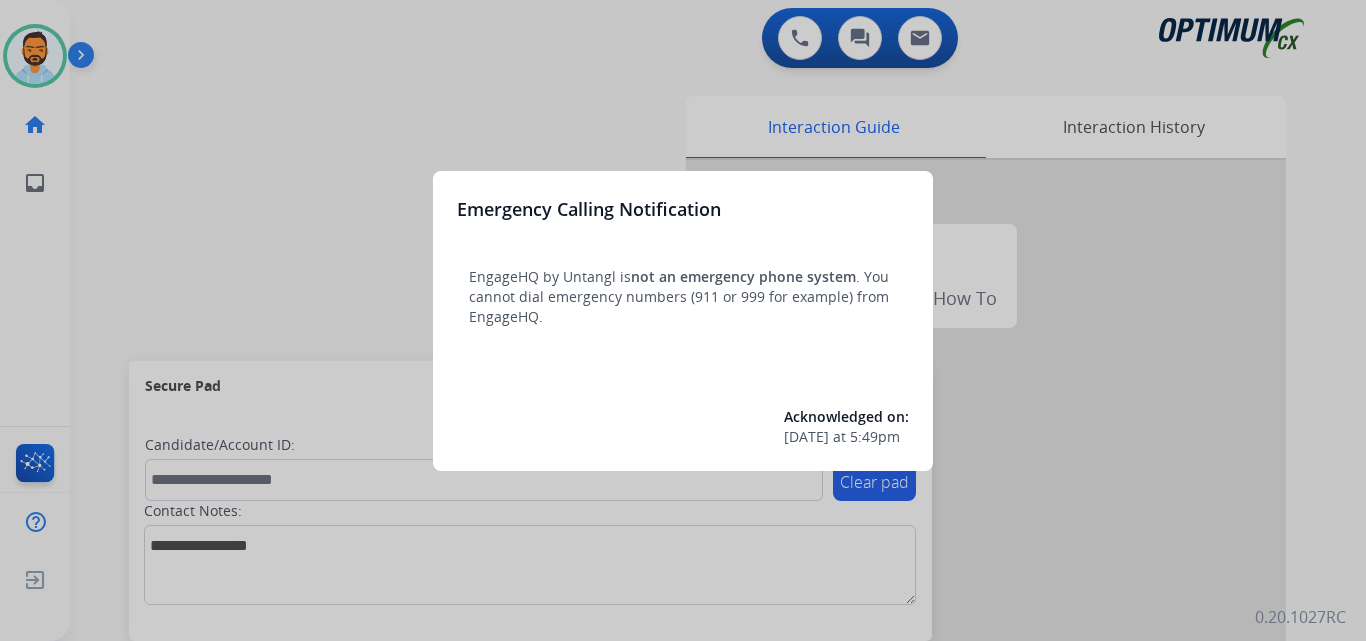 click at bounding box center [683, 320] 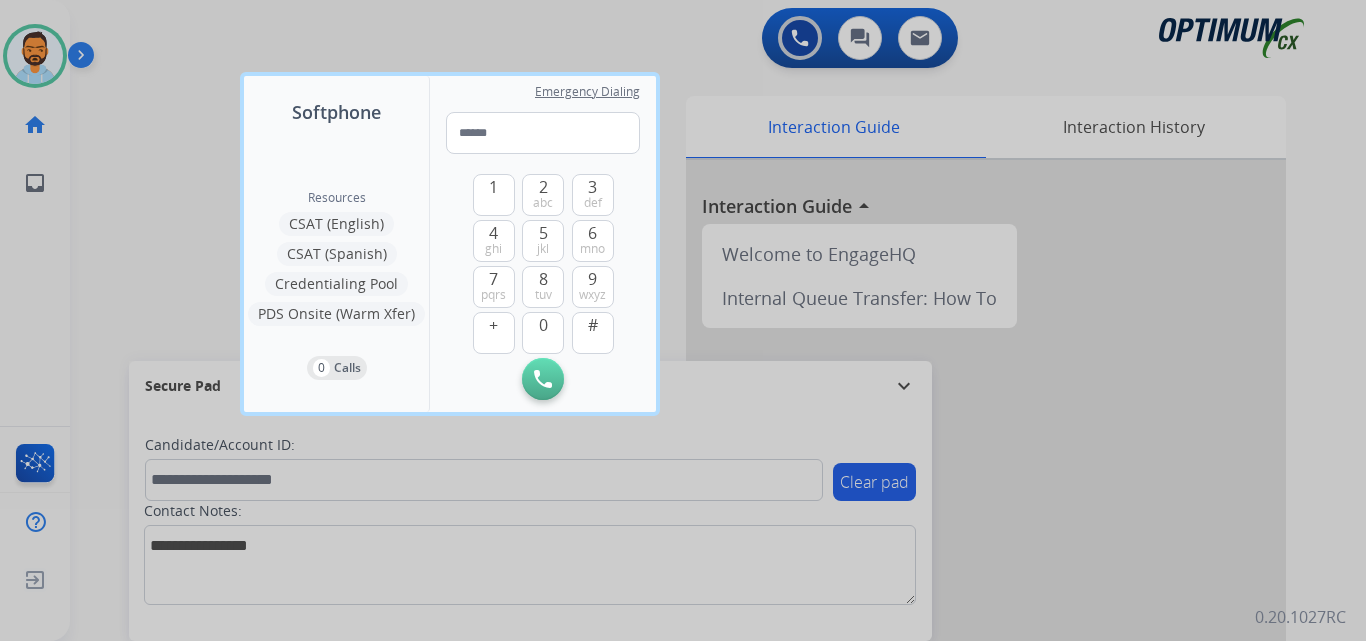 click at bounding box center (683, 320) 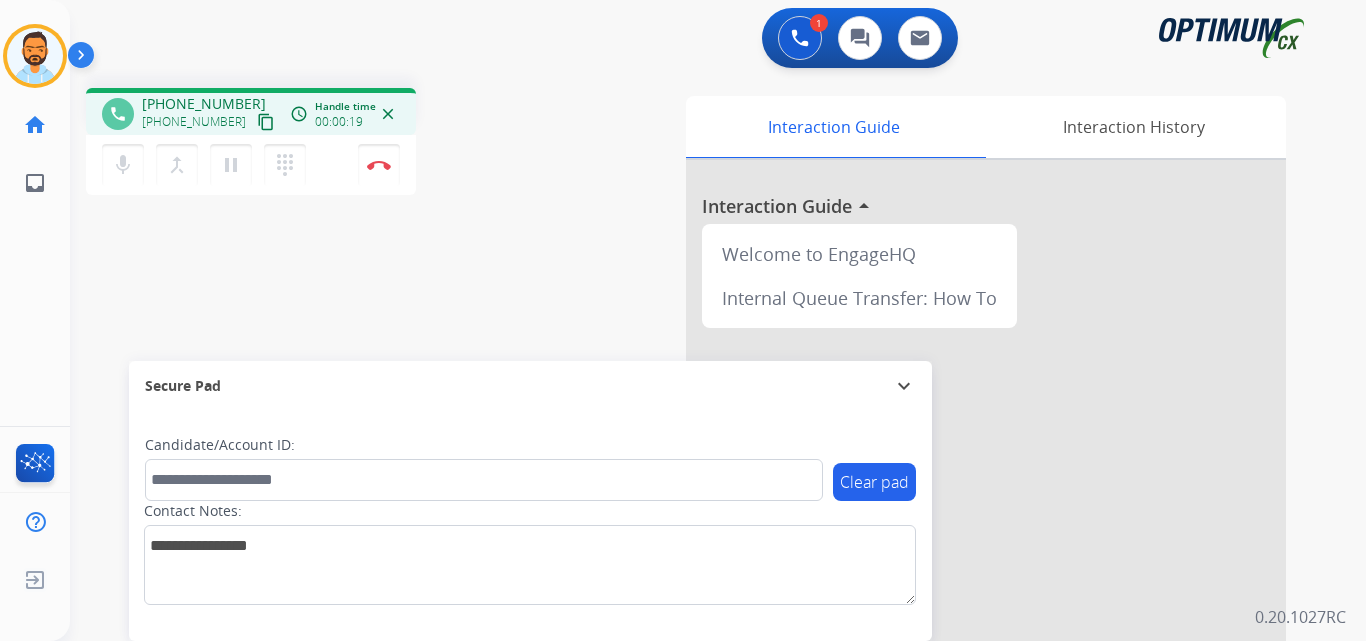 click on "content_copy" at bounding box center (266, 122) 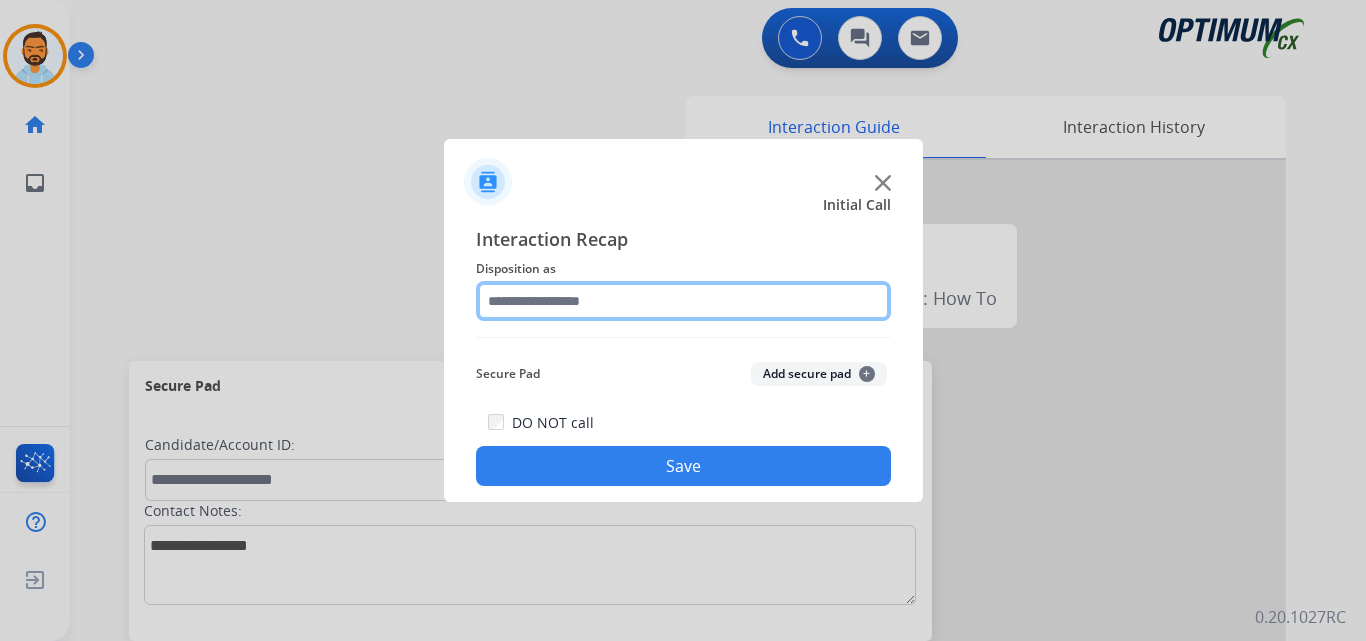 click 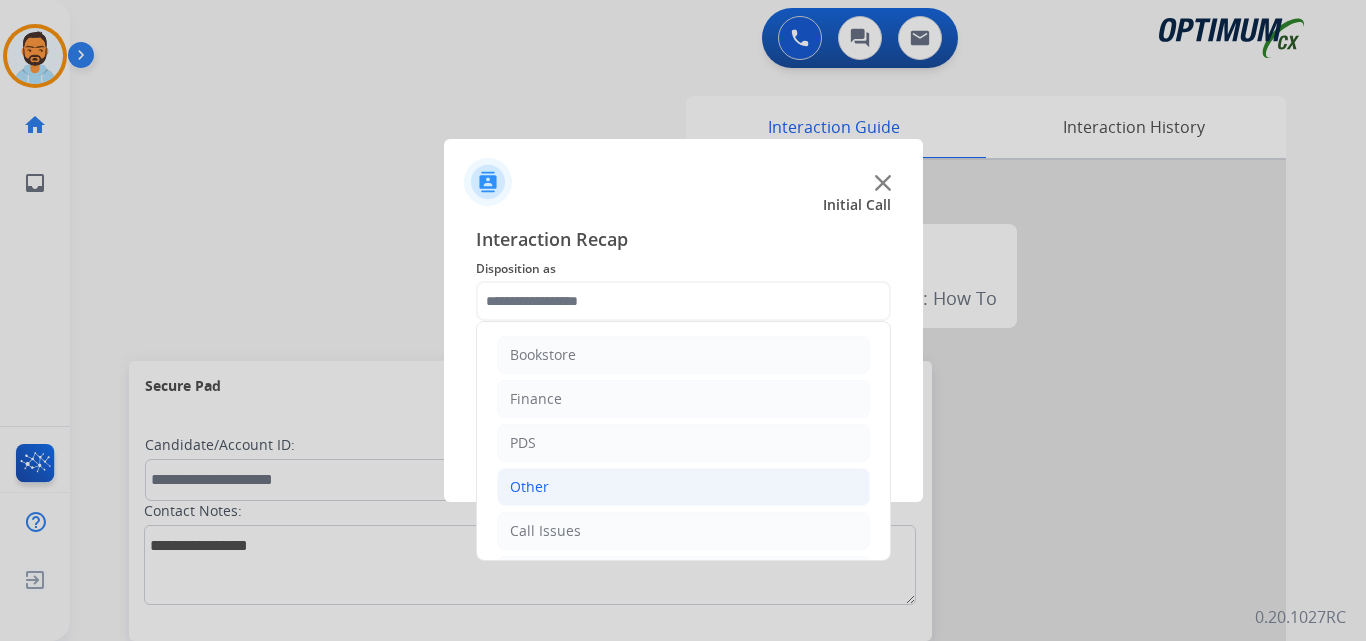 click on "Other" 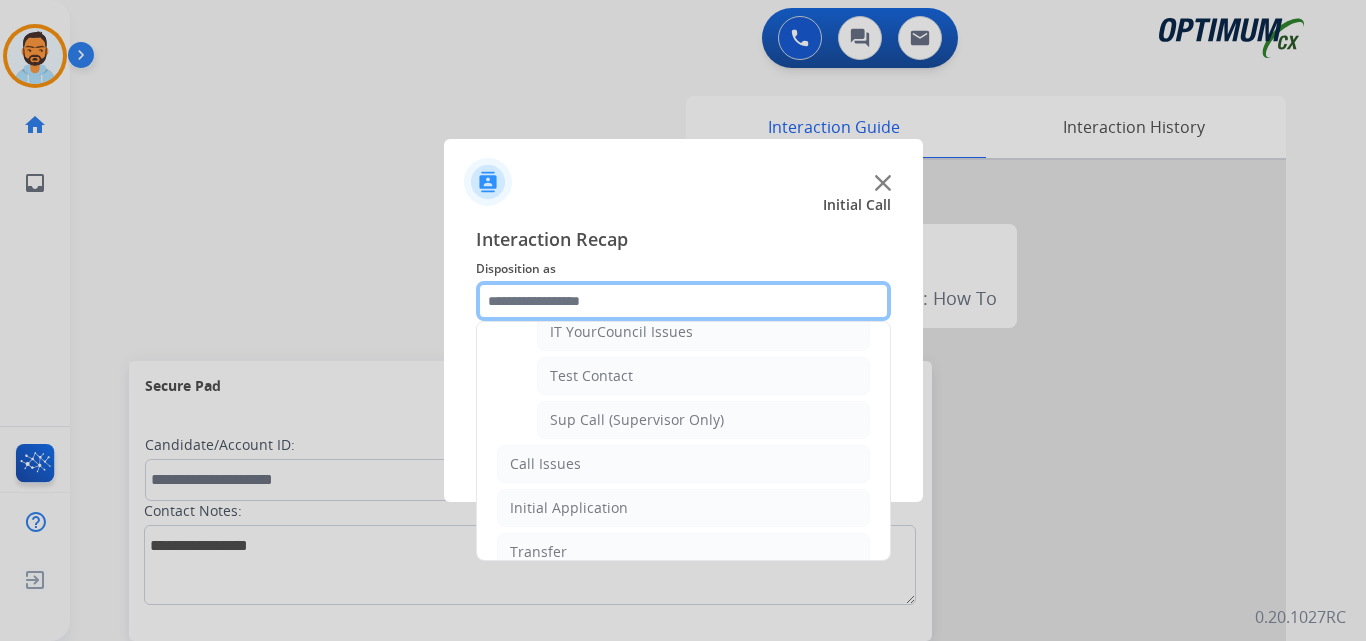 scroll, scrollTop: 488, scrollLeft: 0, axis: vertical 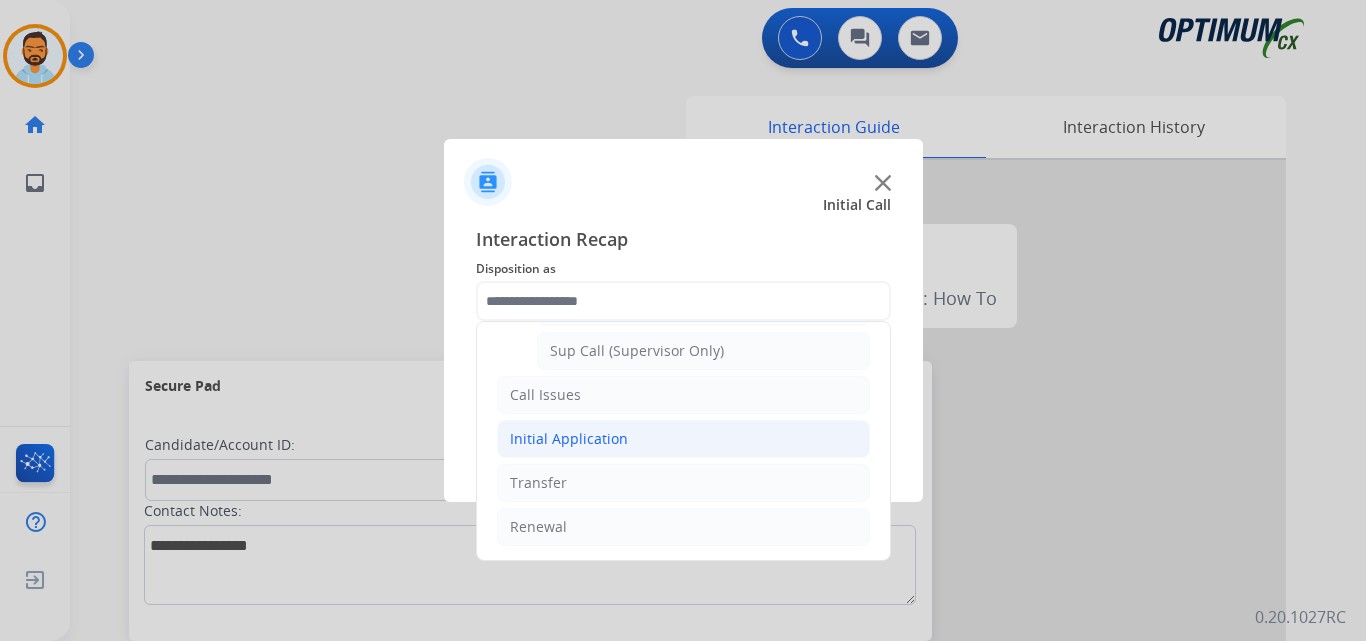 click on "Initial Application" 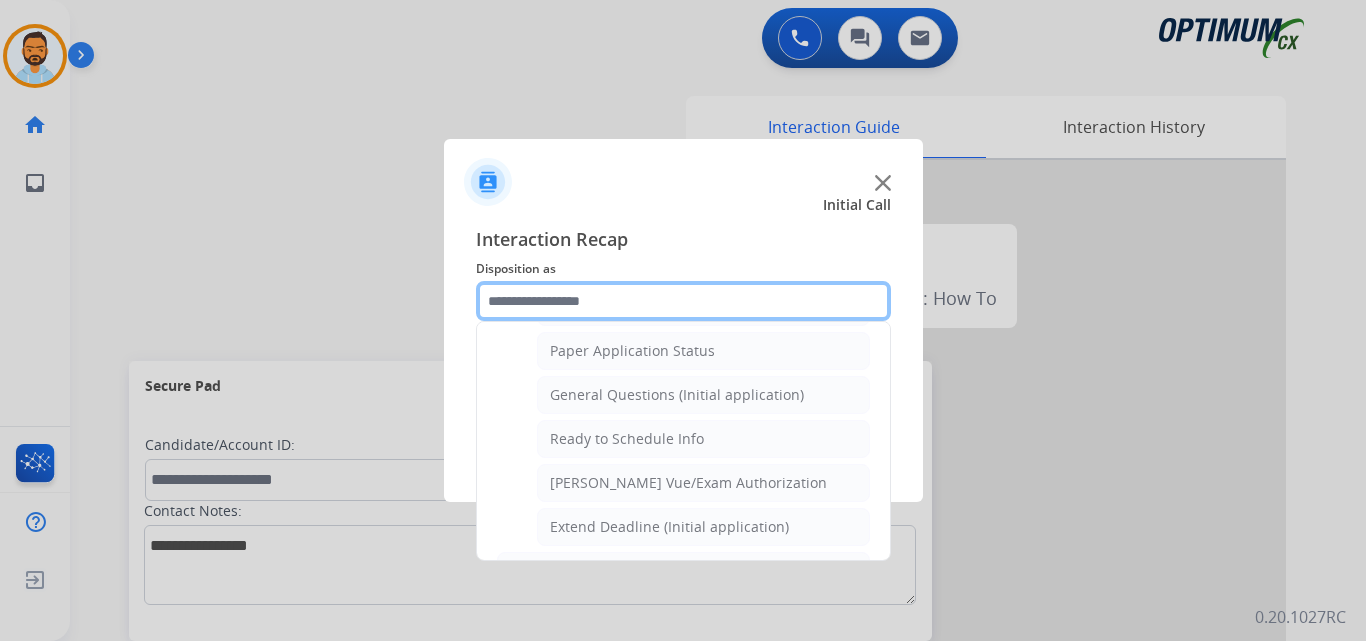 scroll, scrollTop: 1120, scrollLeft: 0, axis: vertical 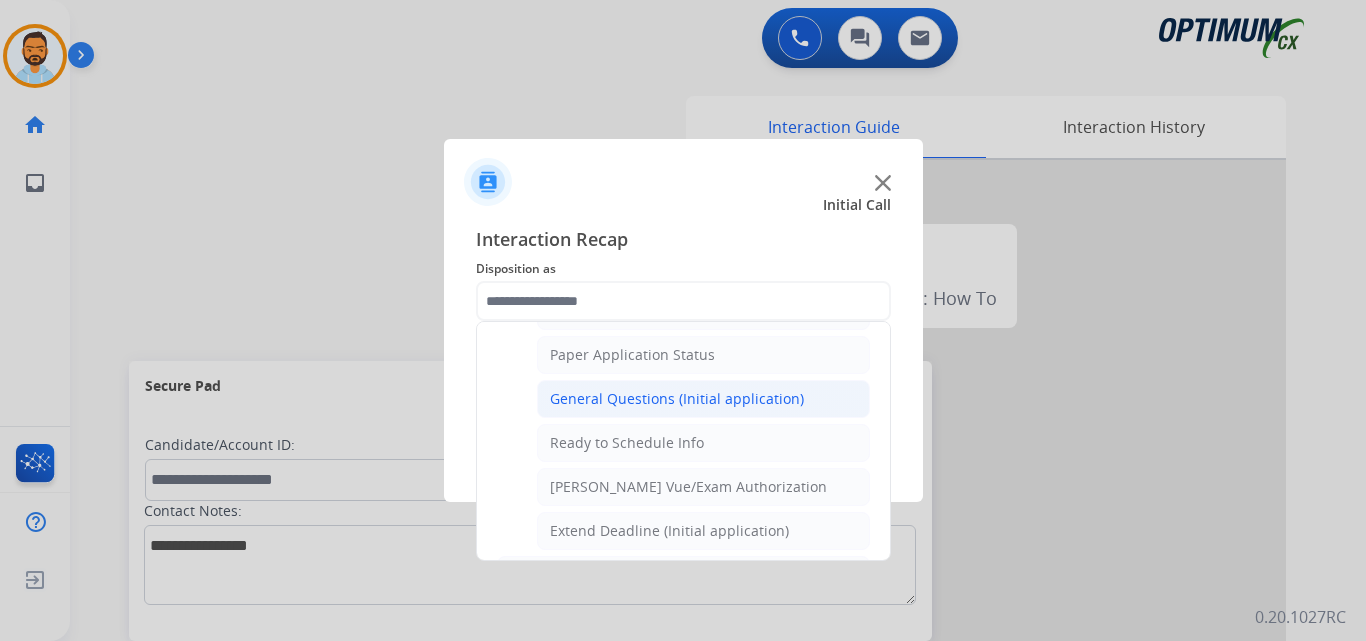 click on "General Questions (Initial application)" 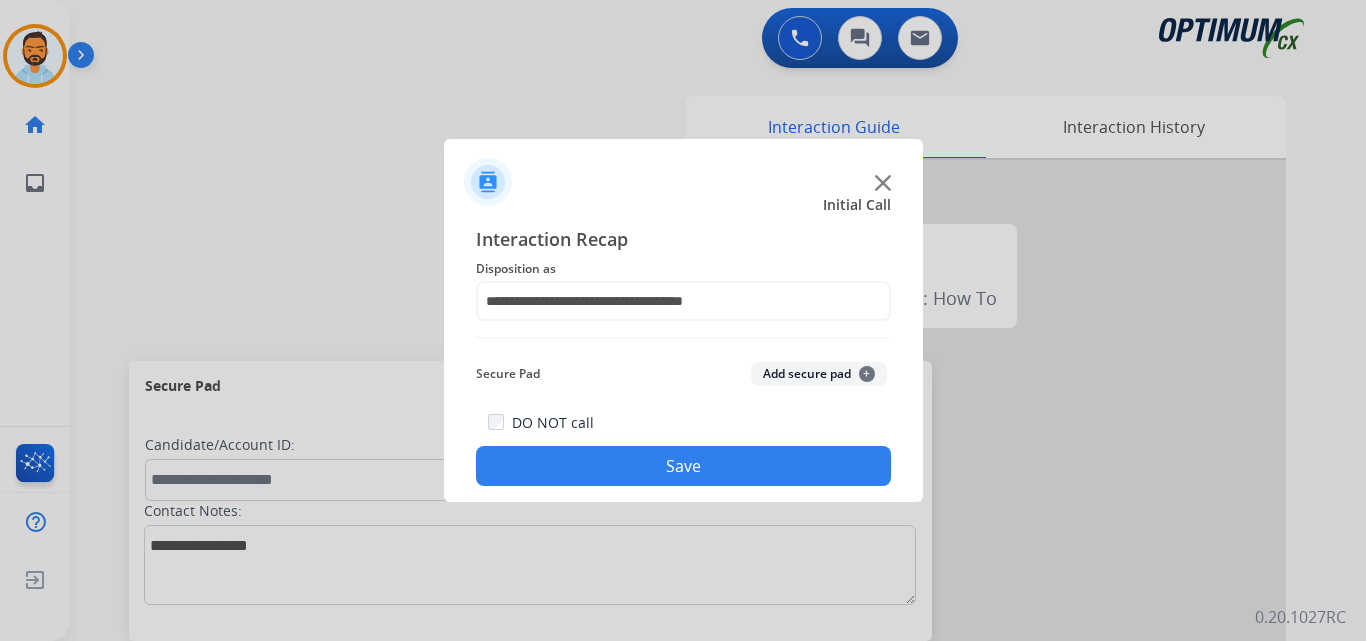 click on "Save" 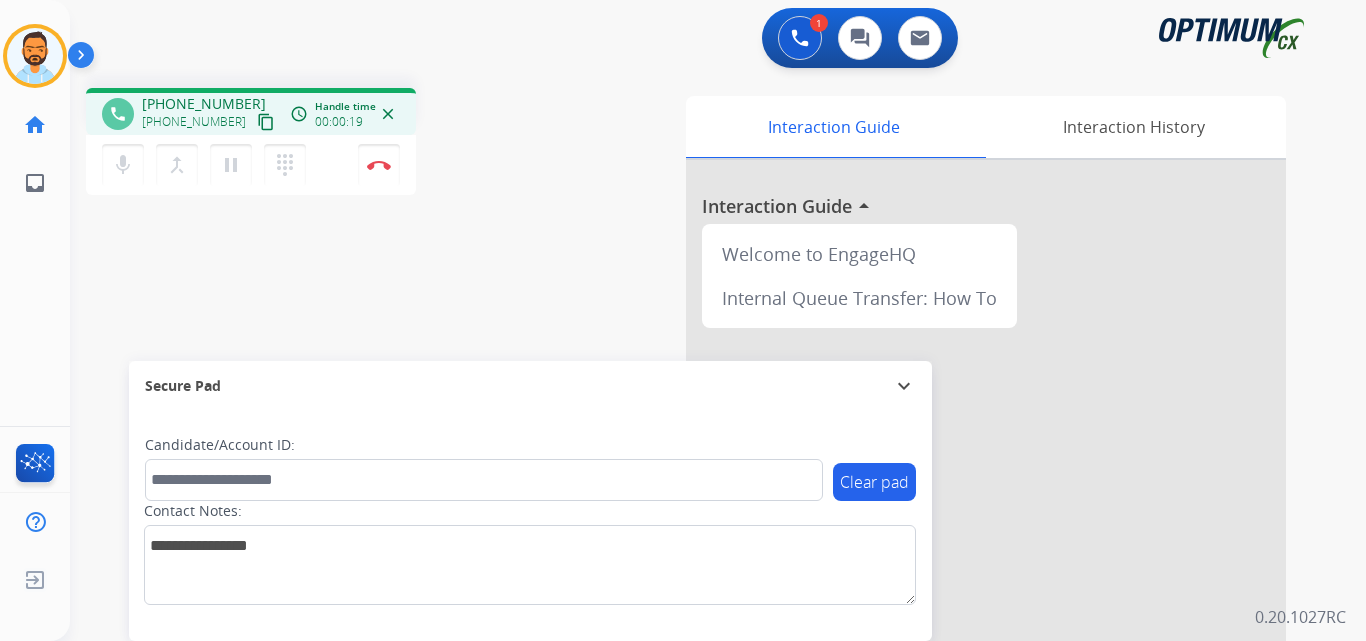 click on "content_copy" at bounding box center [266, 122] 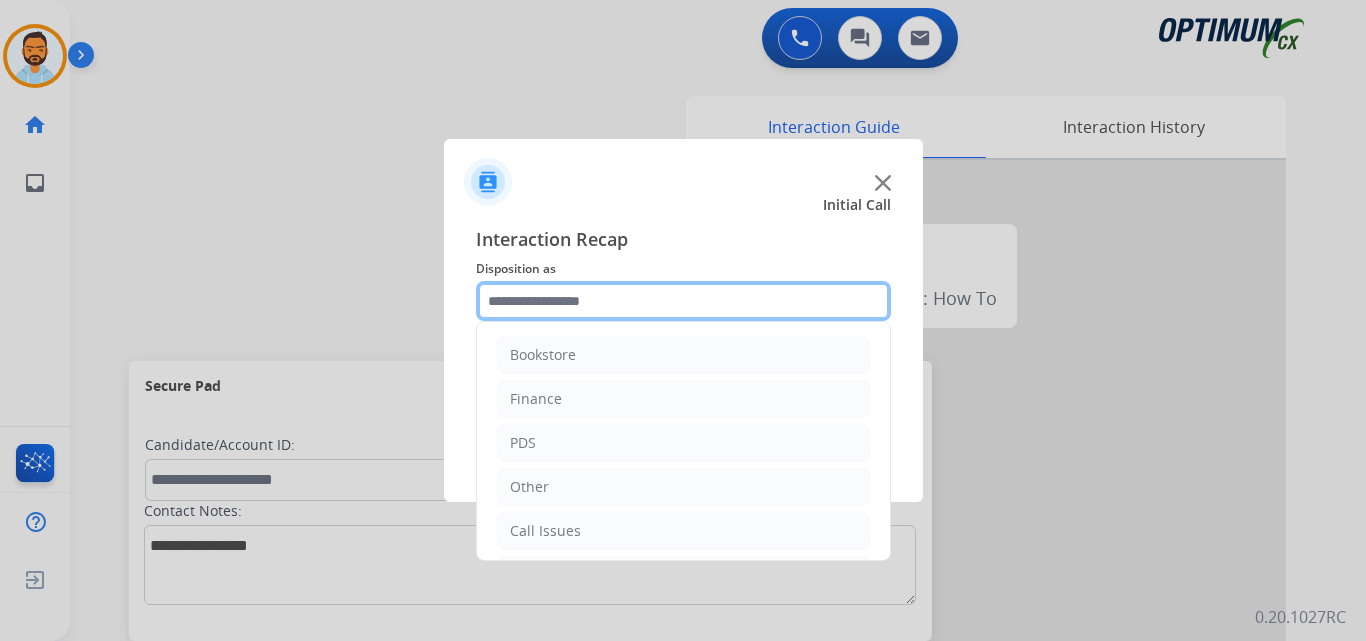 click 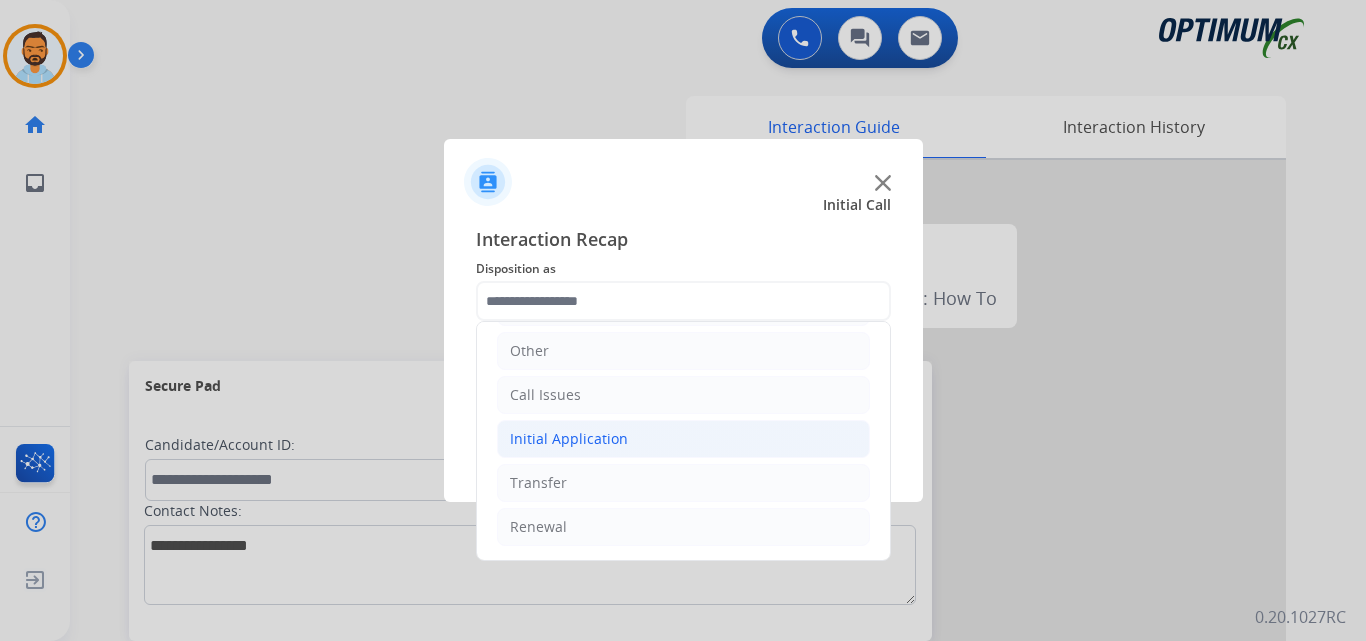 click on "Initial Application" 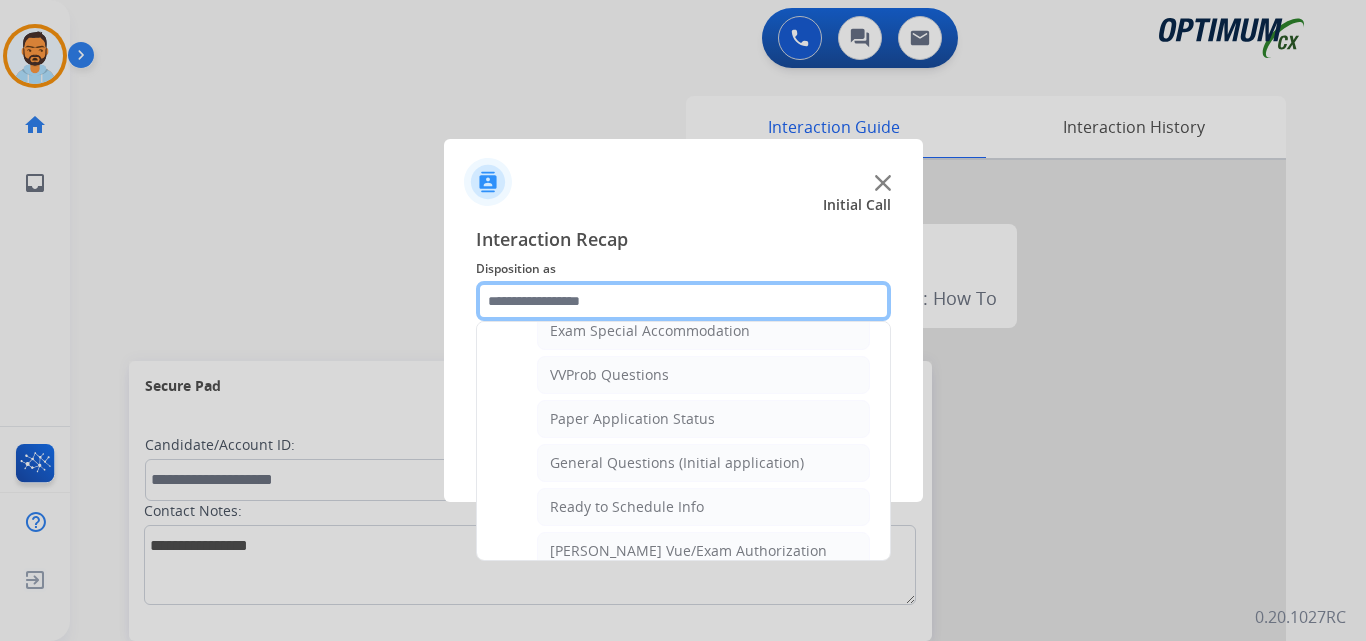 scroll, scrollTop: 1055, scrollLeft: 0, axis: vertical 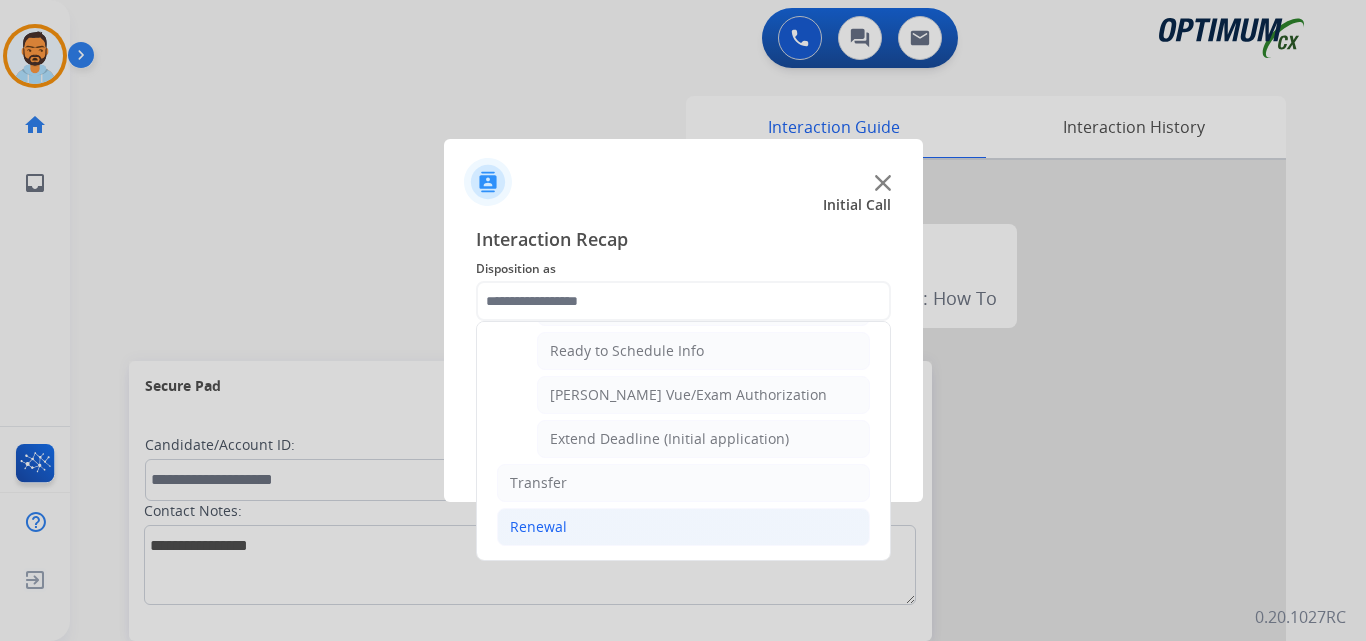 click on "Renewal" 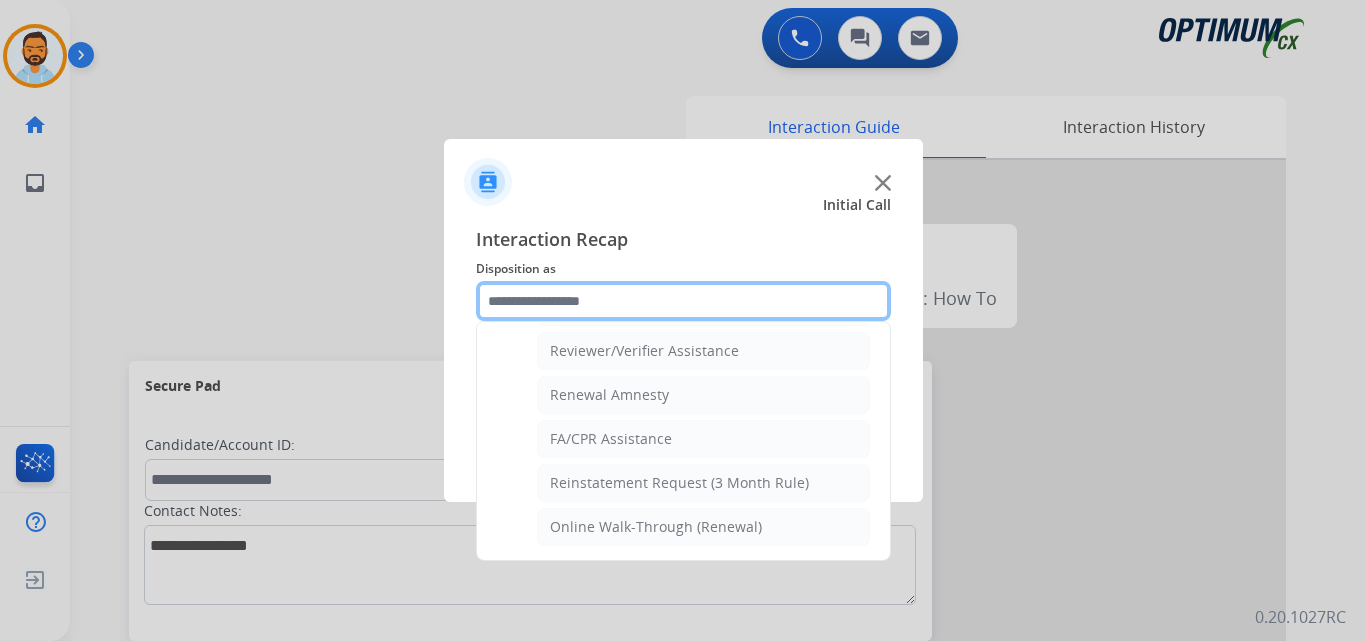 scroll, scrollTop: 772, scrollLeft: 0, axis: vertical 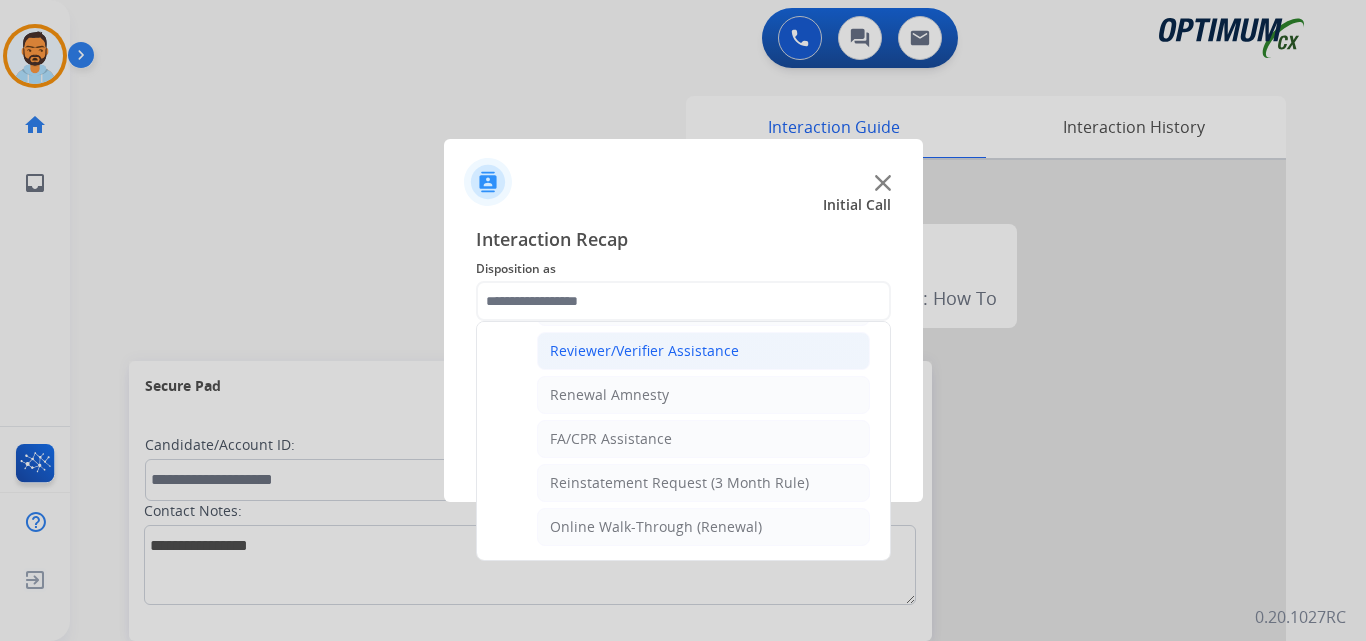 click on "Reviewer/Verifier Assistance" 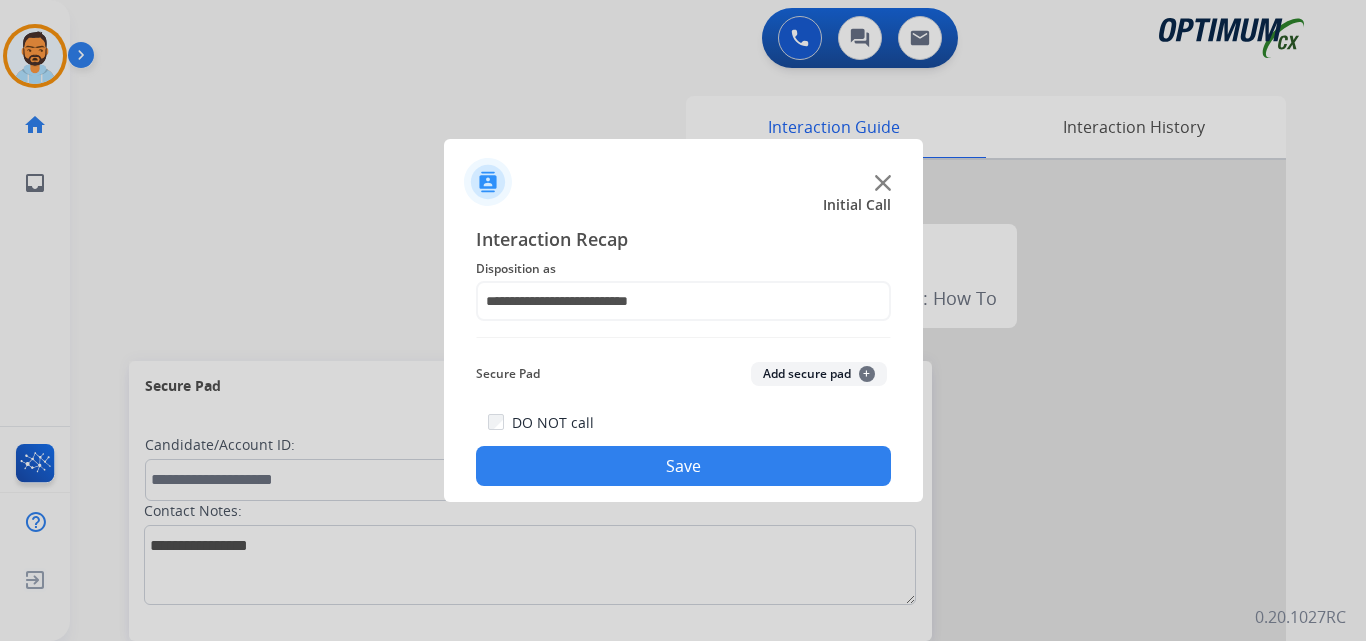 click on "Save" 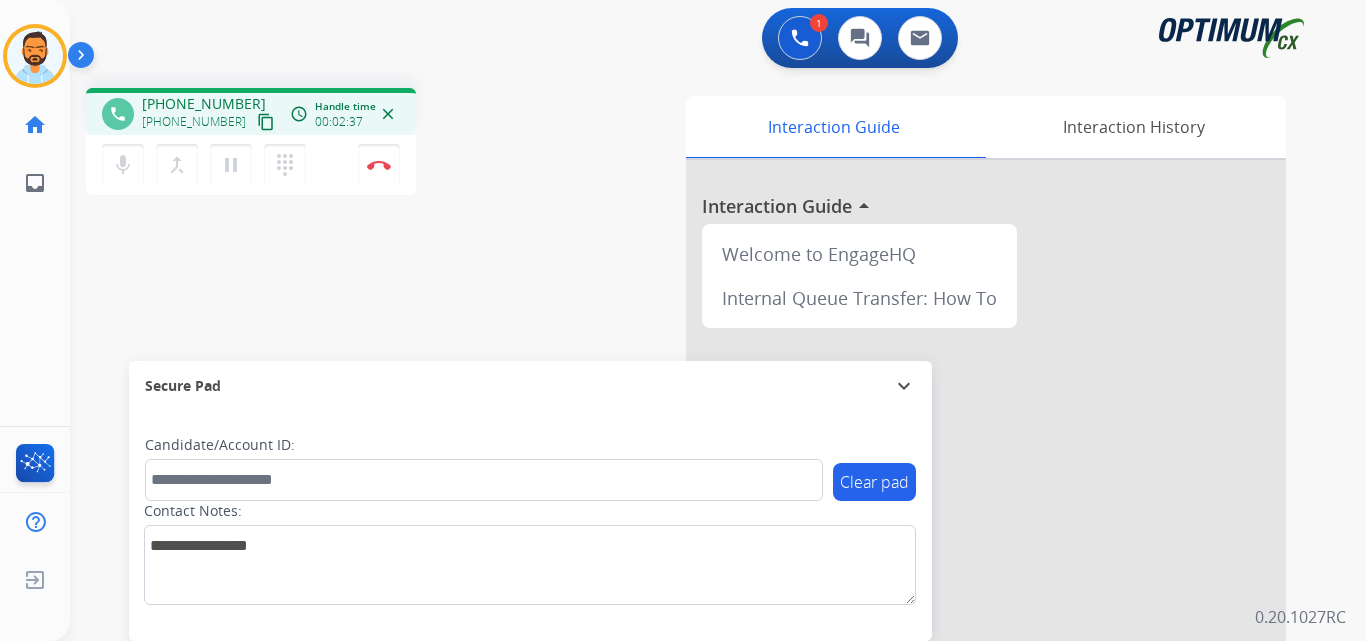 click on "content_copy" at bounding box center [266, 122] 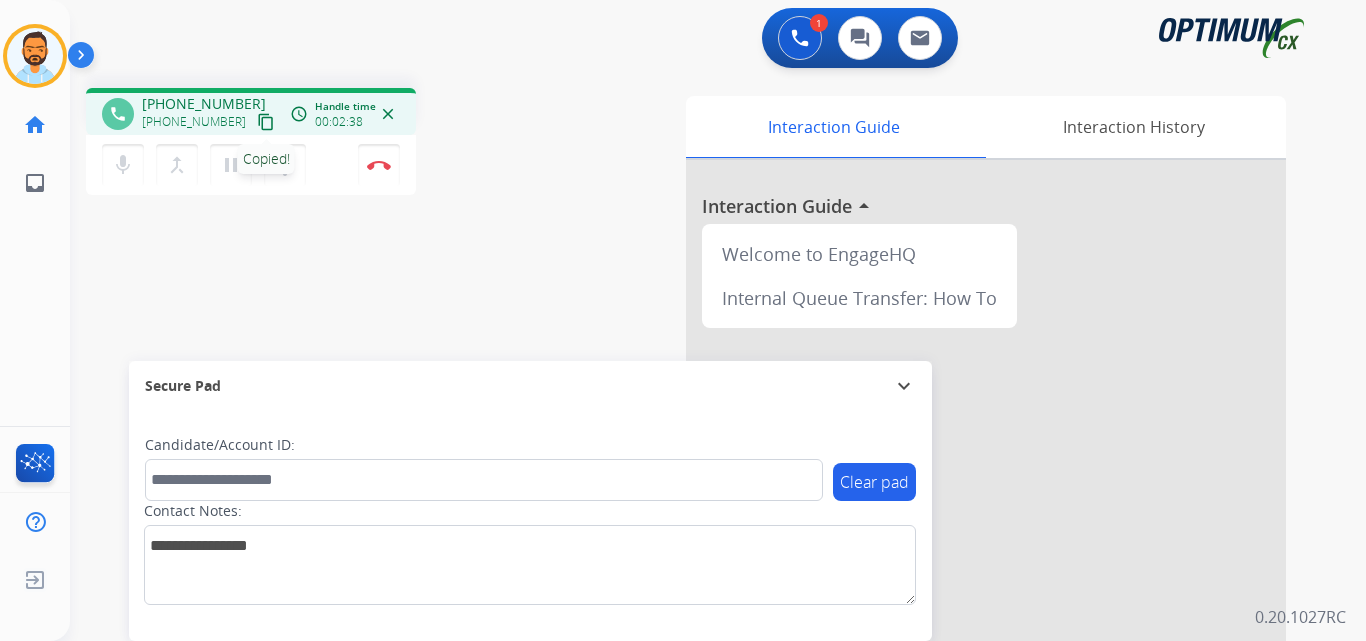 click on "phone [PHONE_NUMBER] [PHONE_NUMBER] content_copy Copied! access_time Call metrics Queue   00:12 Hold   00:00 Talk   02:28 Total   02:39 Handle time 00:02:38 close mic Mute merge_type Bridge pause Hold dialpad Dialpad Disconnect swap_horiz Break voice bridge close_fullscreen Connect 3-Way Call merge_type Separate 3-Way Call" at bounding box center [333, 144] 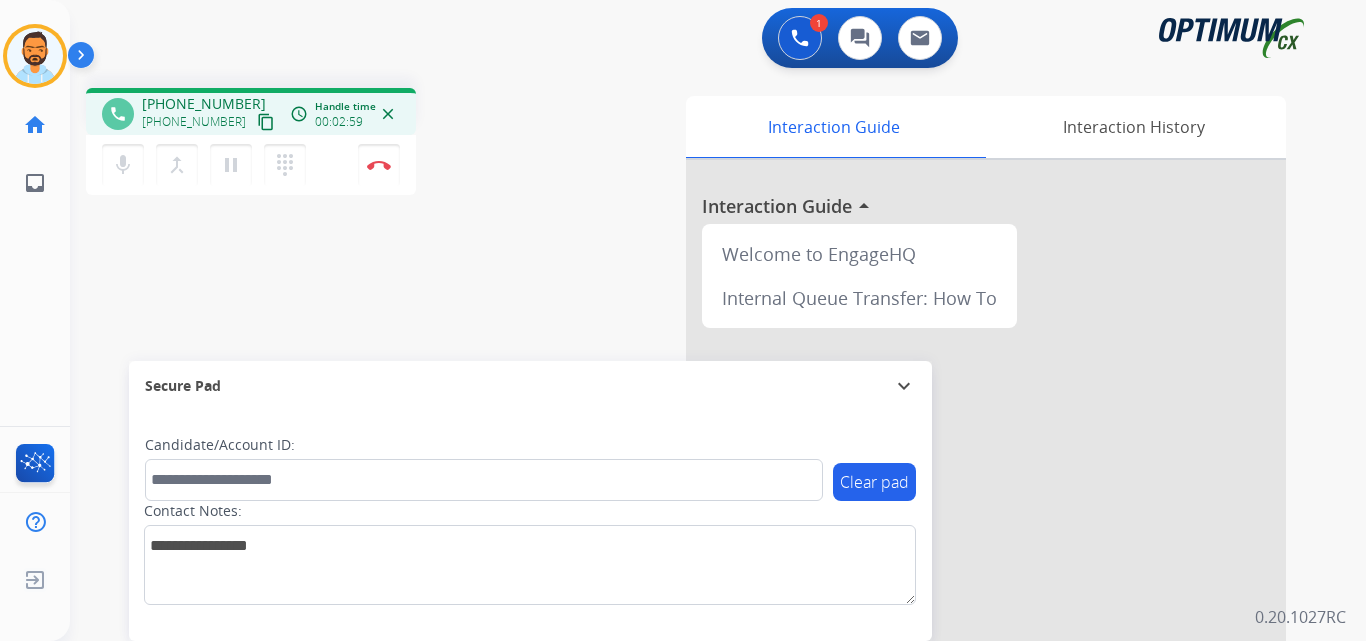 click on "content_copy" at bounding box center [266, 122] 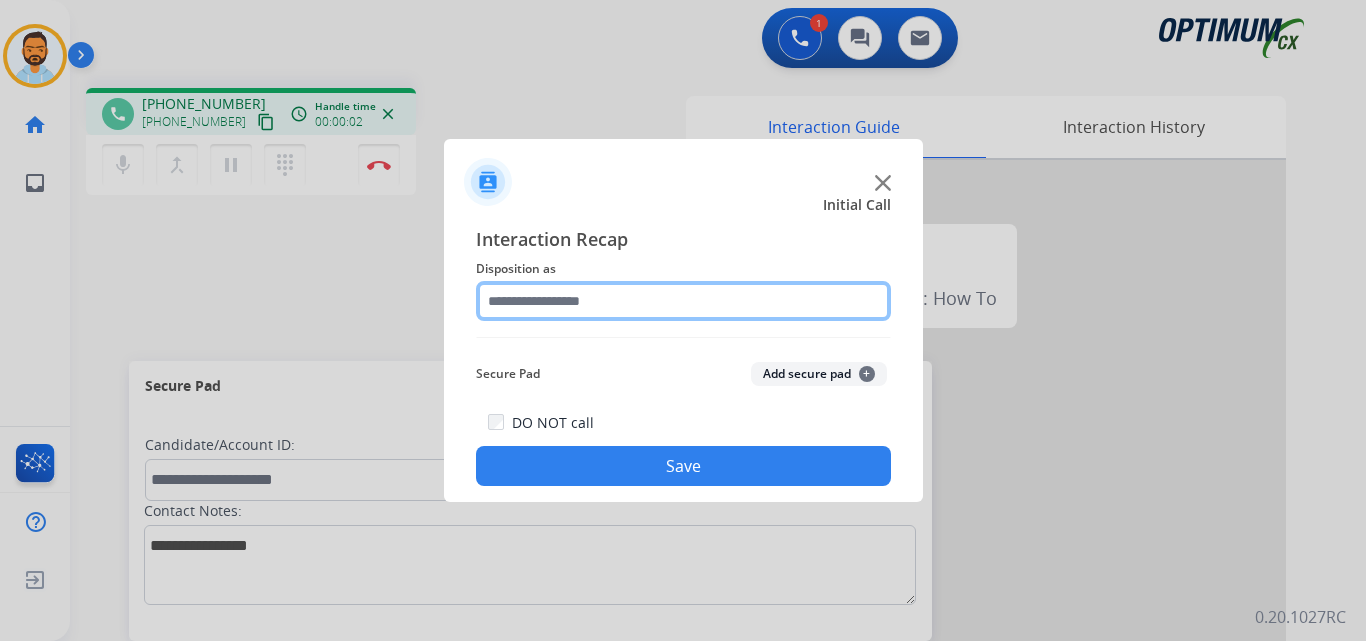 click 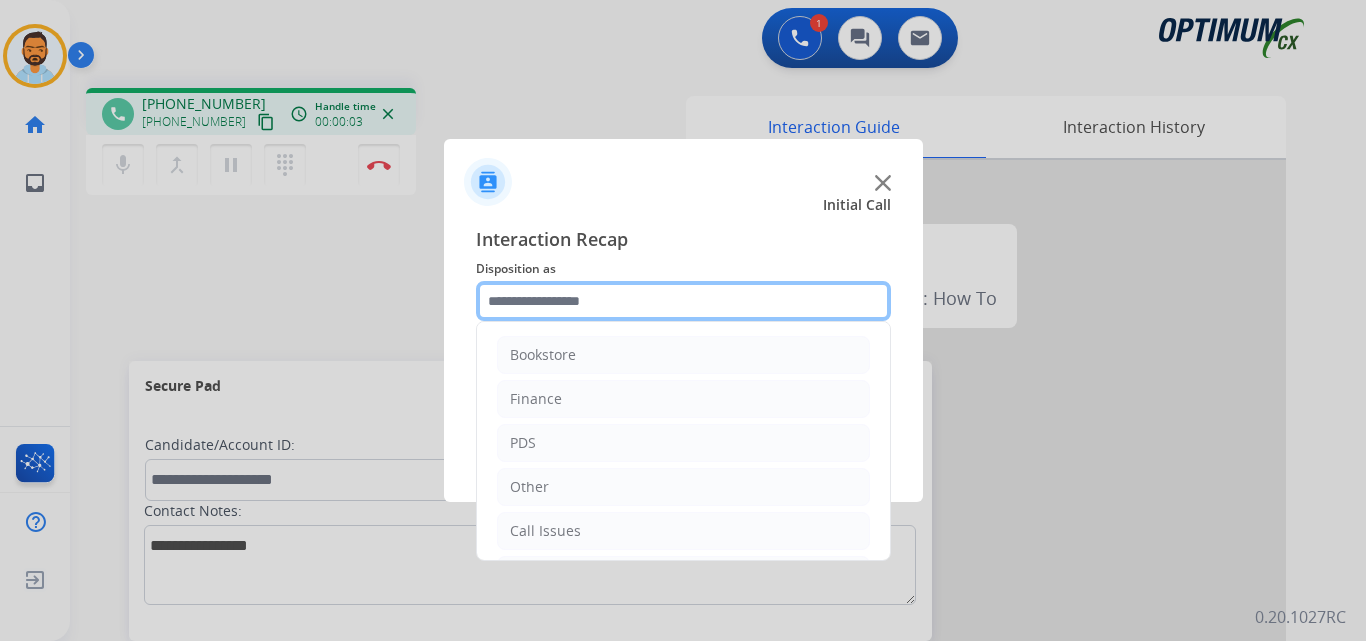scroll, scrollTop: 136, scrollLeft: 0, axis: vertical 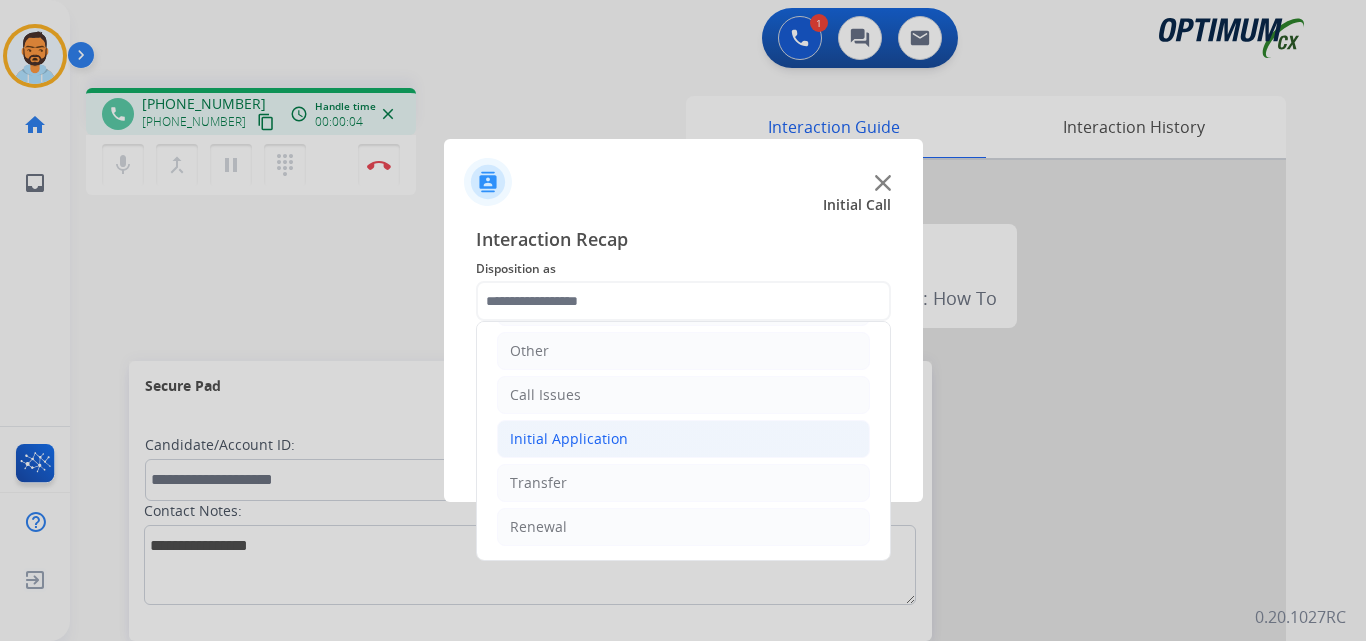 click on "Initial Application" 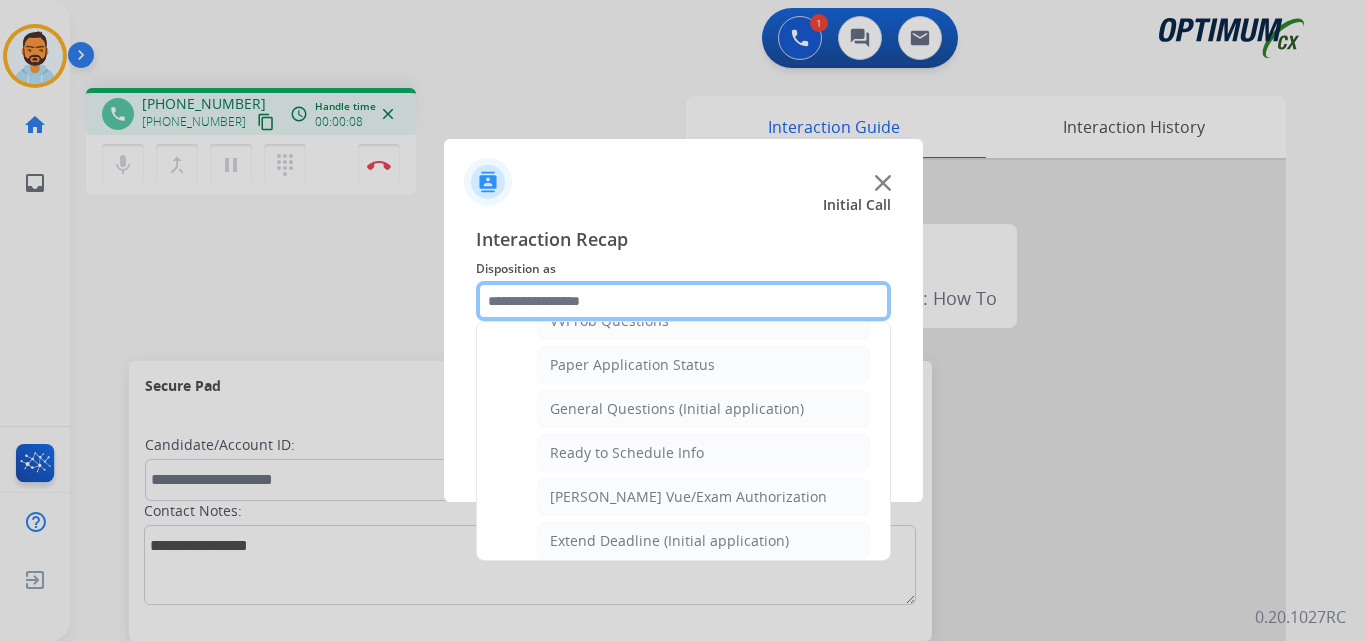 scroll, scrollTop: 1090, scrollLeft: 0, axis: vertical 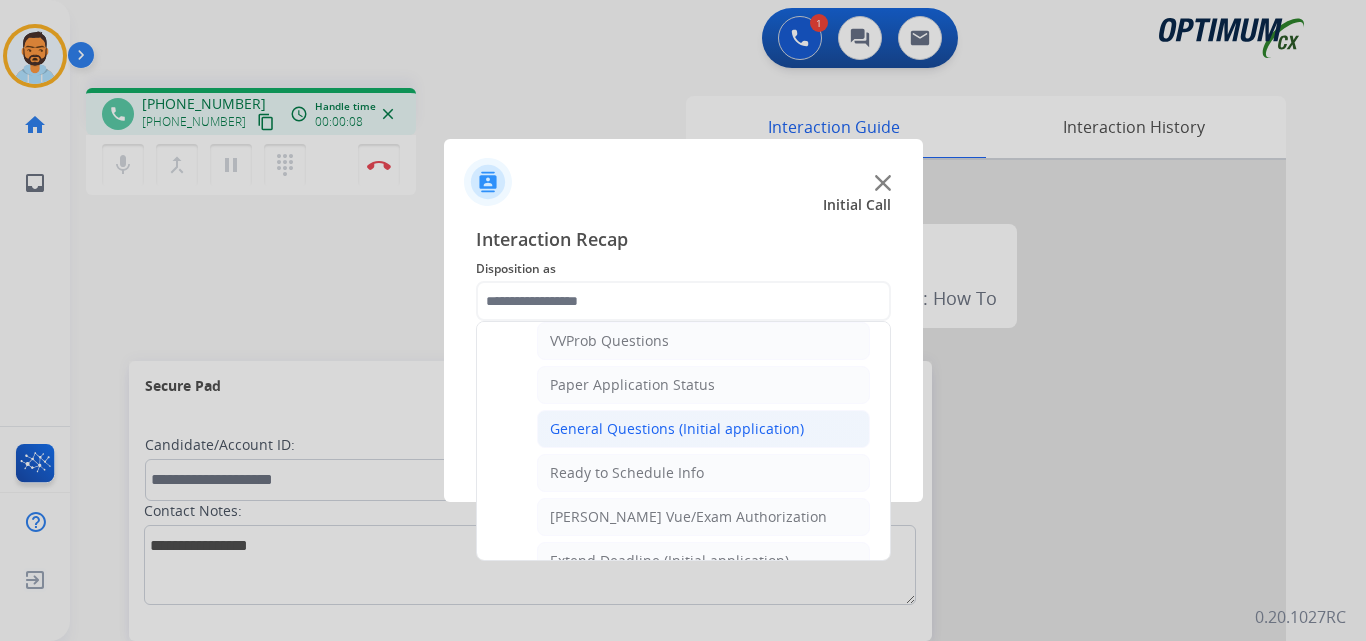 click on "General Questions (Initial application)" 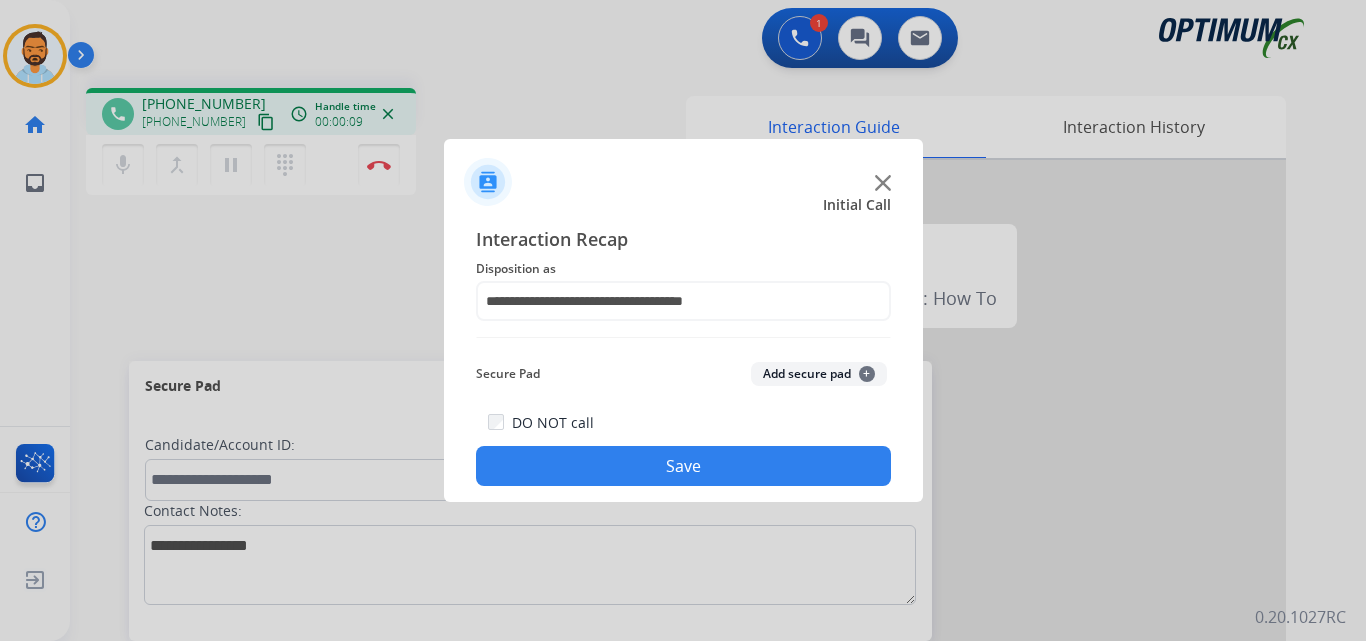 click on "Save" 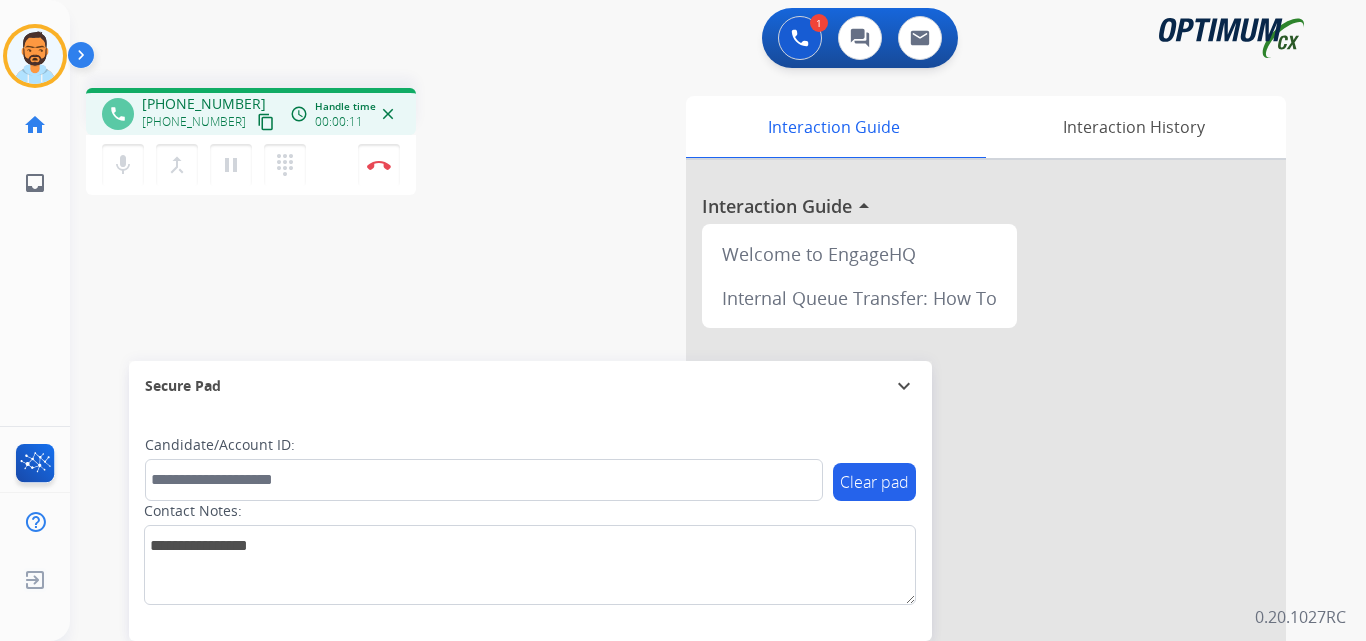 click on "content_copy" at bounding box center (266, 122) 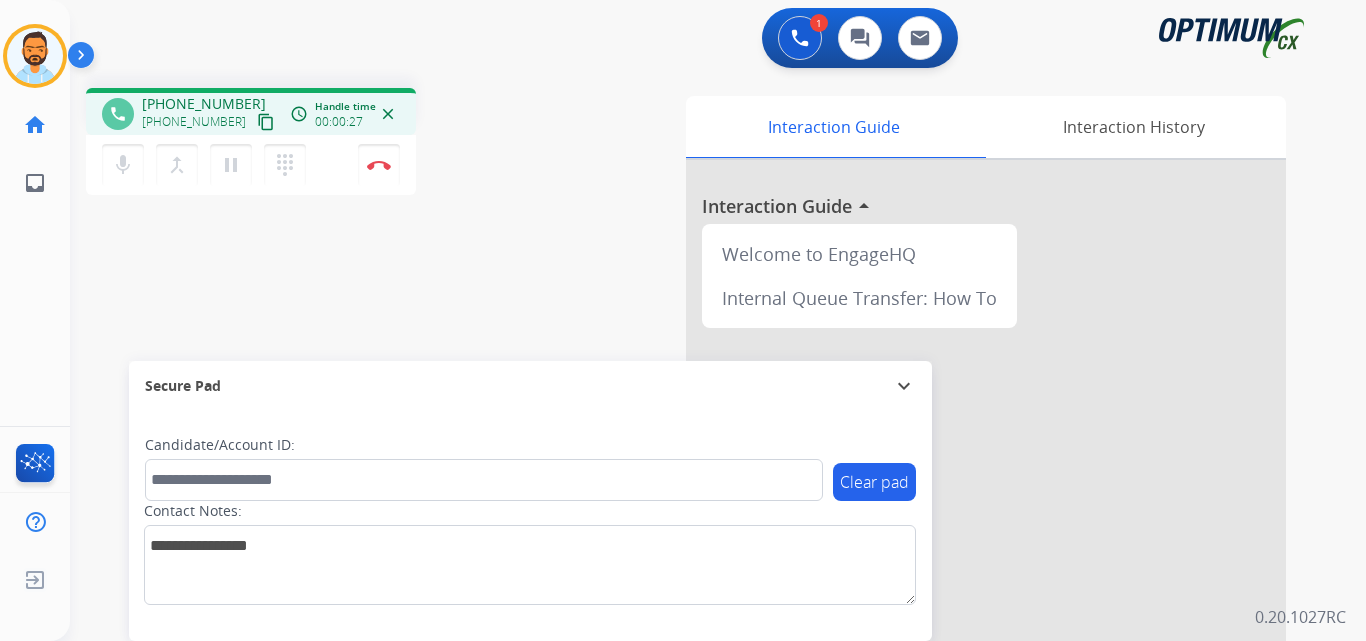 click on "content_copy" at bounding box center [266, 122] 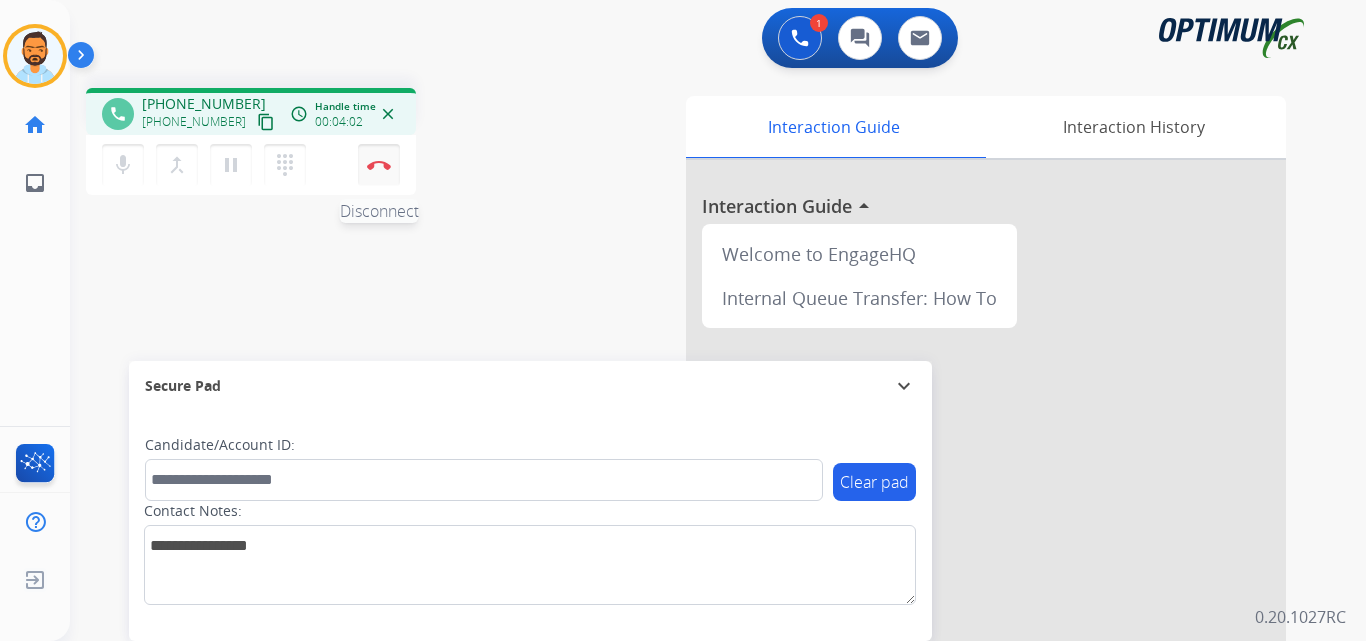 click on "Disconnect" at bounding box center (379, 165) 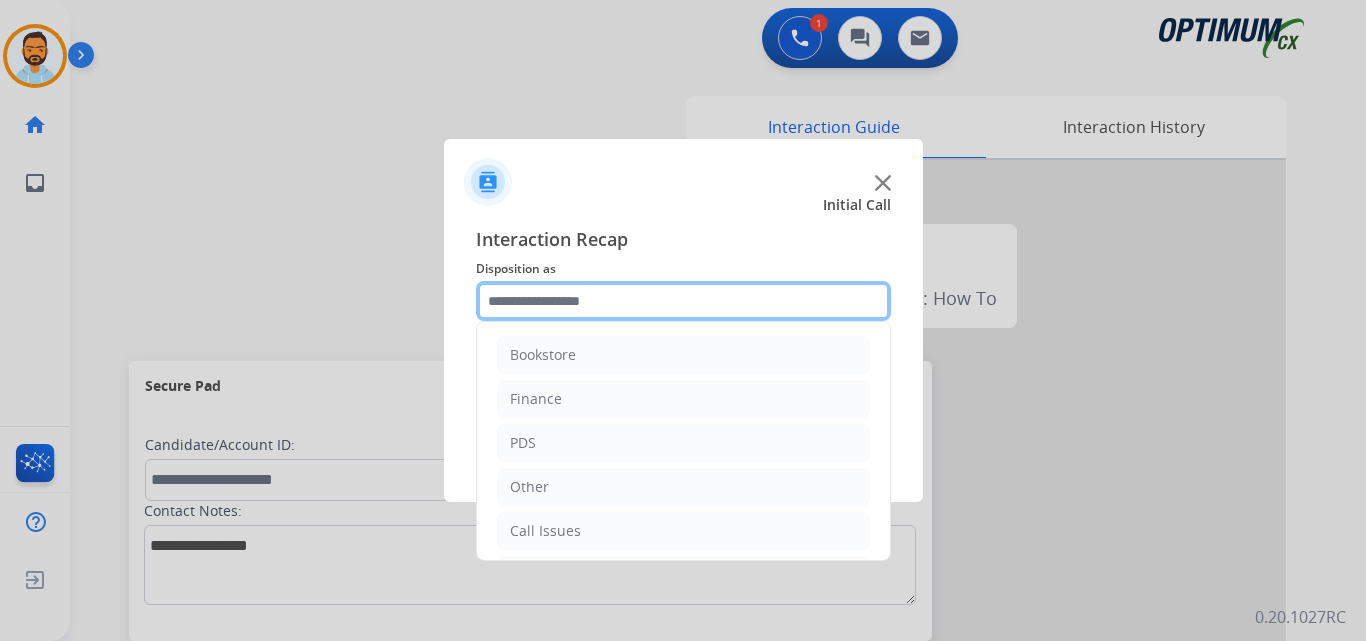 click 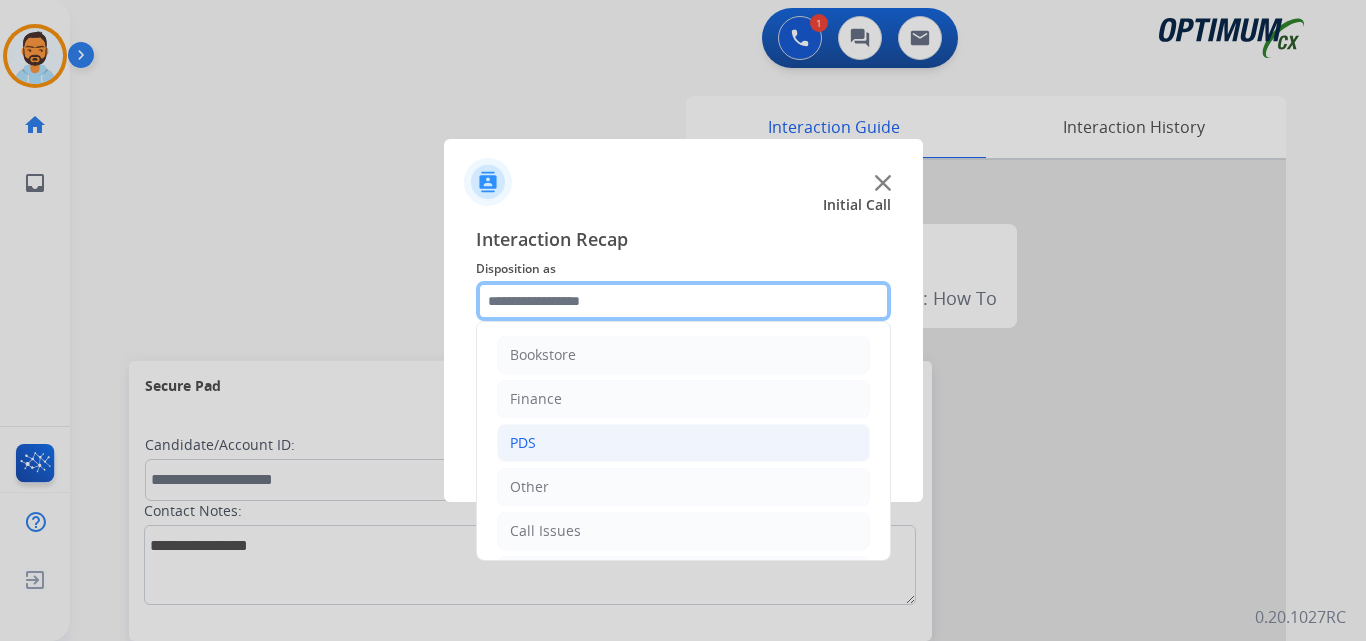 scroll, scrollTop: 136, scrollLeft: 0, axis: vertical 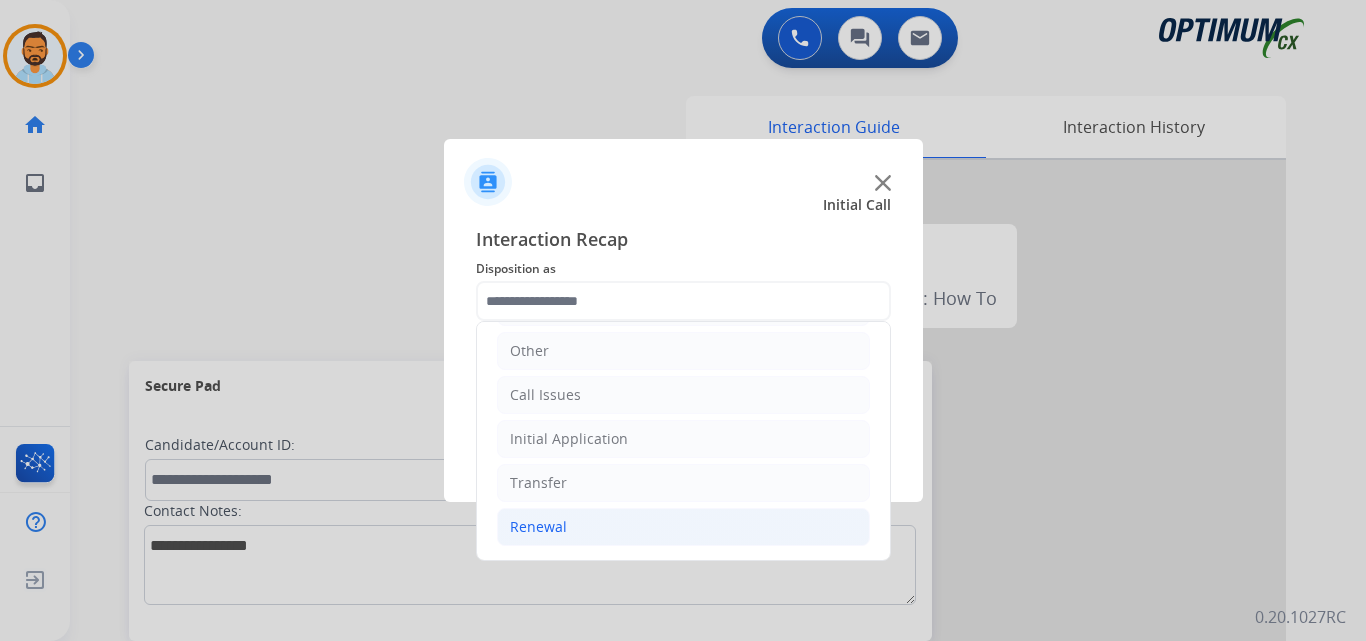 click on "Renewal" 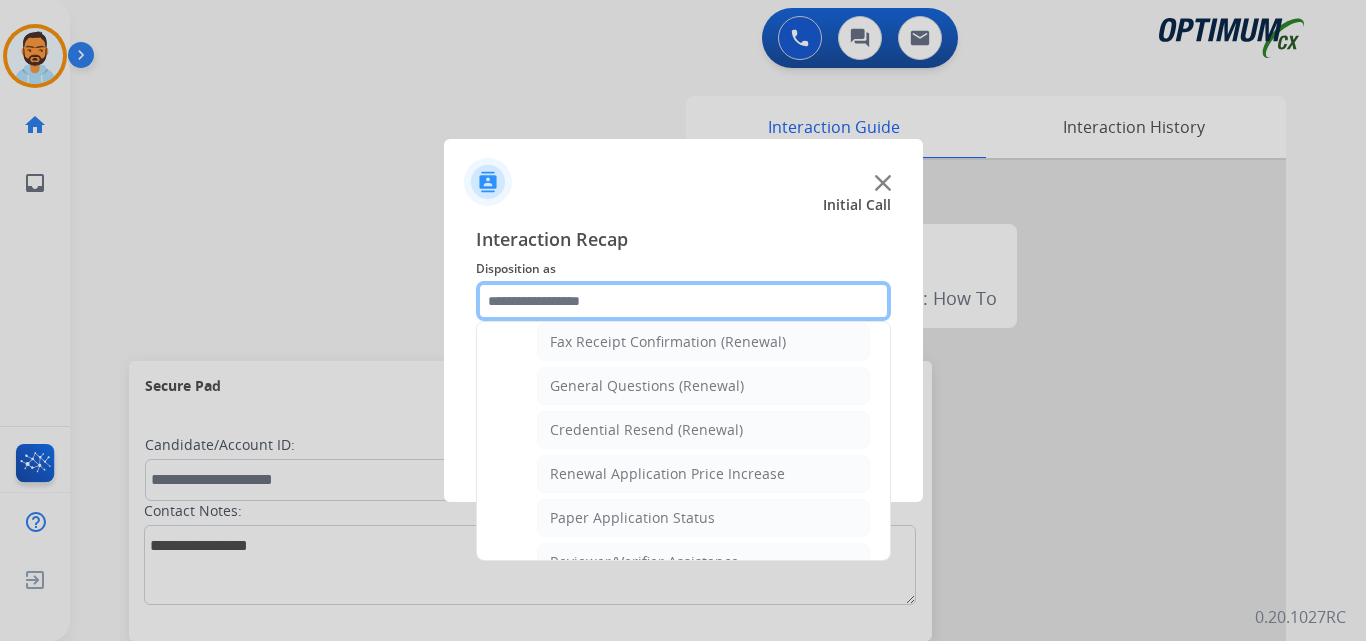 scroll, scrollTop: 556, scrollLeft: 0, axis: vertical 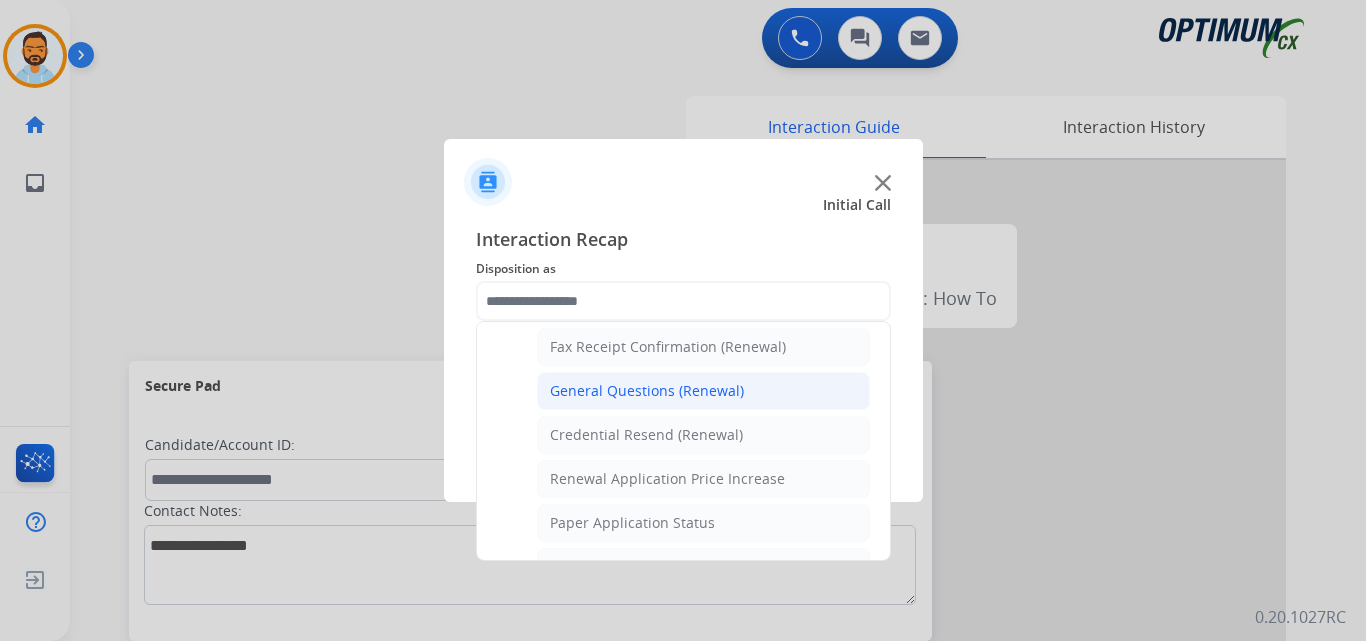 click on "General Questions (Renewal)" 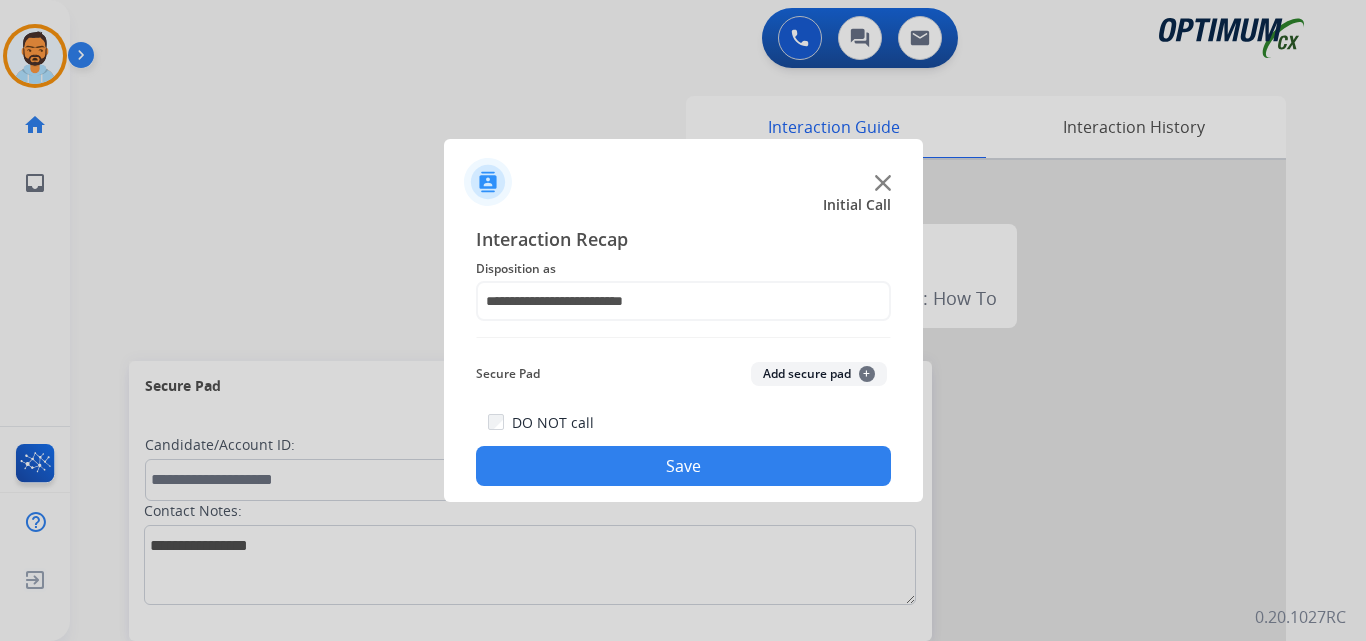 click on "Save" 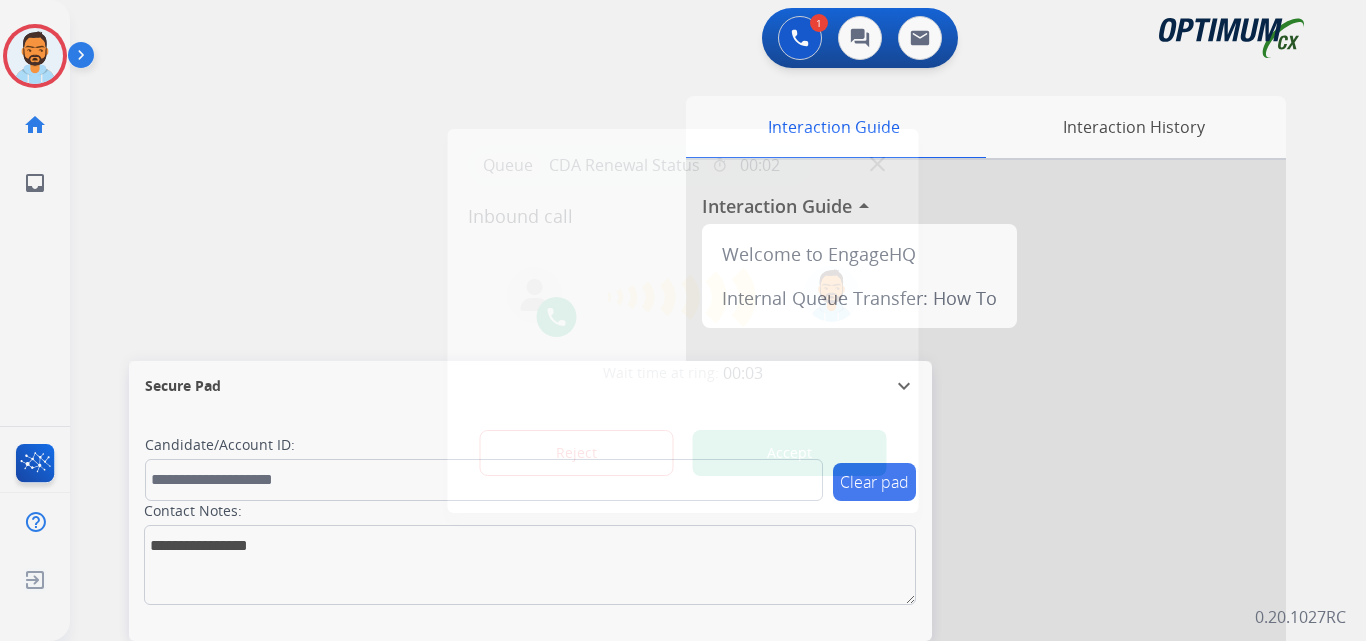 click at bounding box center (683, 320) 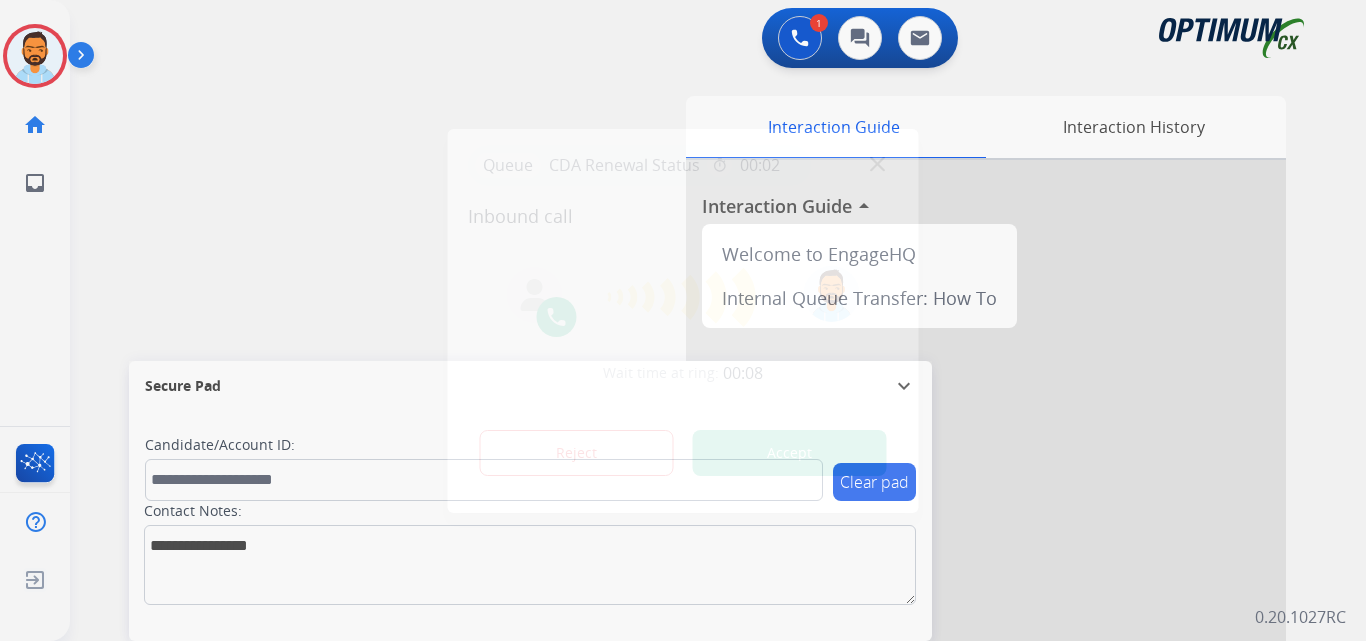 click on "Accept" at bounding box center [790, 453] 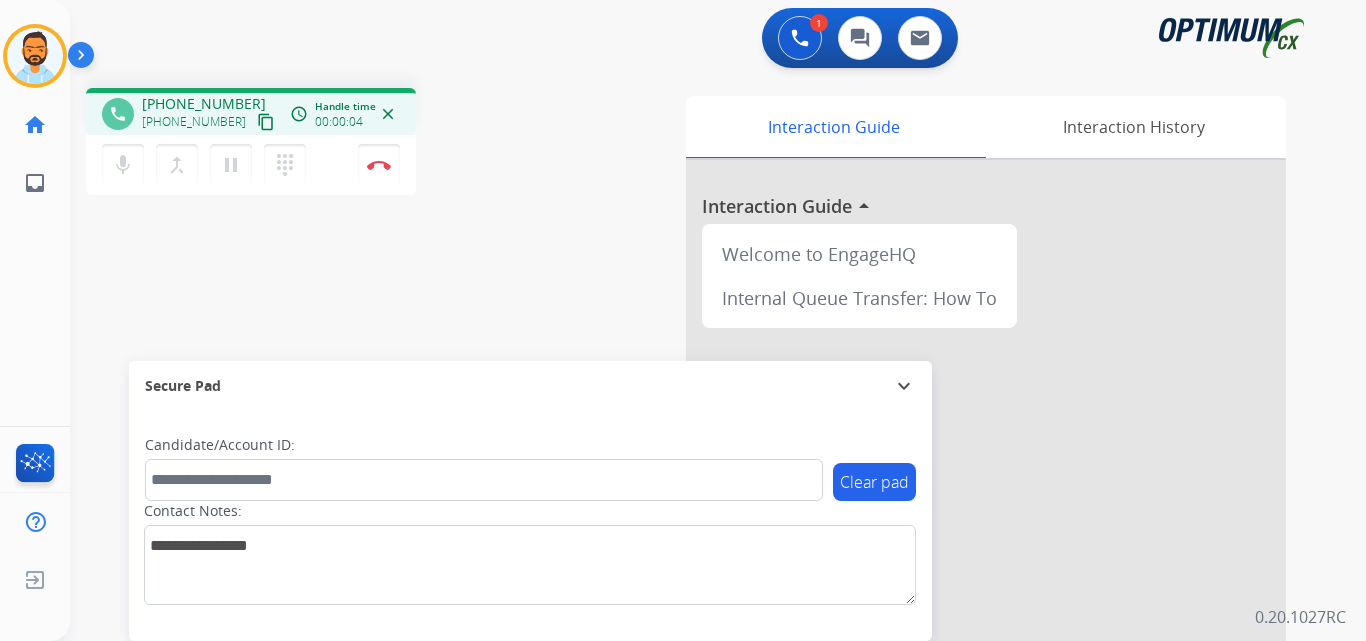 click on "content_copy" at bounding box center [266, 122] 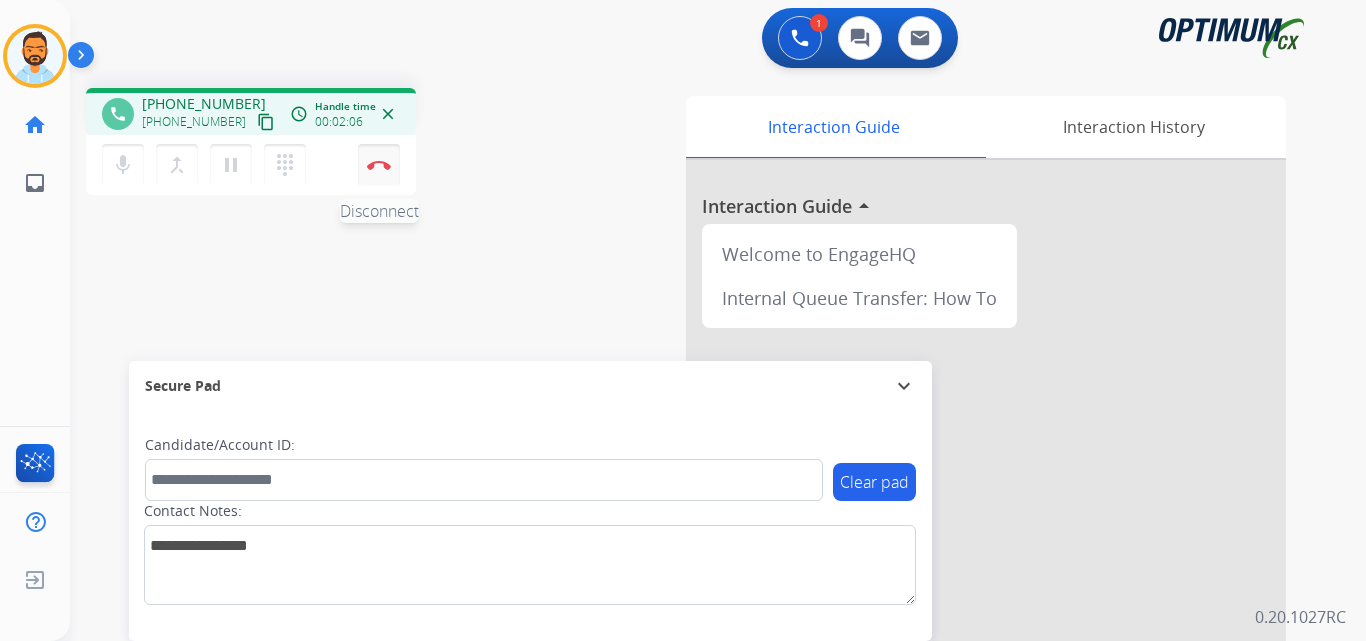 click at bounding box center (379, 165) 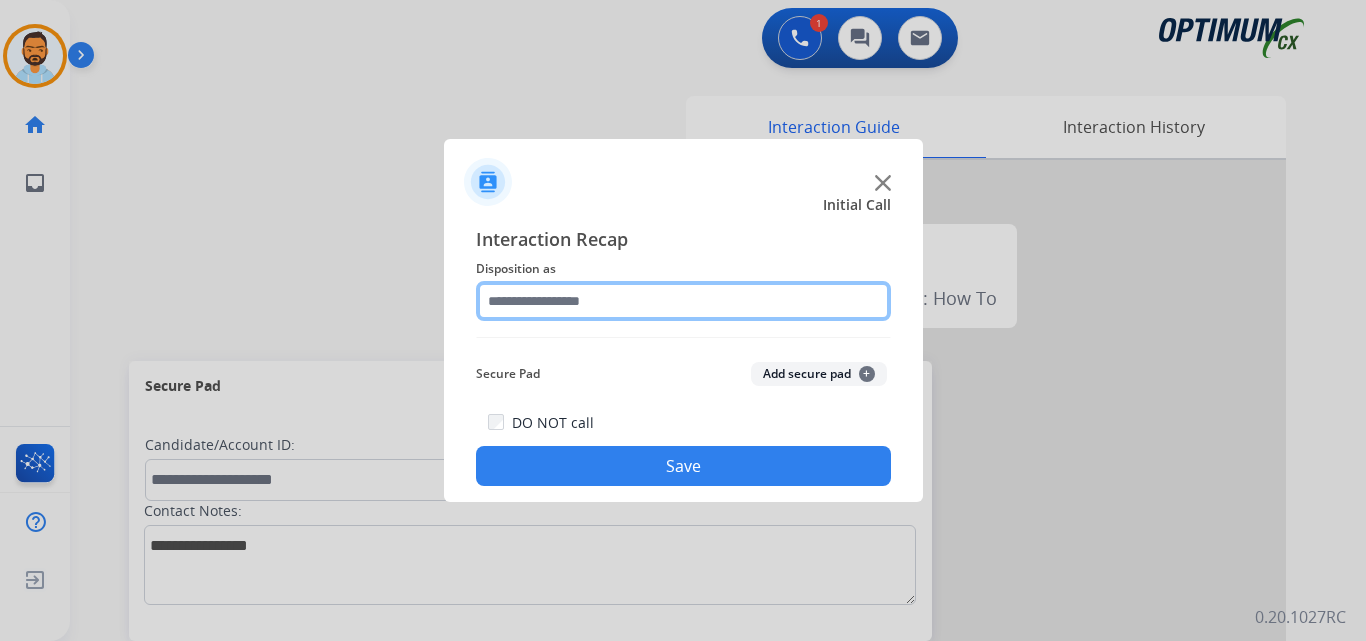 click 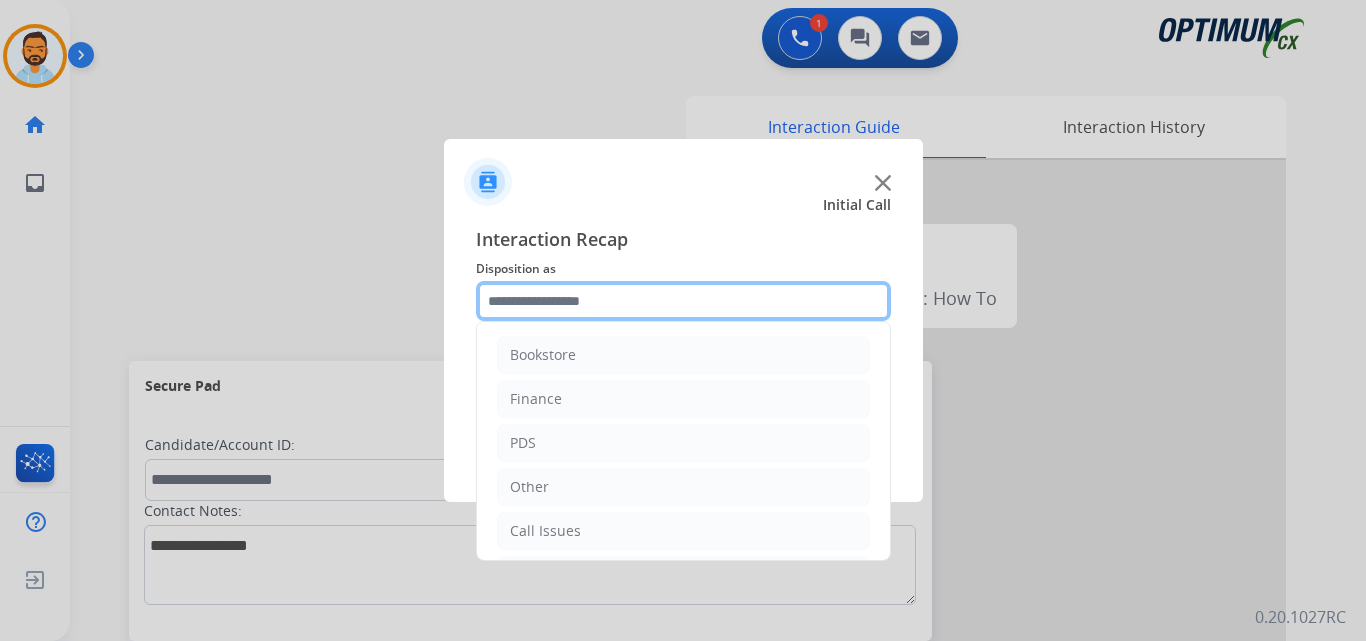 scroll, scrollTop: 136, scrollLeft: 0, axis: vertical 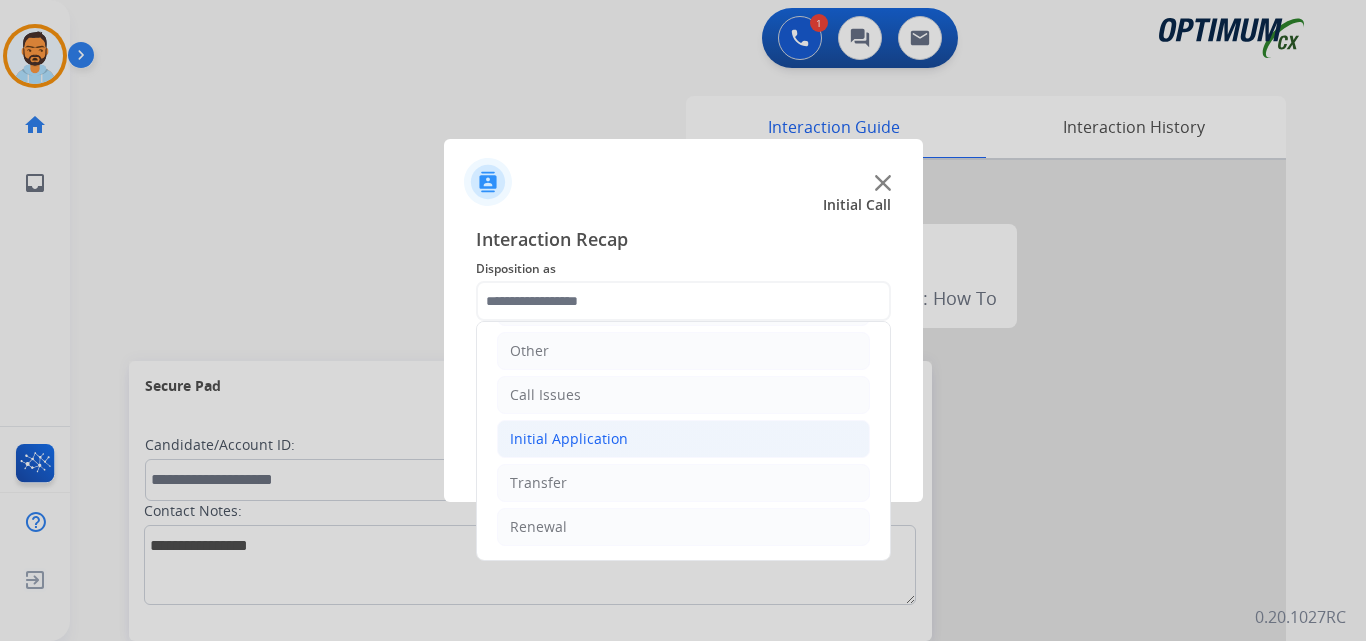 click on "Initial Application" 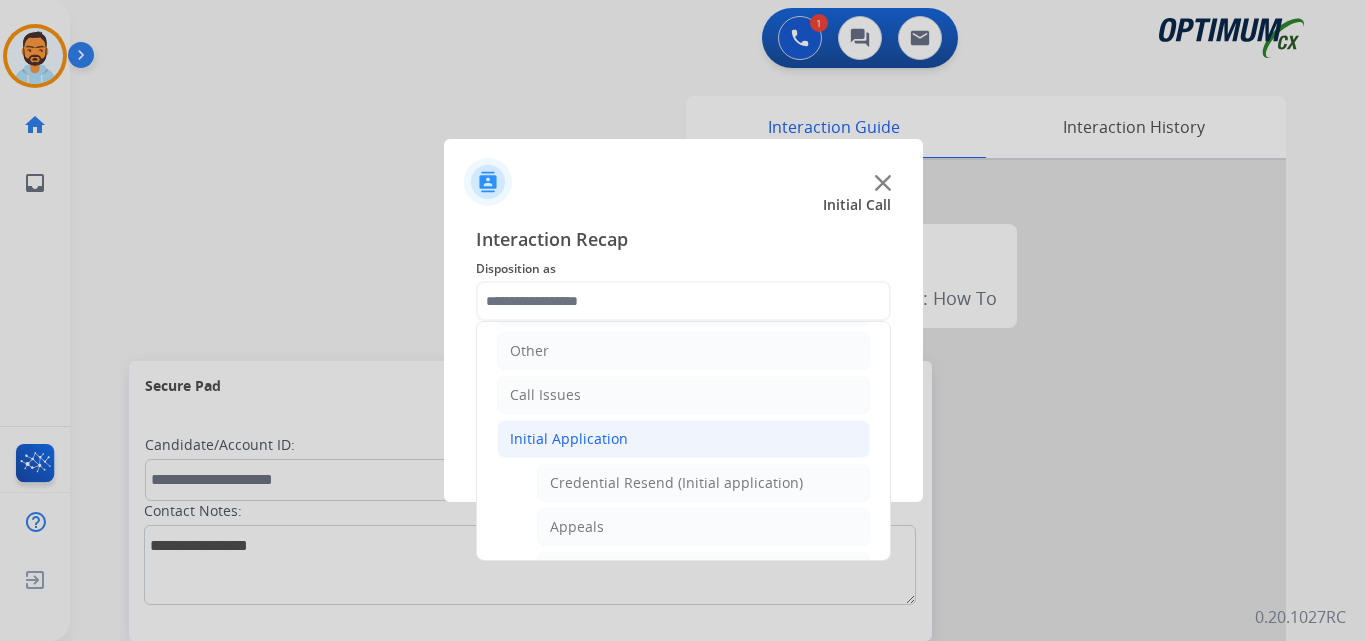 click on "Initial Application" 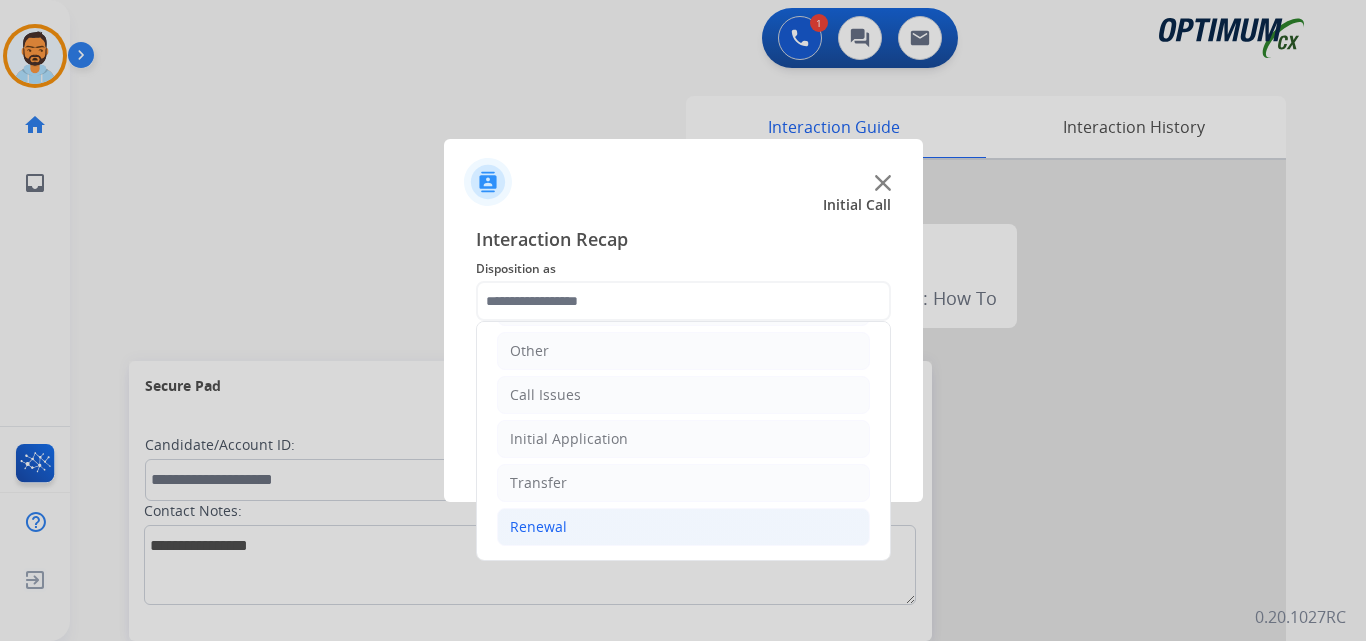 click on "Renewal" 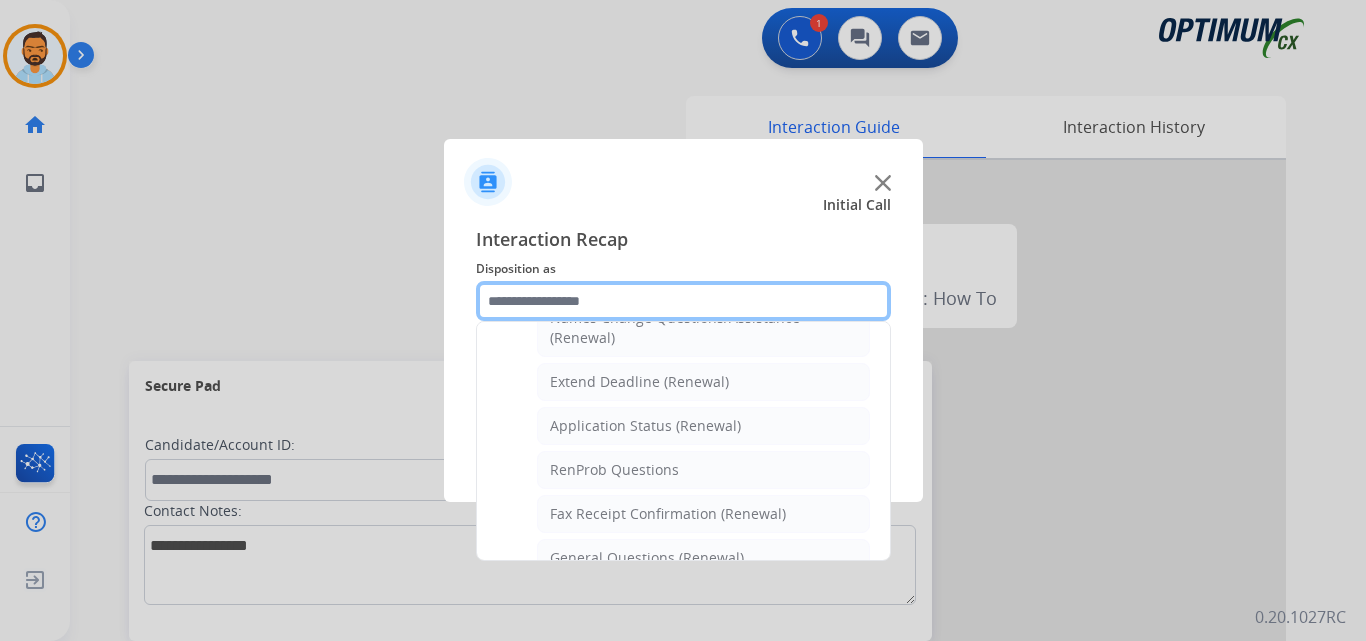 scroll, scrollTop: 772, scrollLeft: 0, axis: vertical 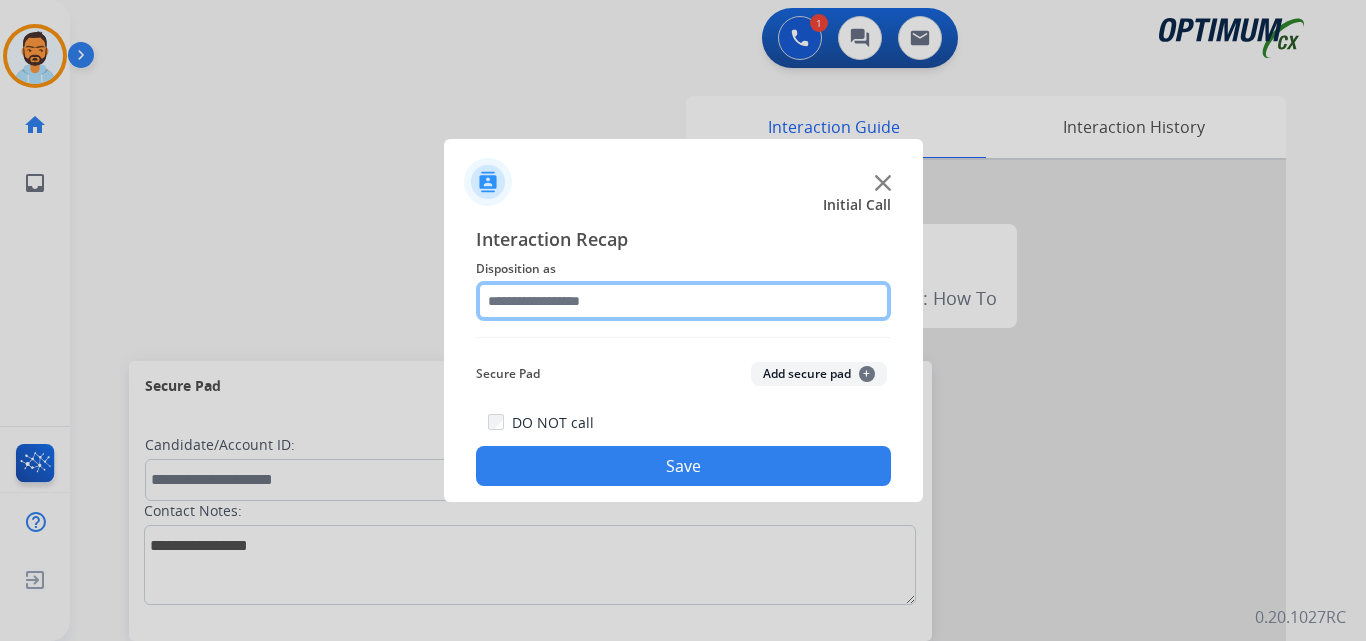 click 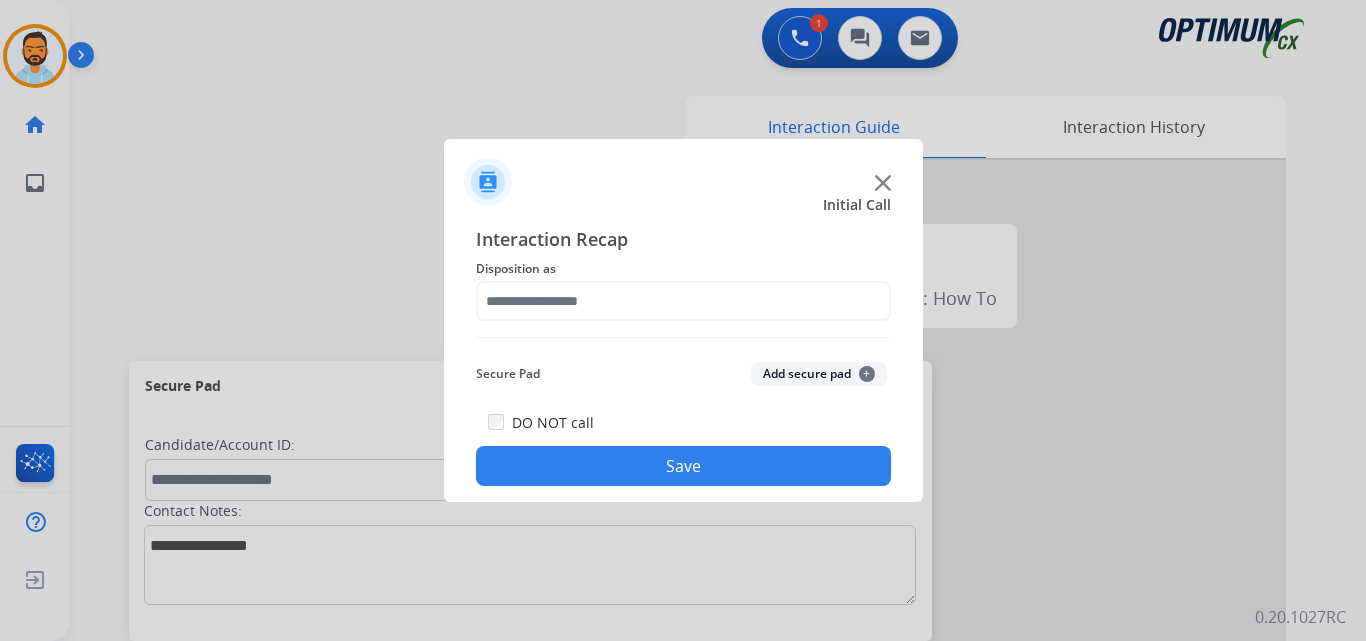 click on "Interaction Recap" 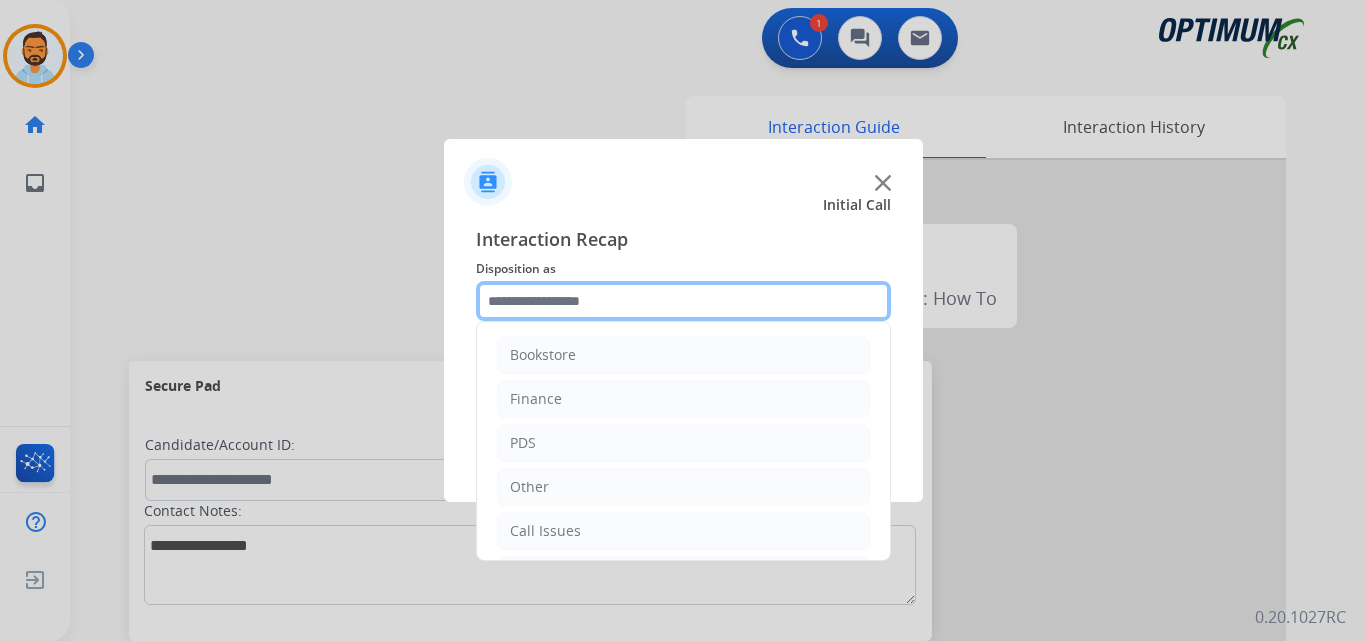 click 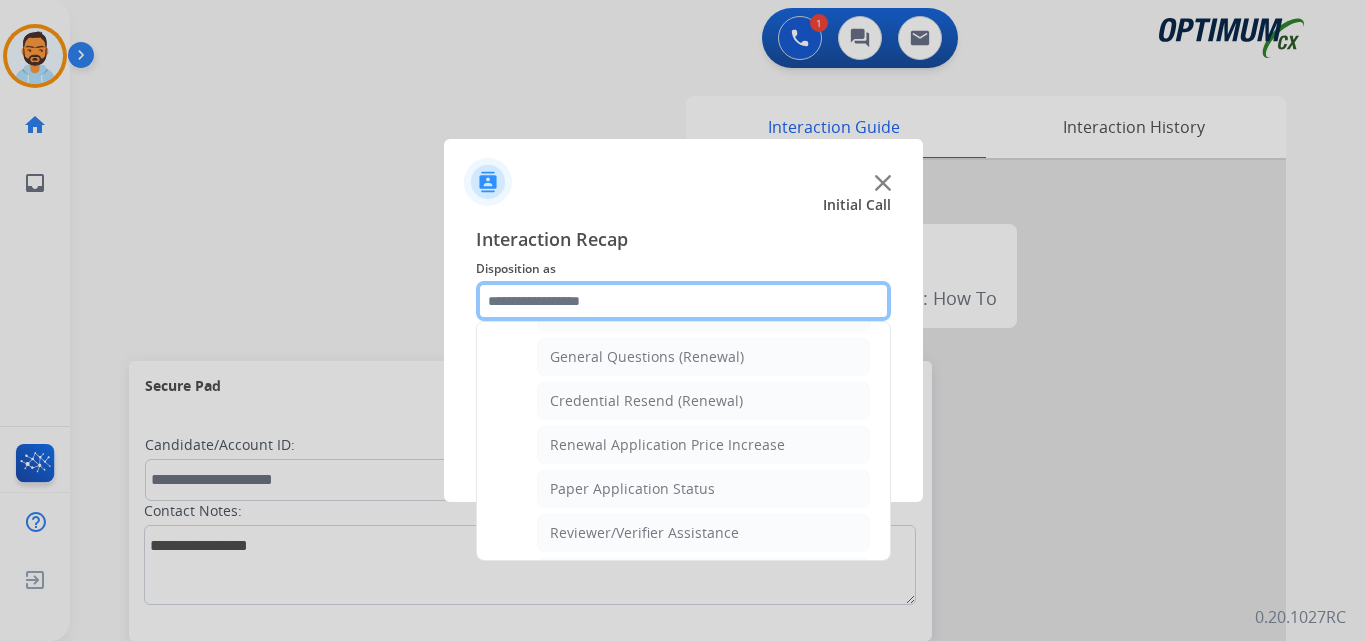 scroll, scrollTop: 575, scrollLeft: 0, axis: vertical 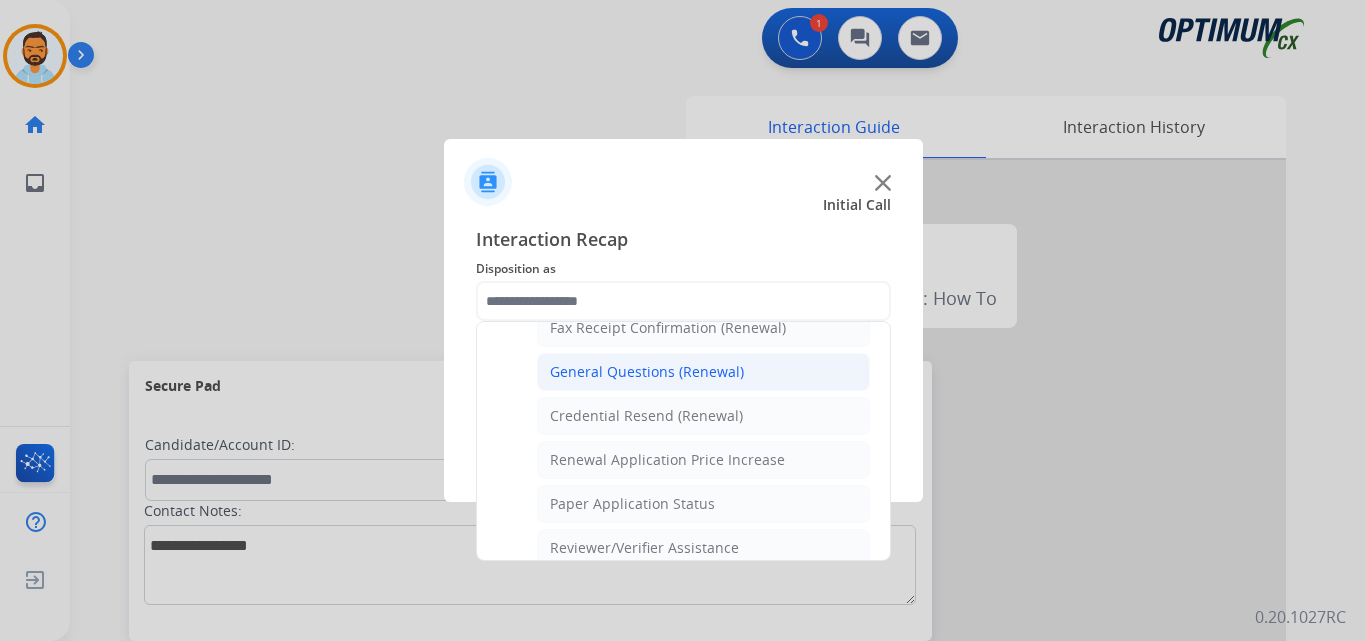 click on "General Questions (Renewal)" 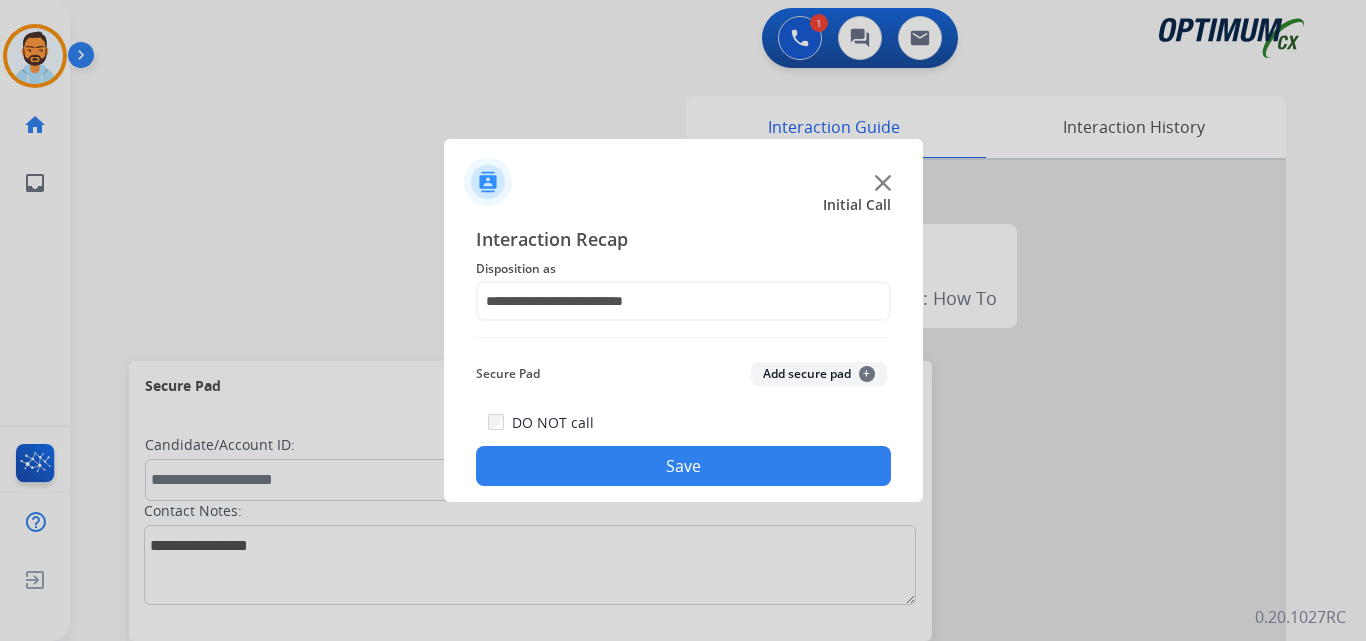 click on "Save" 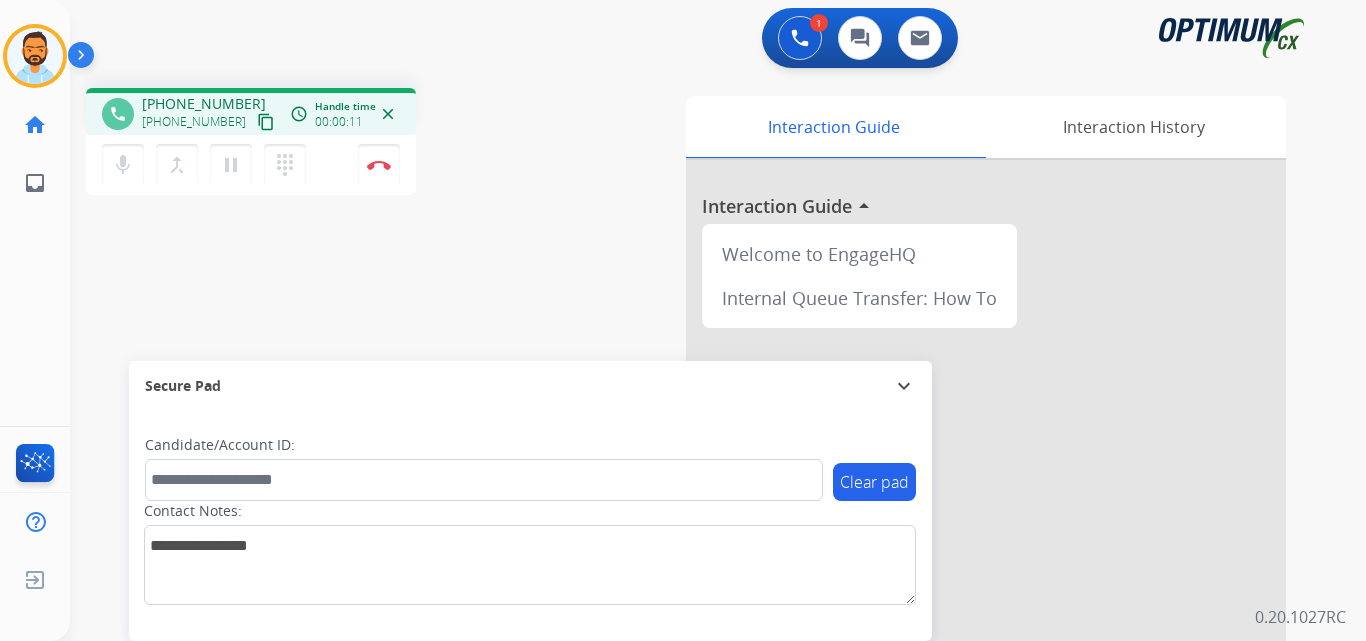 click on "content_copy" at bounding box center [266, 122] 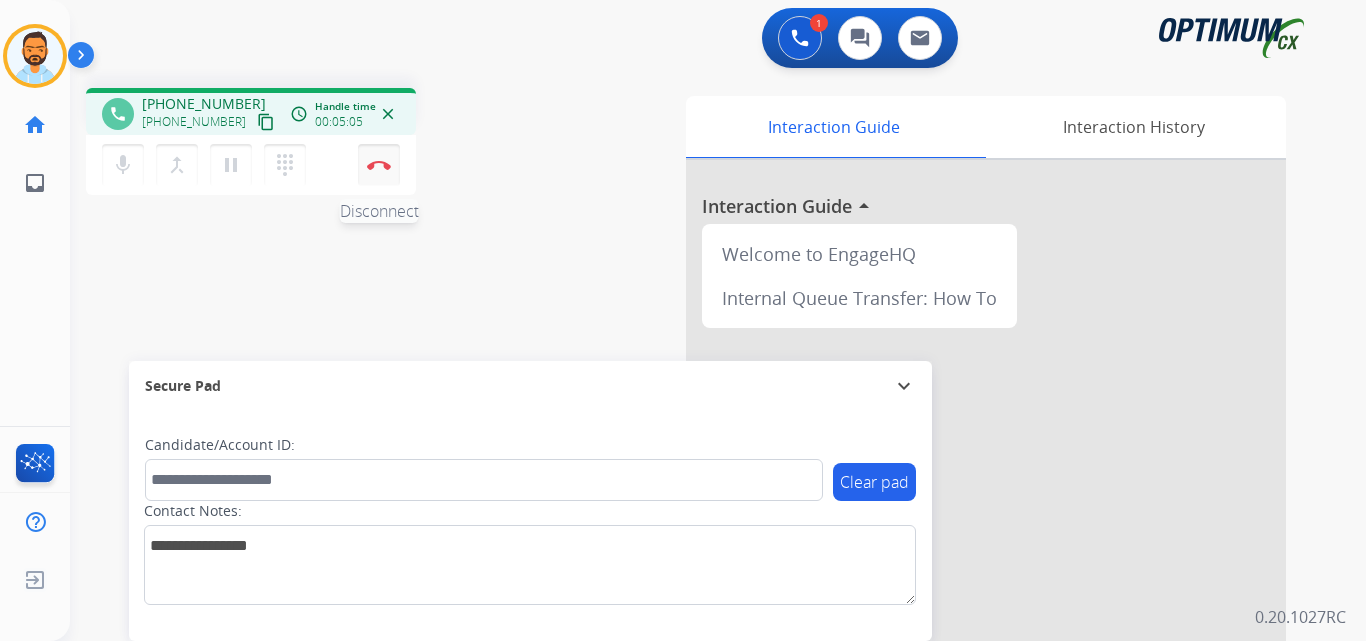 click on "Disconnect" at bounding box center [379, 165] 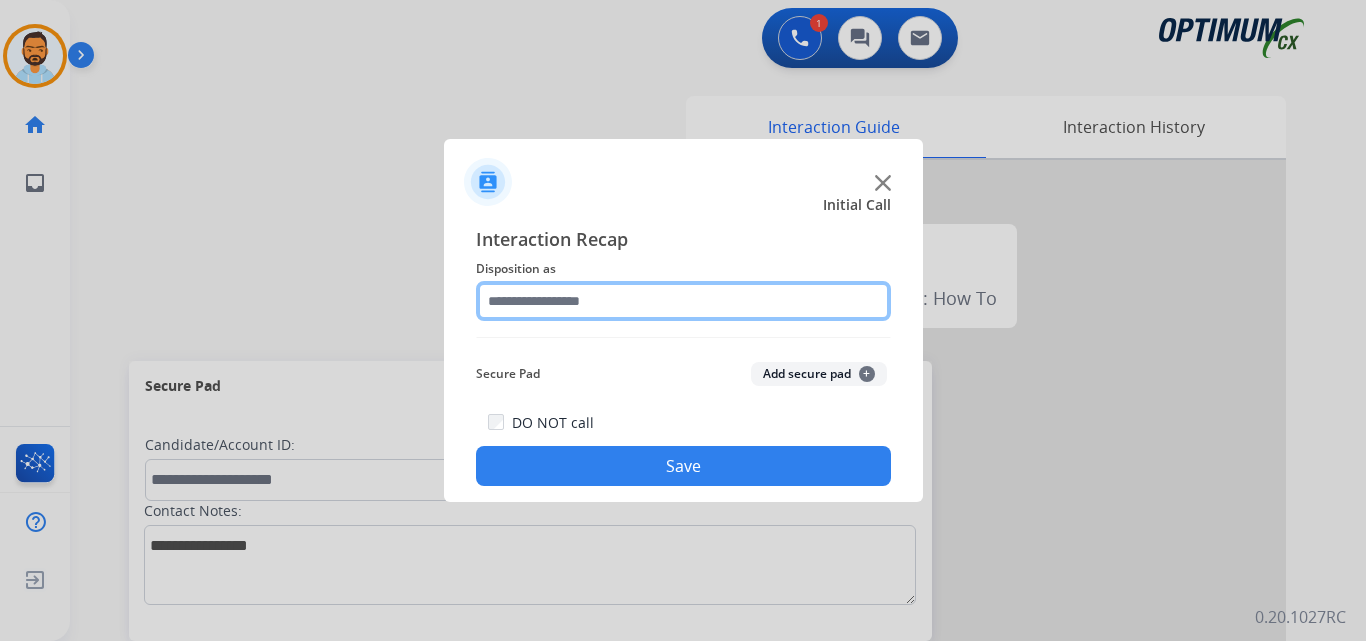 click 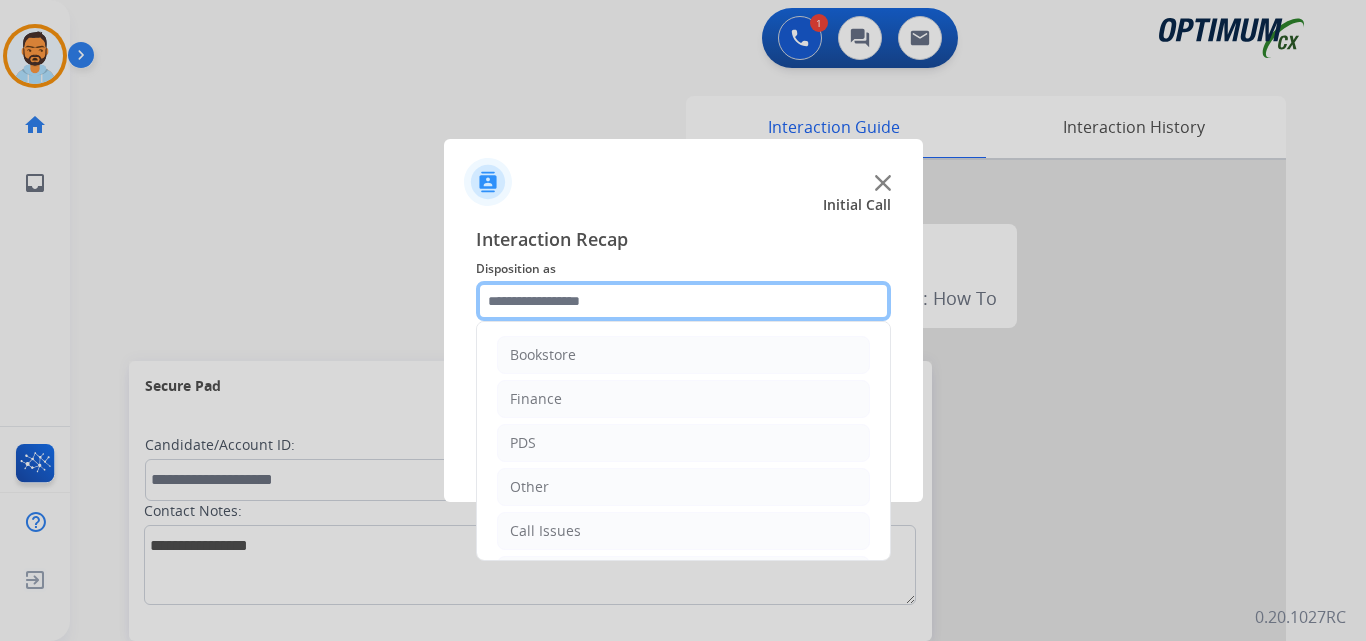 scroll, scrollTop: 136, scrollLeft: 0, axis: vertical 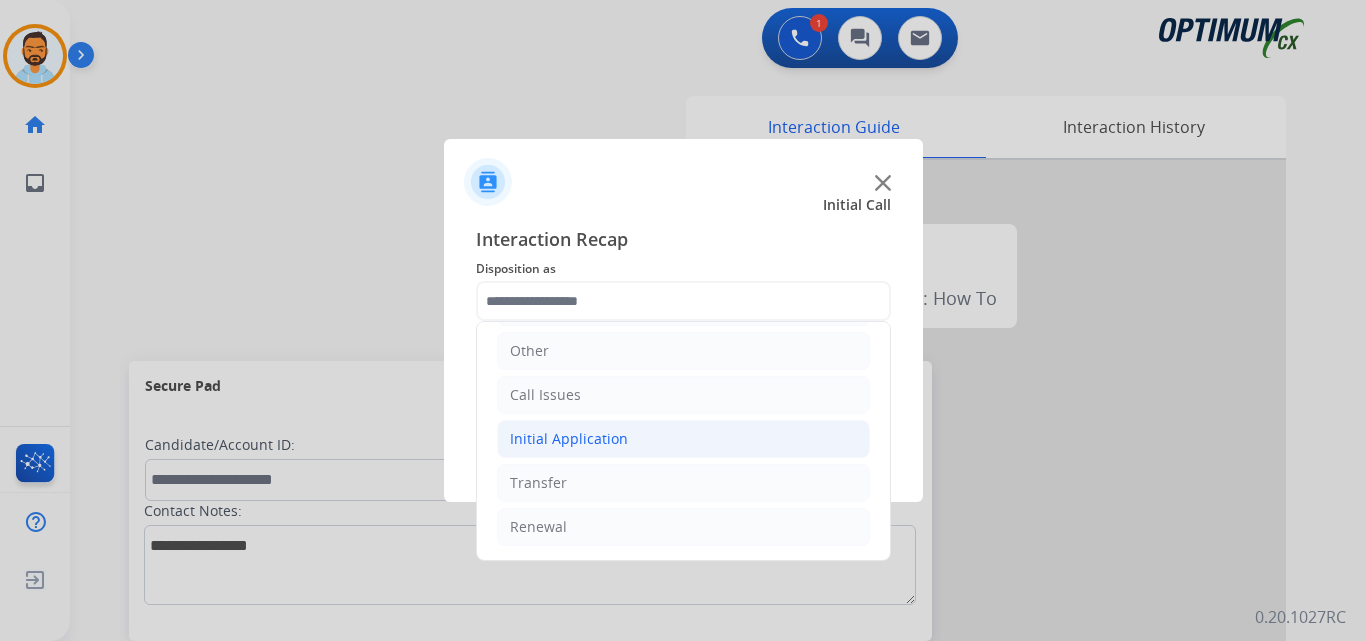 click on "Initial Application" 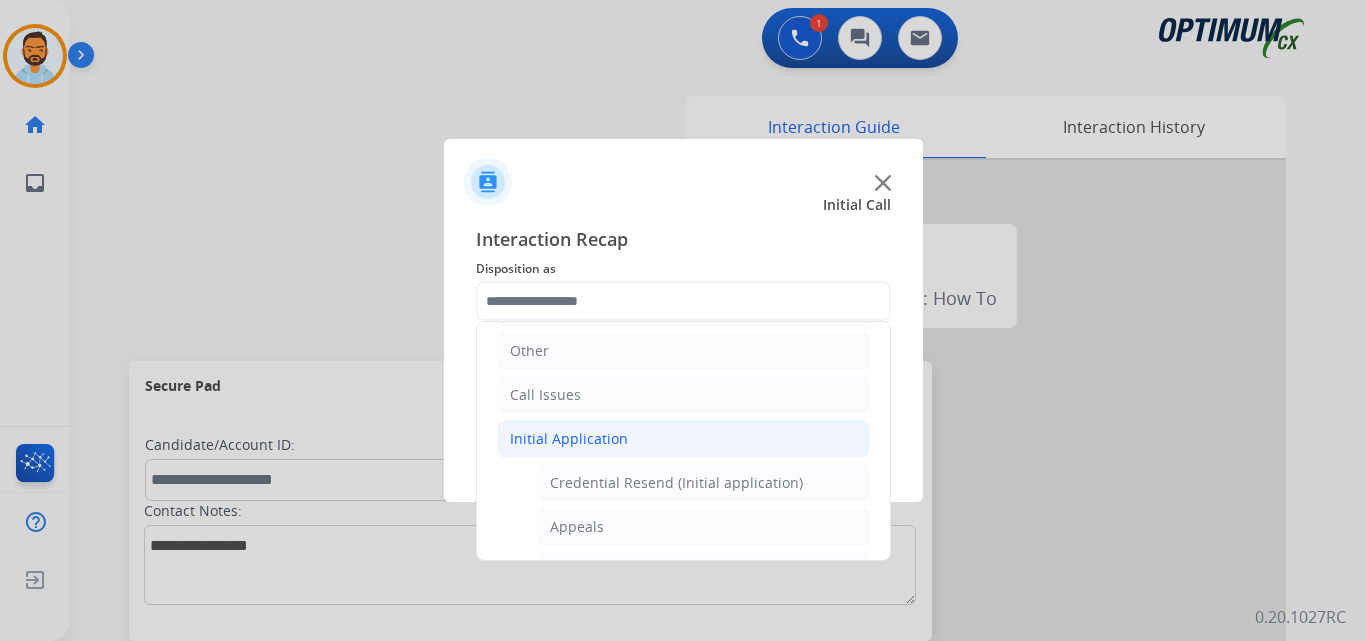 click on "Initial Application" 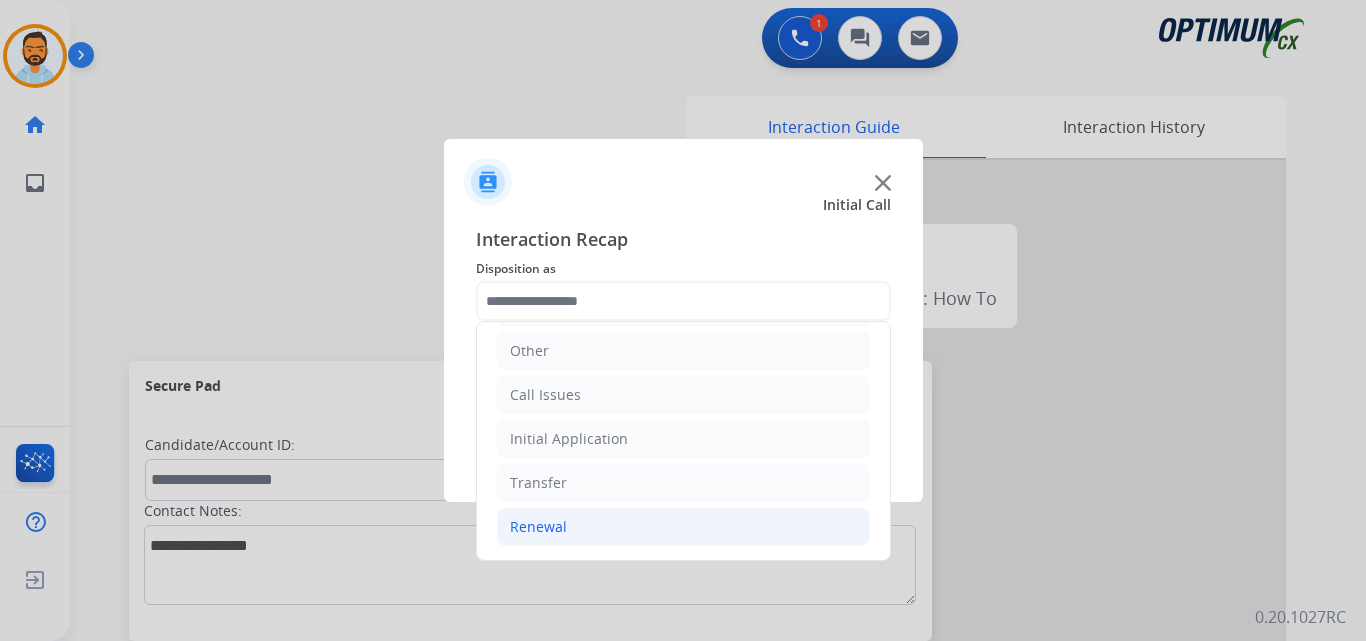 click on "Renewal" 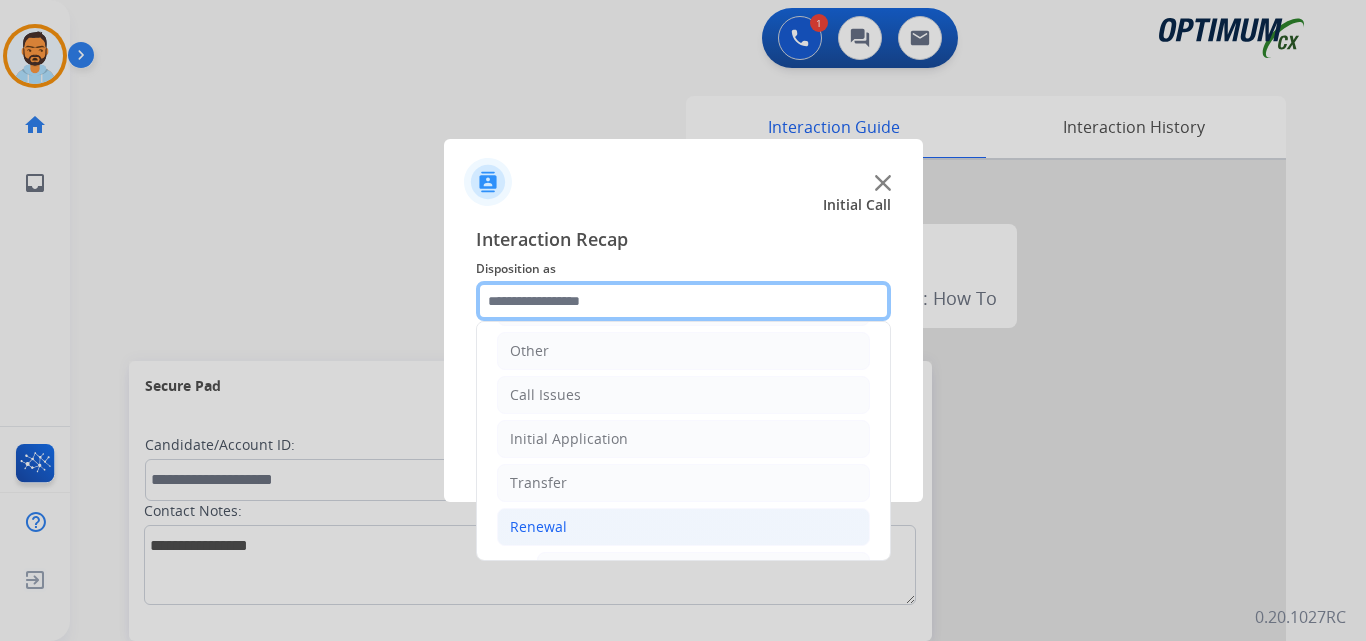 scroll, scrollTop: 357, scrollLeft: 0, axis: vertical 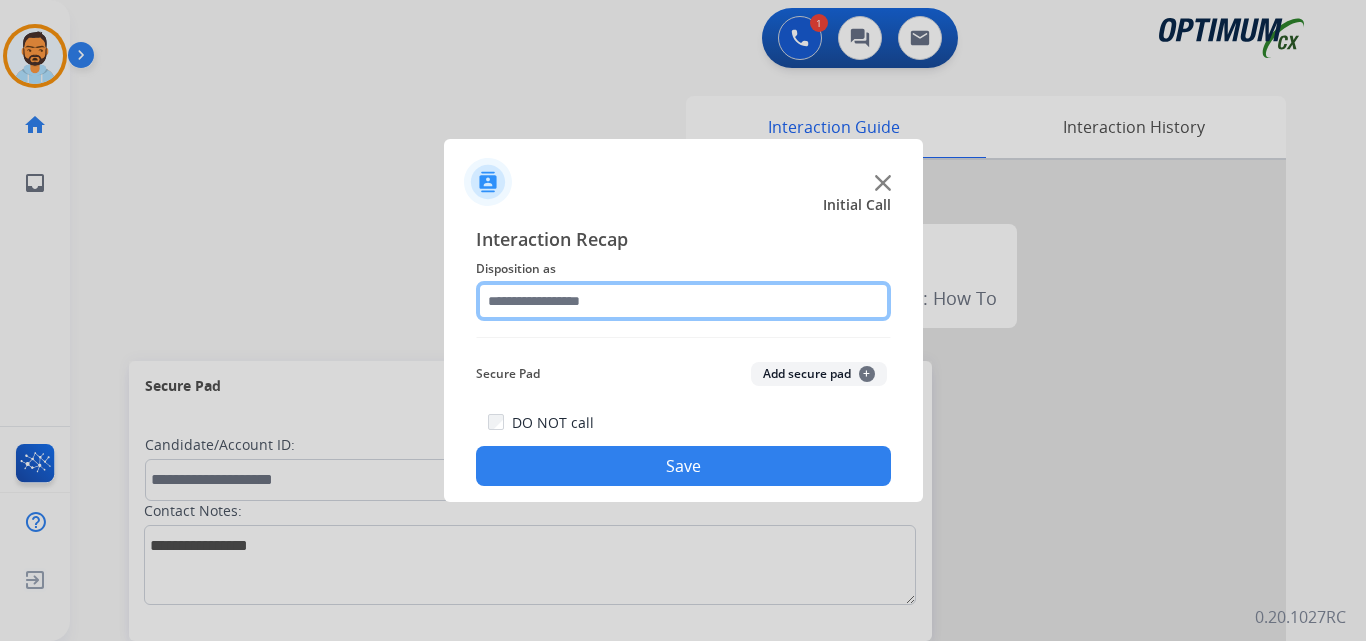 click 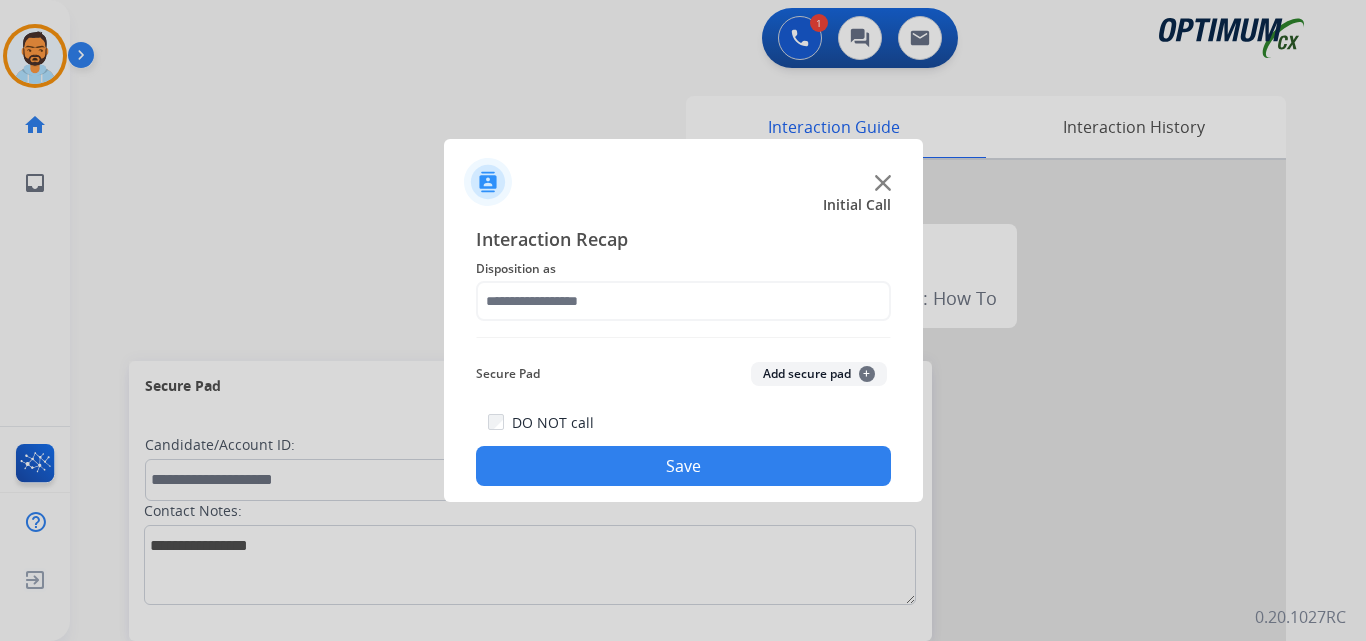 click on "Initial Call" 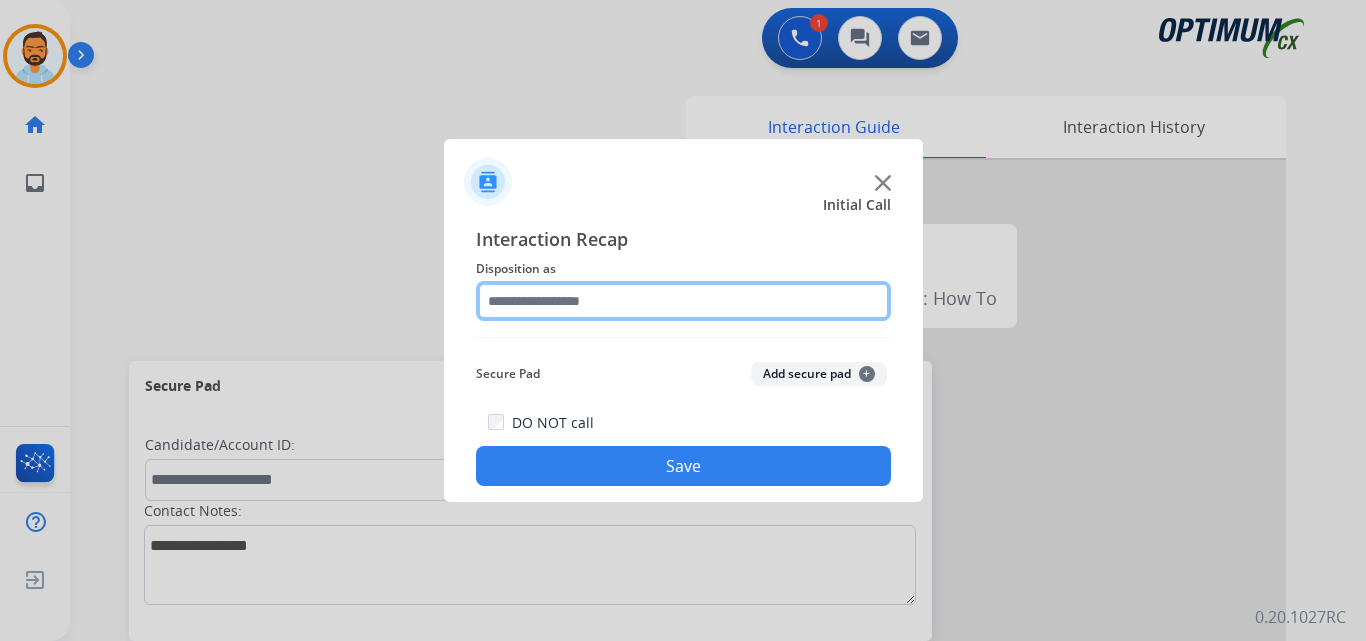 click 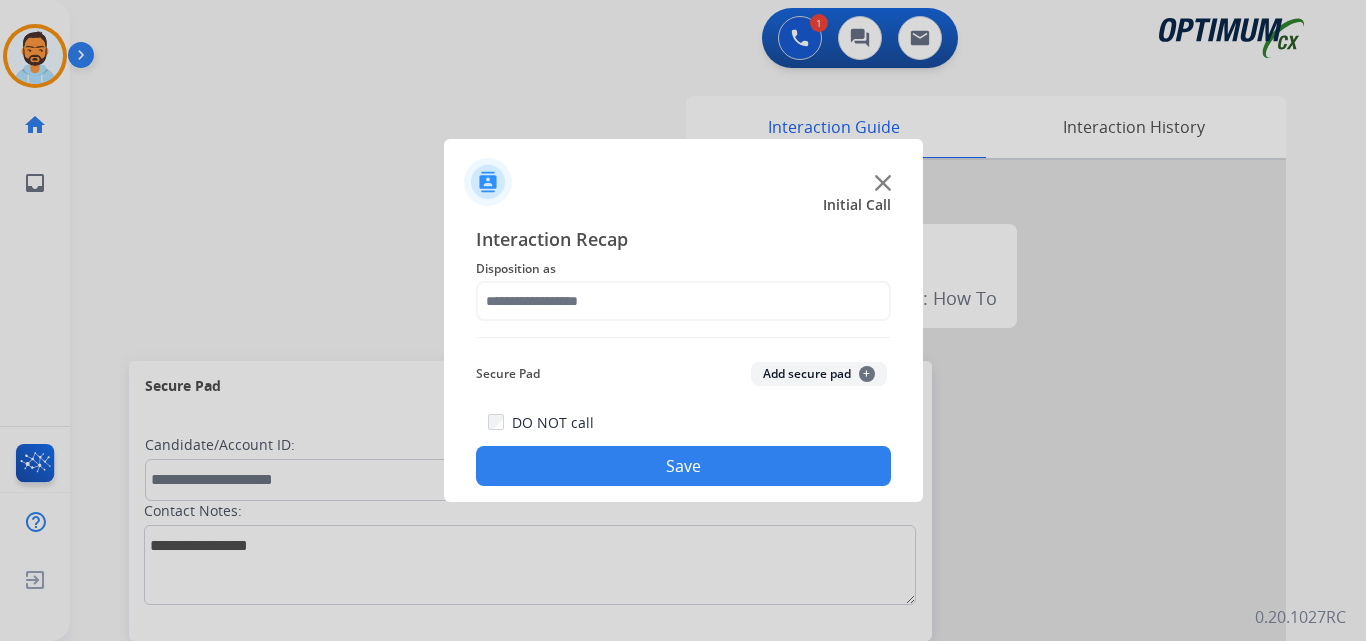 click on "Interaction Recap" 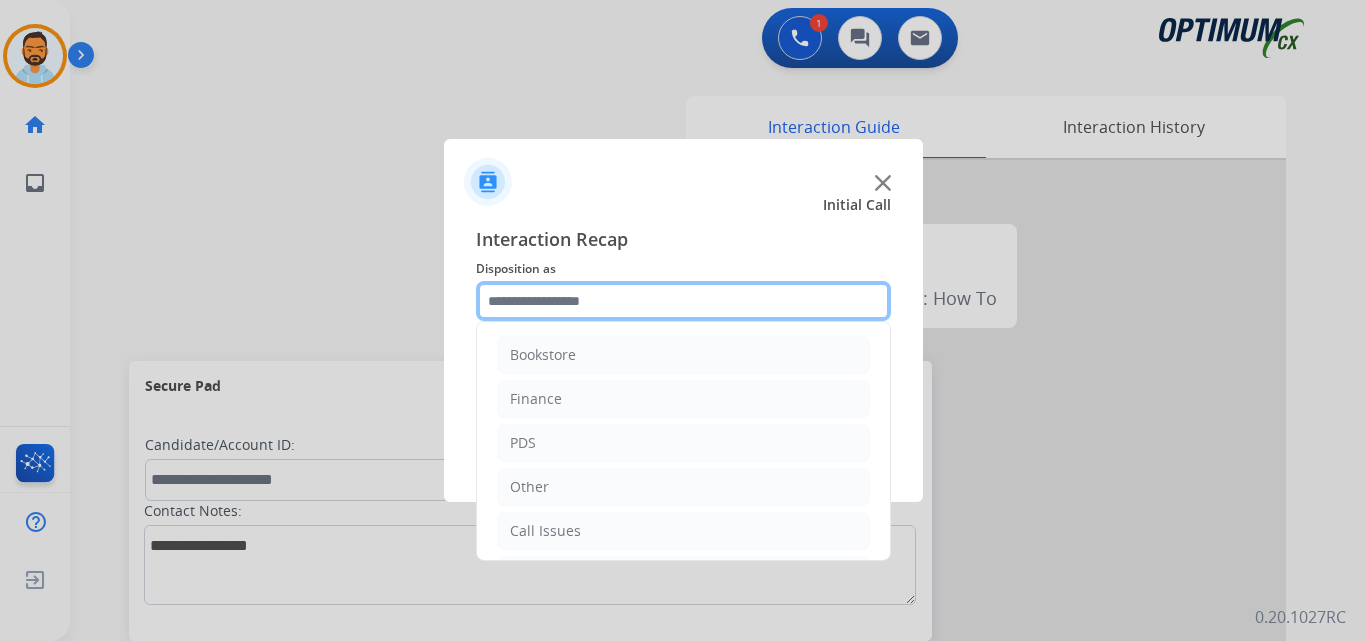 click 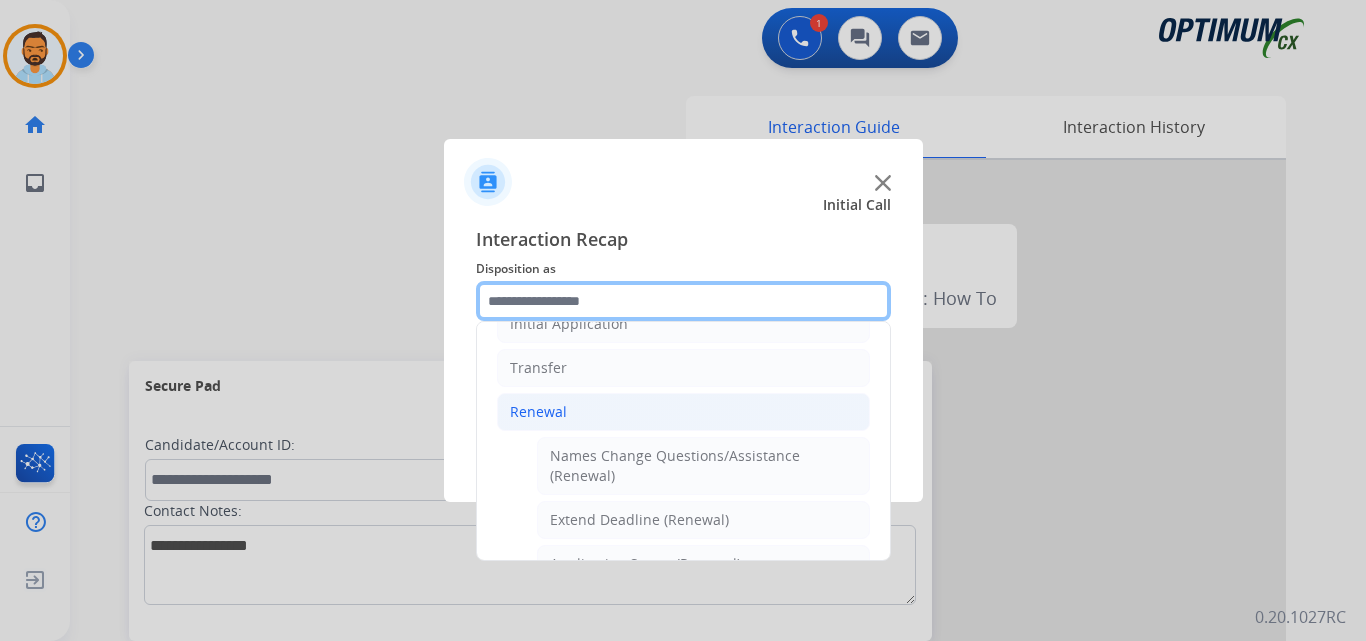 scroll, scrollTop: 772, scrollLeft: 0, axis: vertical 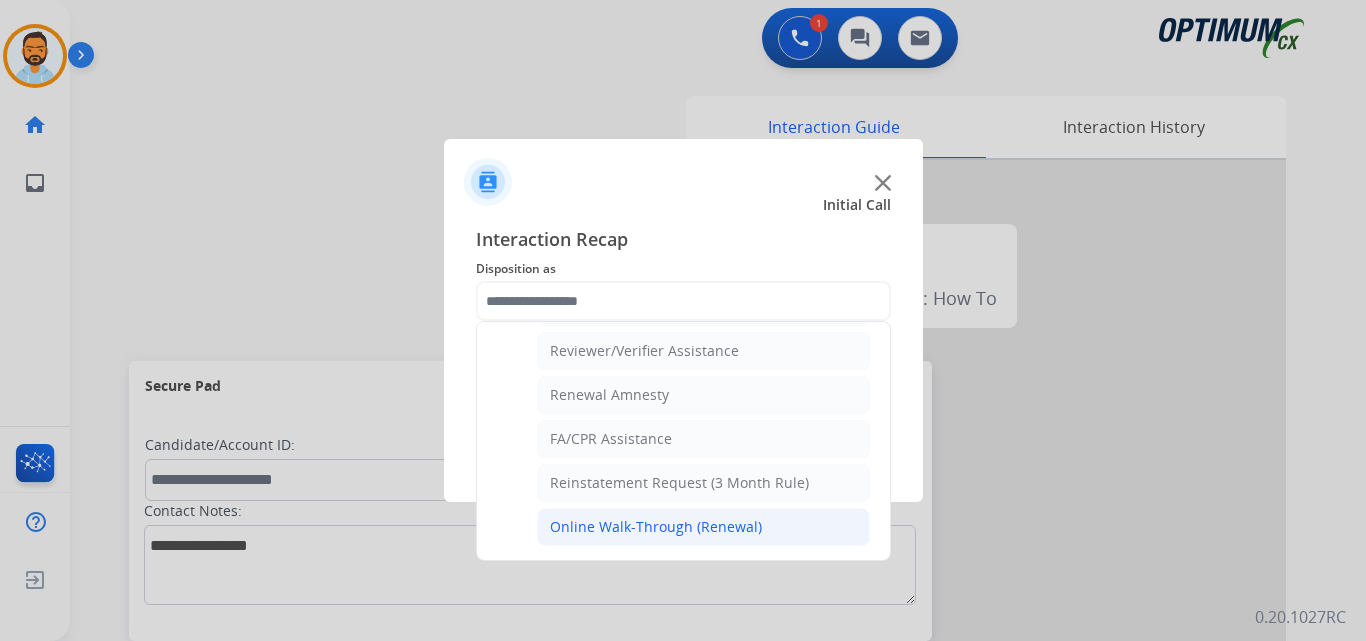 click on "Online Walk-Through (Renewal)" 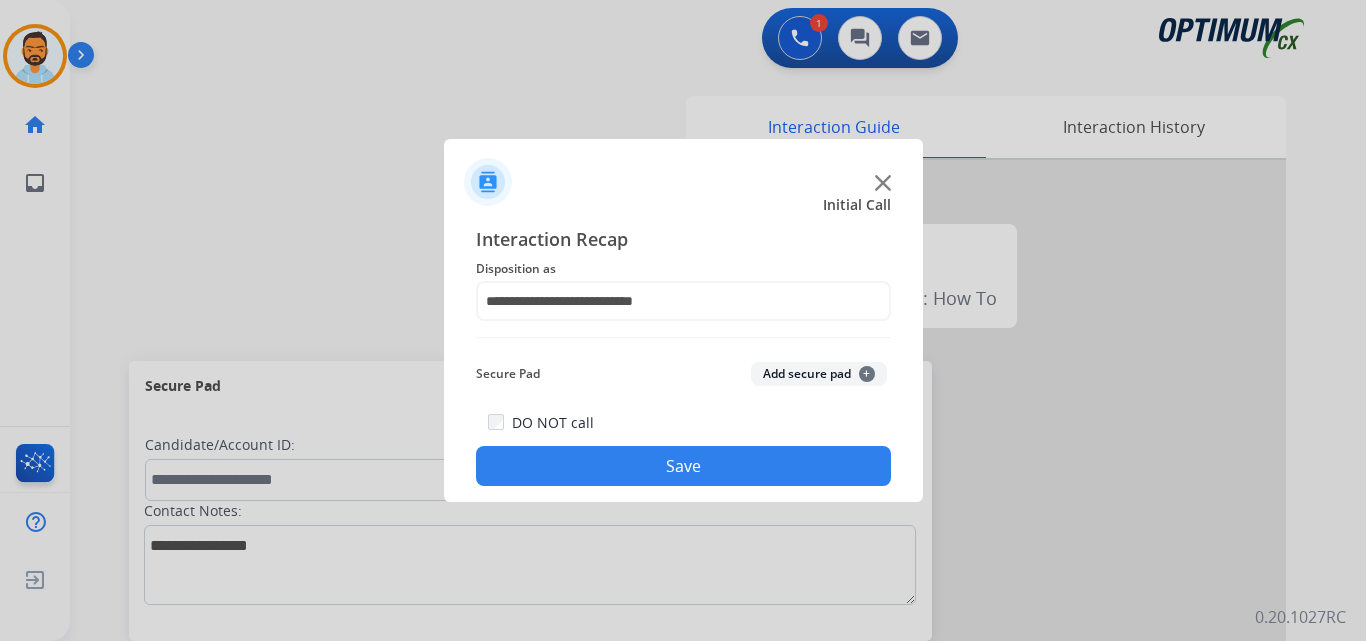click on "Save" 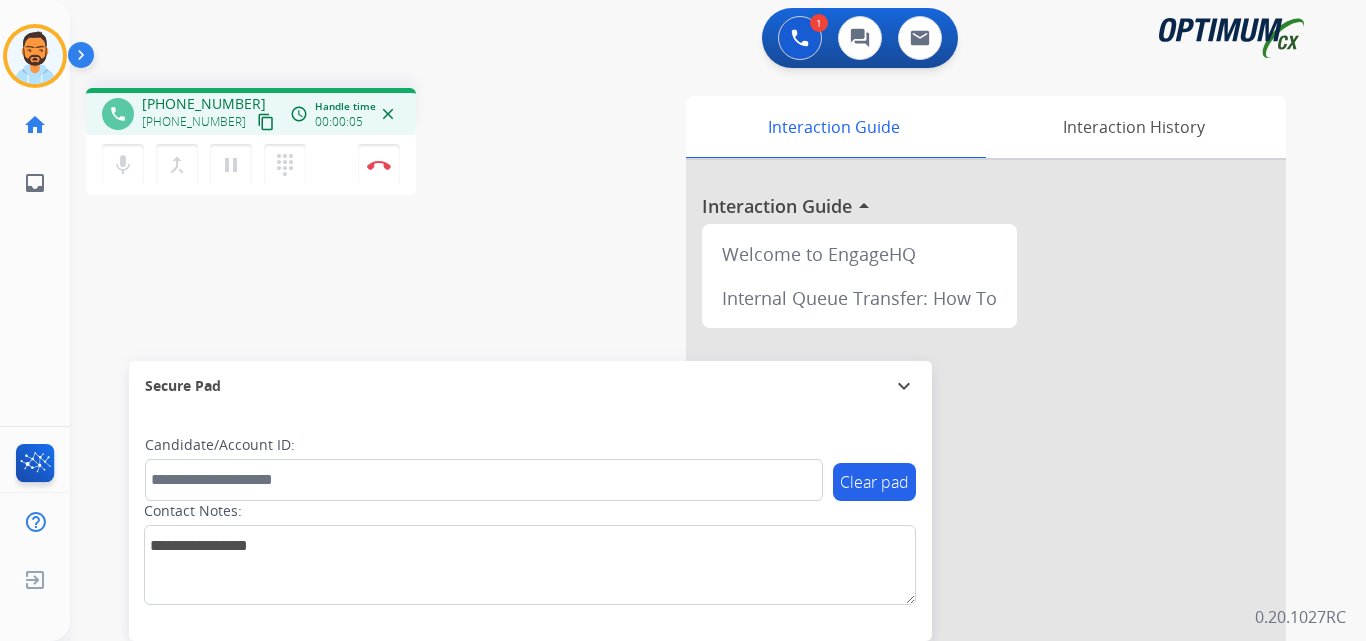 click on "content_copy" at bounding box center (266, 122) 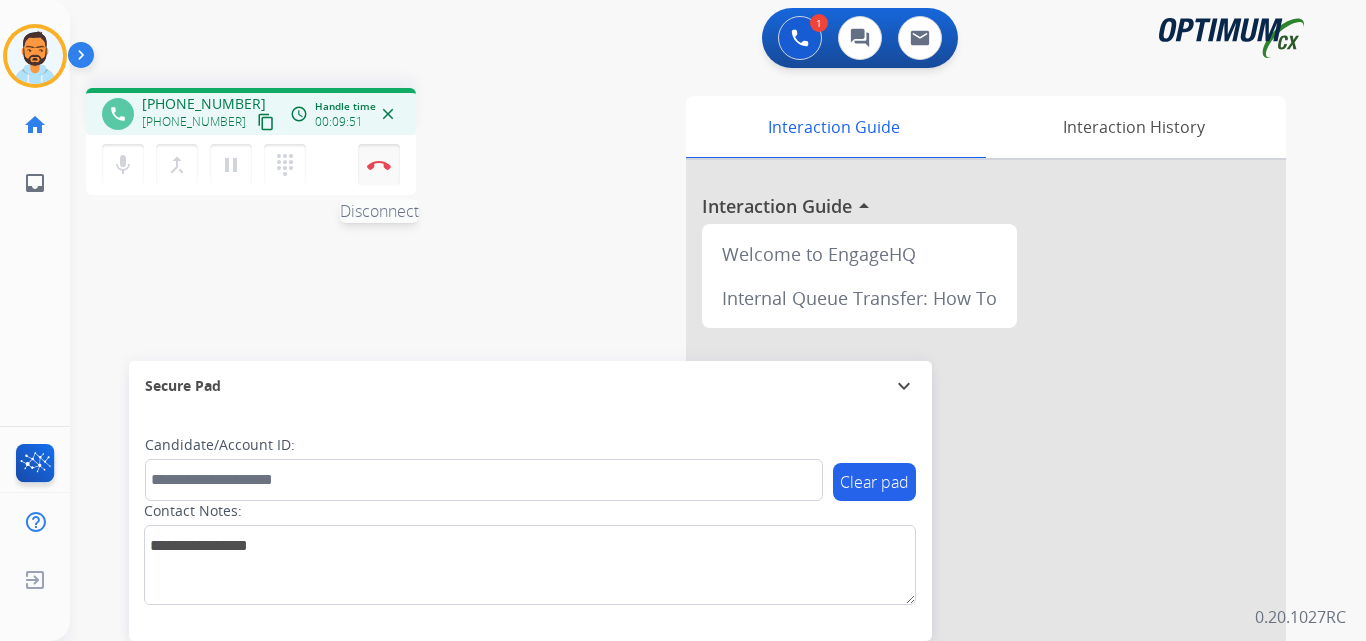 click at bounding box center (379, 165) 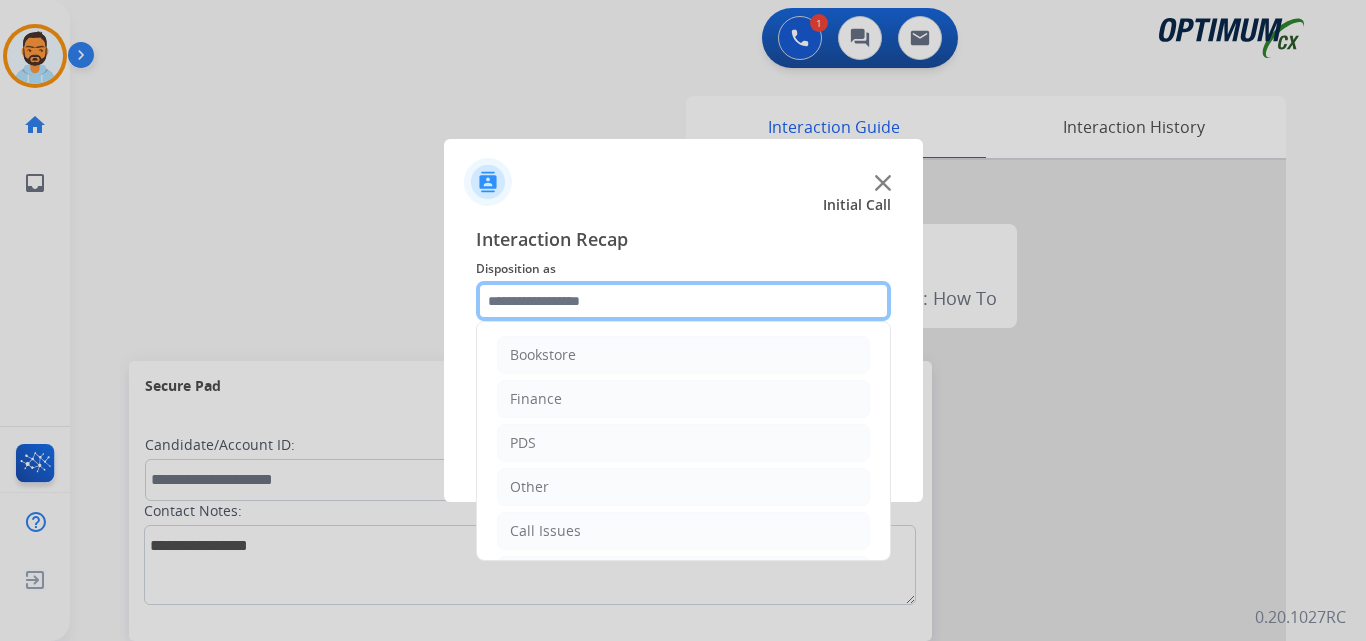 click 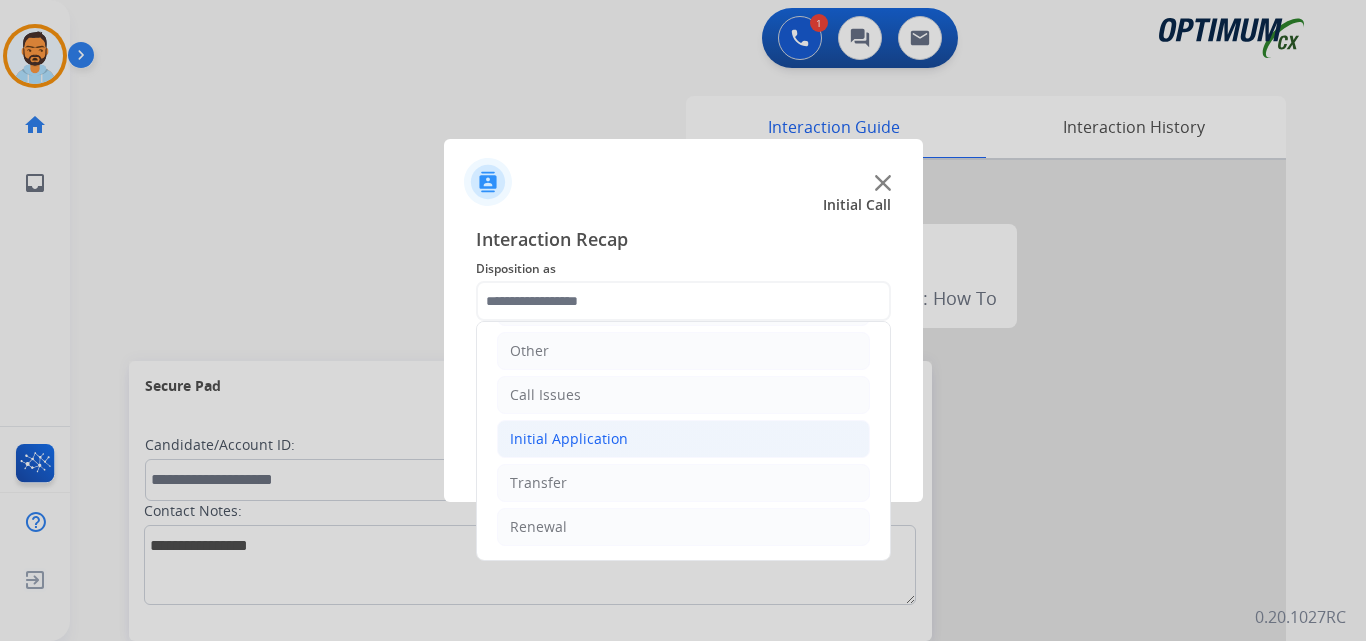 click on "Initial Application" 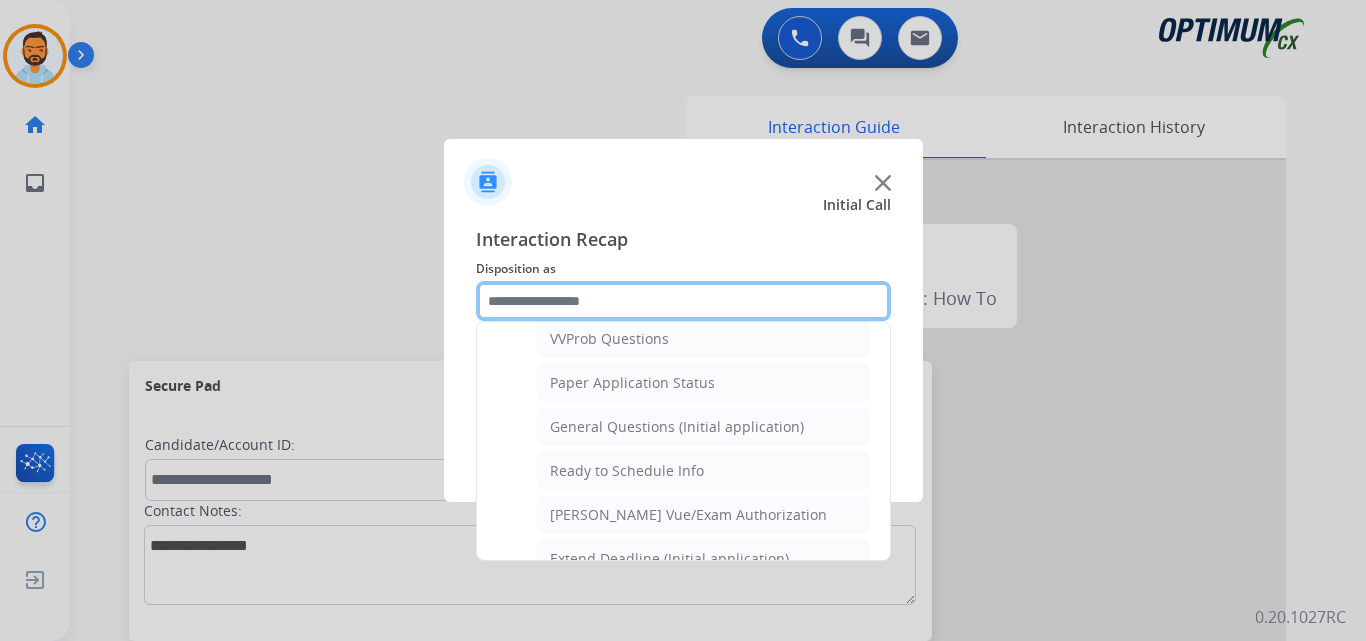 scroll, scrollTop: 1094, scrollLeft: 0, axis: vertical 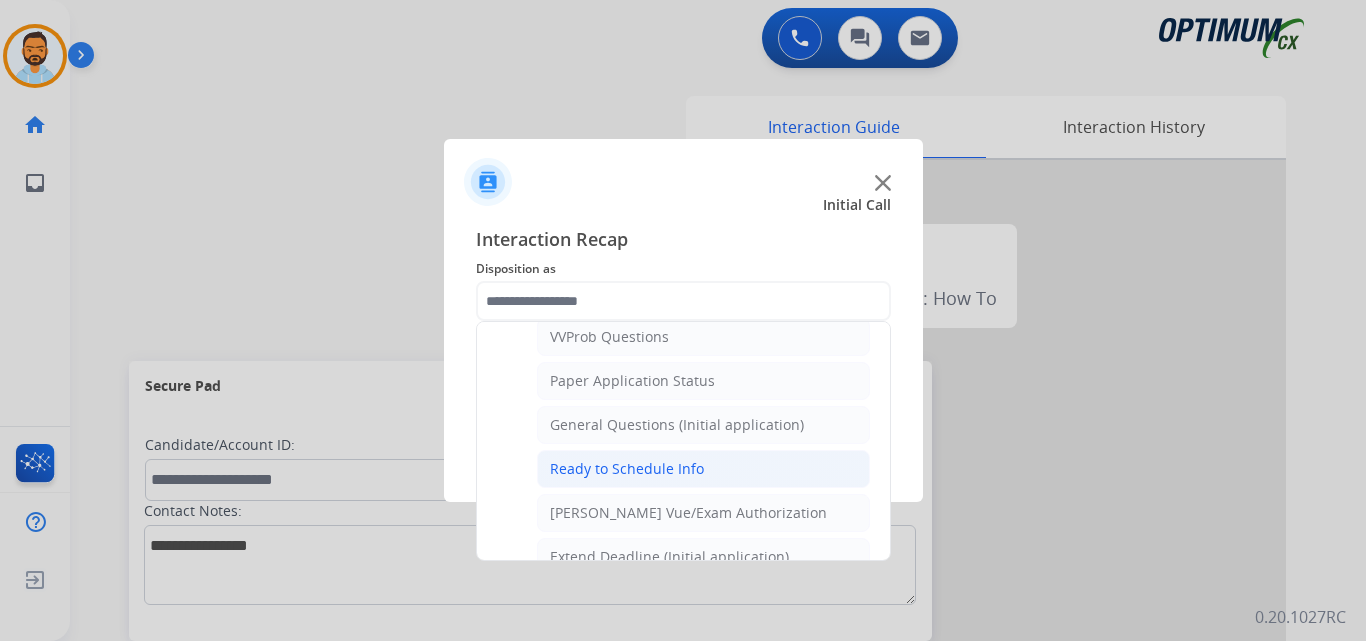 click on "Ready to Schedule Info" 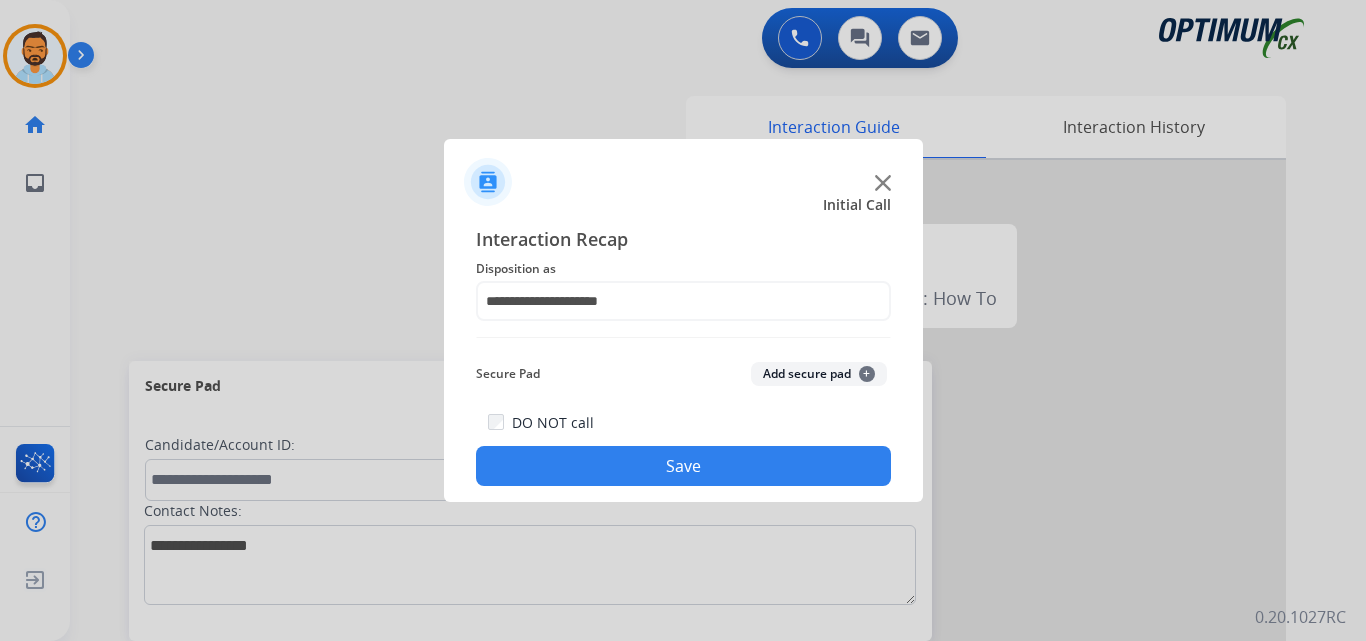 click on "Save" 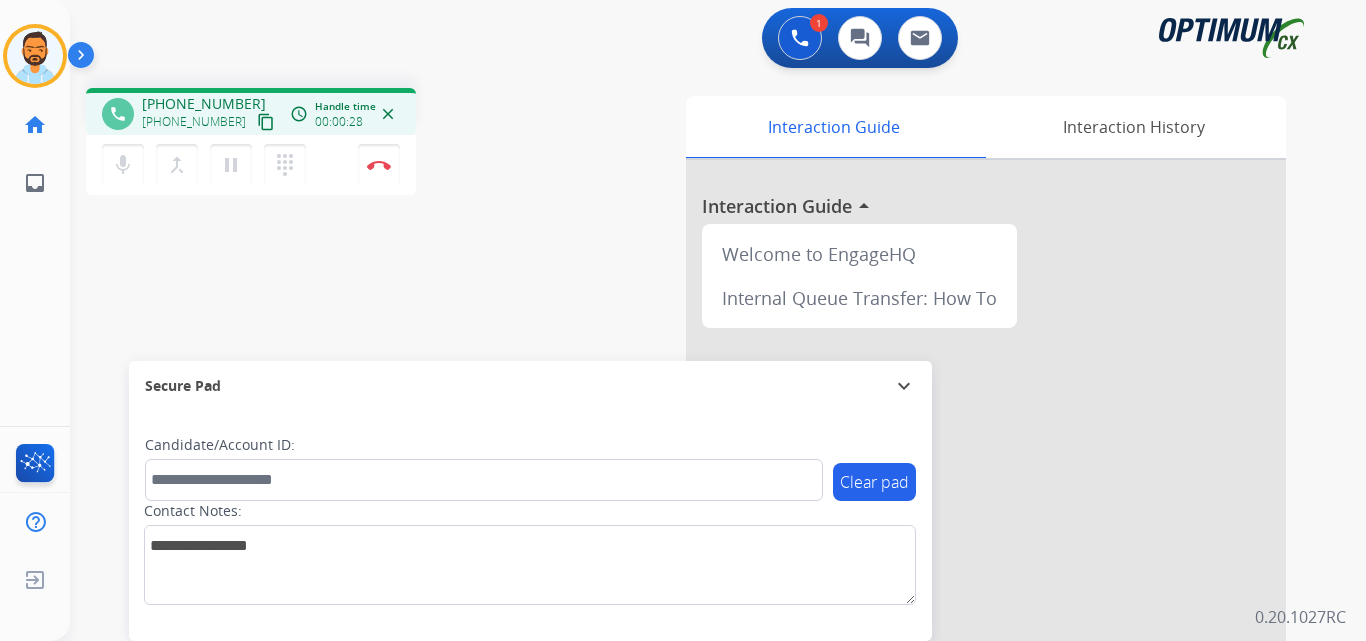 click on "content_copy" at bounding box center [266, 122] 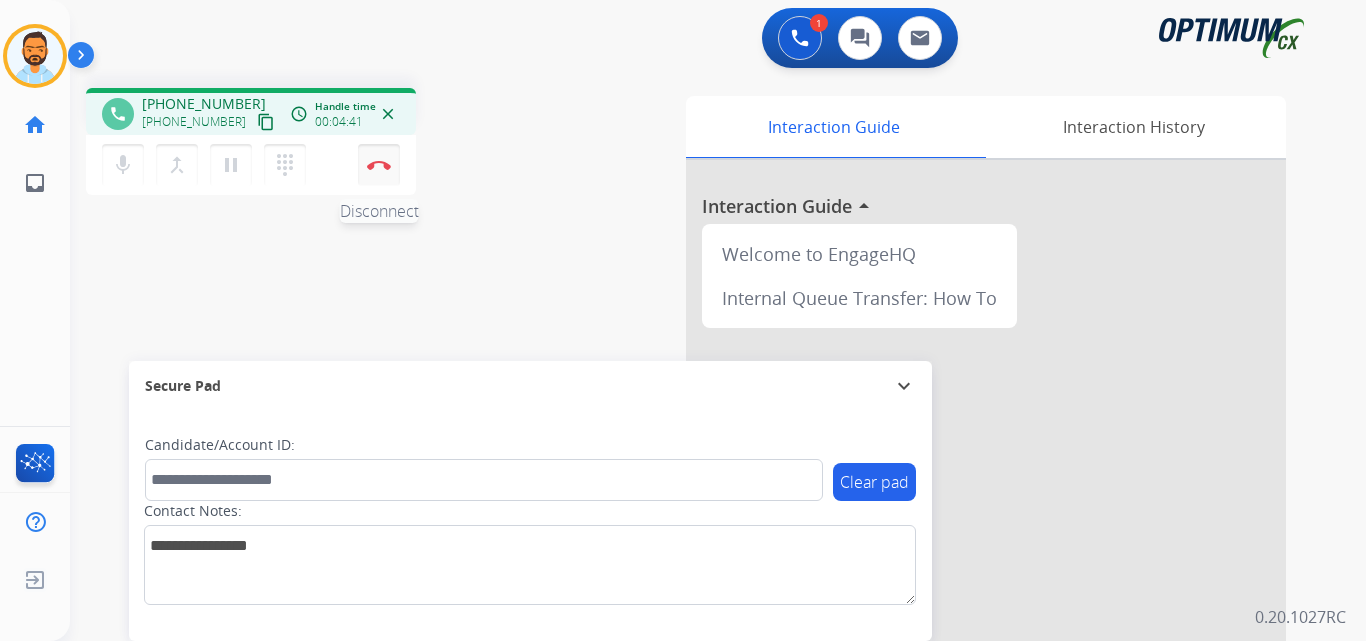 click on "Disconnect" at bounding box center [379, 165] 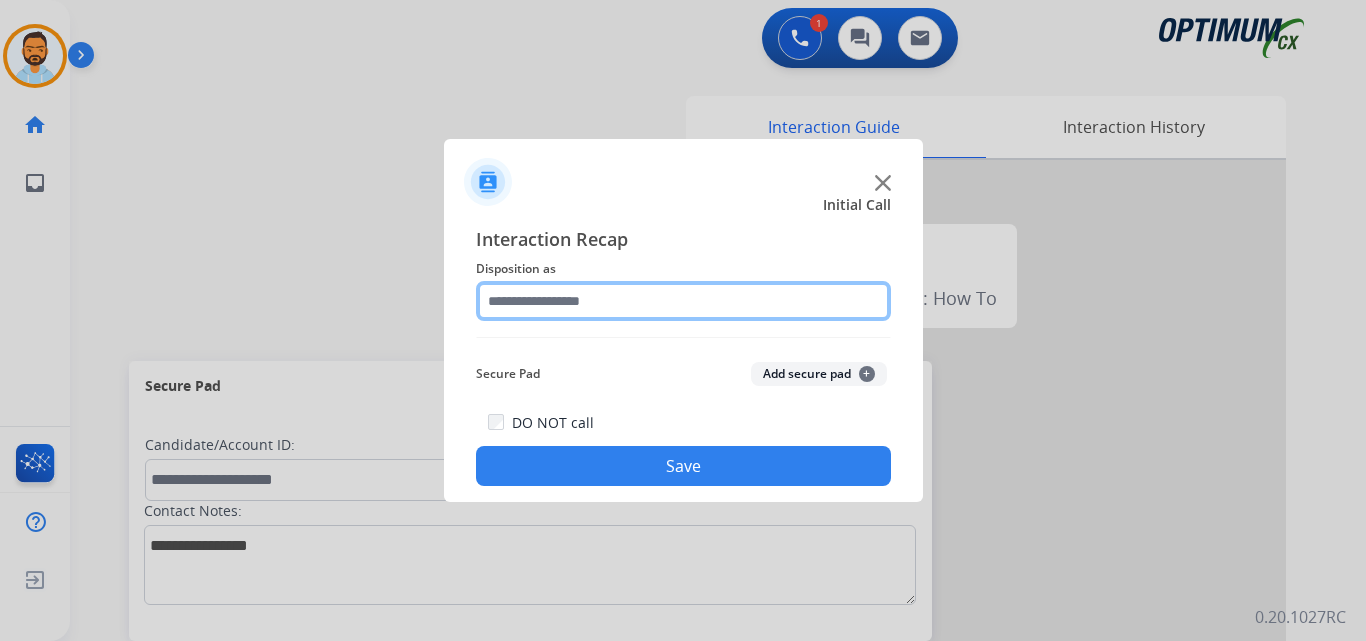 click 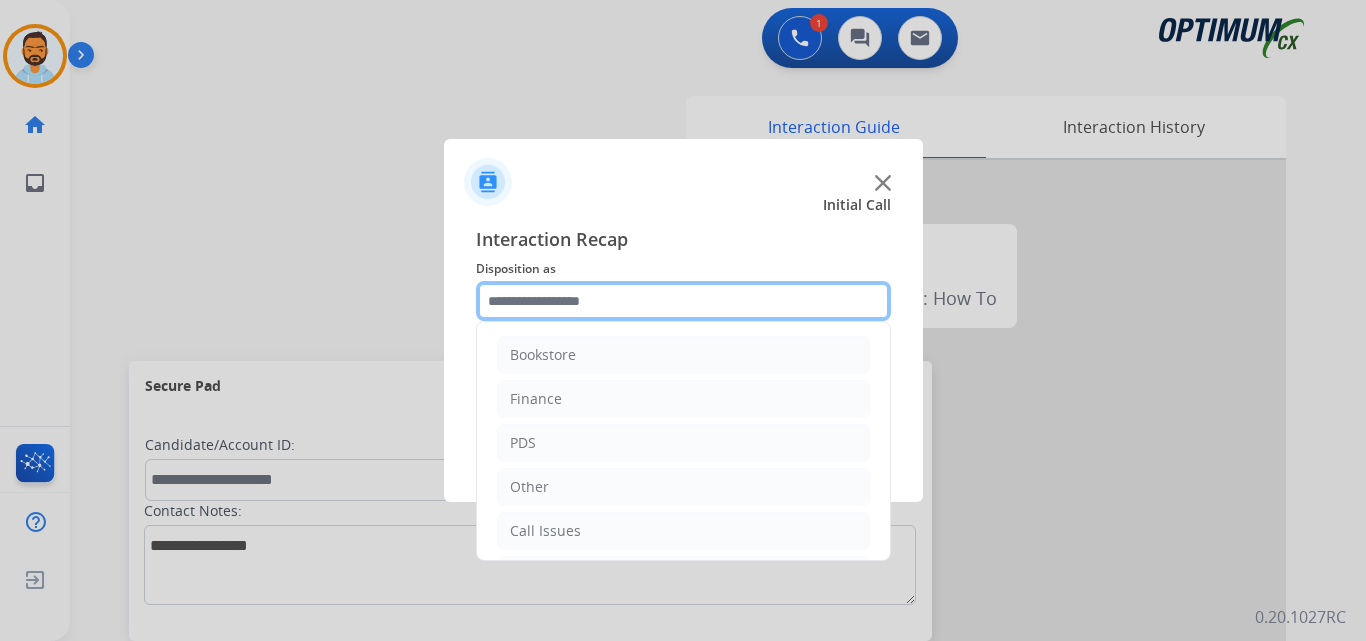 scroll, scrollTop: 136, scrollLeft: 0, axis: vertical 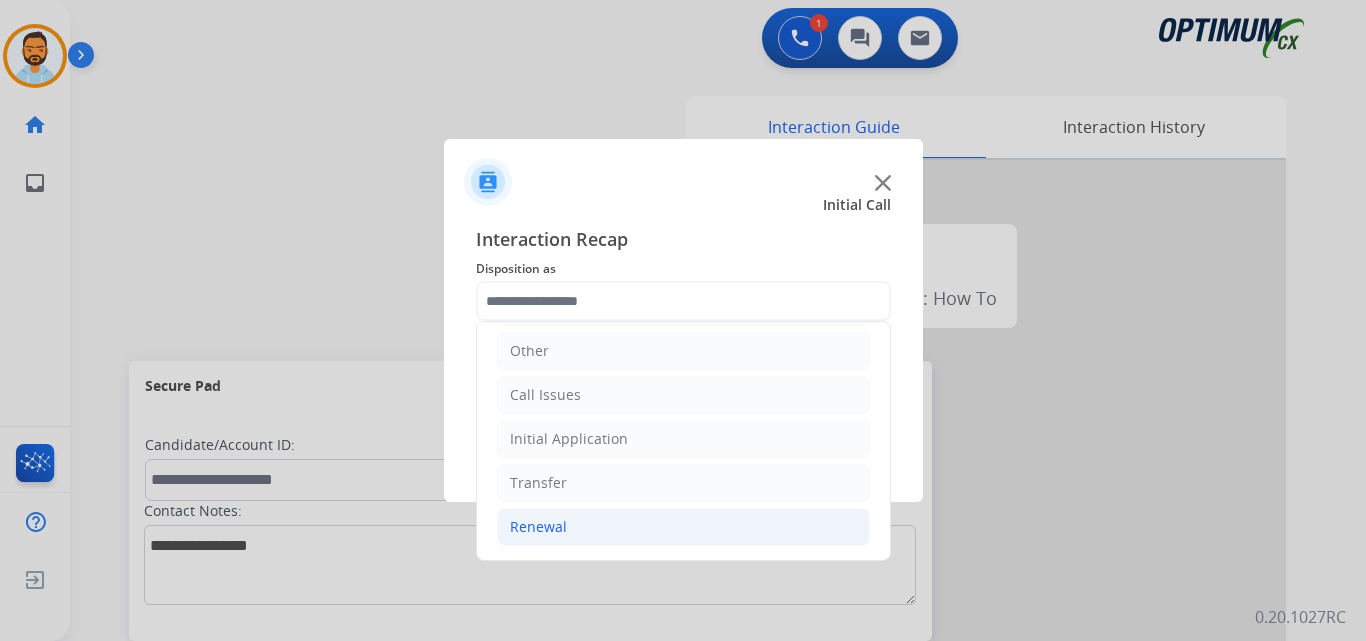 click on "Renewal" 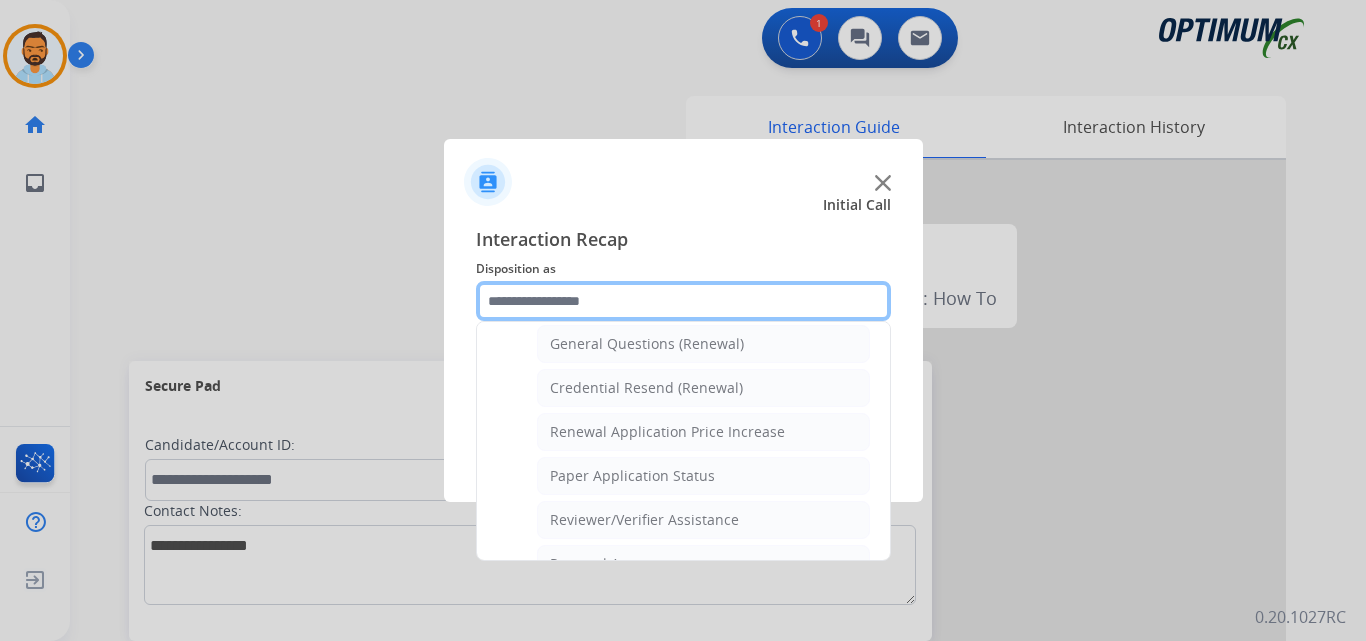 scroll, scrollTop: 598, scrollLeft: 0, axis: vertical 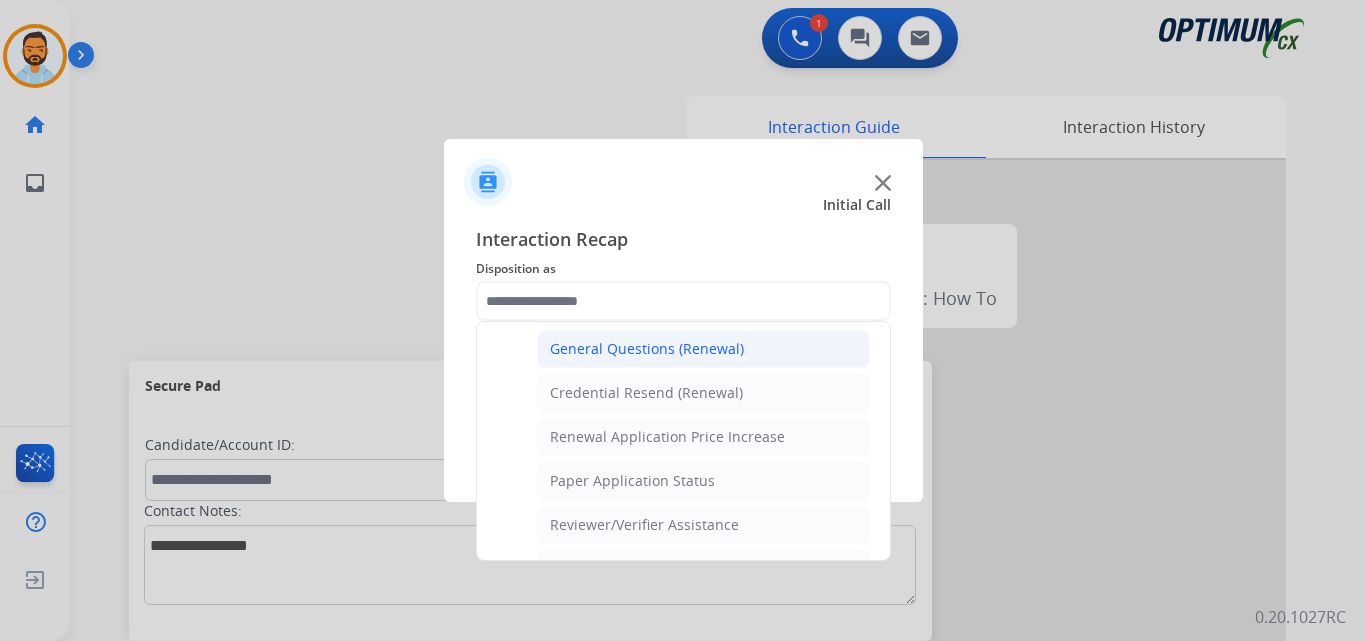 click on "General Questions (Renewal)" 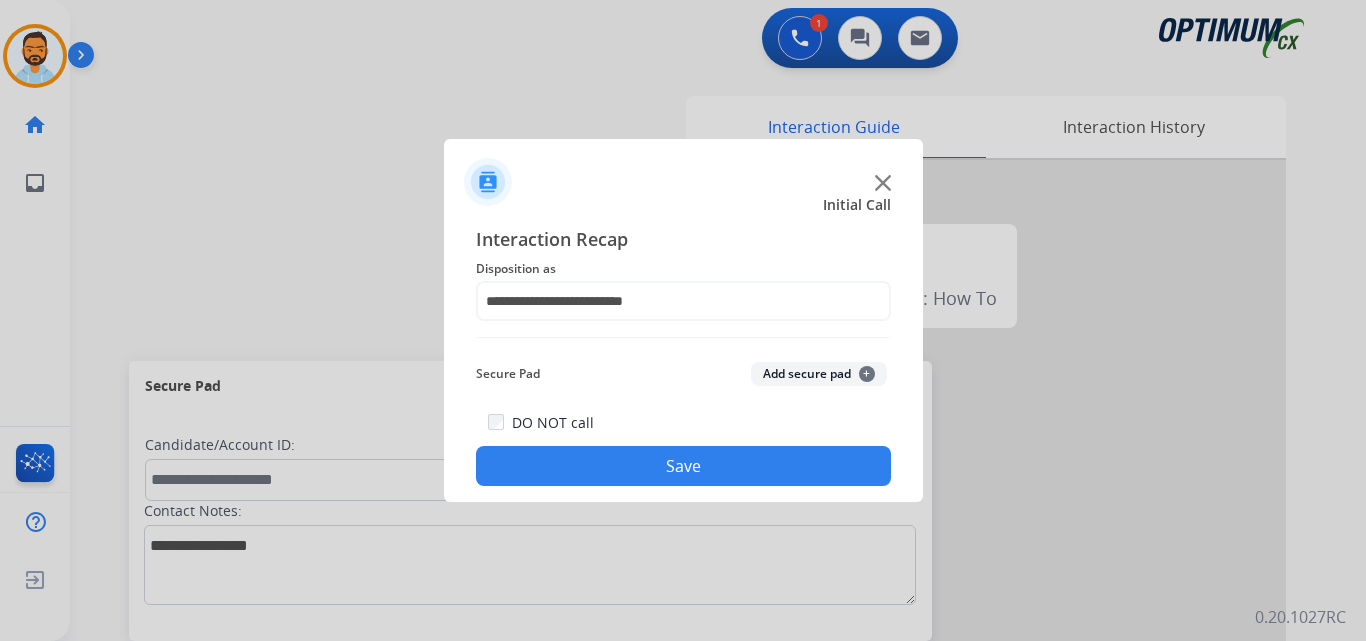 click on "Save" 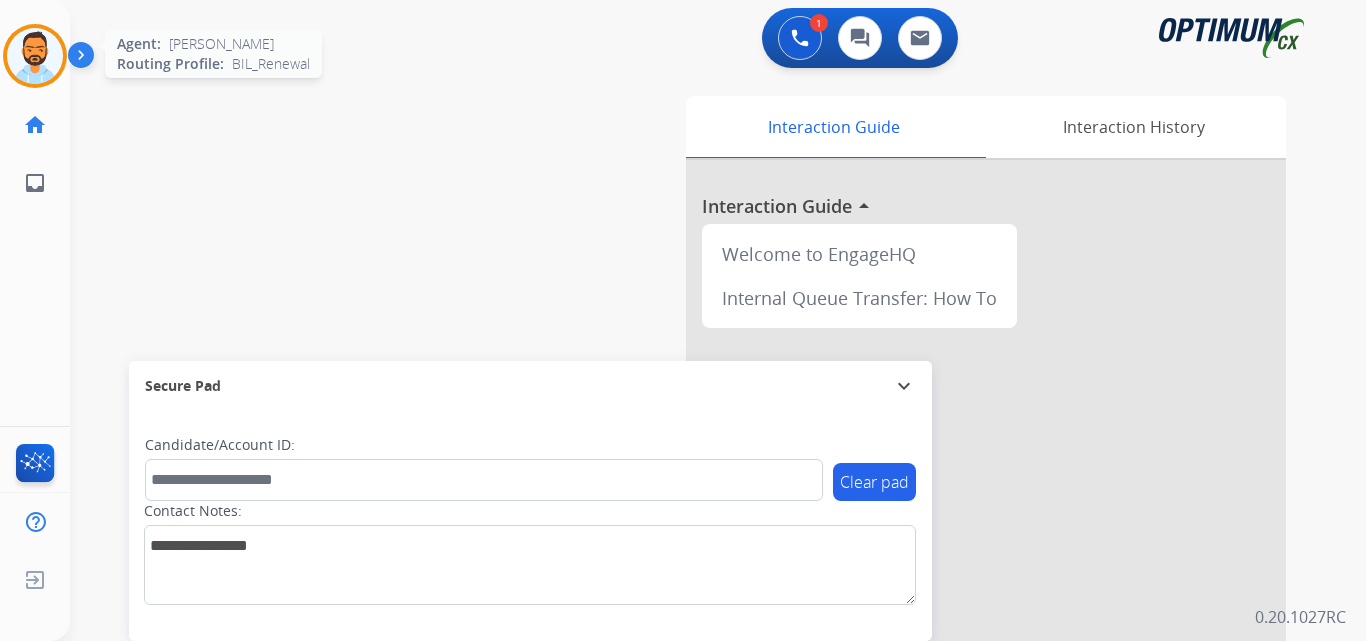 click at bounding box center [35, 56] 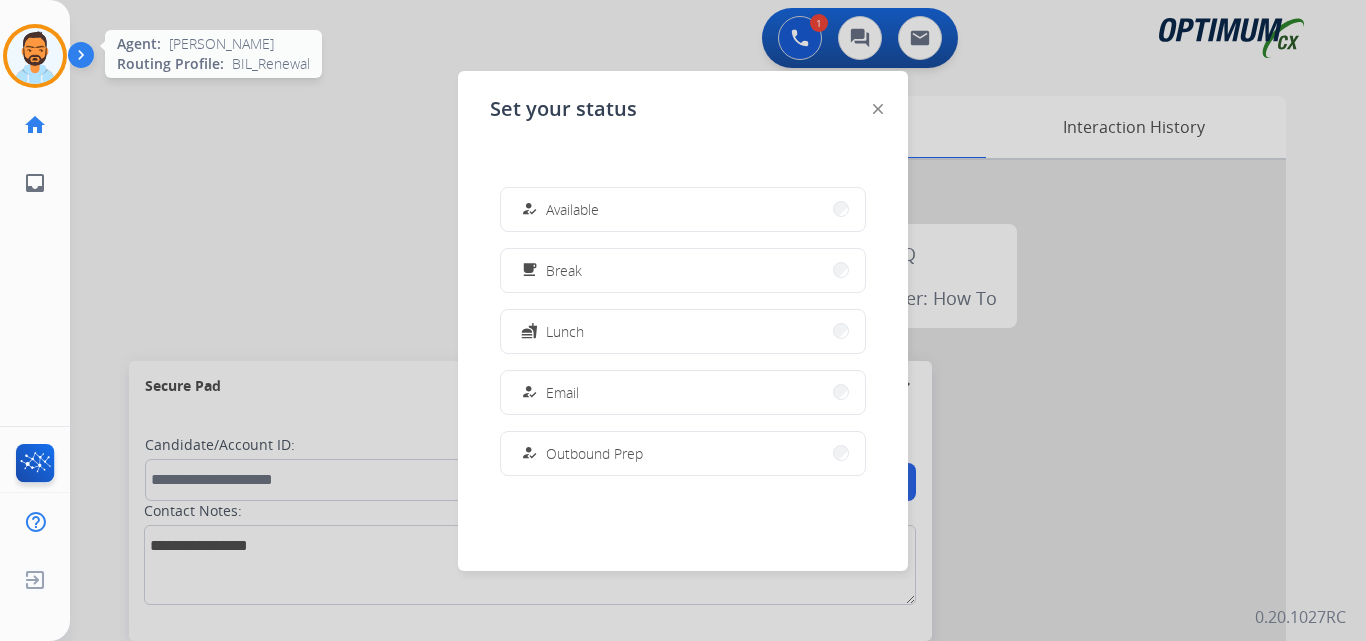 click at bounding box center (35, 56) 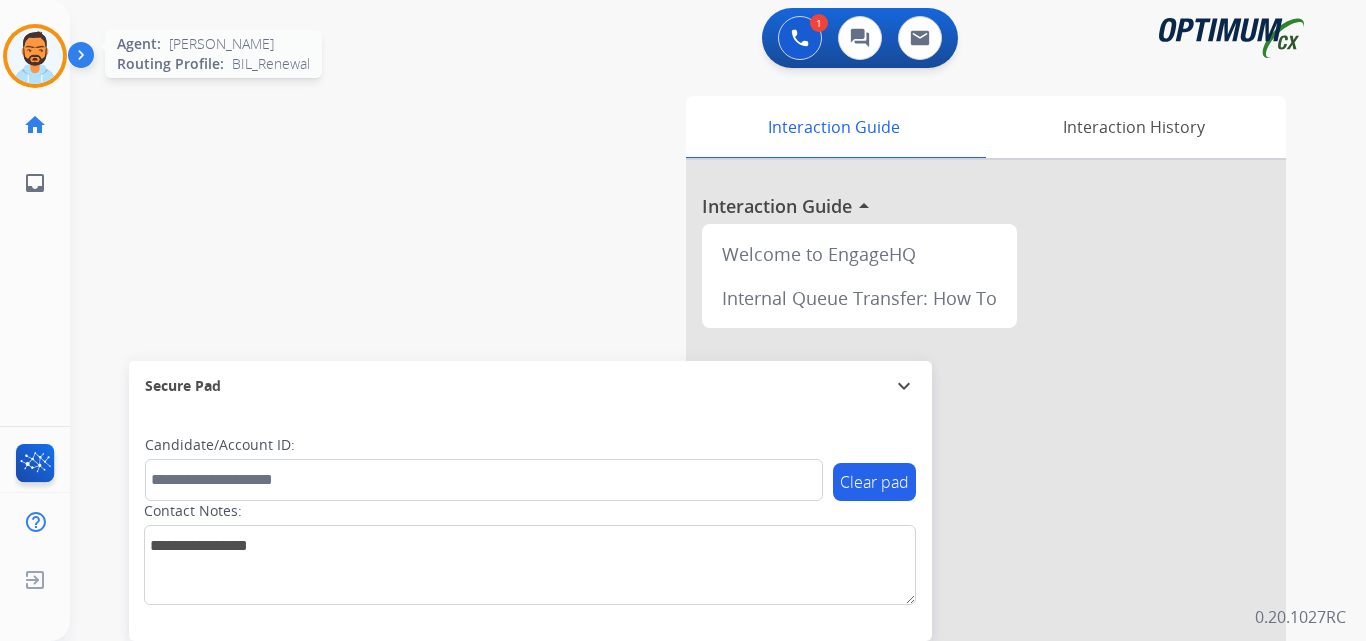 click at bounding box center (35, 56) 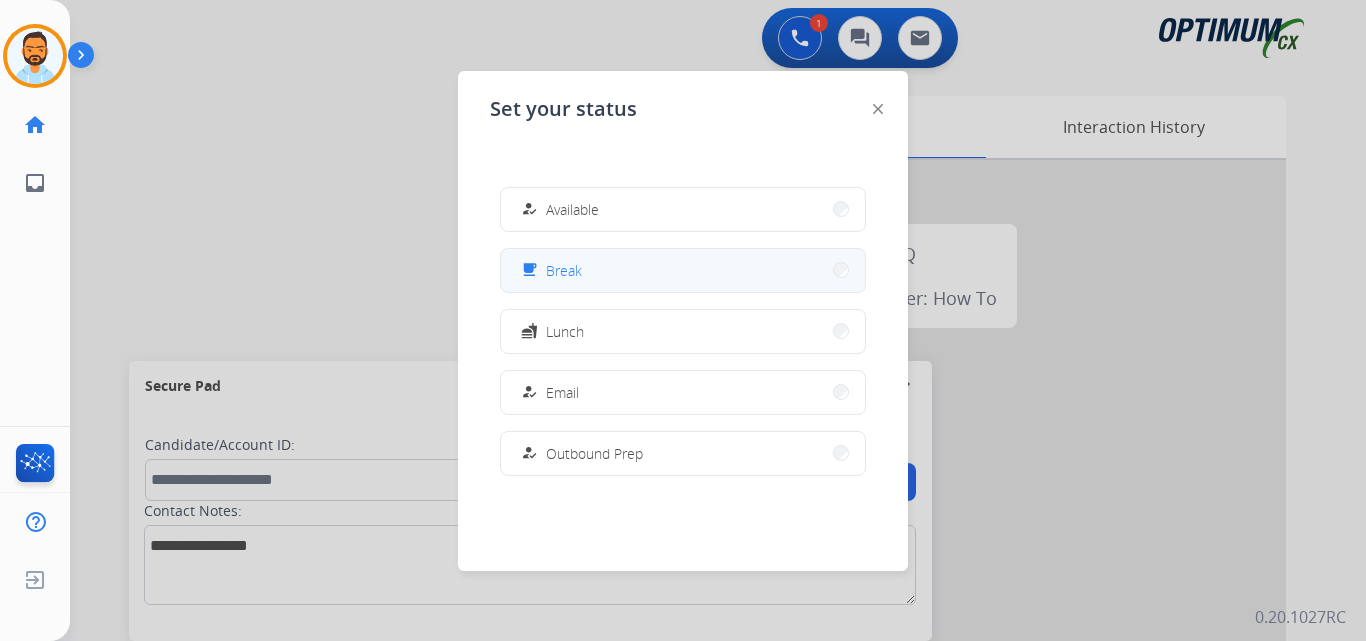 click on "free_breakfast Break" at bounding box center [683, 270] 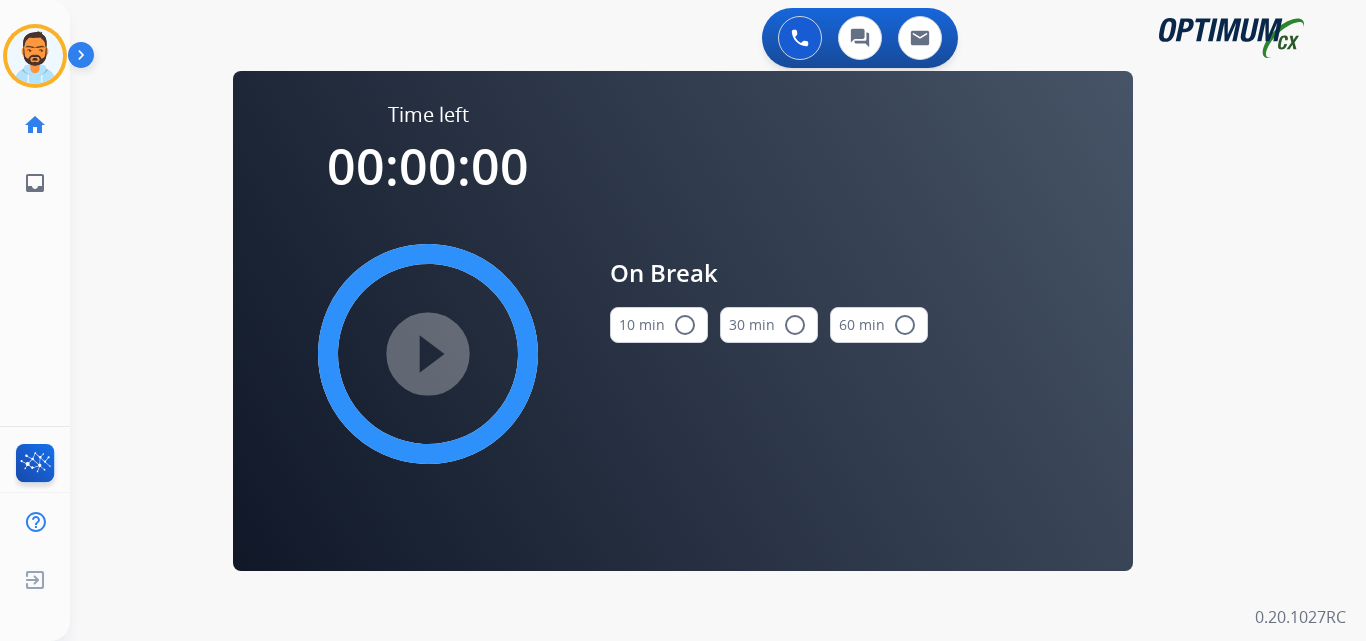 click on "10 min  radio_button_unchecked" at bounding box center (659, 325) 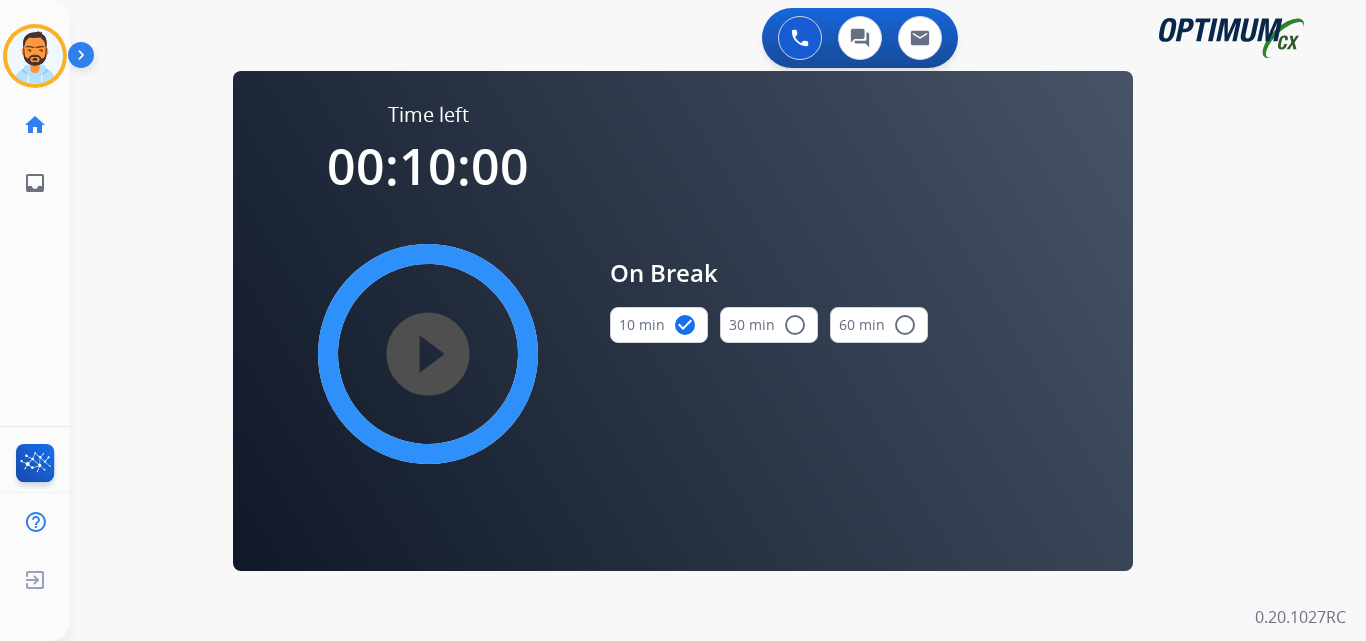 click on "play_circle_filled" at bounding box center (428, 354) 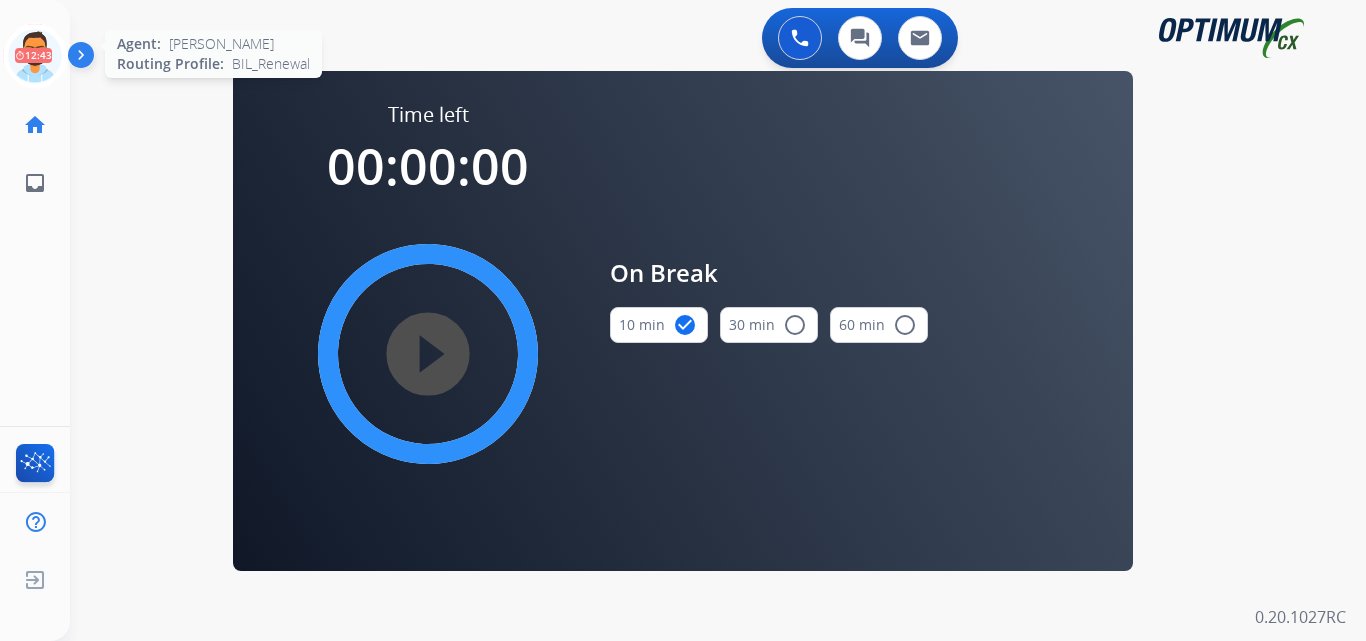 click 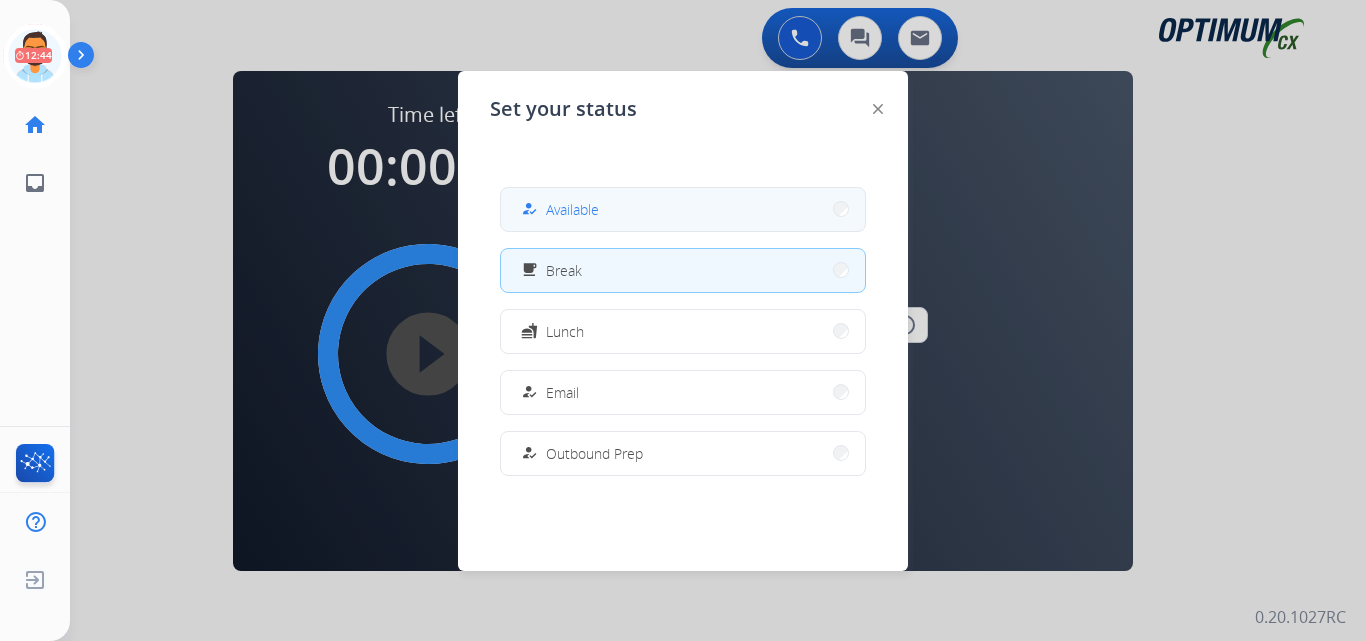 click on "how_to_reg Available" at bounding box center [683, 209] 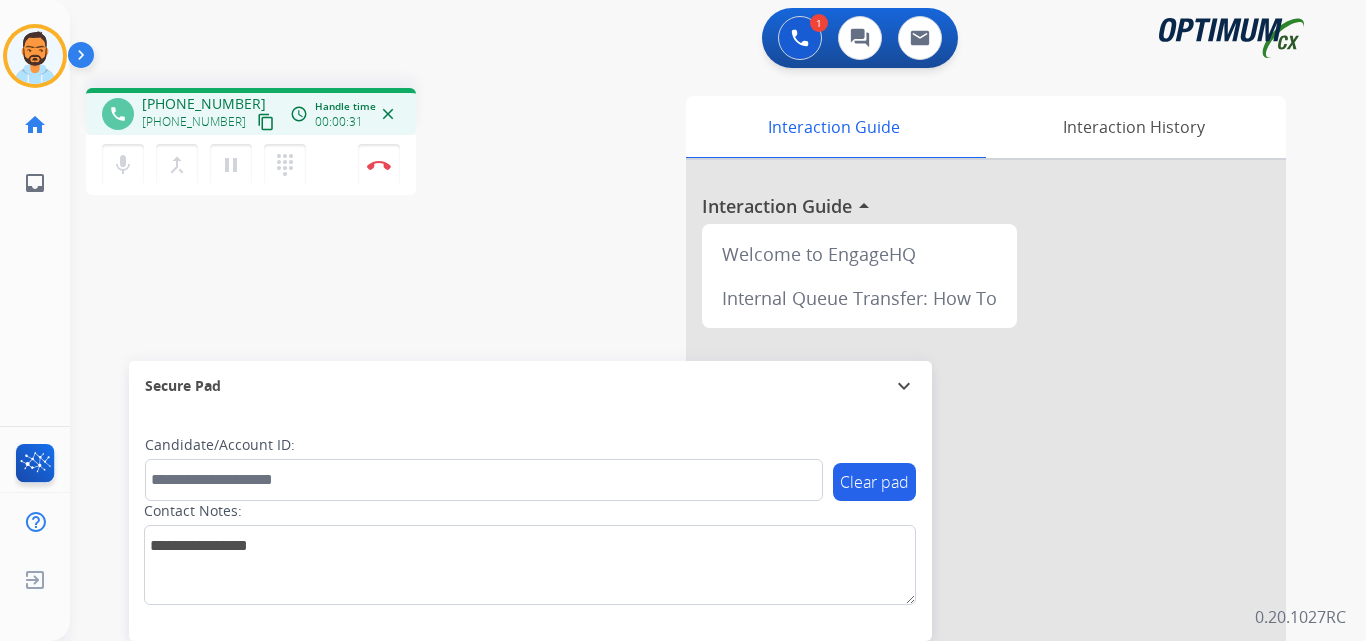 click on "content_copy" at bounding box center [266, 122] 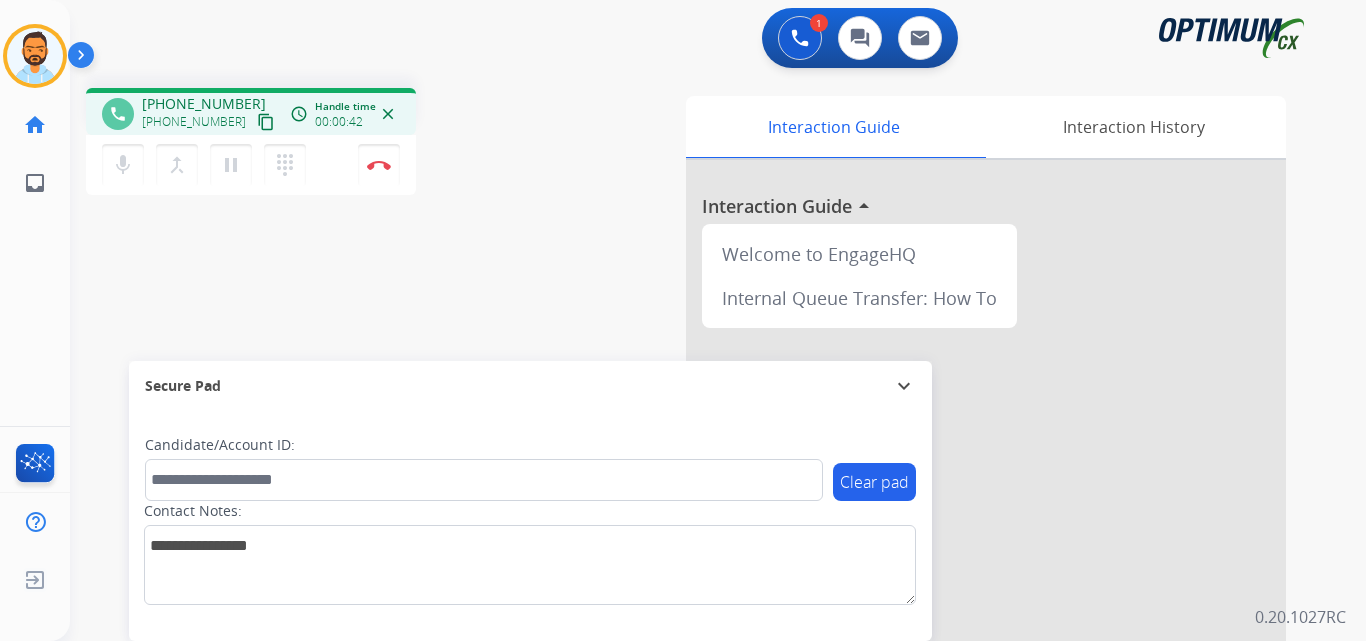 click on "content_copy" at bounding box center (266, 122) 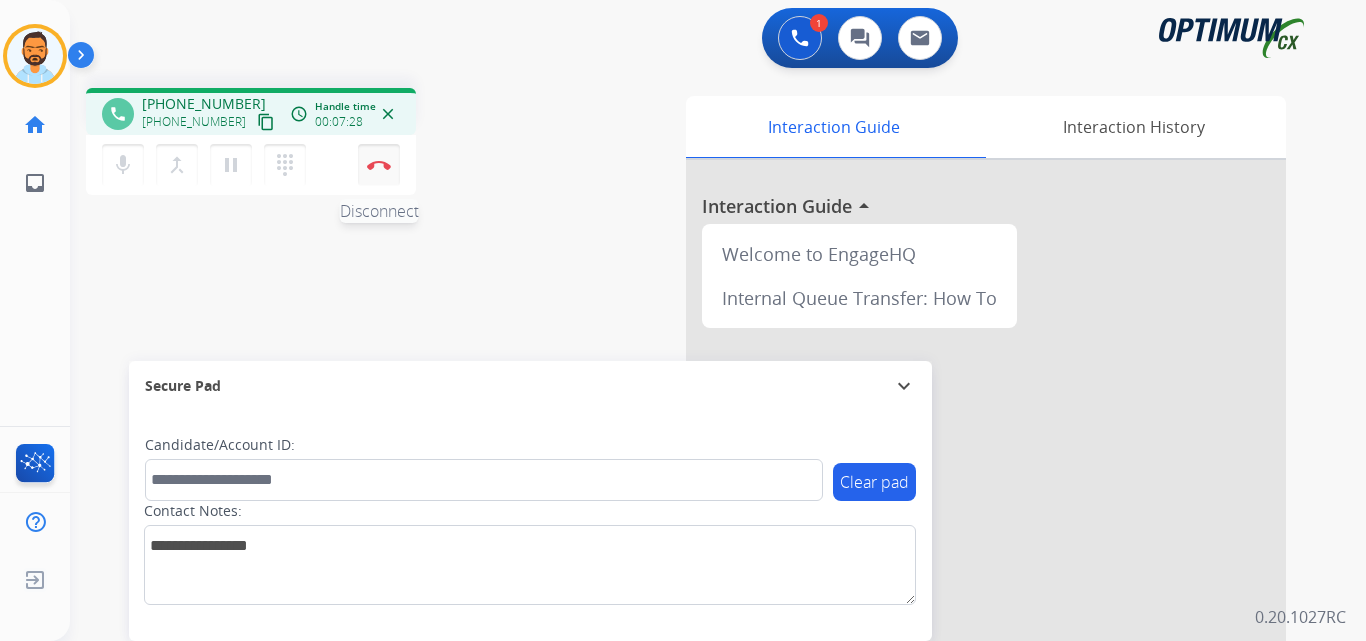 click on "Disconnect" at bounding box center (379, 165) 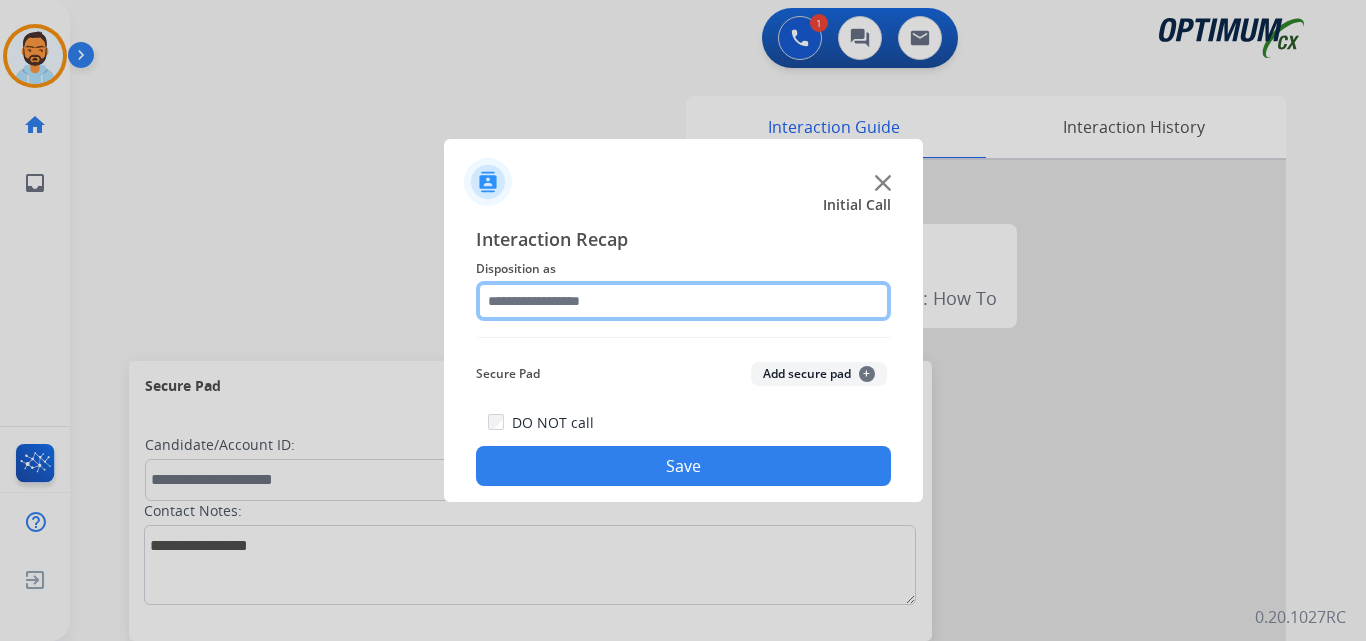 click 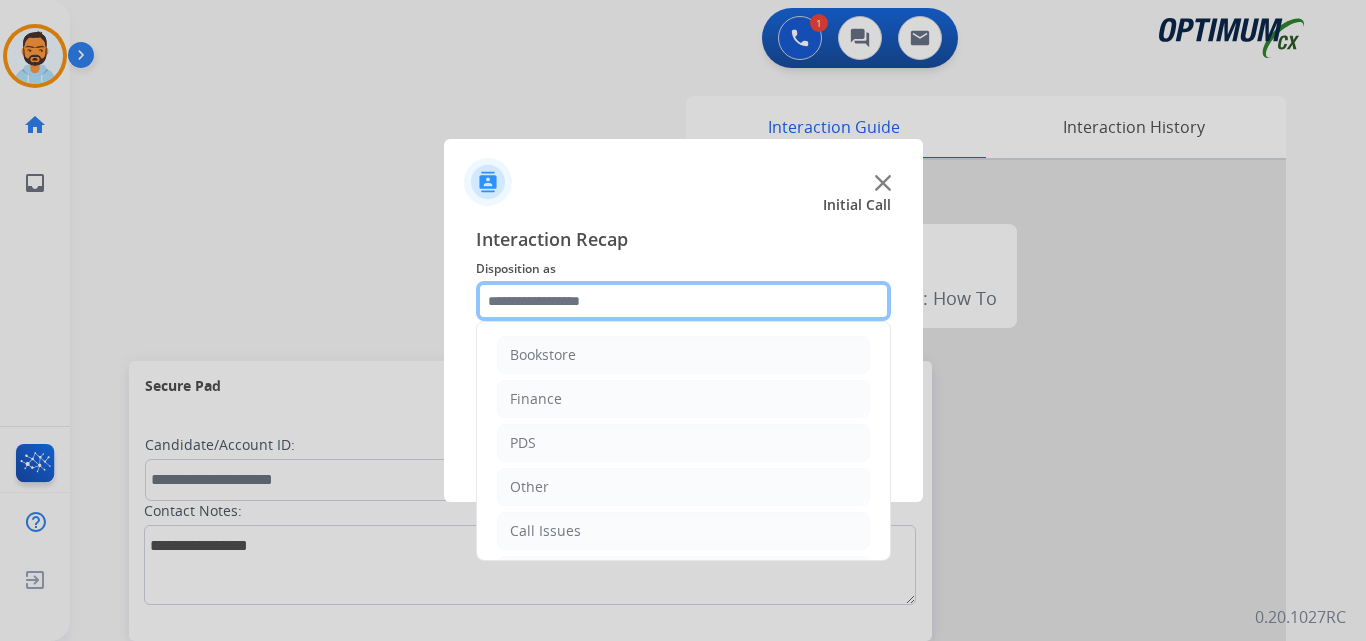 scroll, scrollTop: 136, scrollLeft: 0, axis: vertical 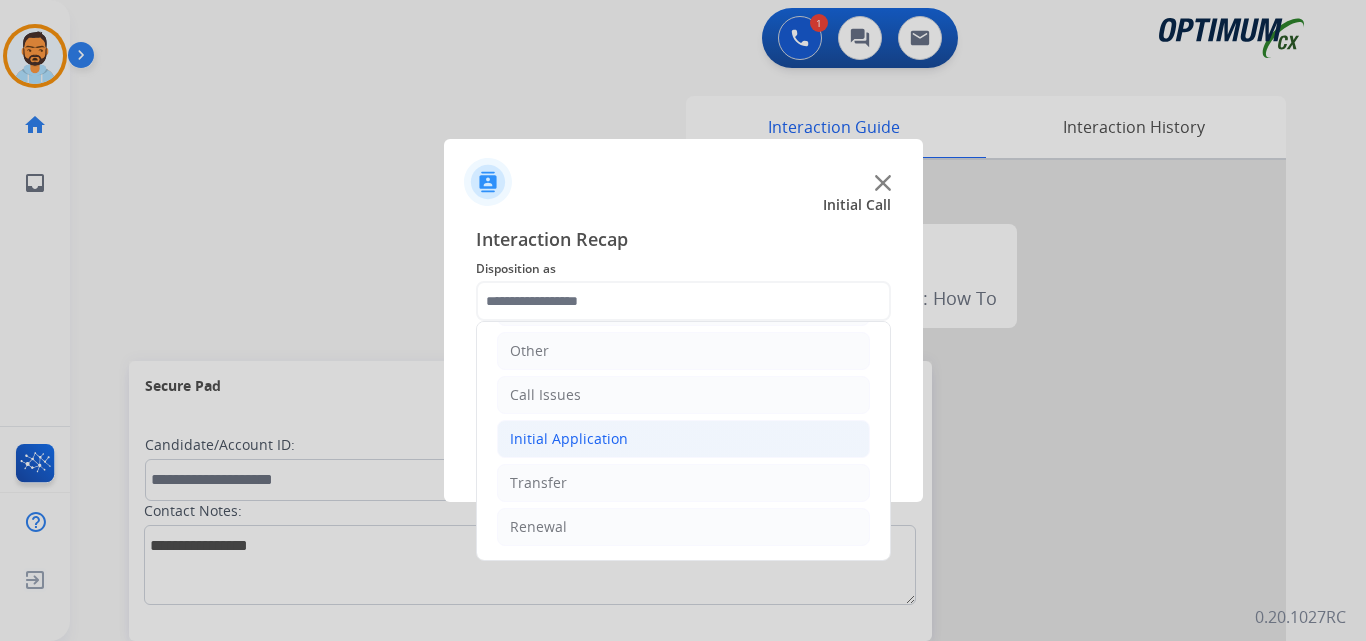 click on "Initial Application" 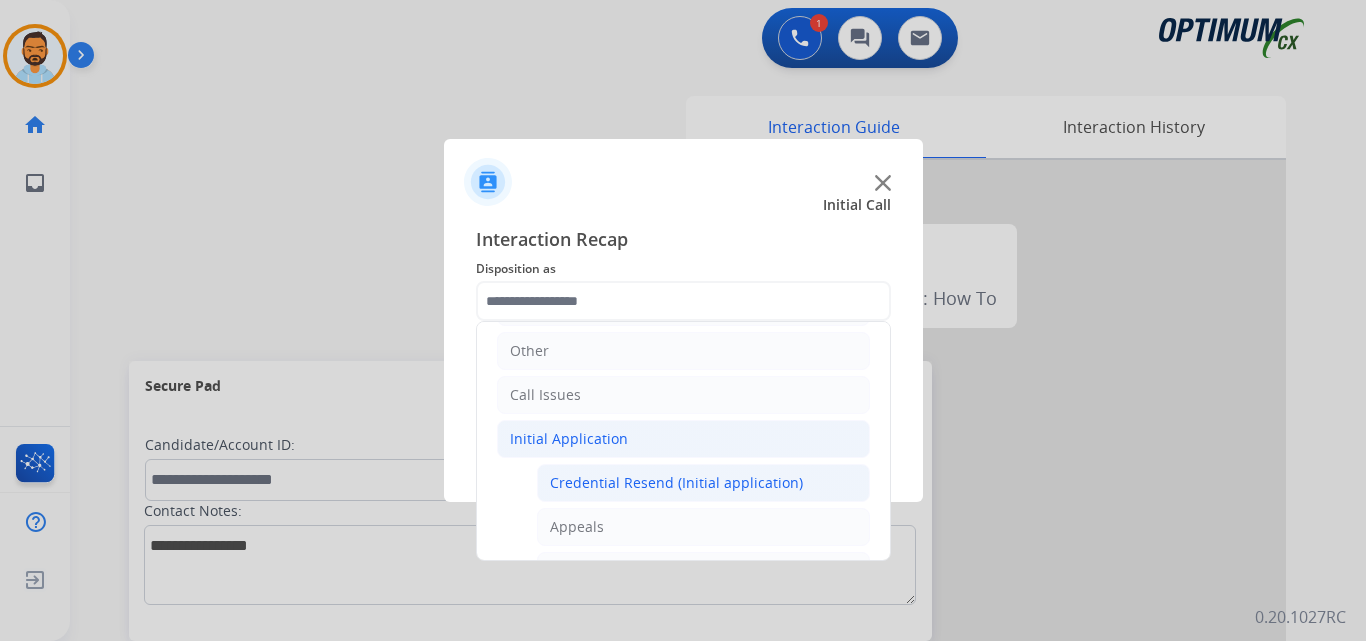 click on "Credential Resend (Initial application)" 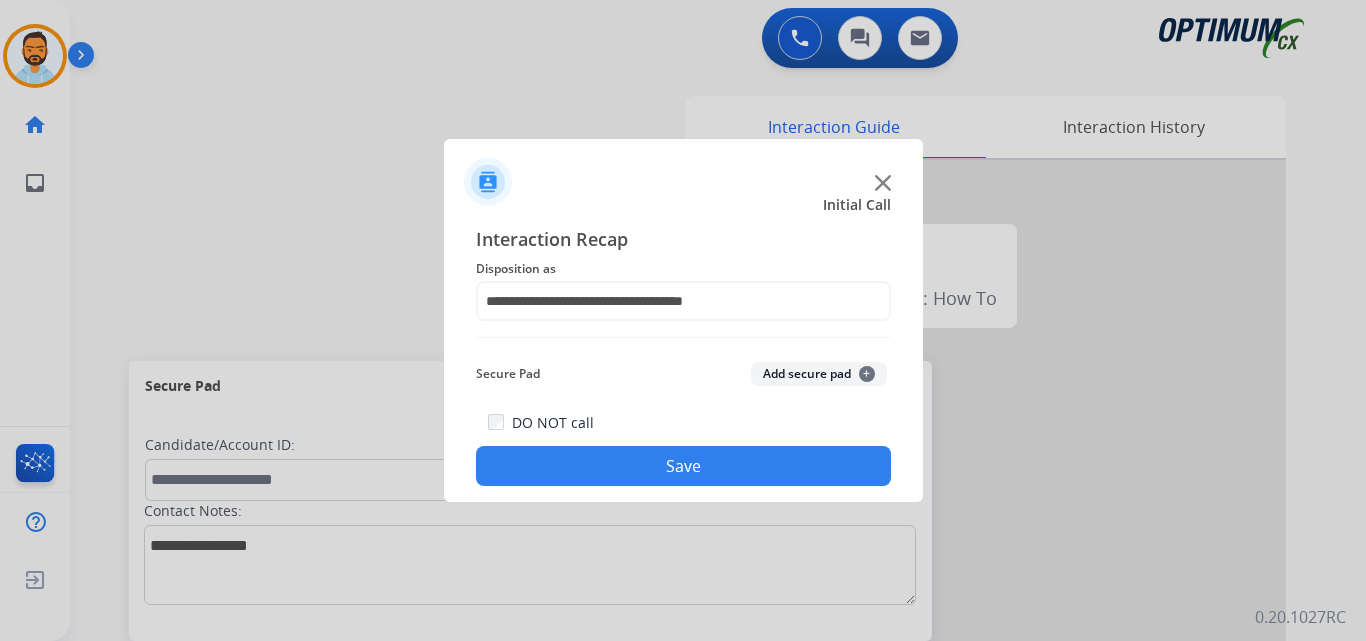 click on "Save" 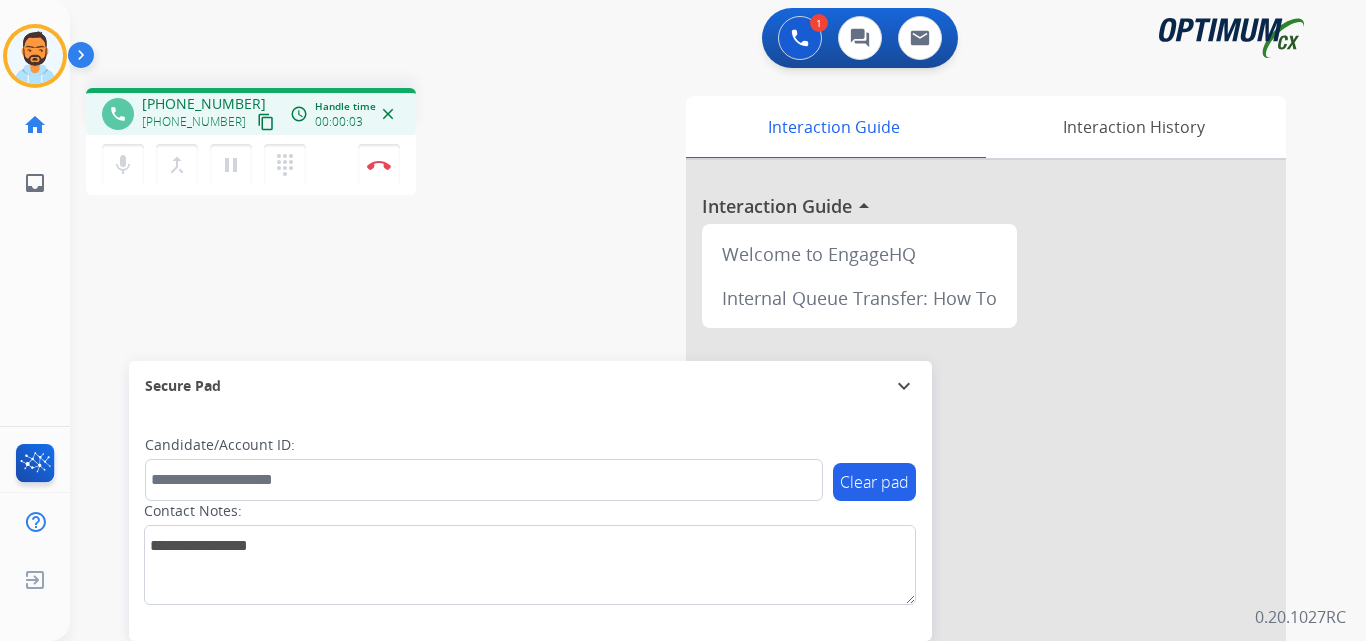click on "content_copy" at bounding box center [266, 122] 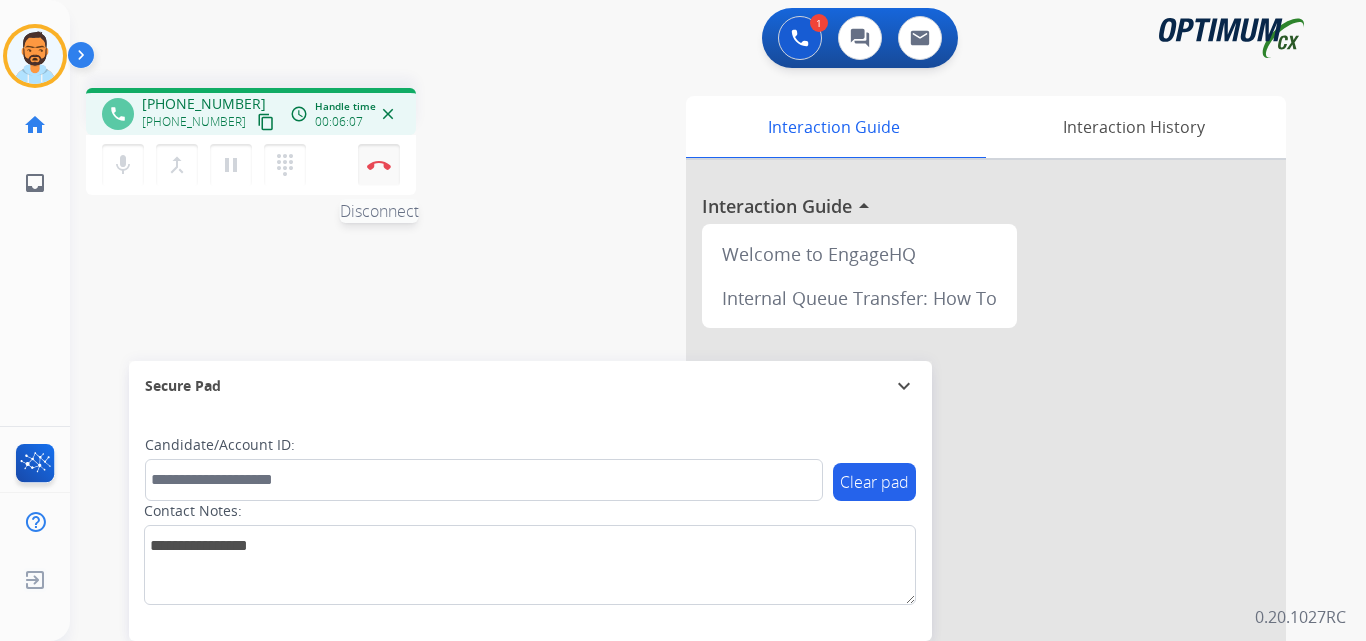 click on "Disconnect" at bounding box center (379, 165) 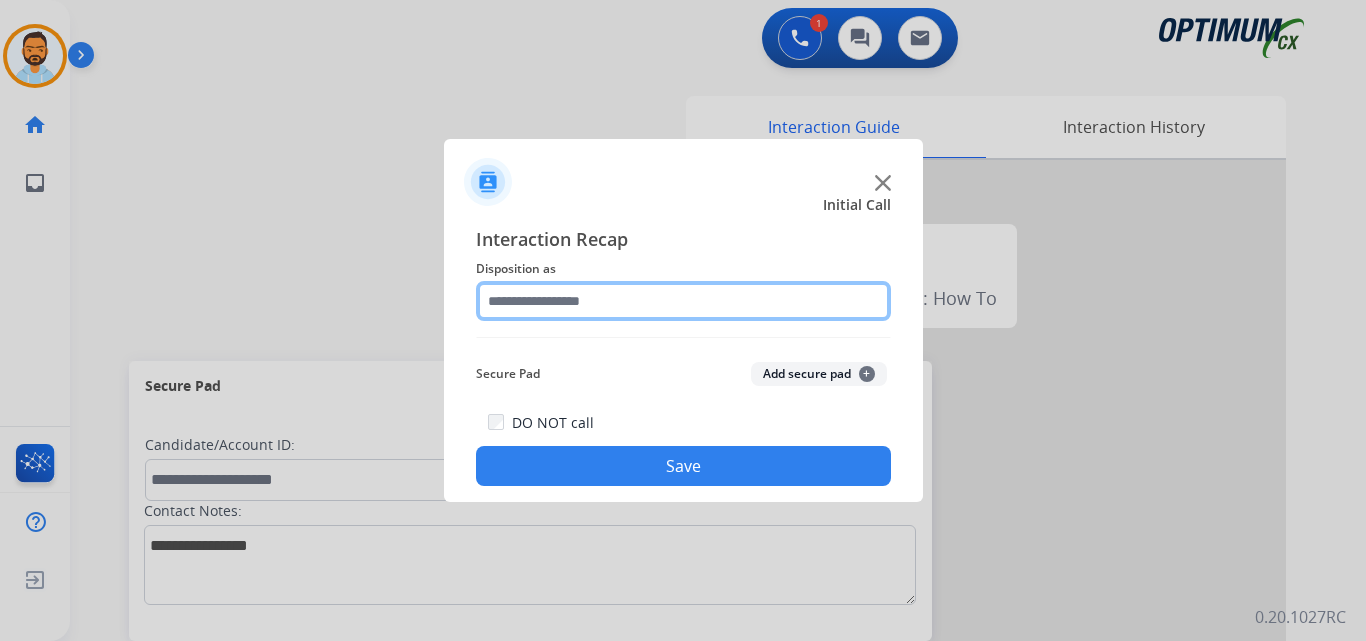 click 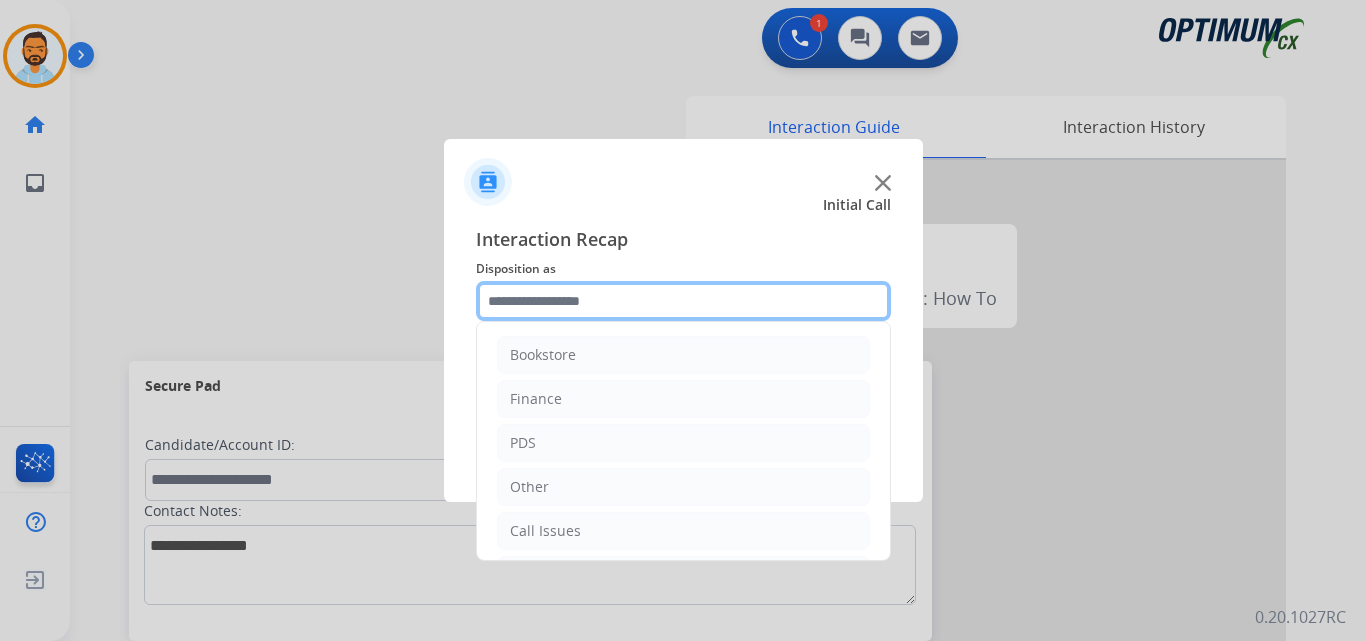 scroll, scrollTop: 136, scrollLeft: 0, axis: vertical 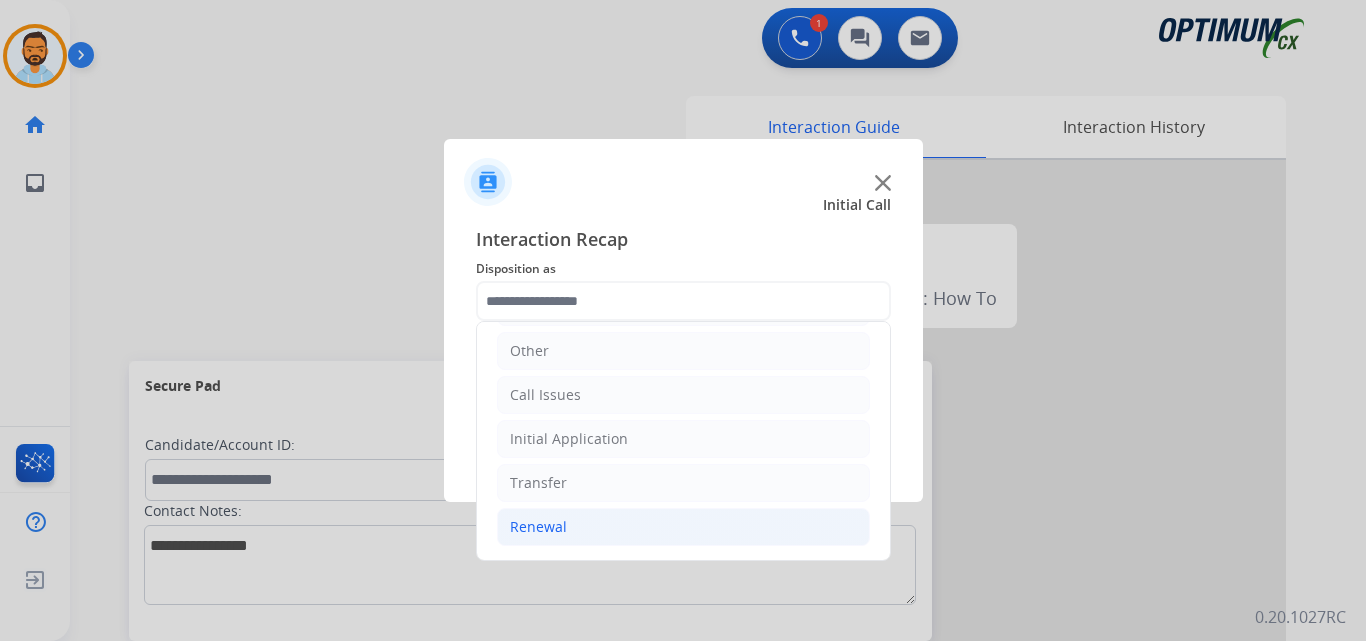 click on "Renewal" 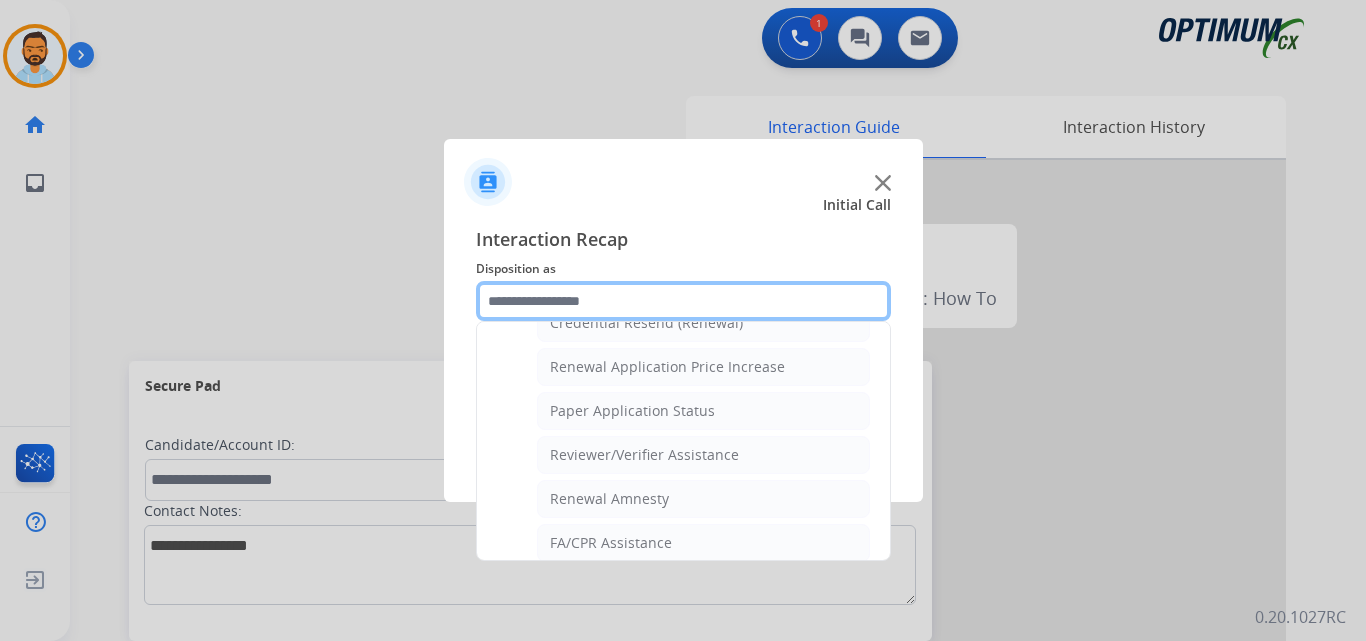 scroll, scrollTop: 772, scrollLeft: 0, axis: vertical 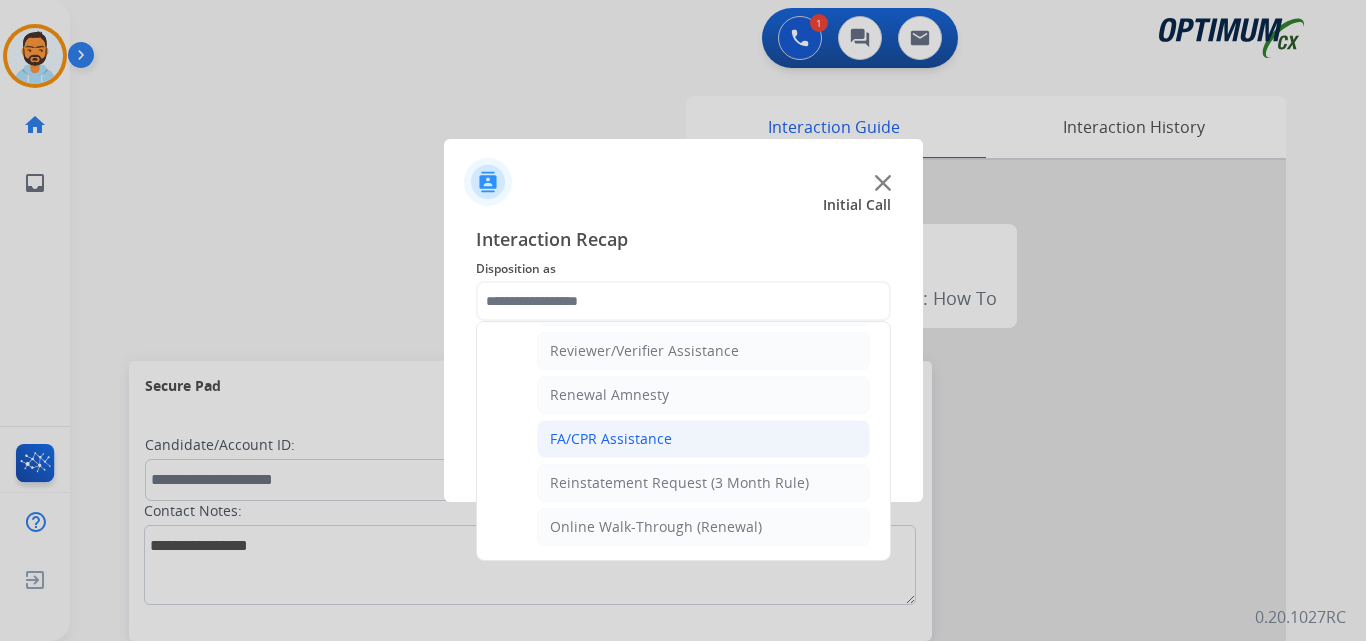click on "FA/CPR Assistance" 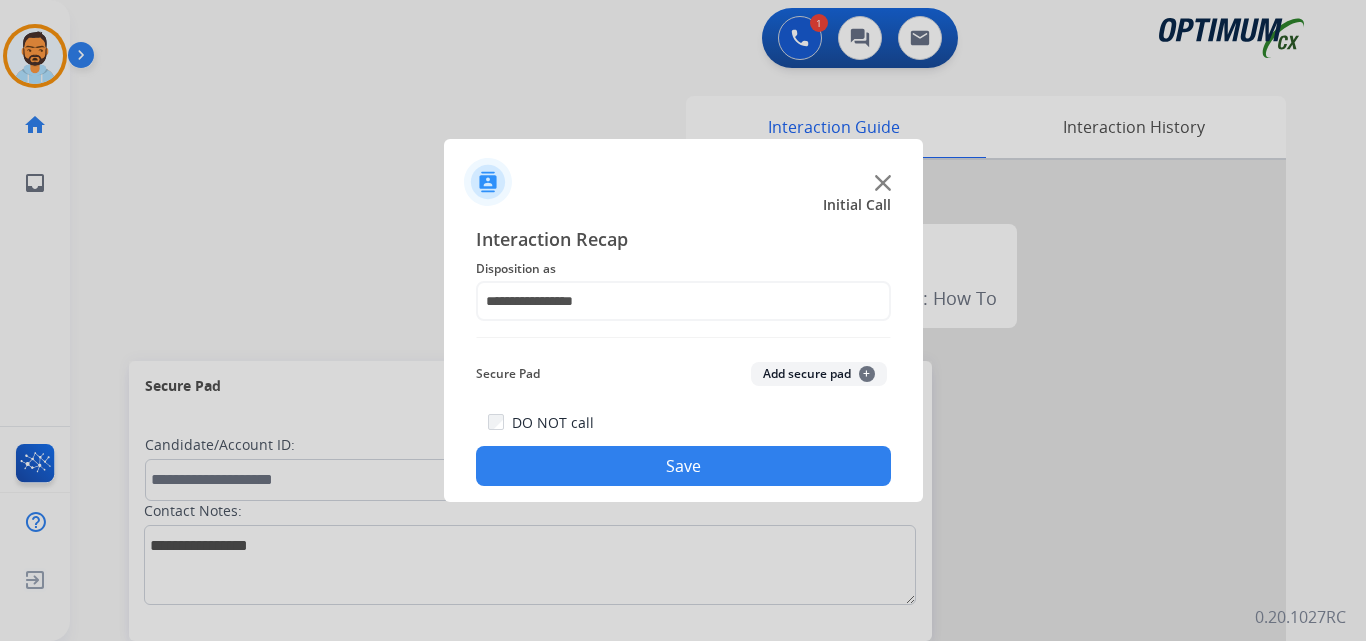 click on "Save" 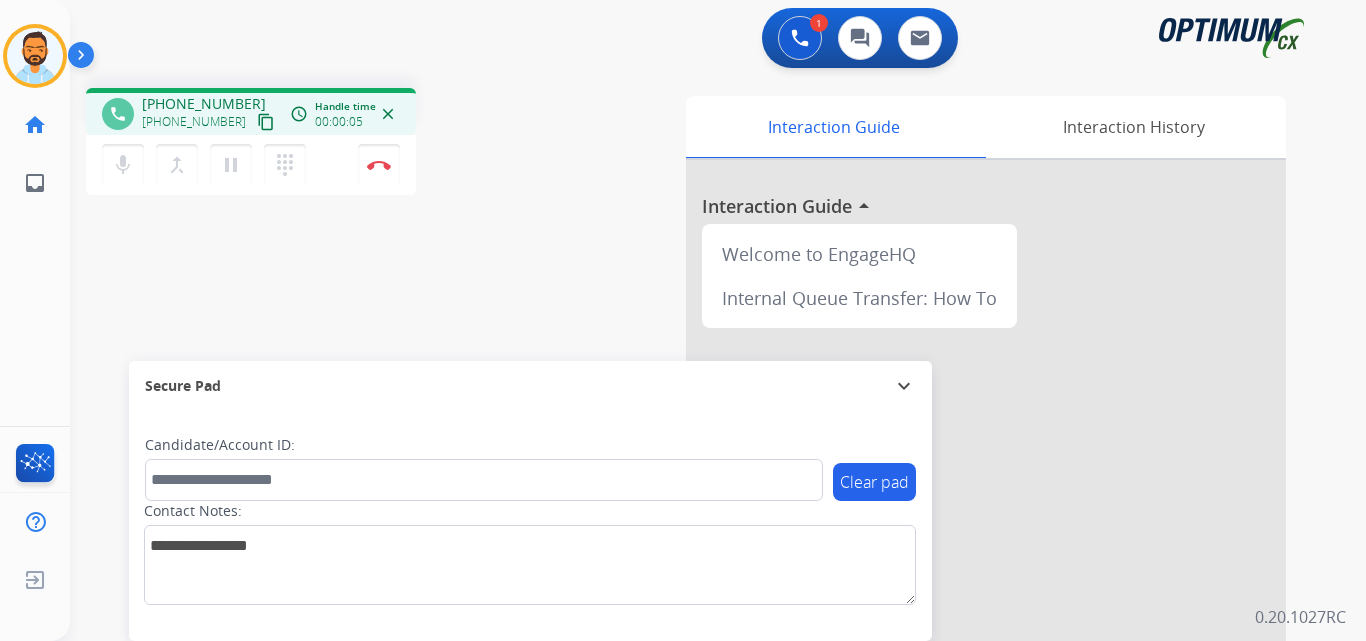 click on "content_copy" at bounding box center [266, 122] 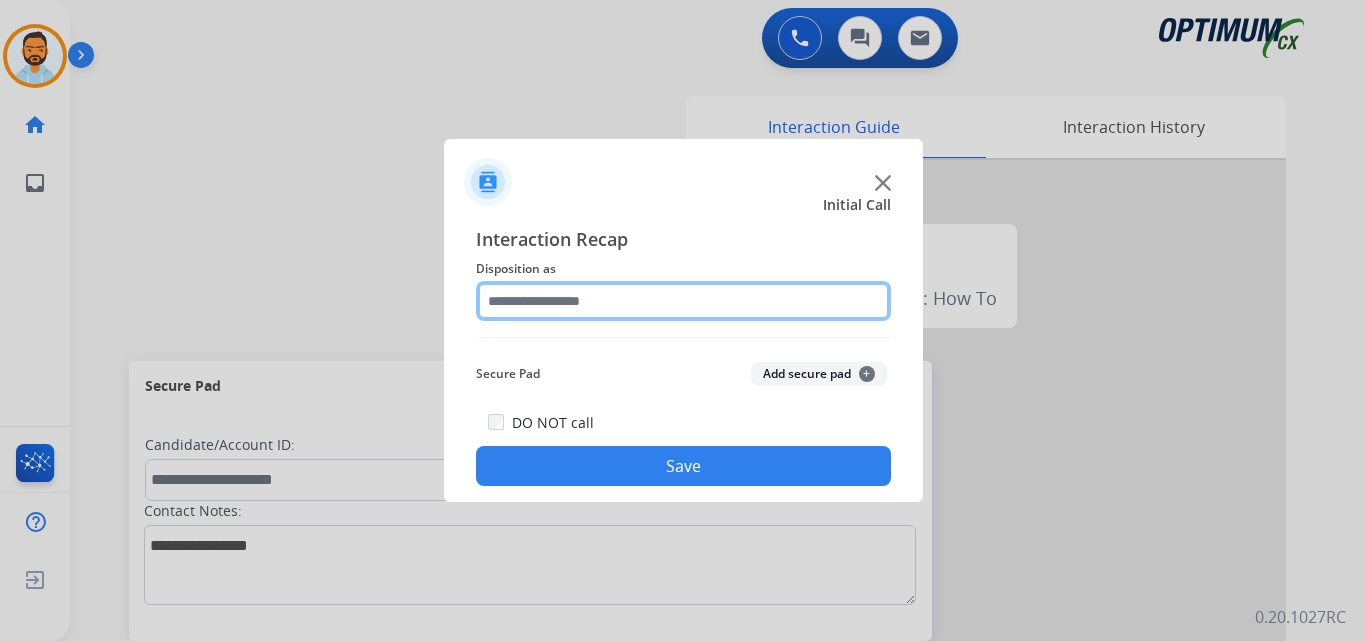 click 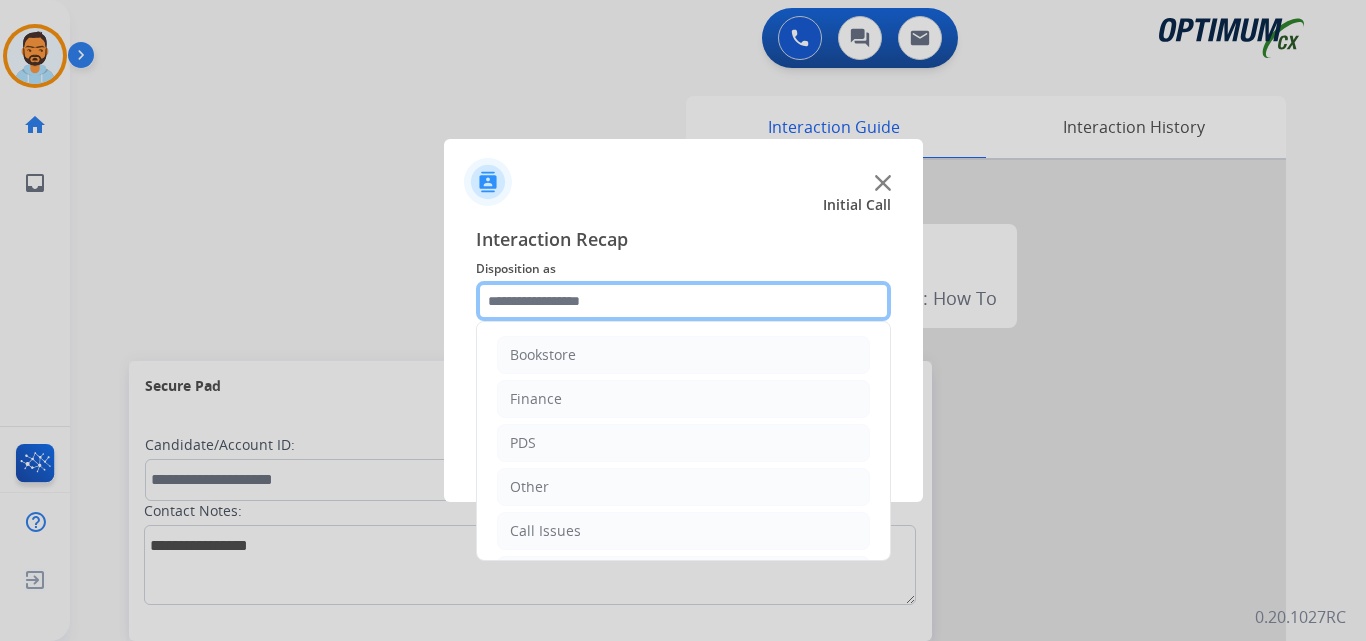 scroll, scrollTop: 136, scrollLeft: 0, axis: vertical 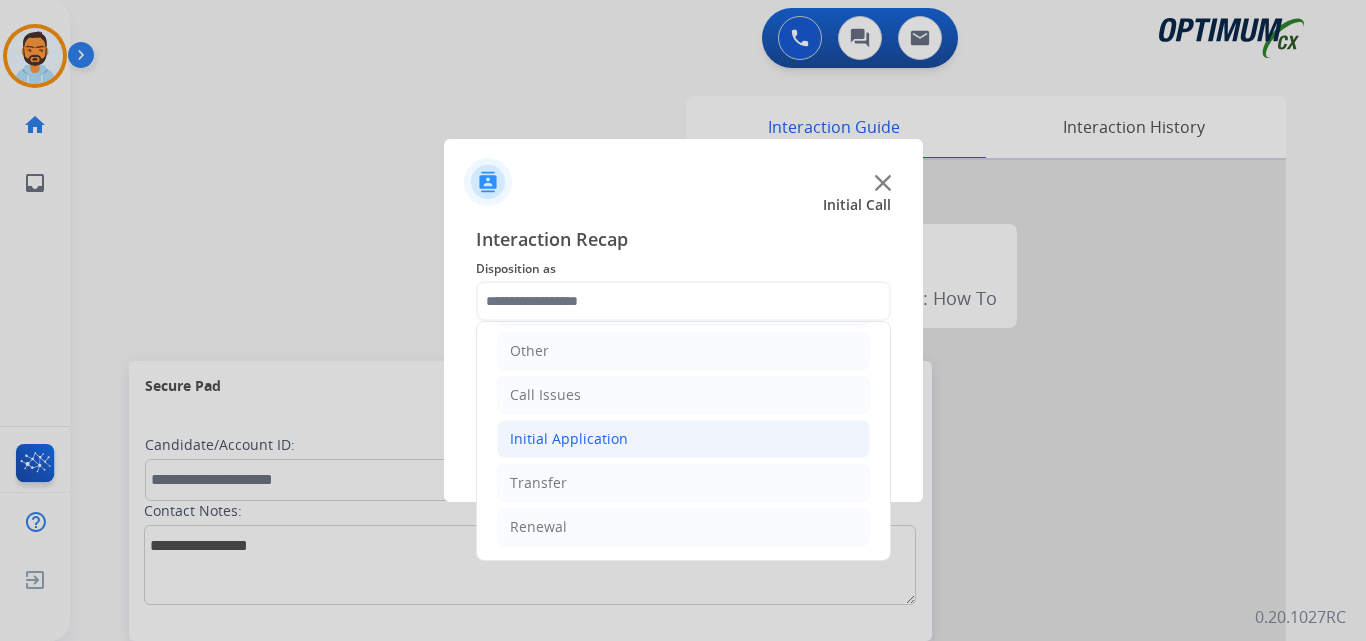 click on "Initial Application" 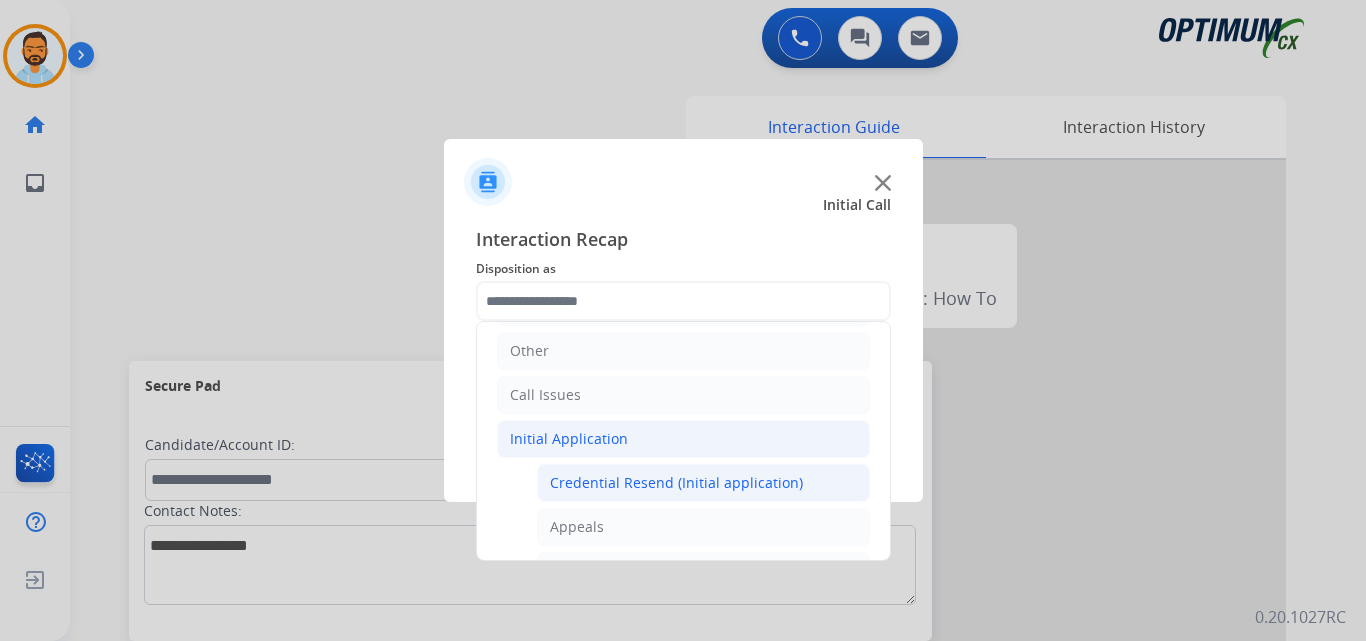 click on "Credential Resend (Initial application)" 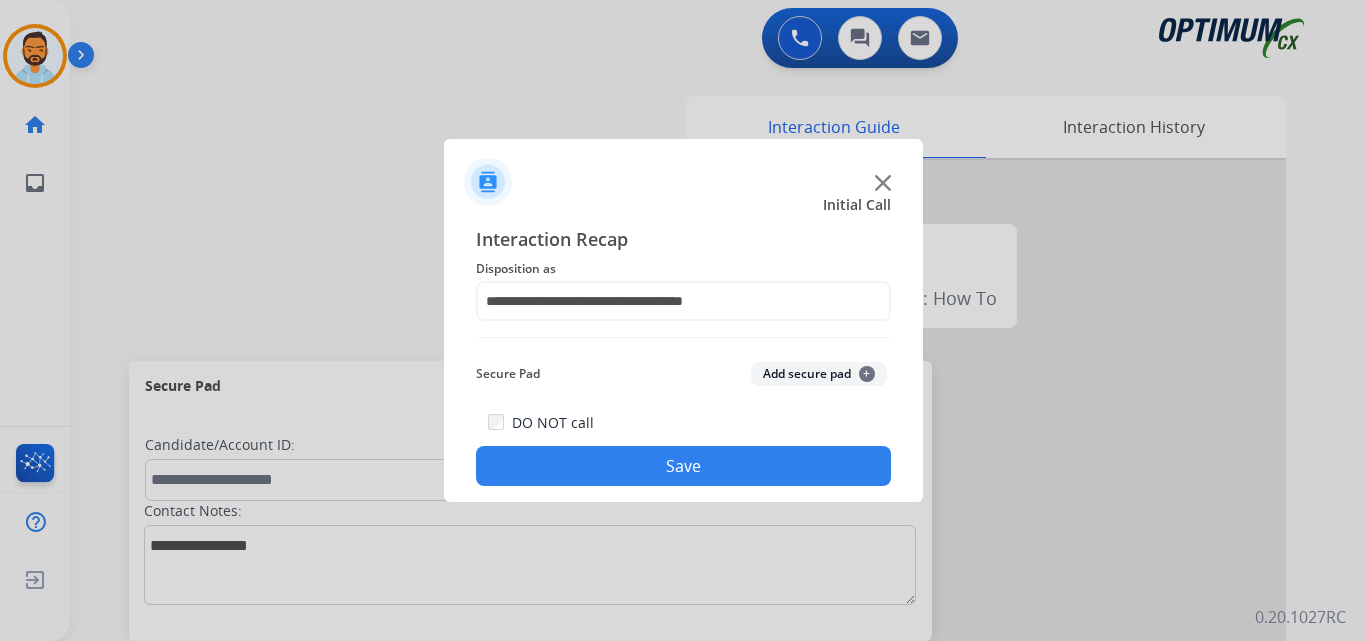 click on "Save" 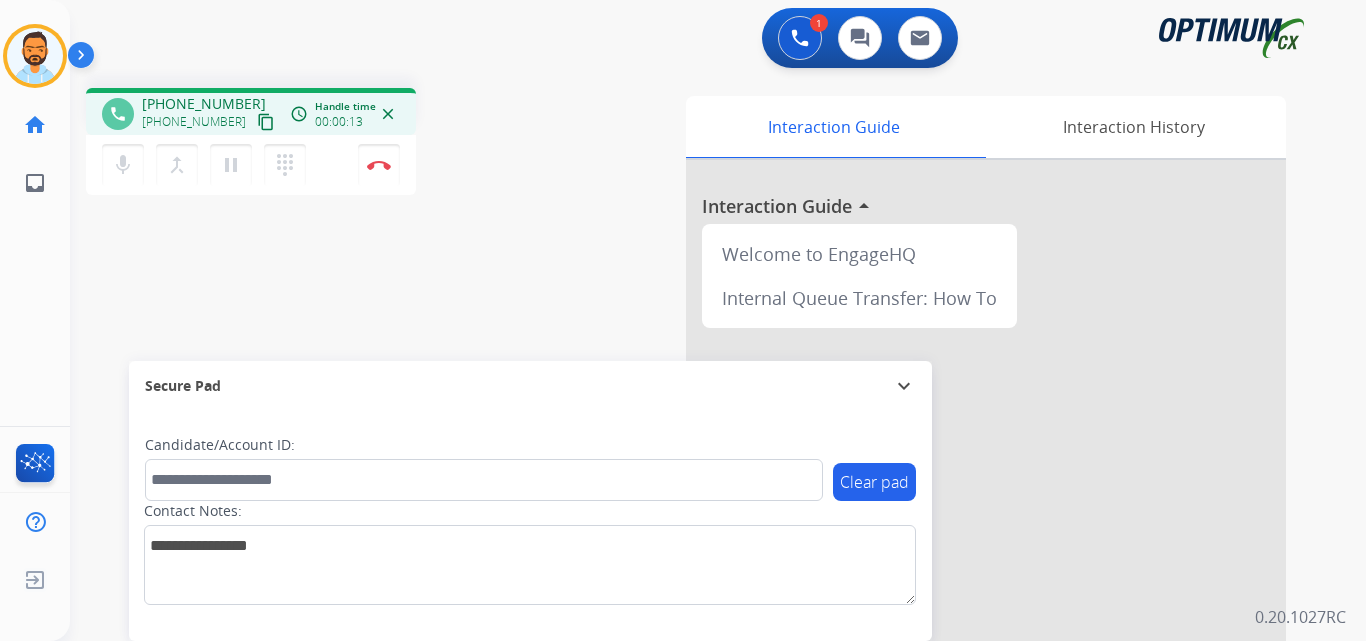 click on "content_copy" at bounding box center [266, 122] 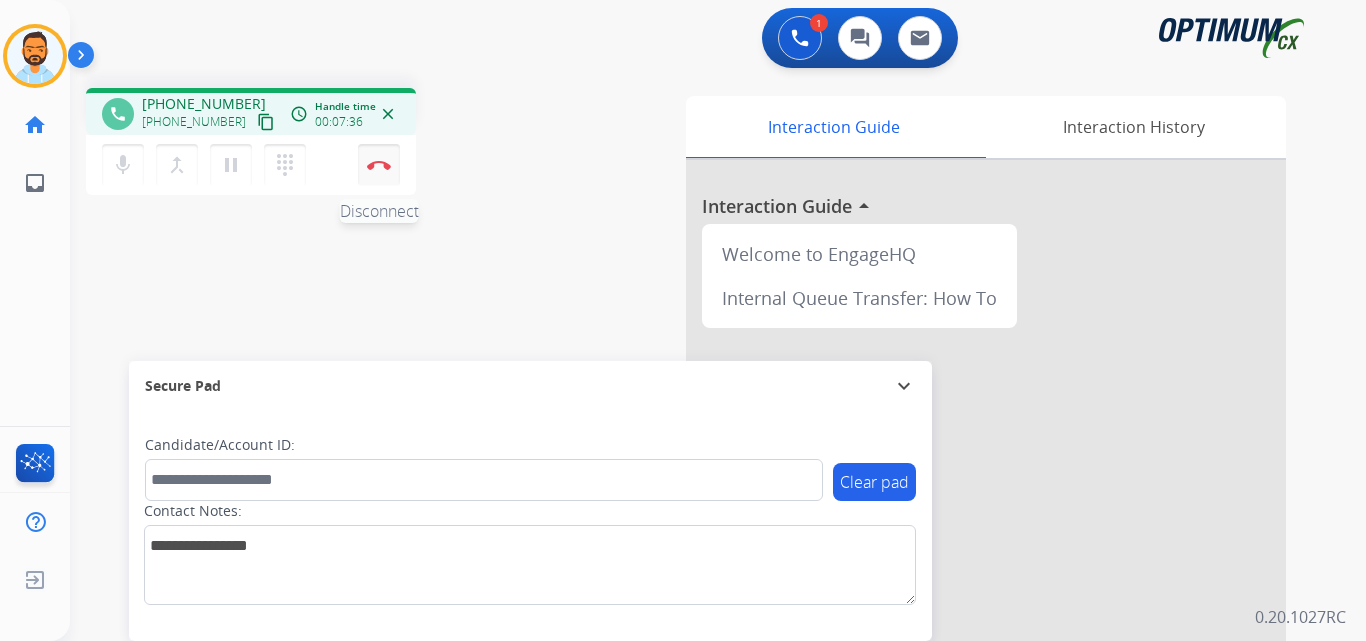 click at bounding box center [379, 165] 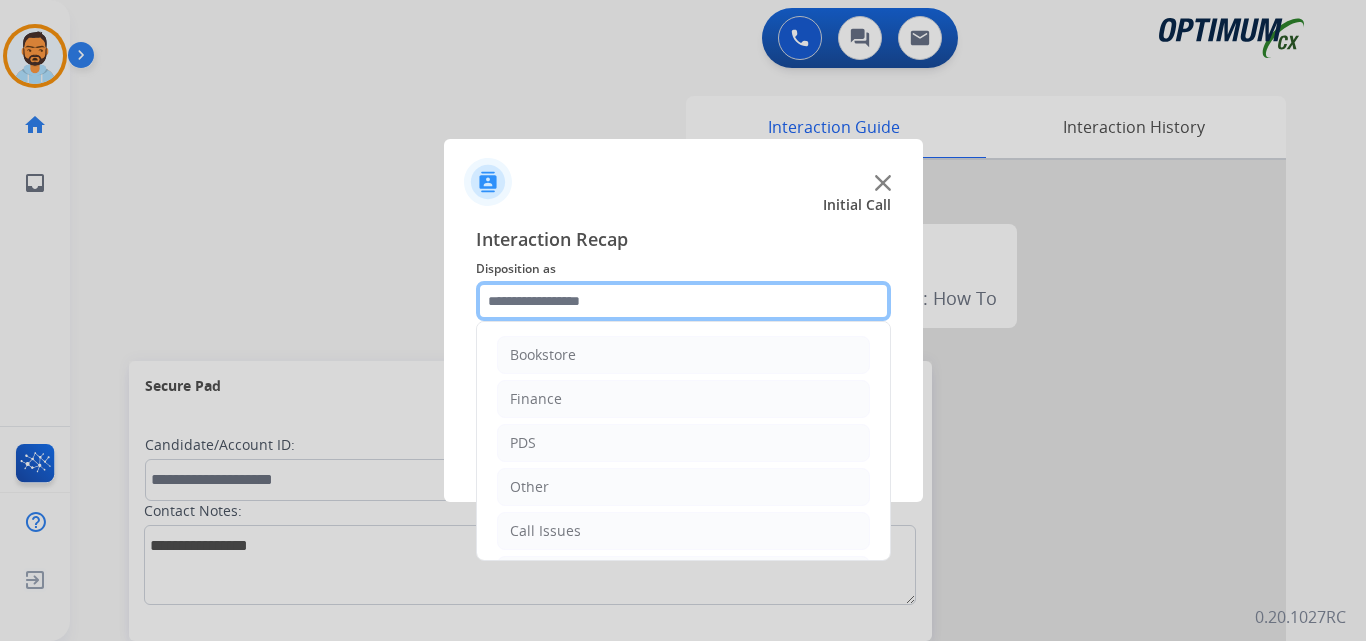 click 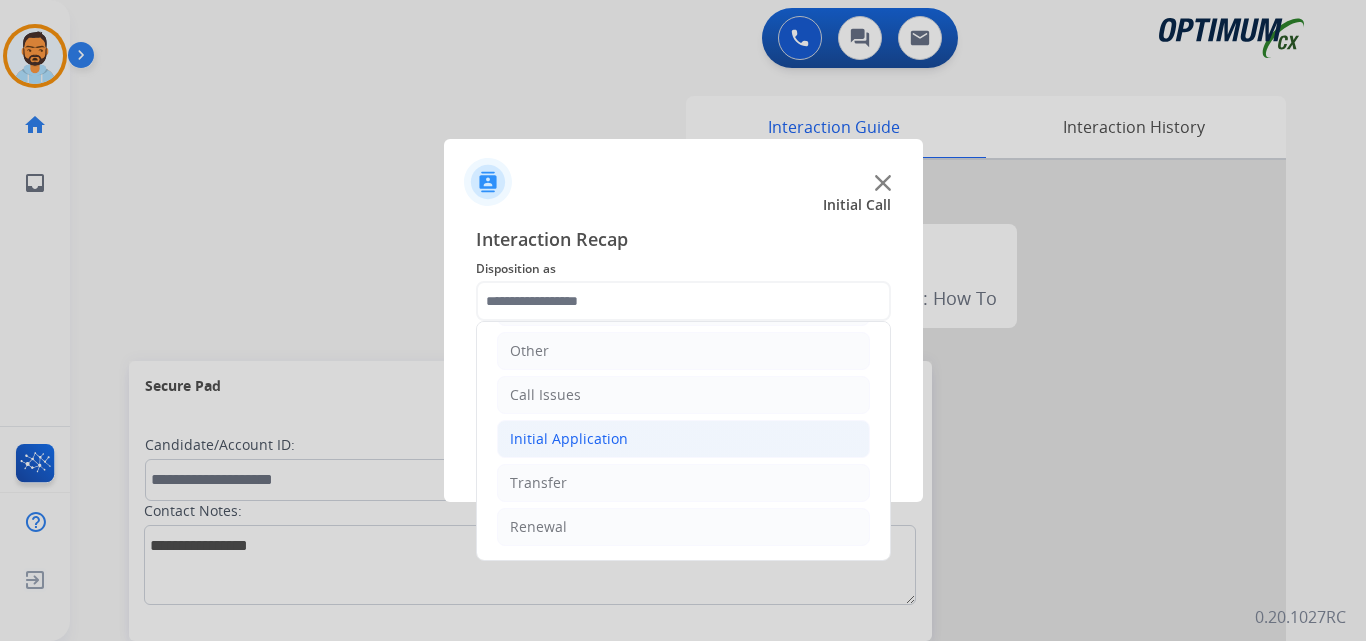 click on "Initial Application" 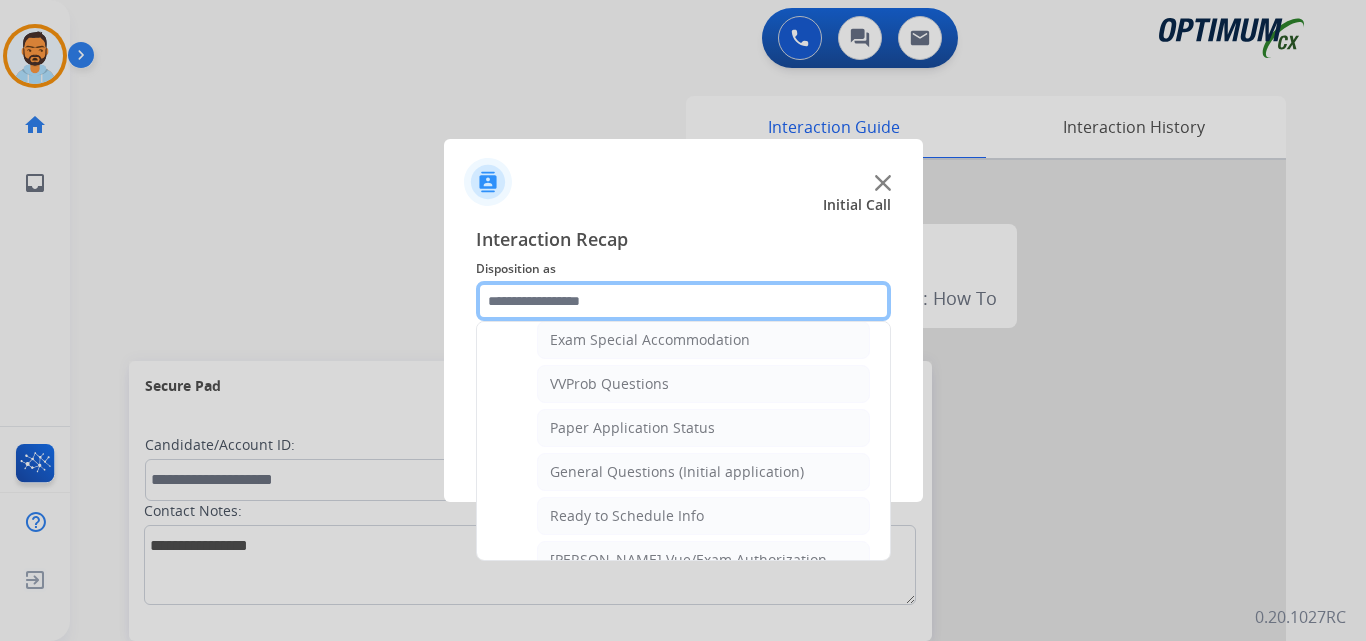 scroll, scrollTop: 1051, scrollLeft: 0, axis: vertical 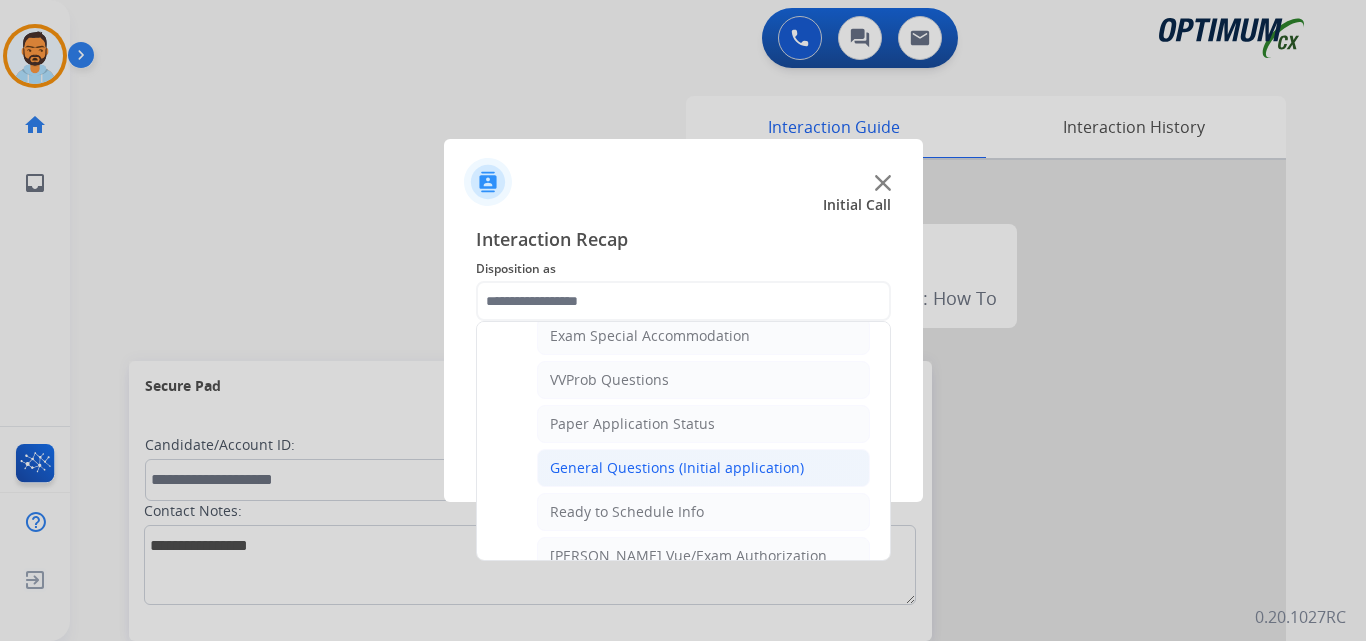 click on "General Questions (Initial application)" 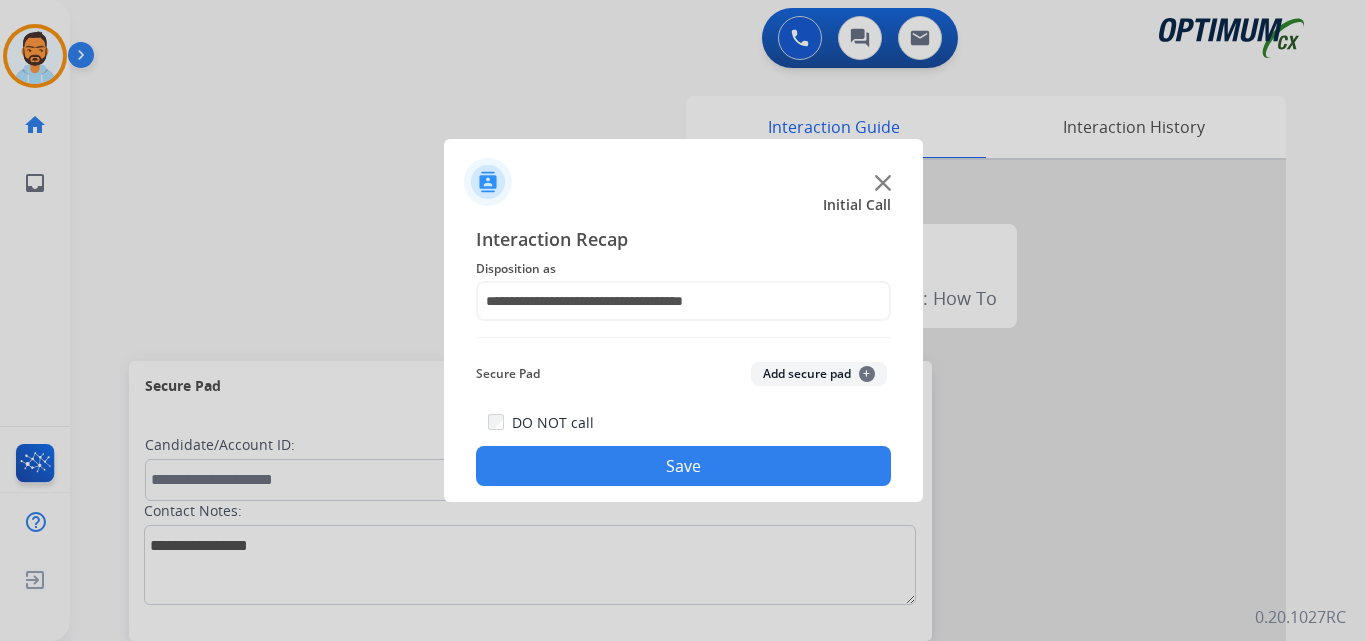 click on "Save" 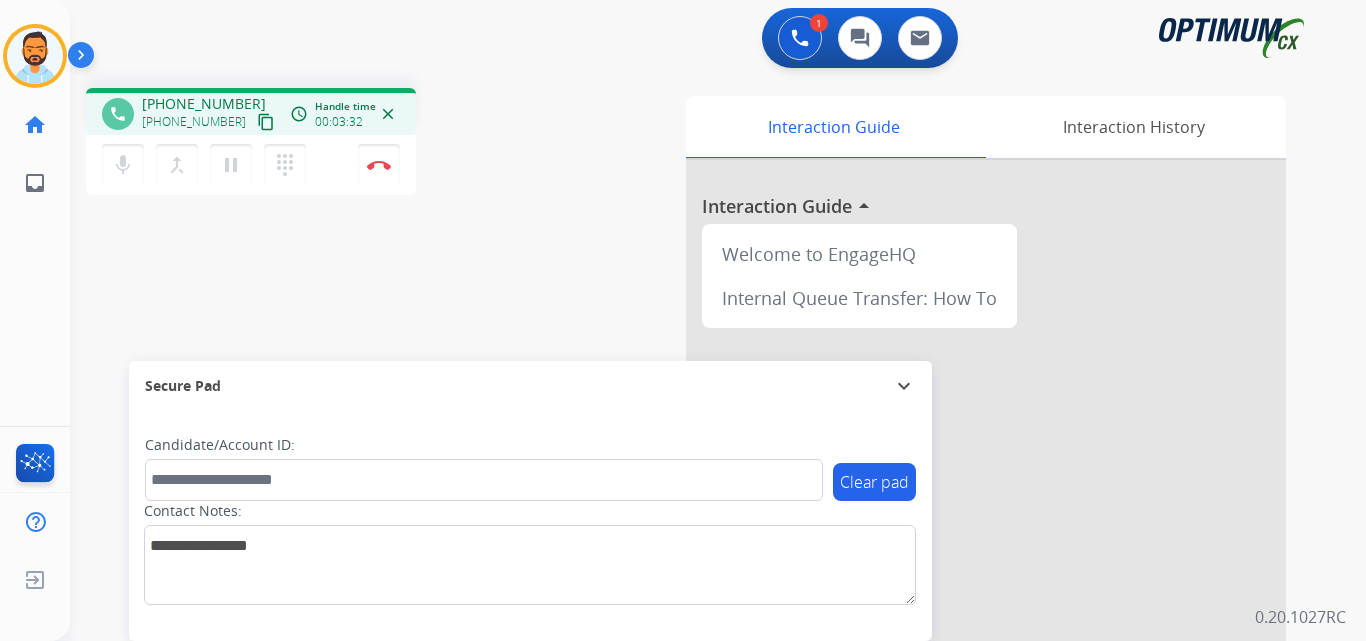 click on "content_copy" at bounding box center [266, 122] 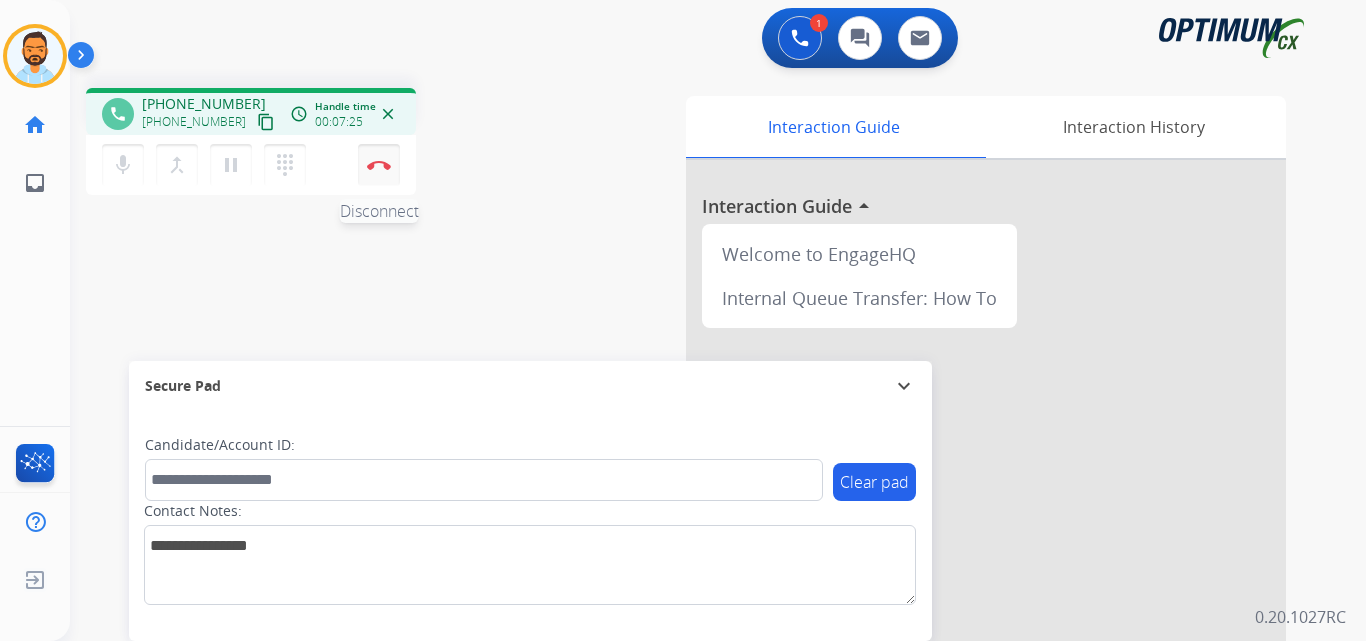 click at bounding box center [379, 165] 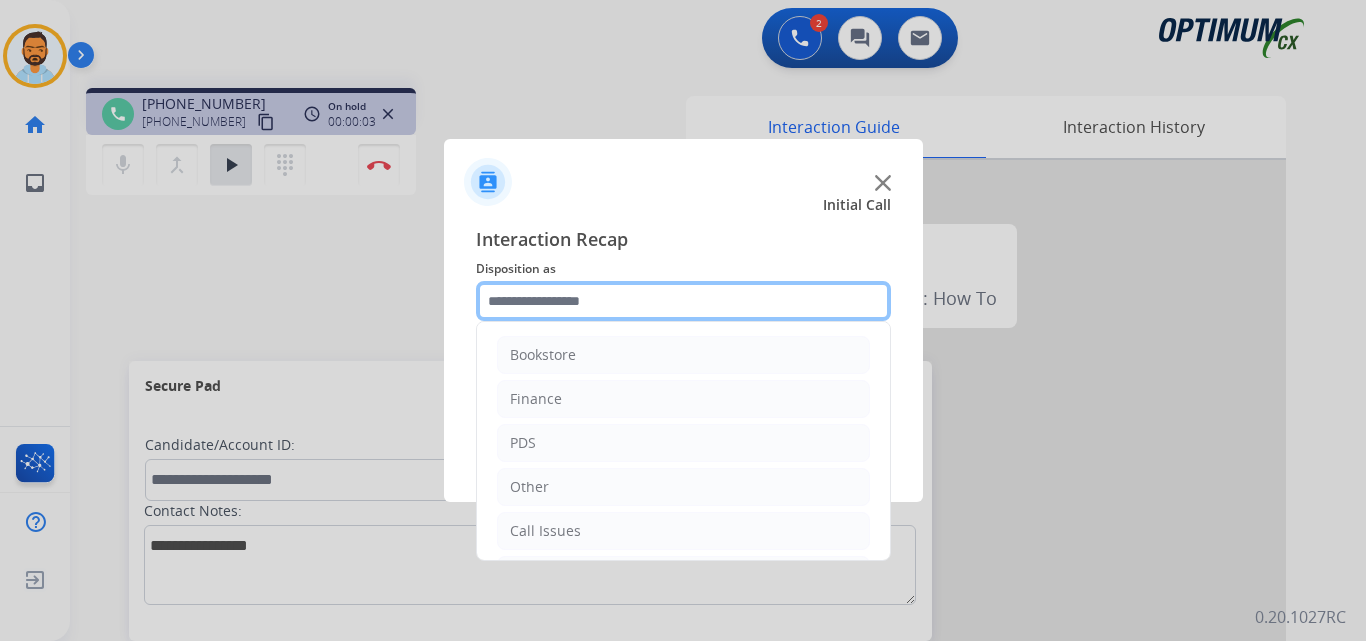 click 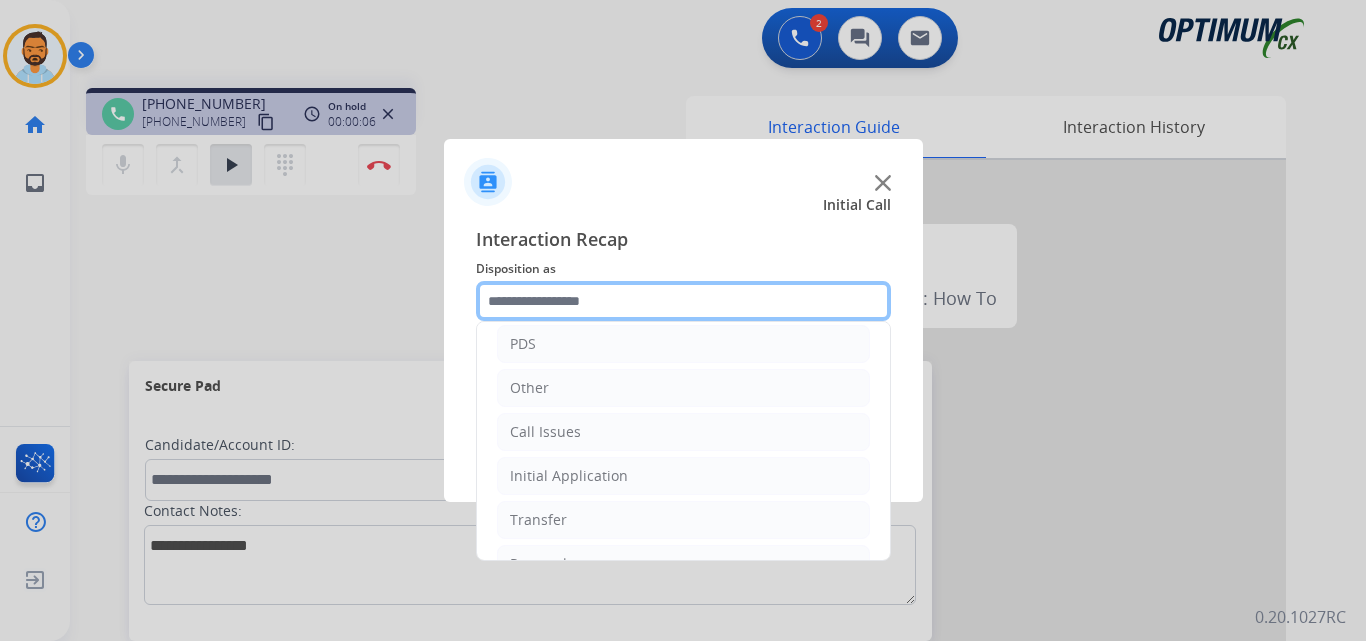 scroll, scrollTop: 136, scrollLeft: 0, axis: vertical 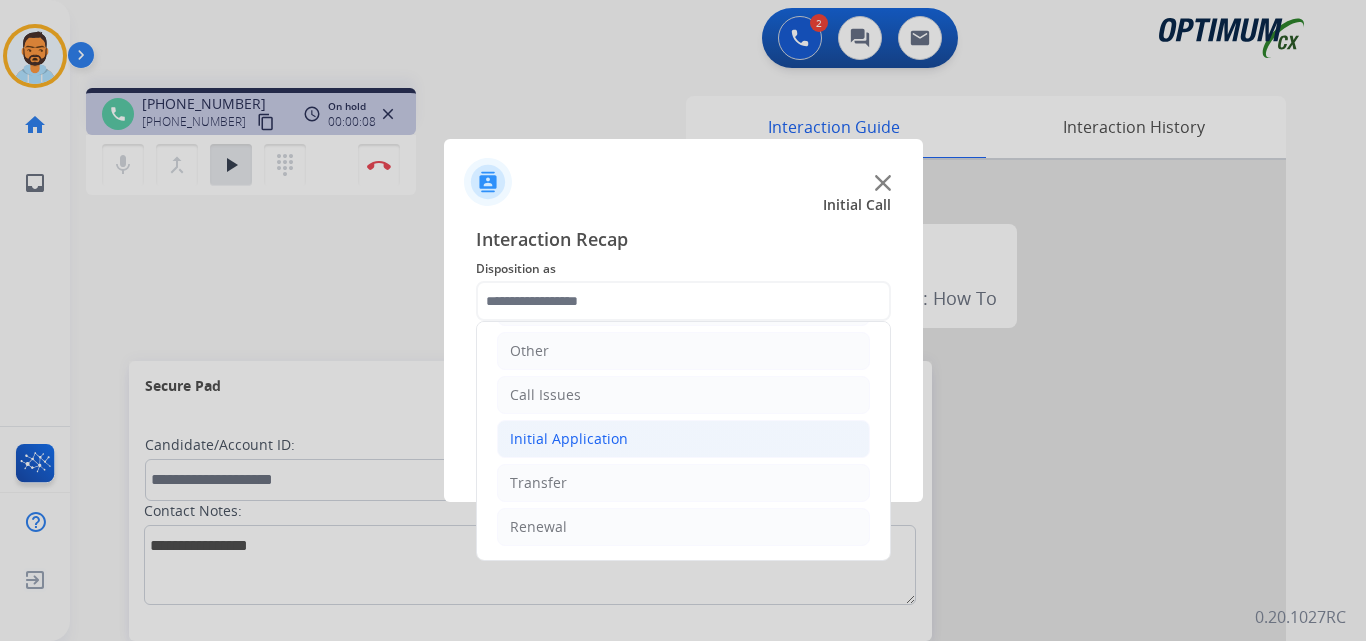 click on "Initial Application" 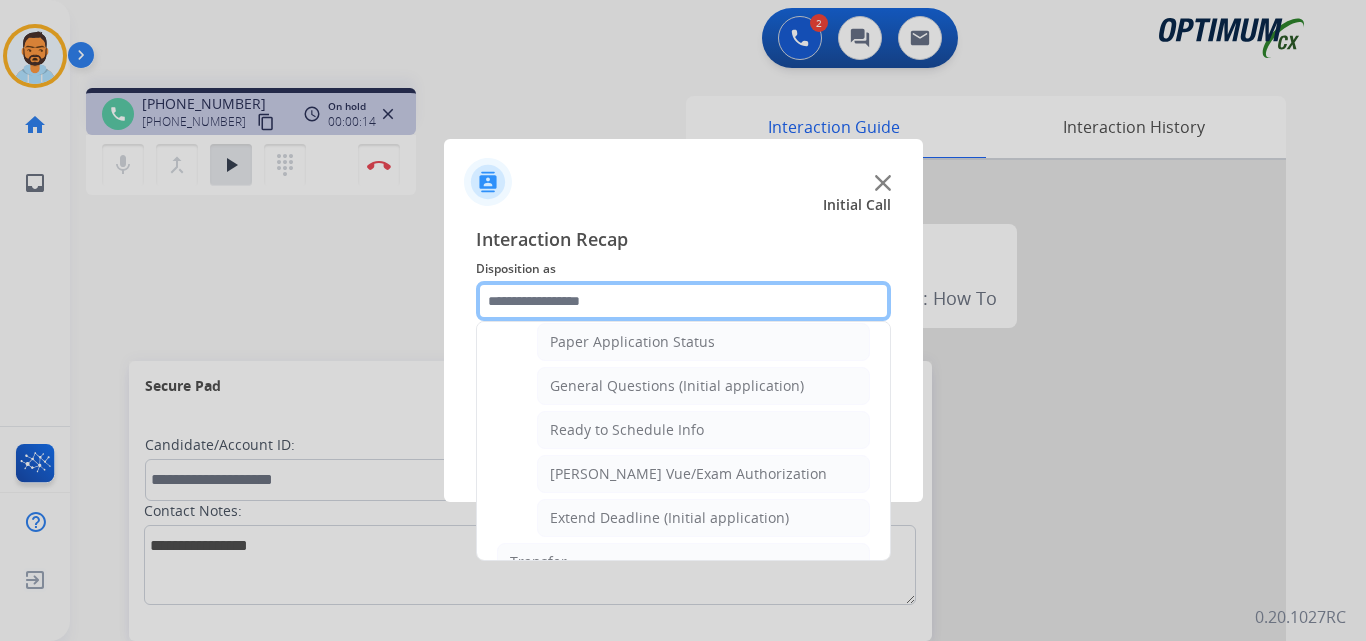 scroll, scrollTop: 1124, scrollLeft: 0, axis: vertical 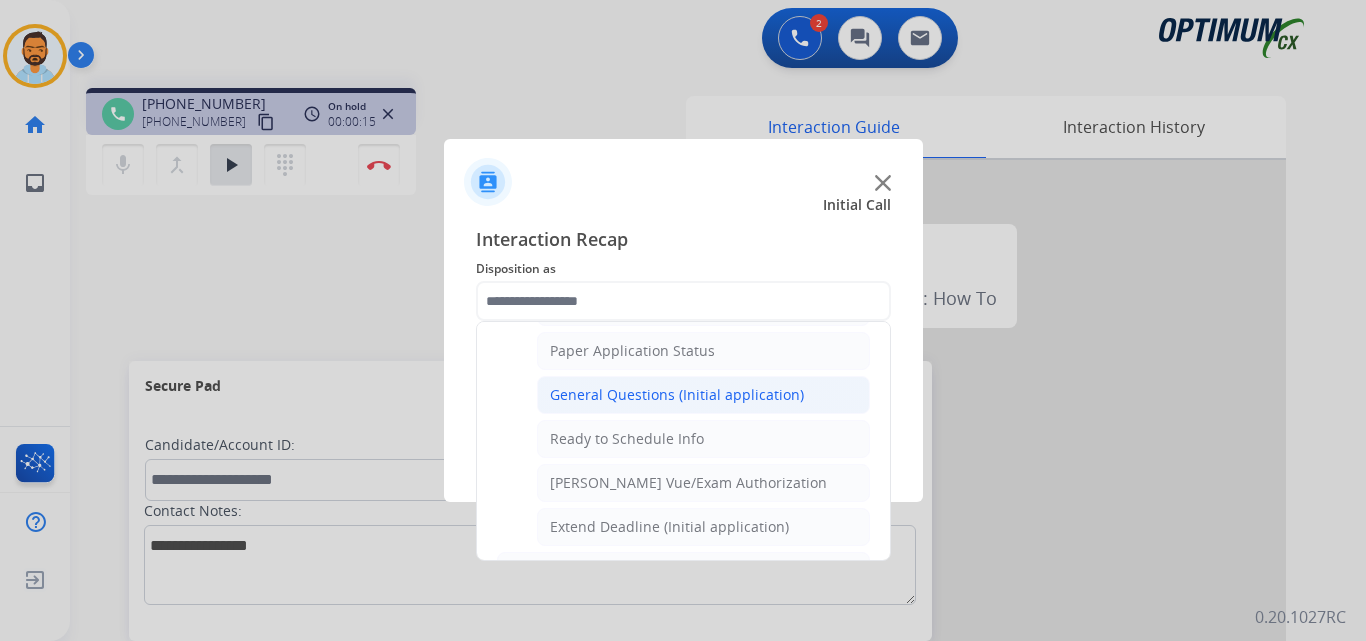 click on "General Questions (Initial application)" 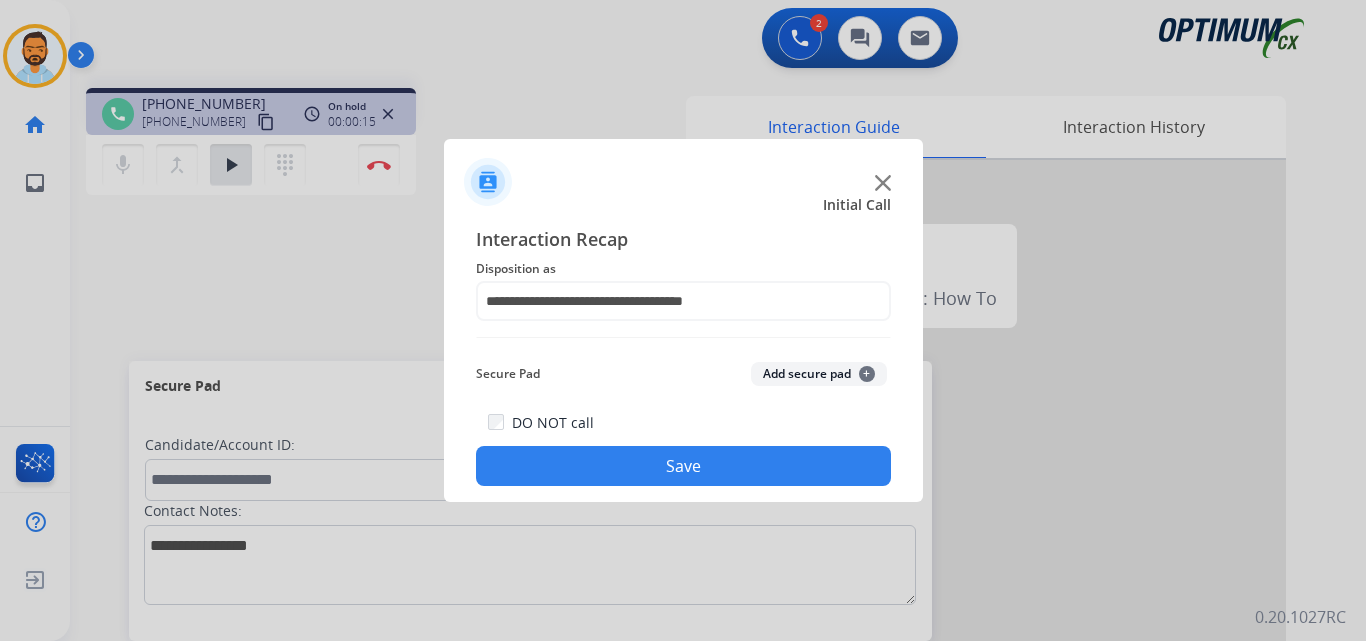 click on "Save" 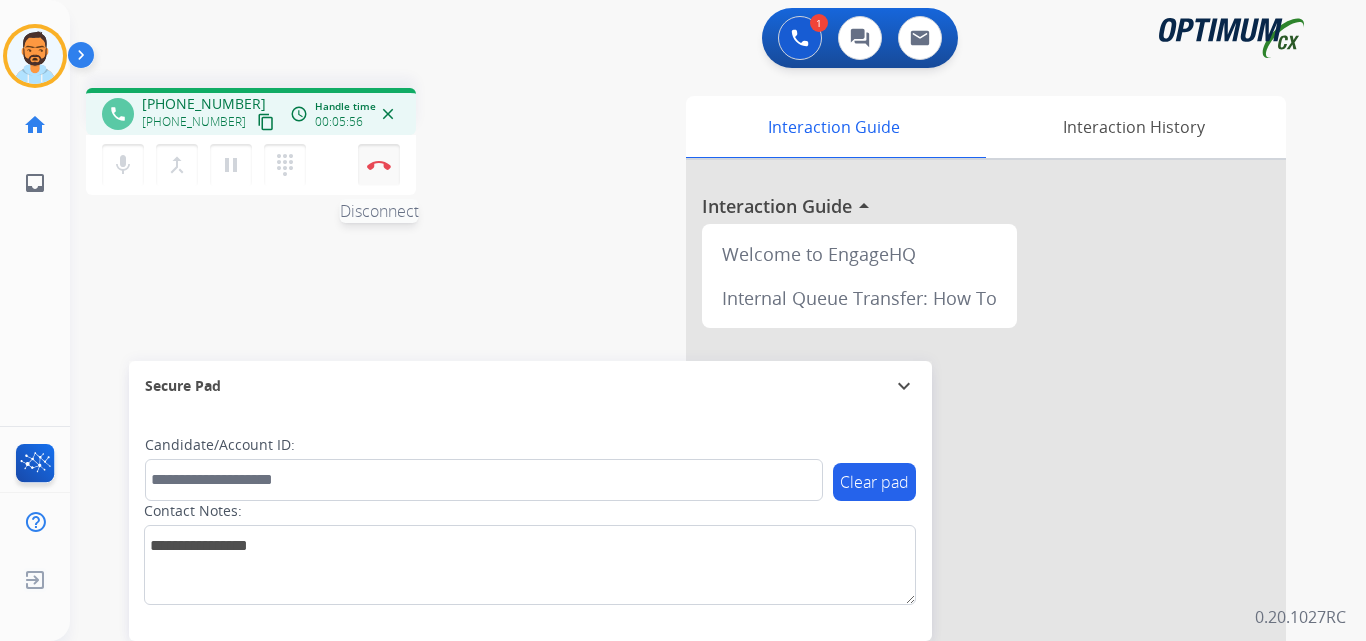 click at bounding box center (379, 165) 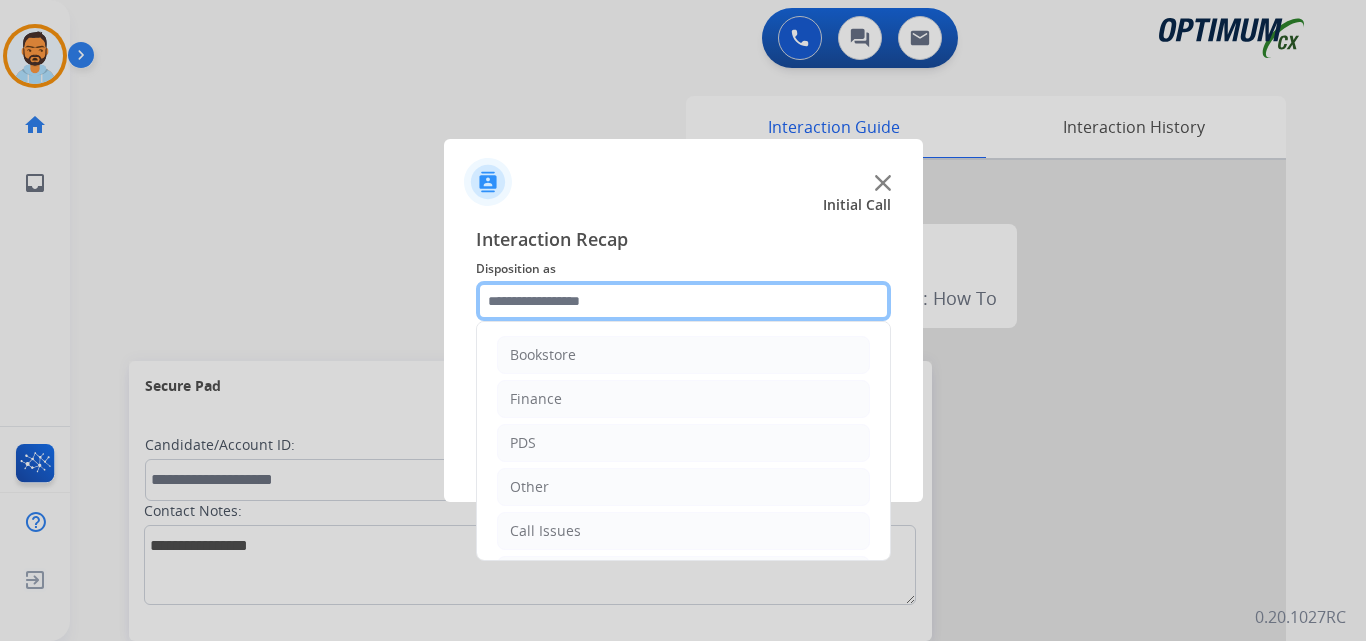 click 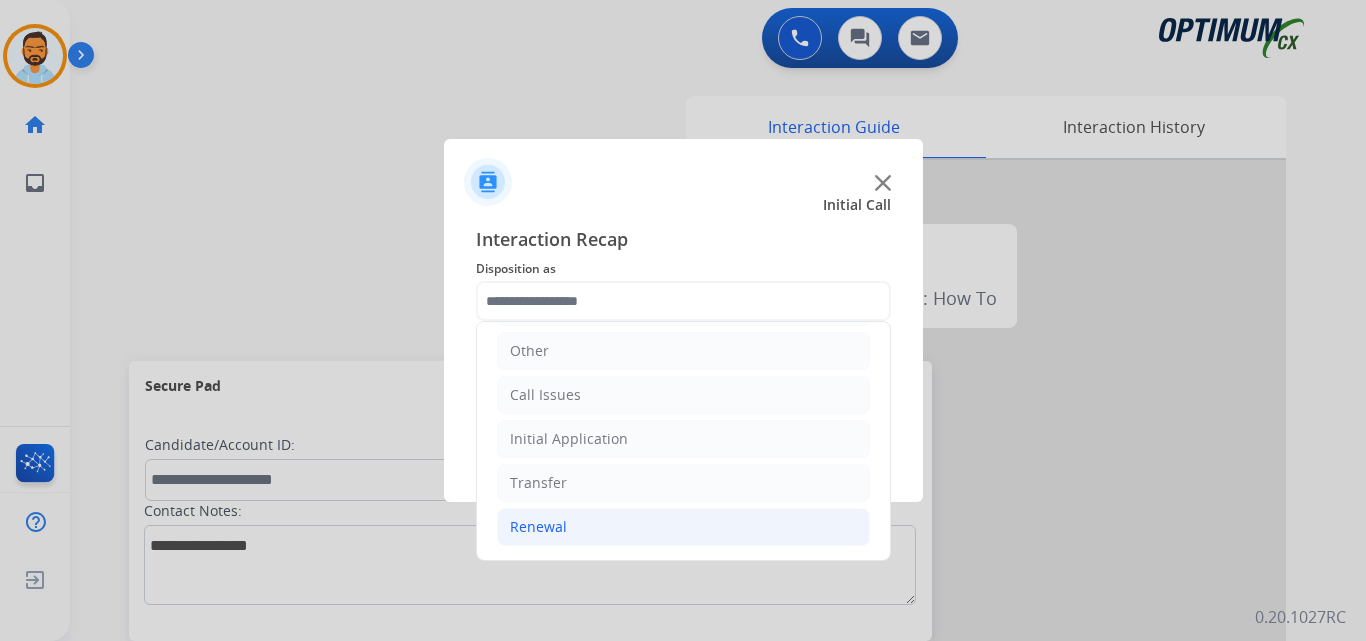 click on "Renewal" 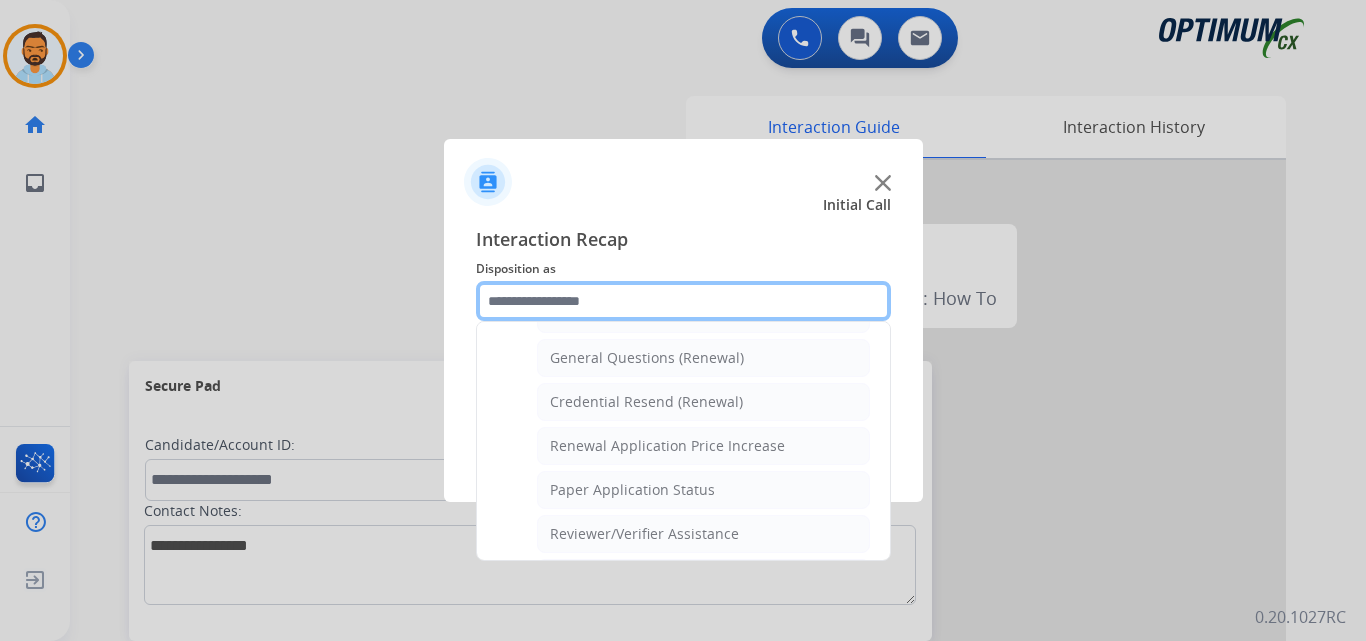 scroll, scrollTop: 583, scrollLeft: 0, axis: vertical 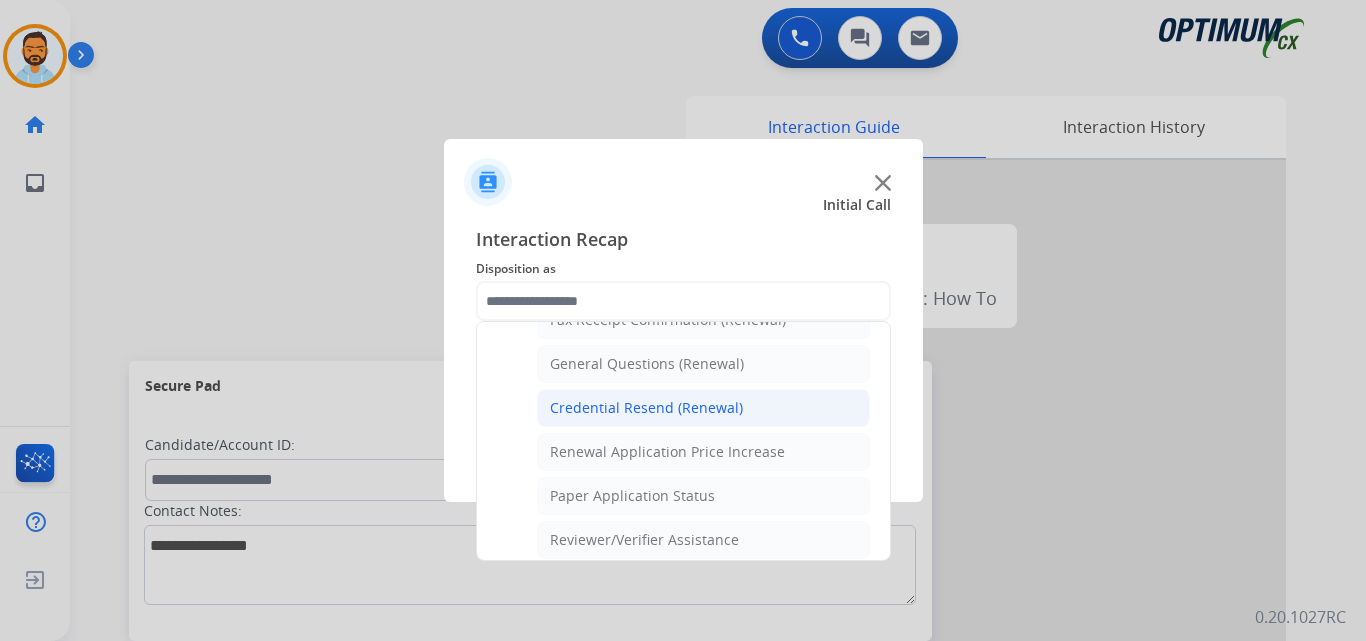 click on "Credential Resend (Renewal)" 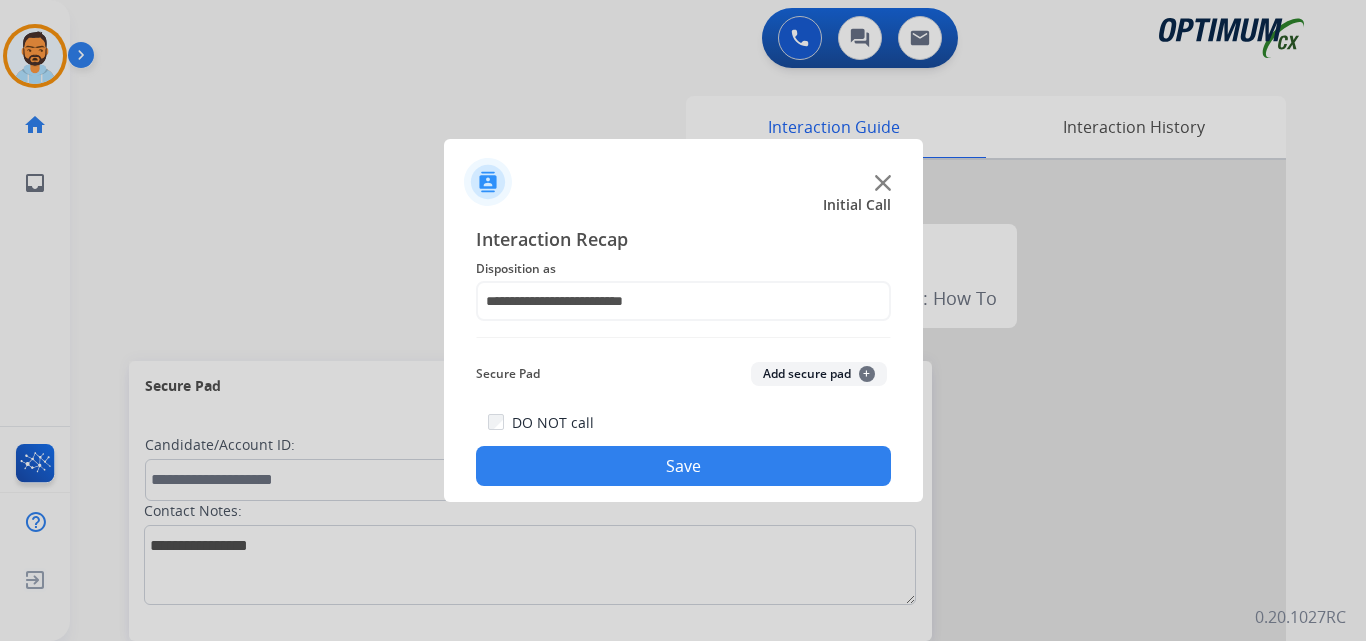 click on "Save" 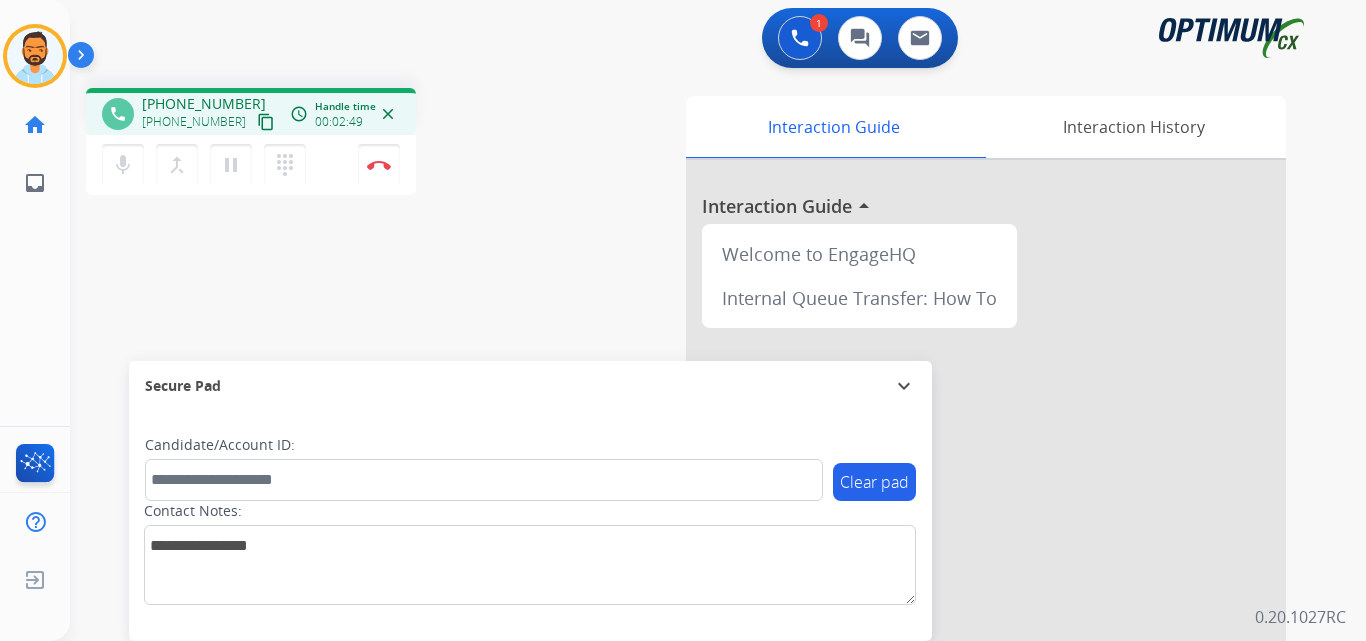 click on "content_copy" at bounding box center (266, 122) 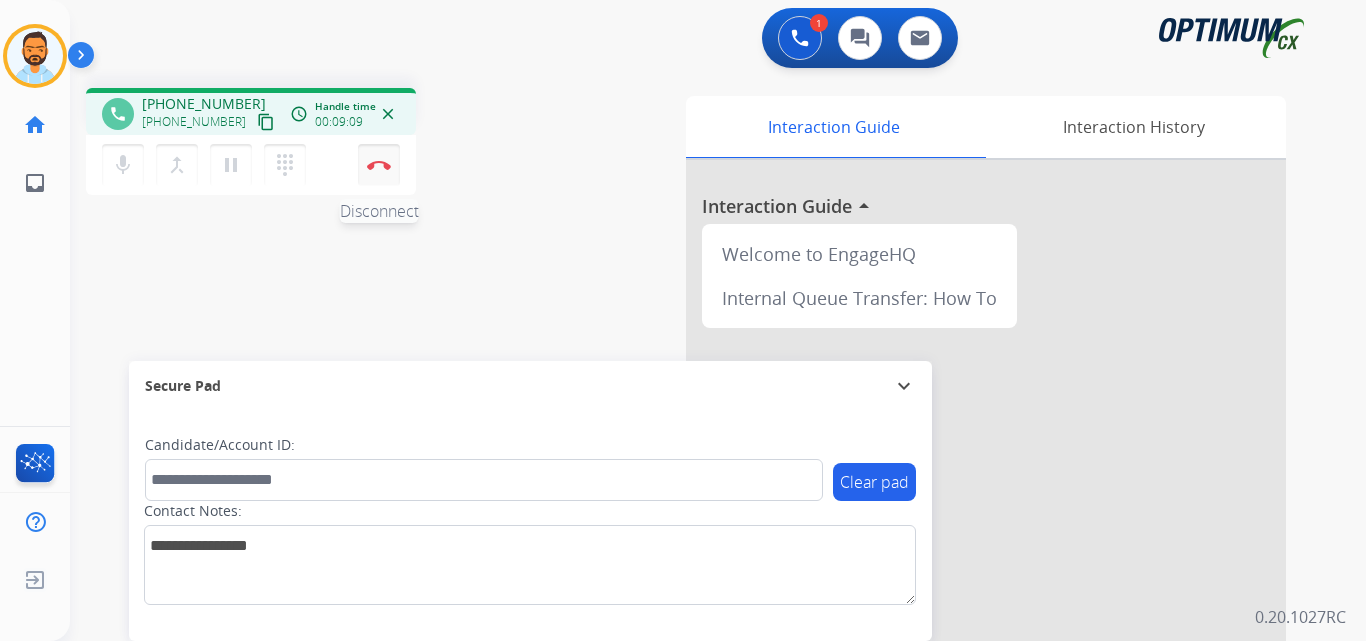 click on "Disconnect" at bounding box center (379, 165) 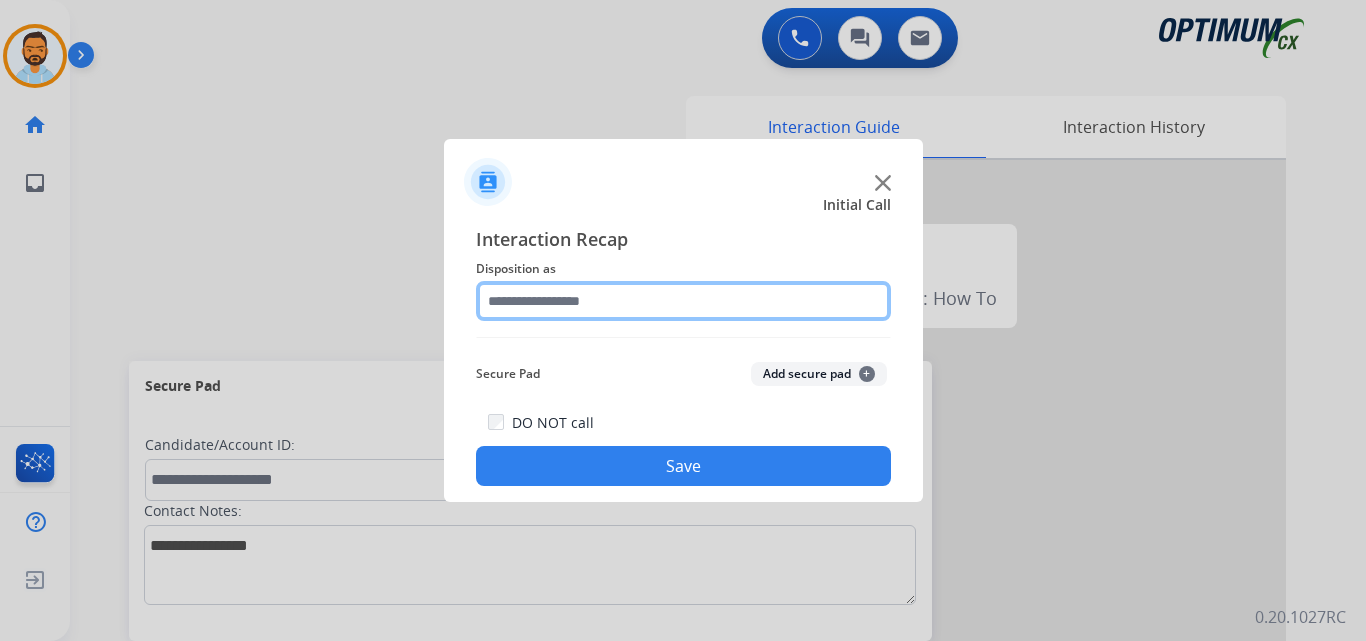 click 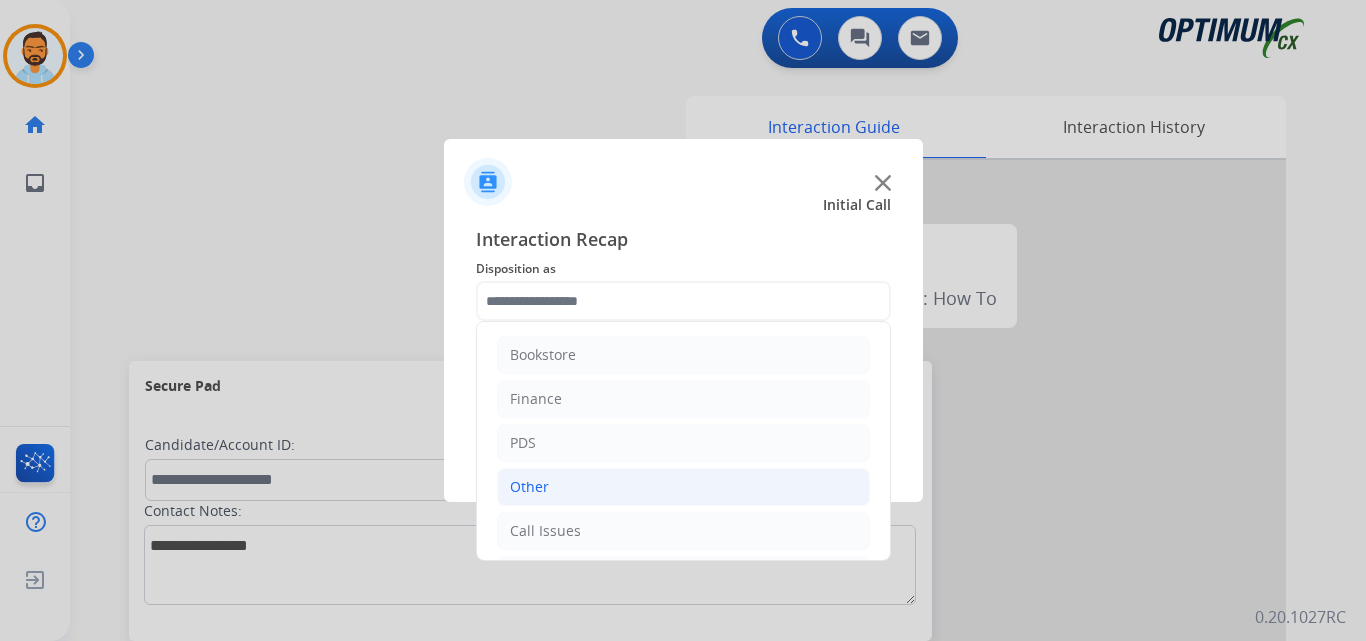 click on "Other" 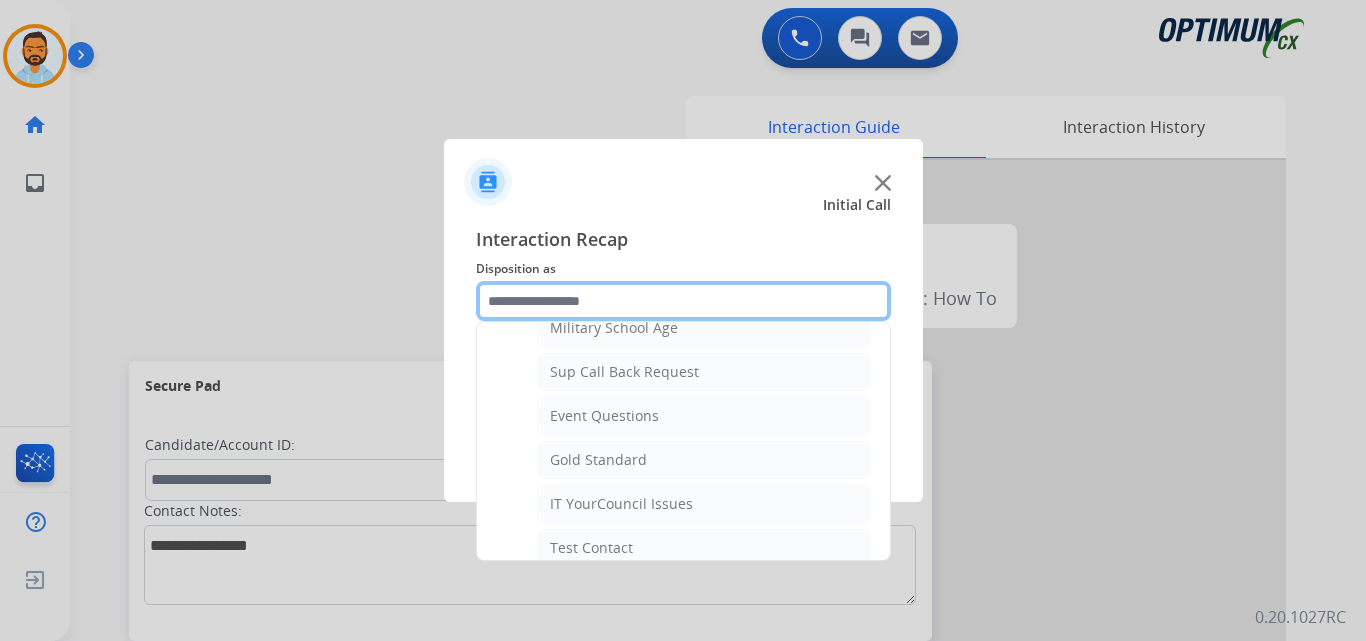scroll, scrollTop: 488, scrollLeft: 0, axis: vertical 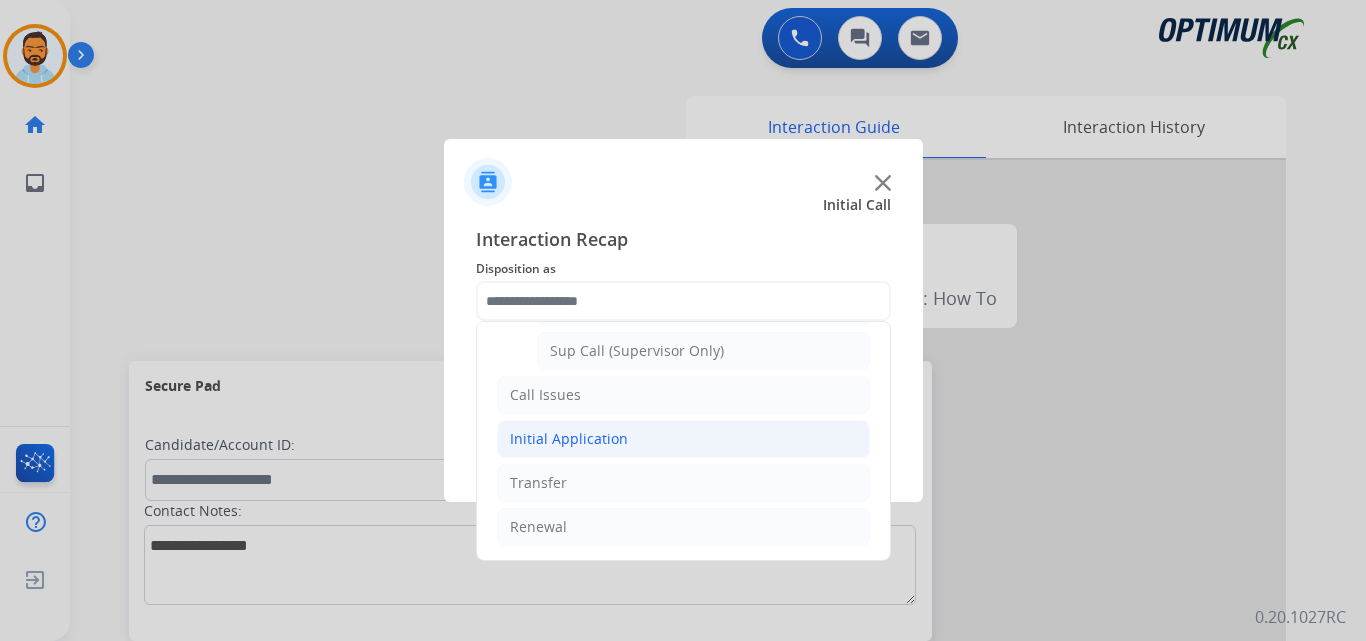 click on "Initial Application" 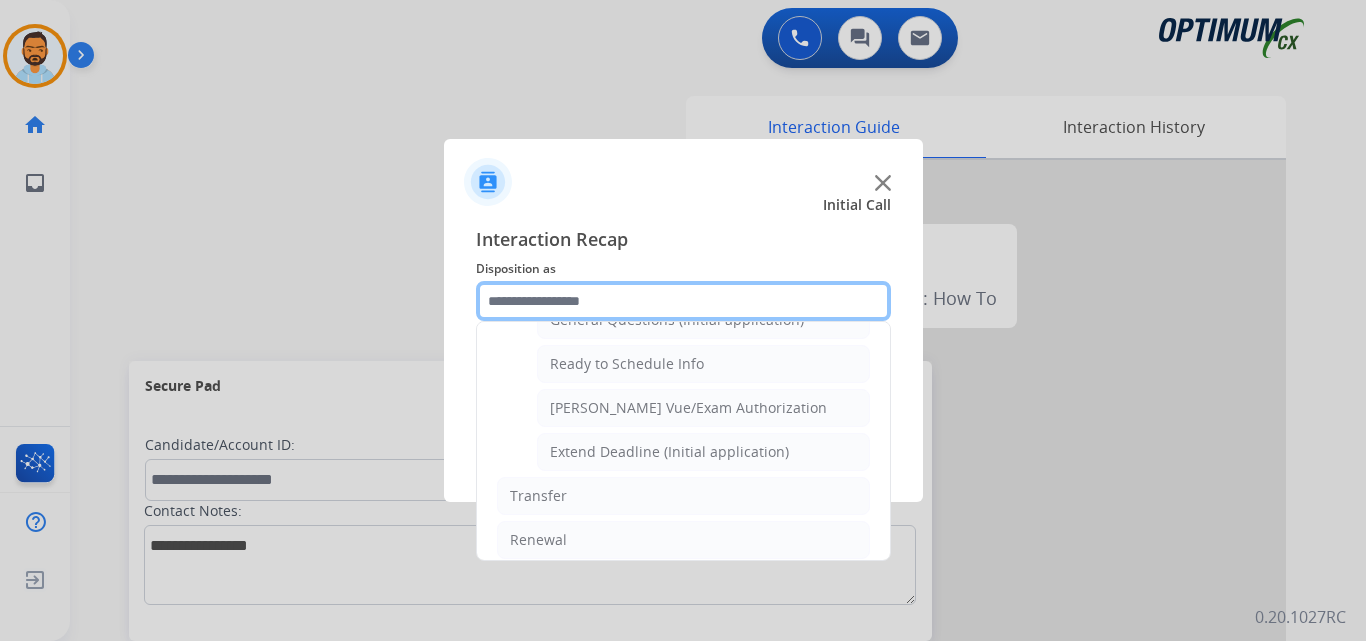 scroll, scrollTop: 1212, scrollLeft: 0, axis: vertical 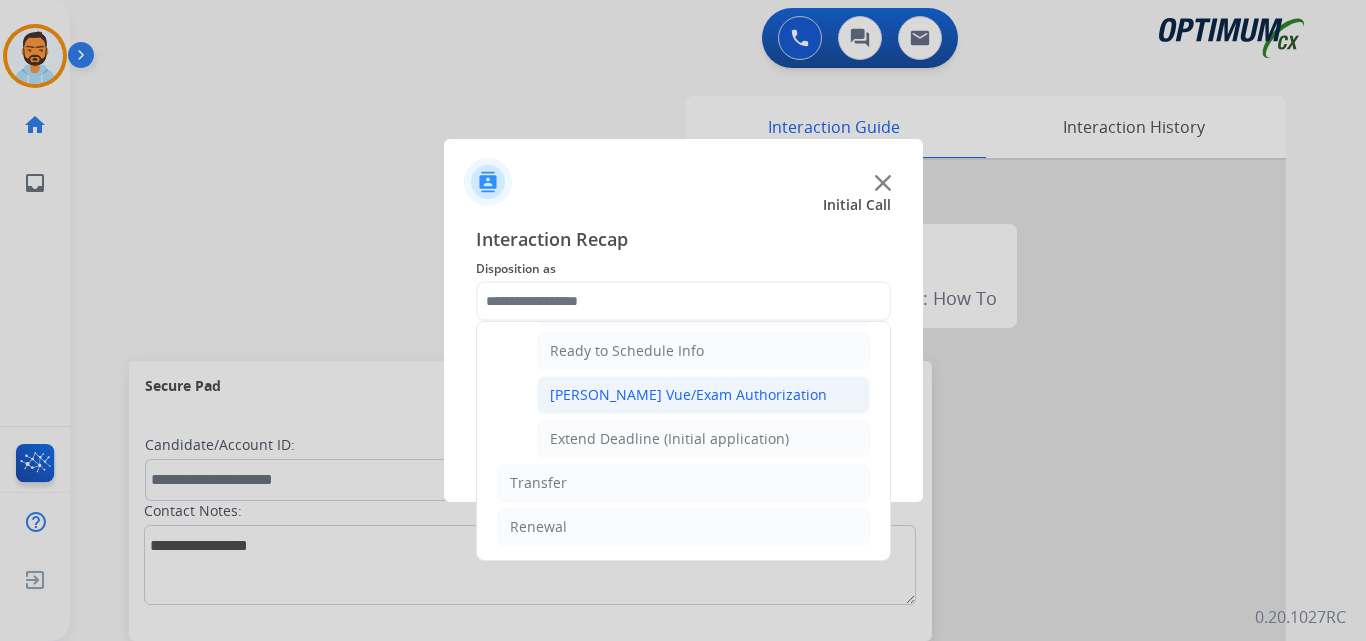 click on "[PERSON_NAME] Vue/Exam Authorization" 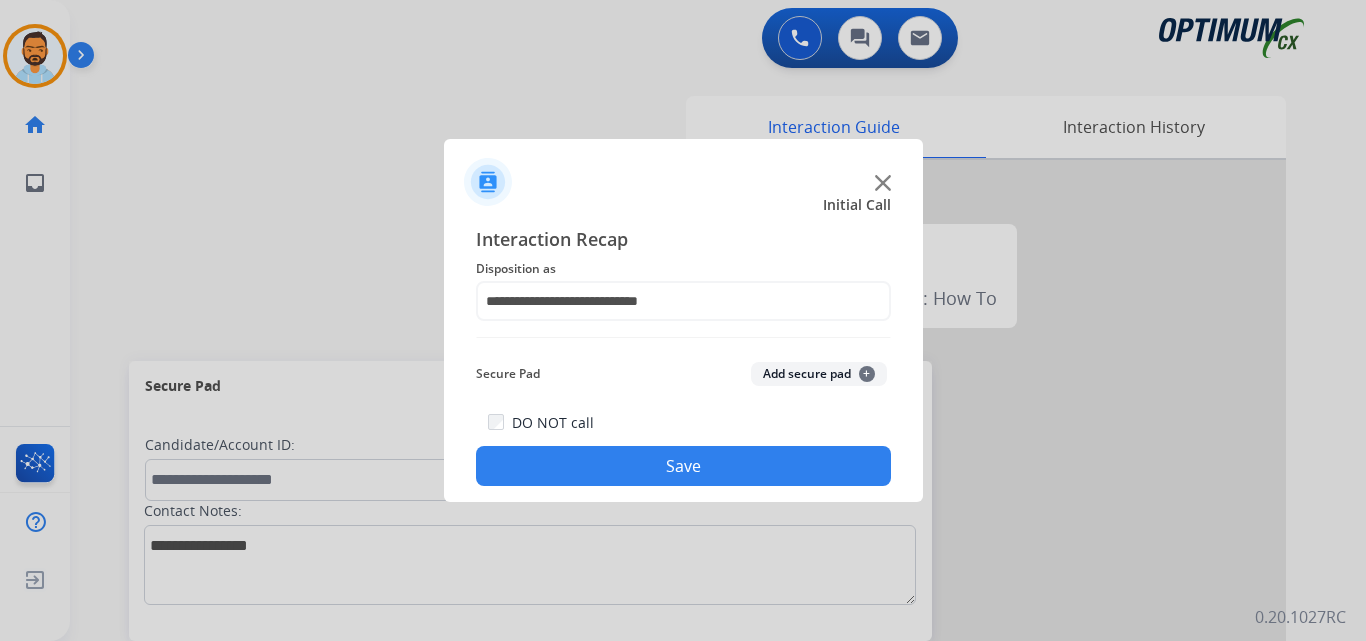 click on "Save" 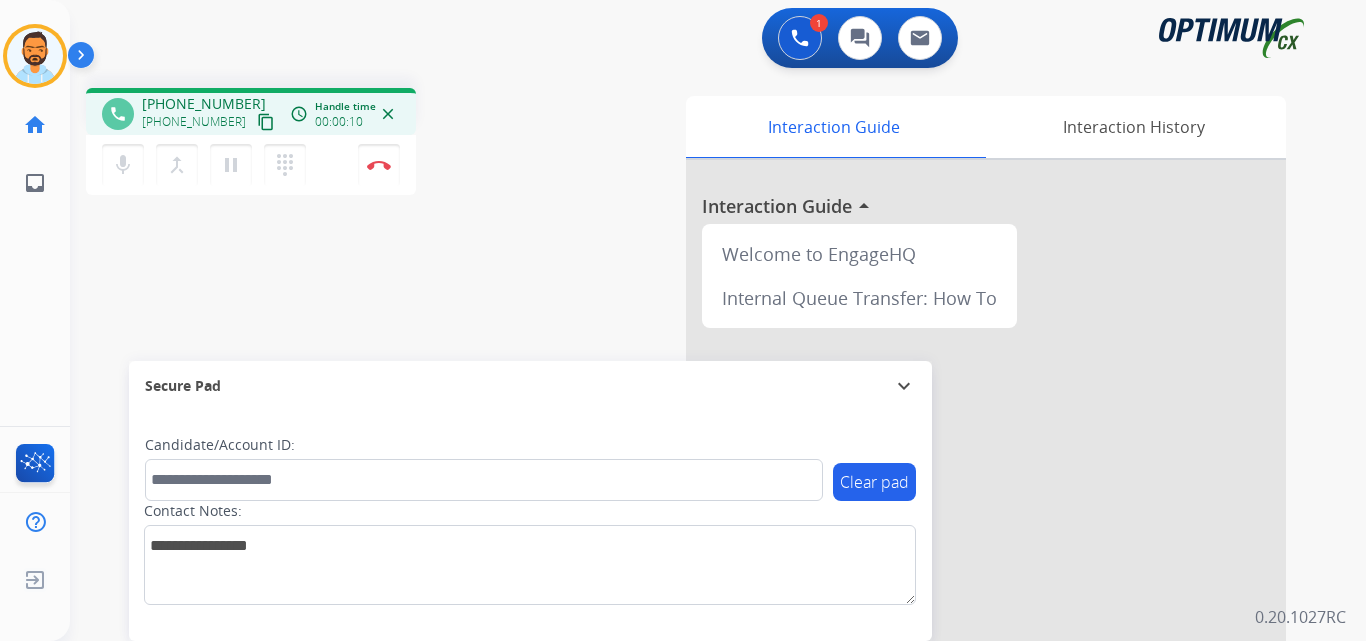click on "content_copy" at bounding box center [266, 122] 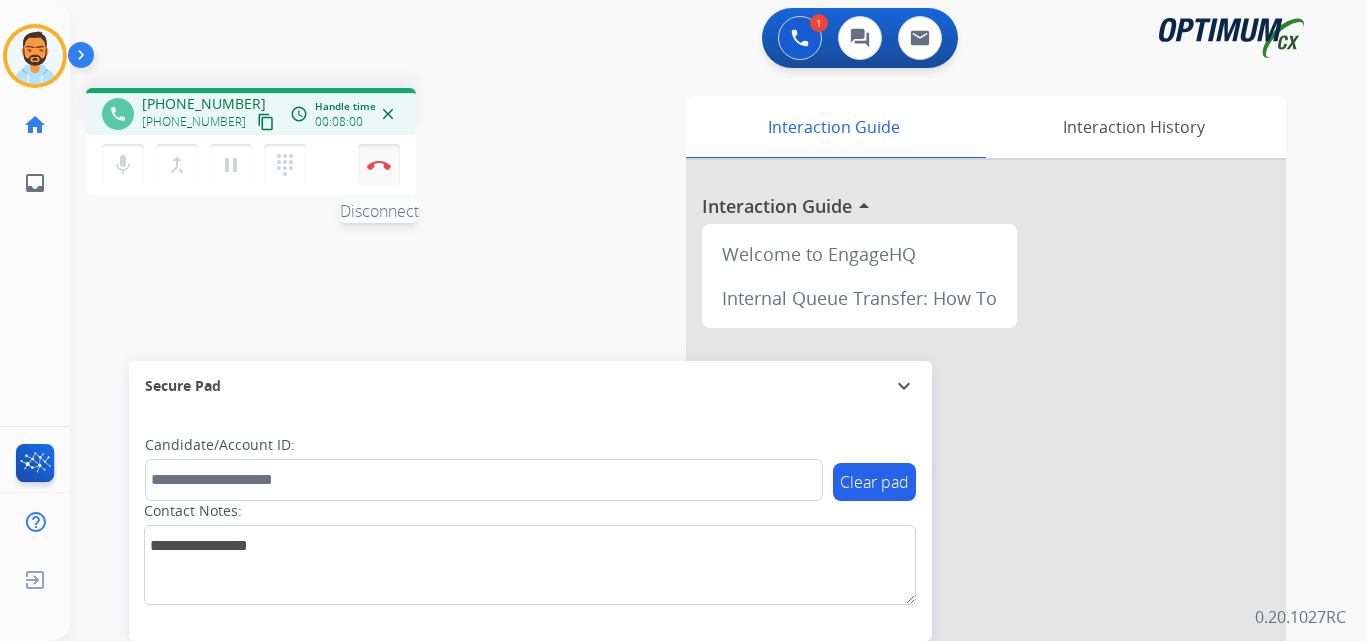 click on "Disconnect" at bounding box center [379, 165] 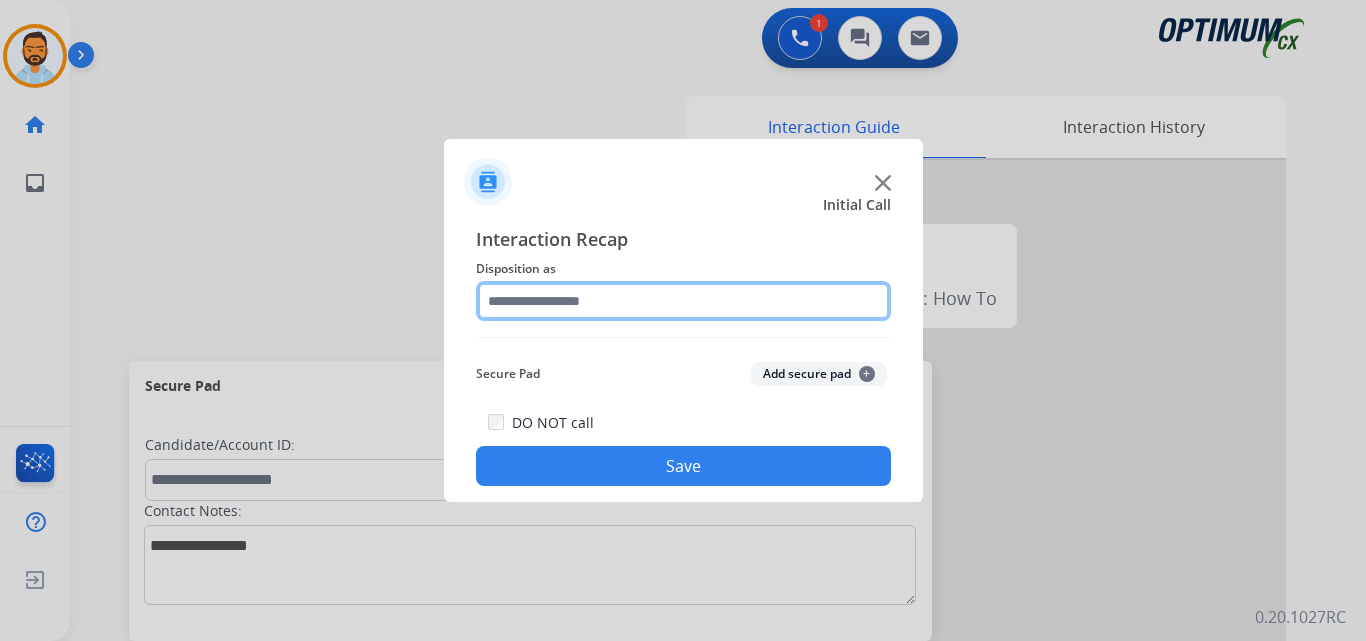 click 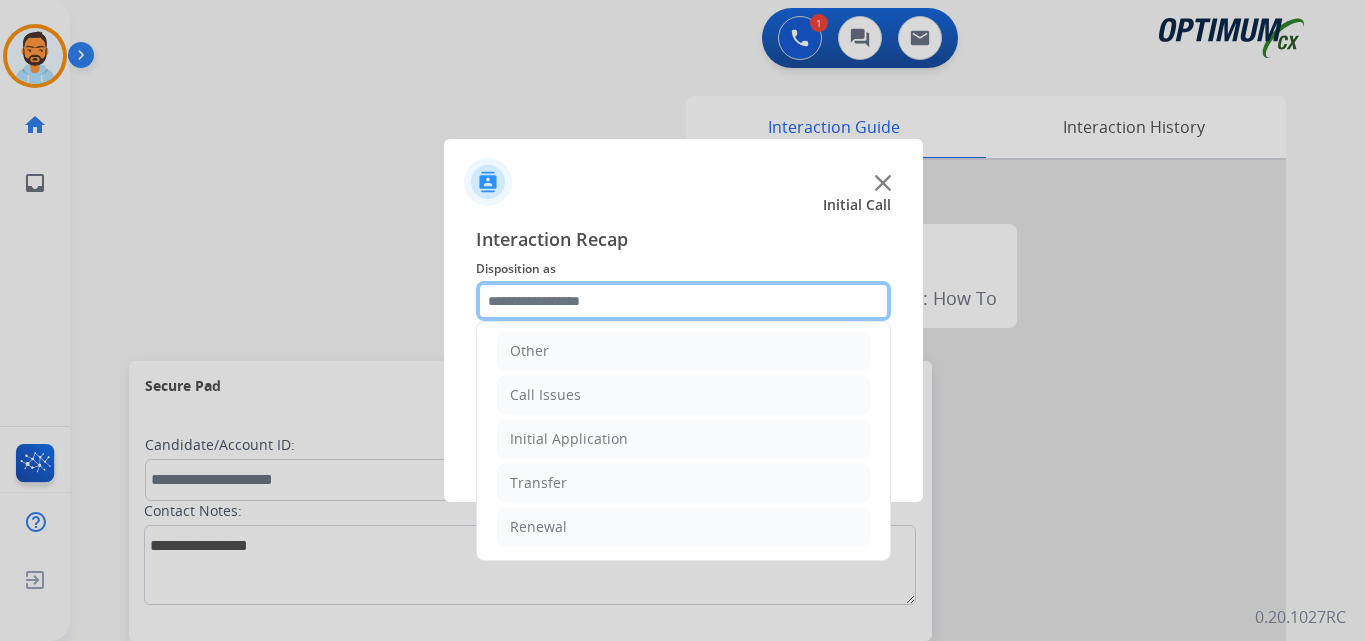 scroll, scrollTop: 0, scrollLeft: 0, axis: both 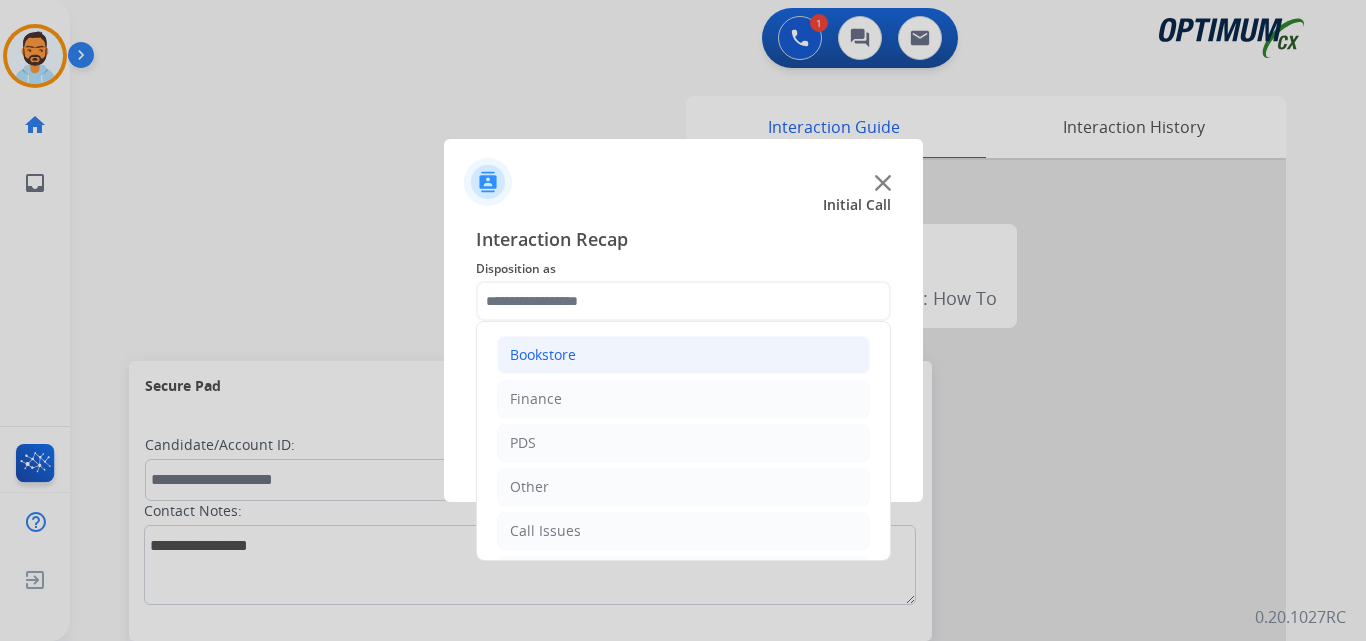click on "Bookstore" 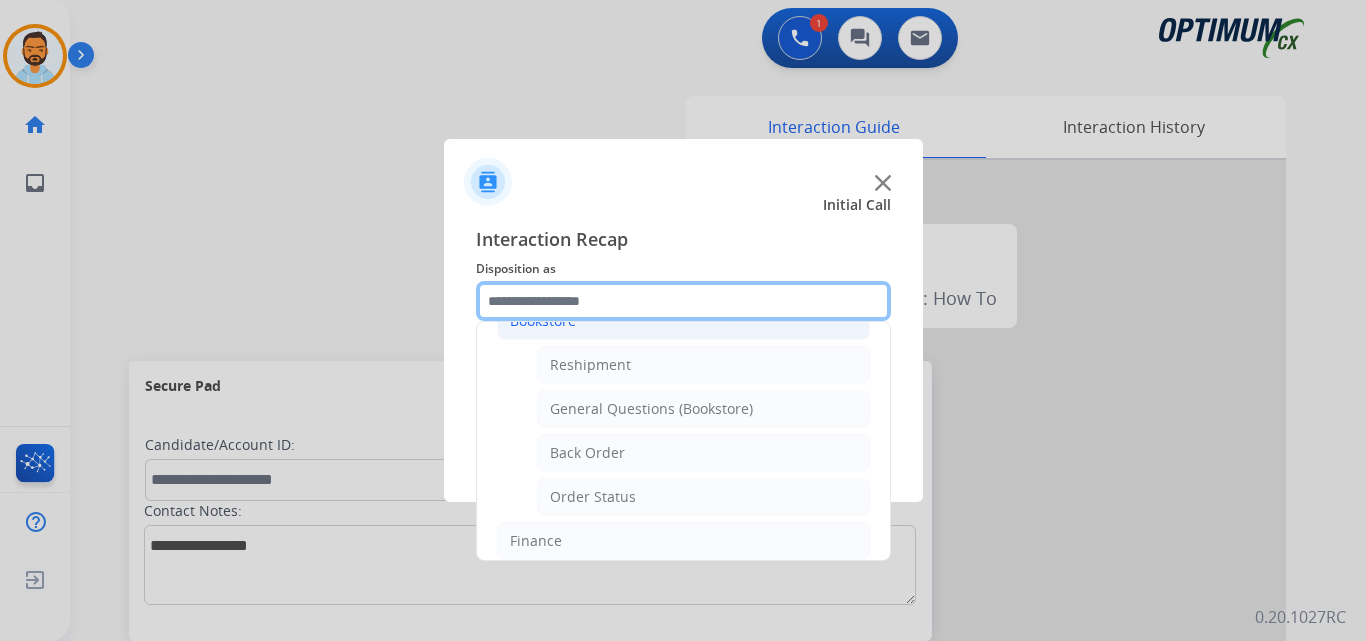 scroll, scrollTop: 23, scrollLeft: 0, axis: vertical 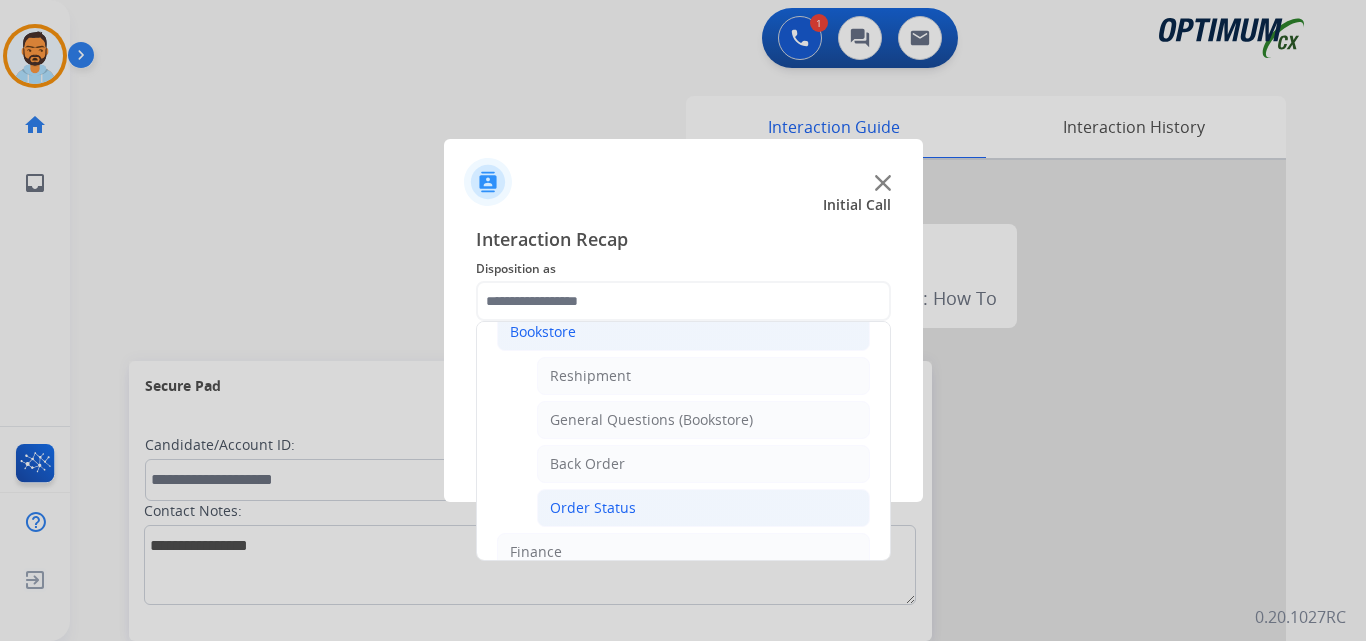 click on "Order Status" 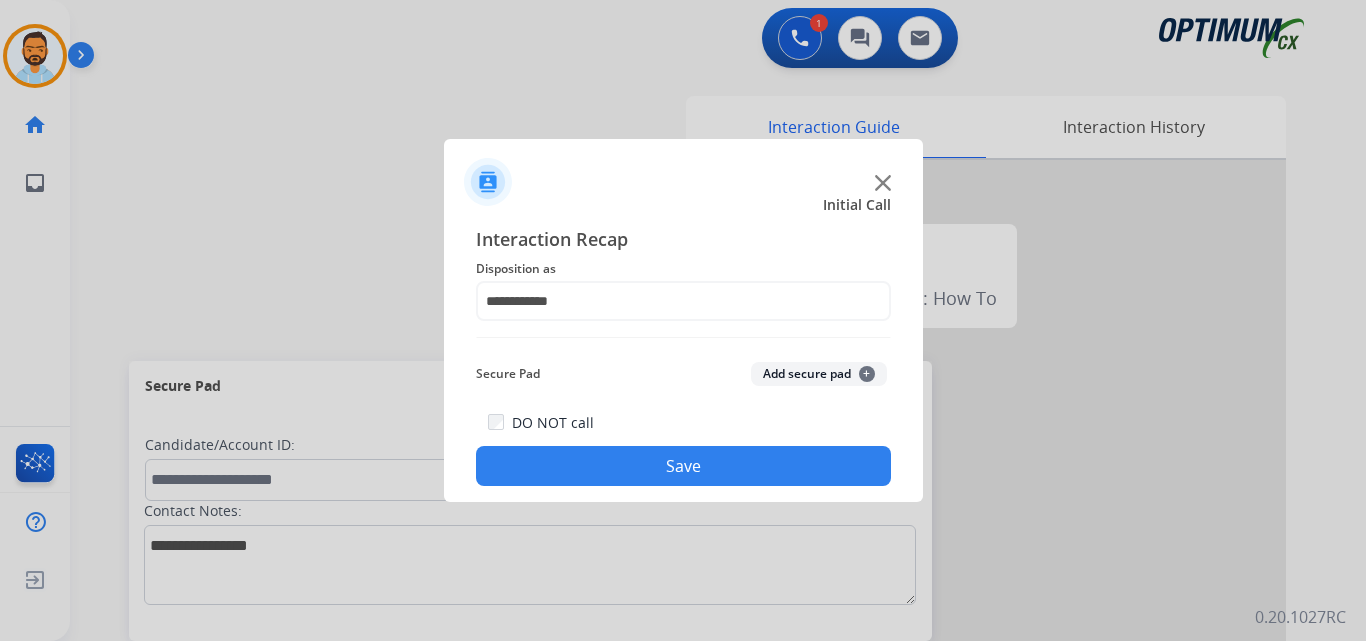 click on "Save" 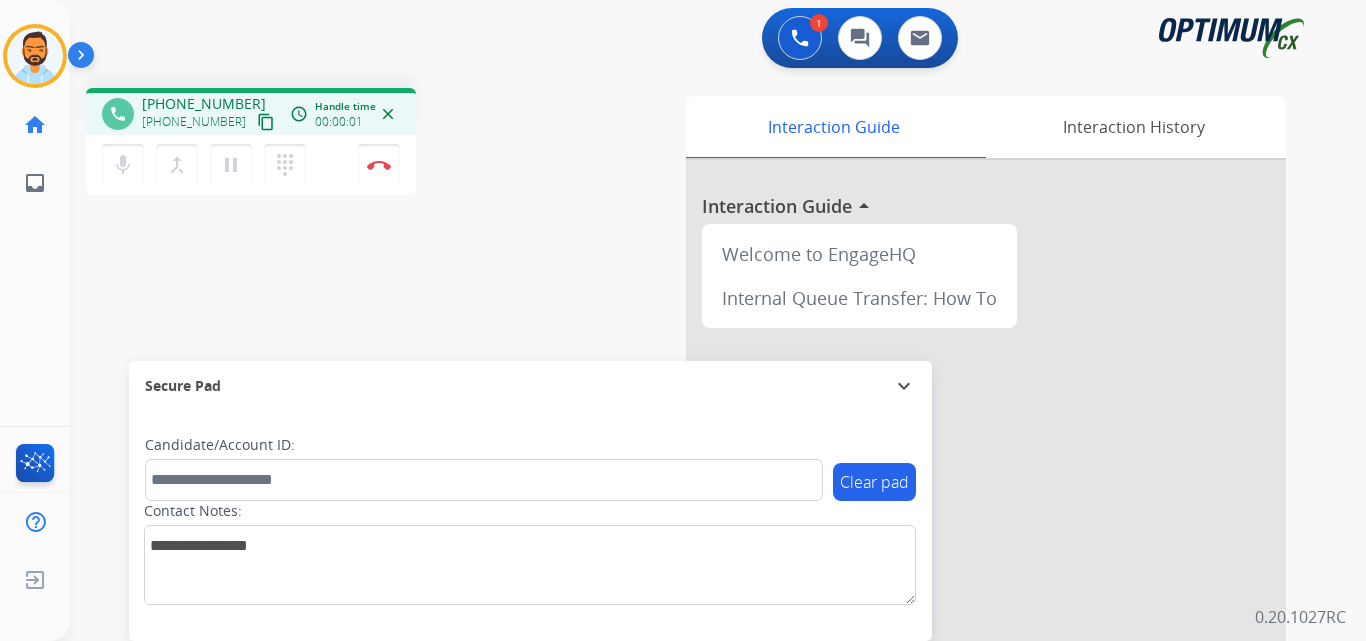 click on "content_copy" at bounding box center (266, 122) 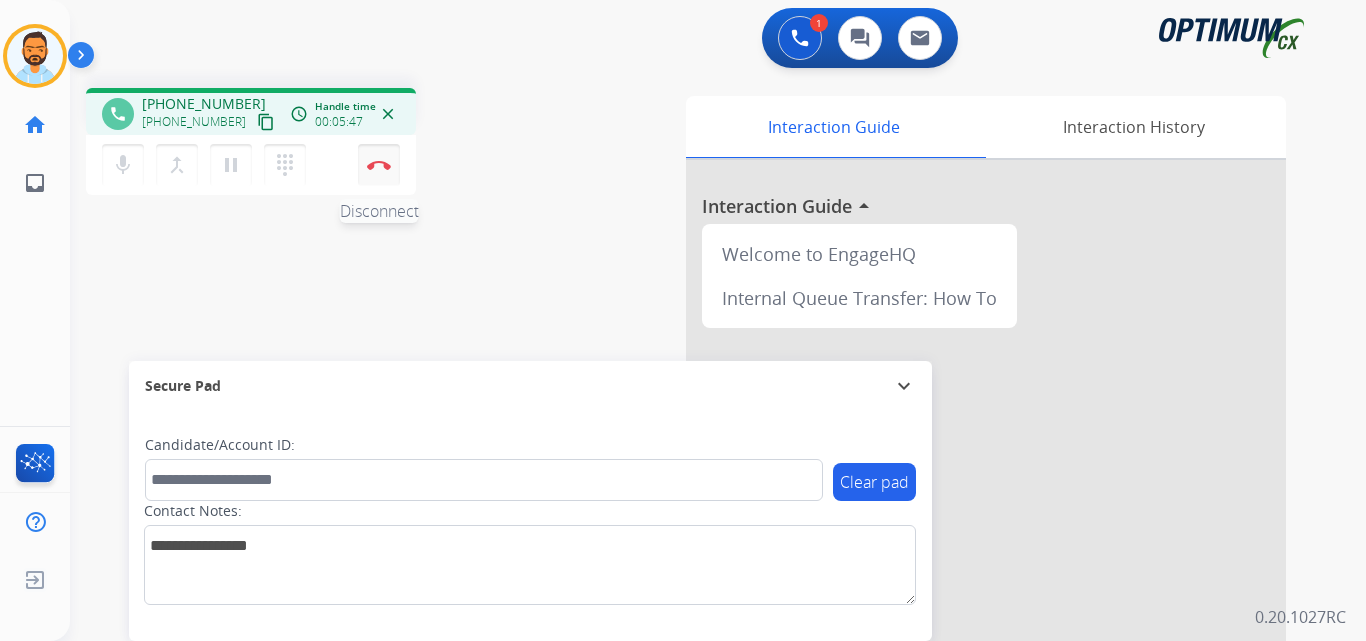 click on "Disconnect" at bounding box center [379, 165] 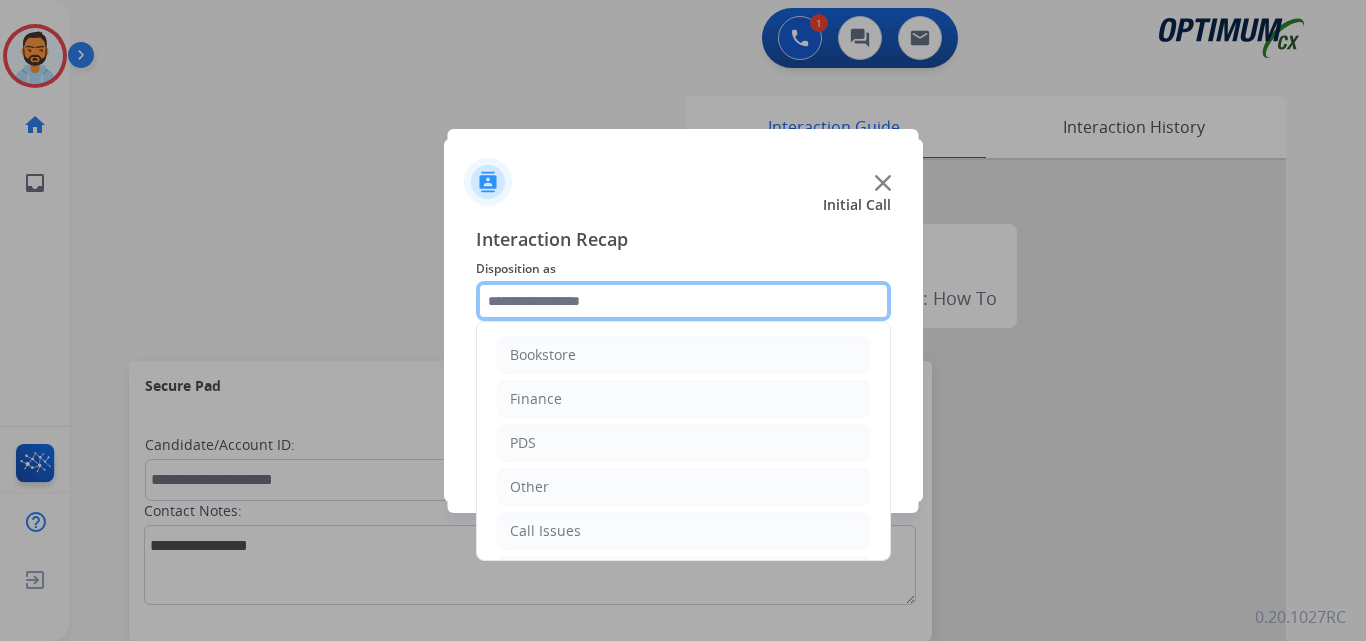 click 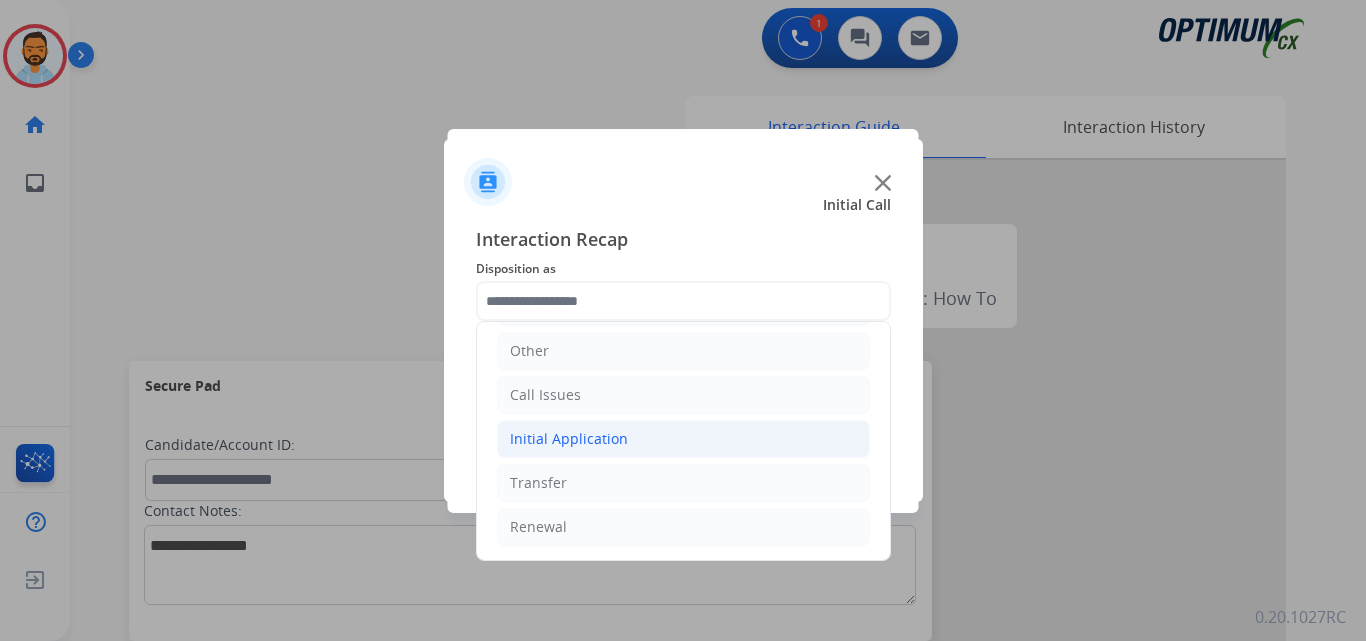 click on "Initial Application" 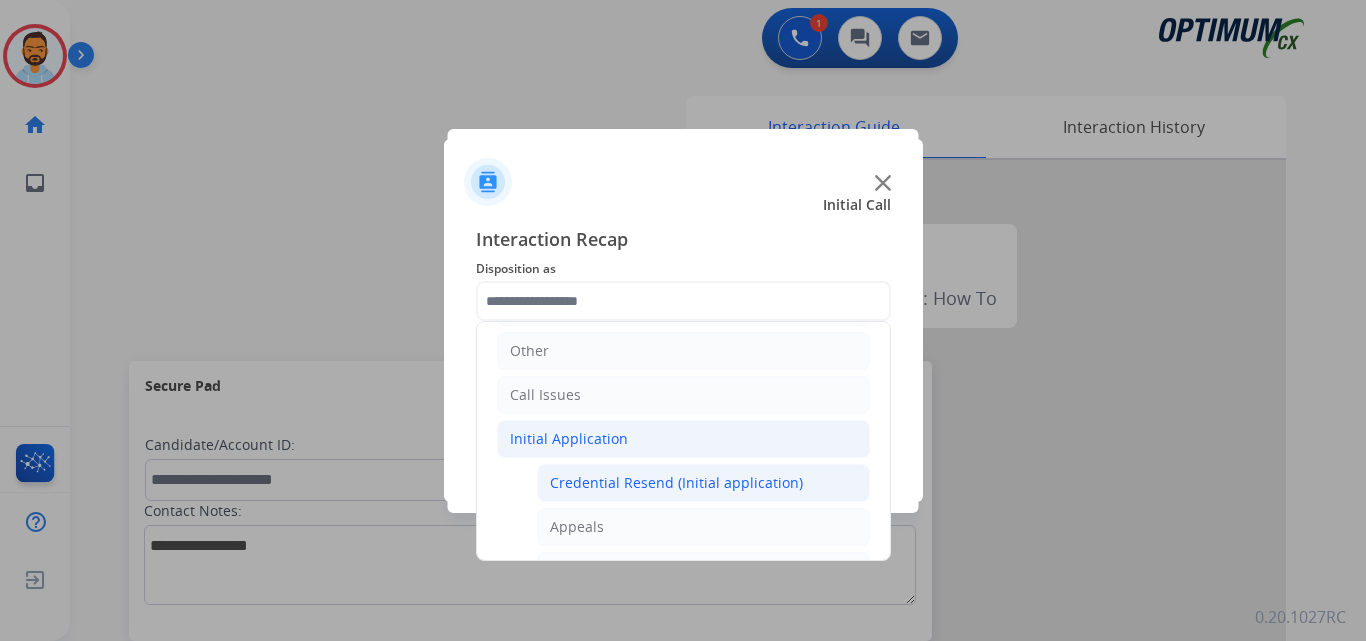 click on "Credential Resend (Initial application)" 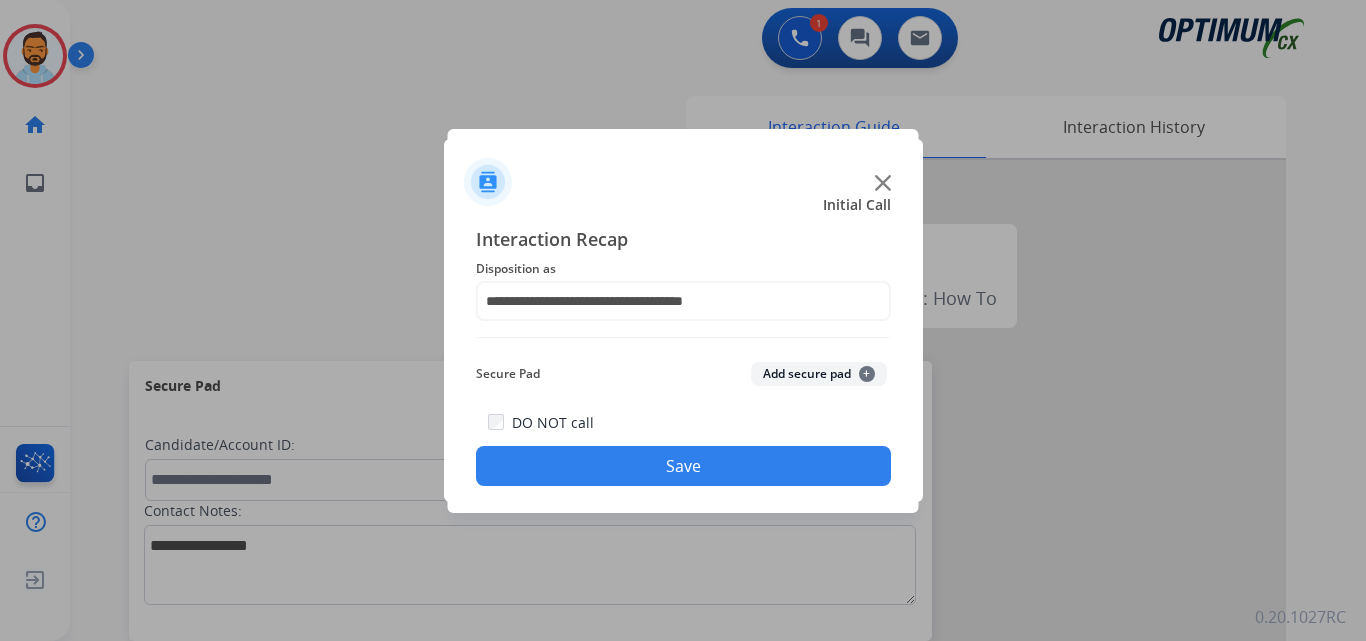 click on "Save" 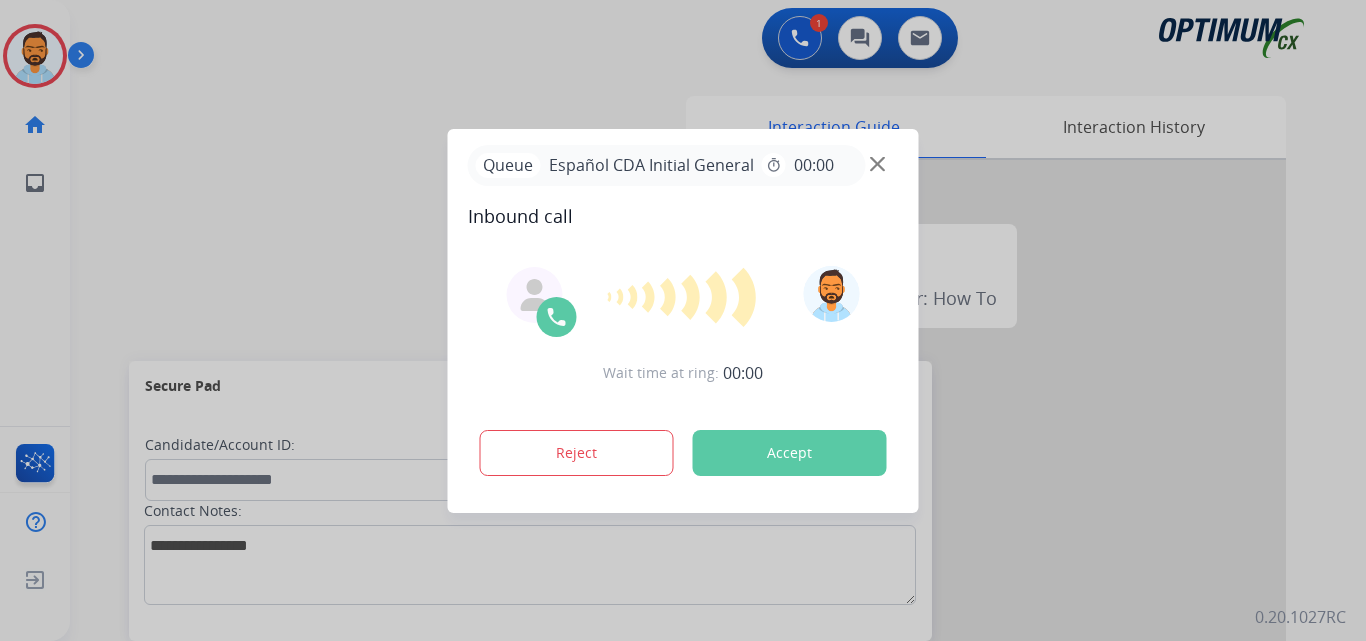 click on "Accept" at bounding box center (790, 453) 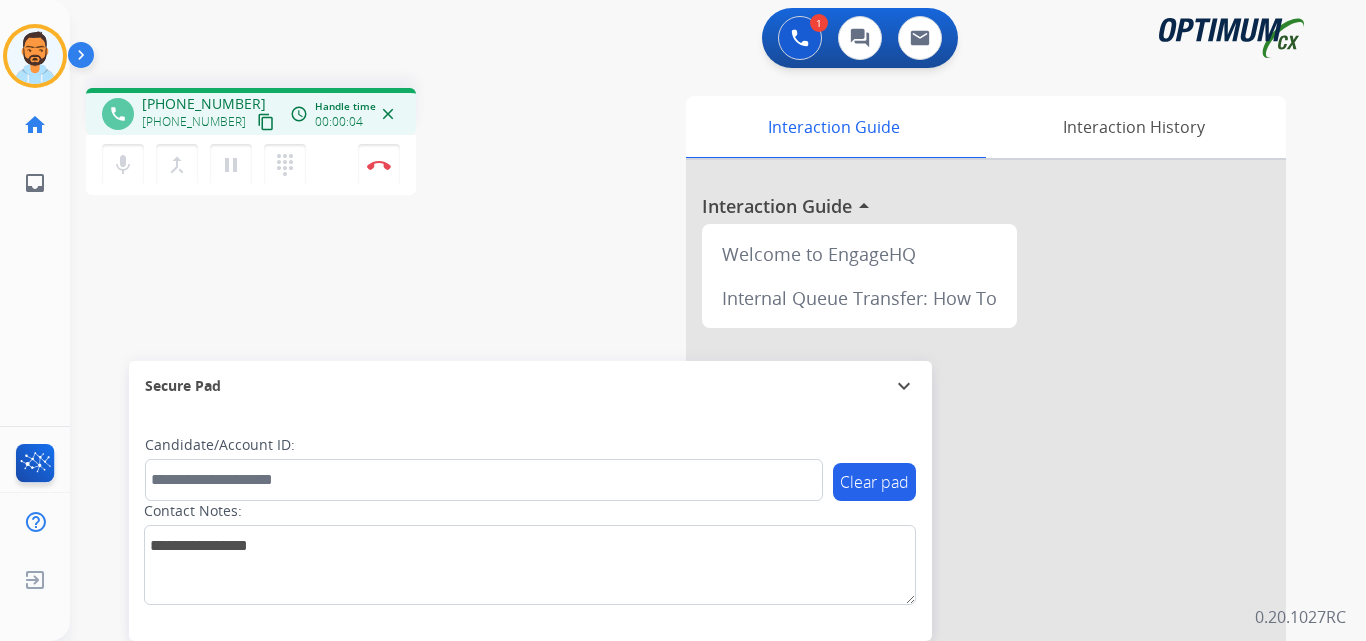 click on "content_copy" at bounding box center (266, 122) 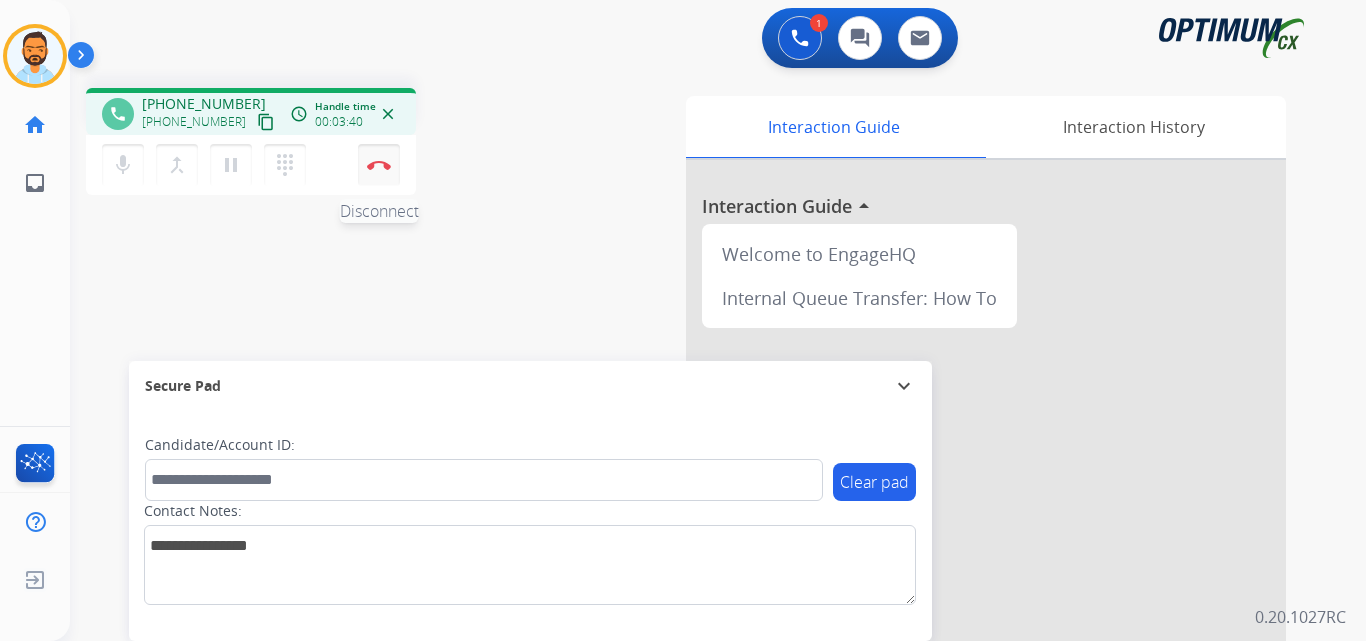 click on "Disconnect" at bounding box center [379, 165] 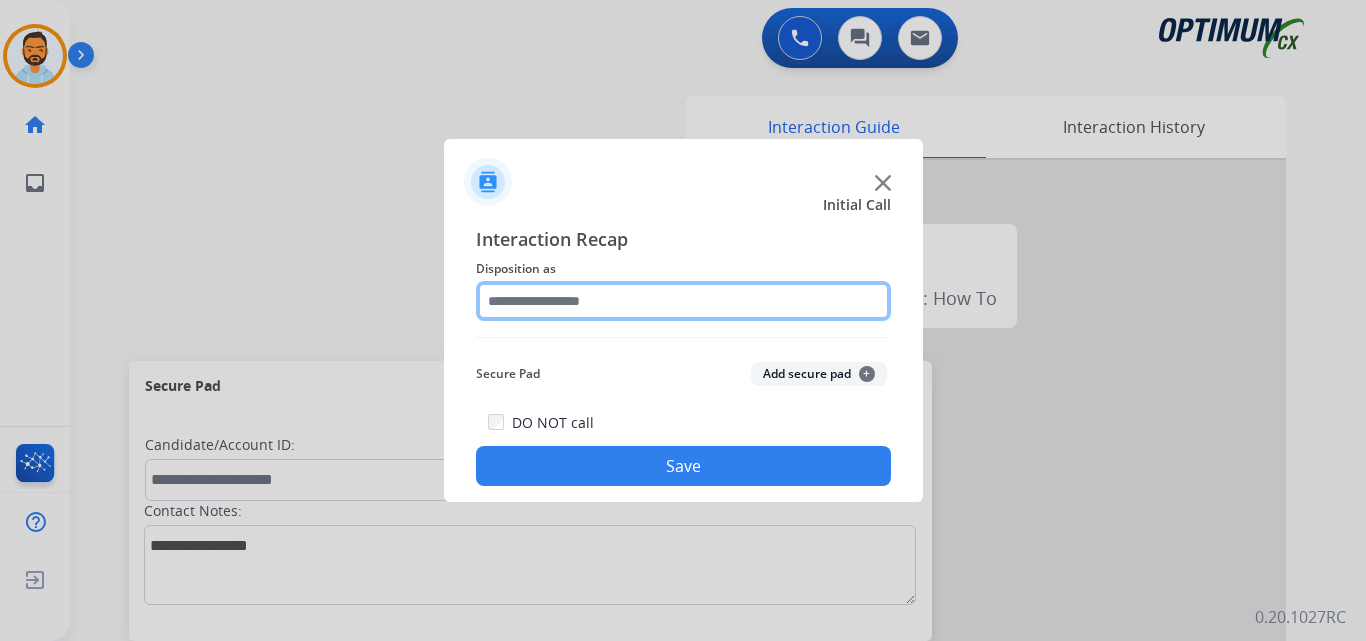 click 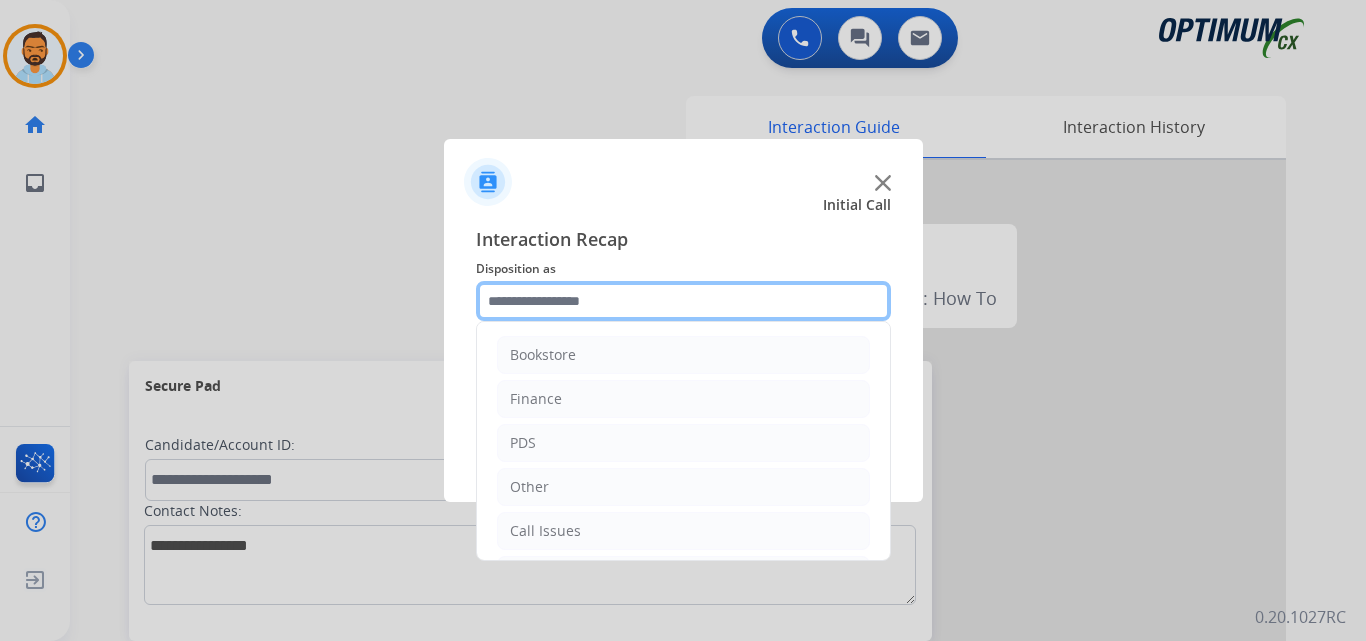 scroll, scrollTop: 136, scrollLeft: 0, axis: vertical 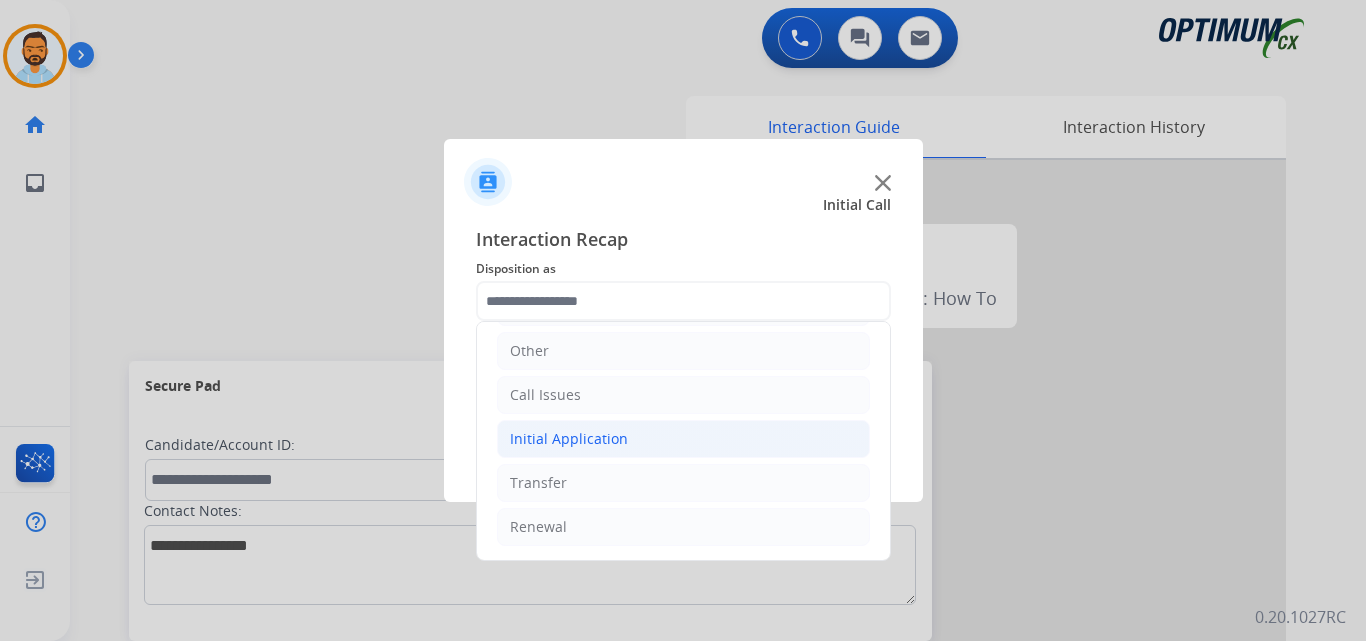 click on "Initial Application" 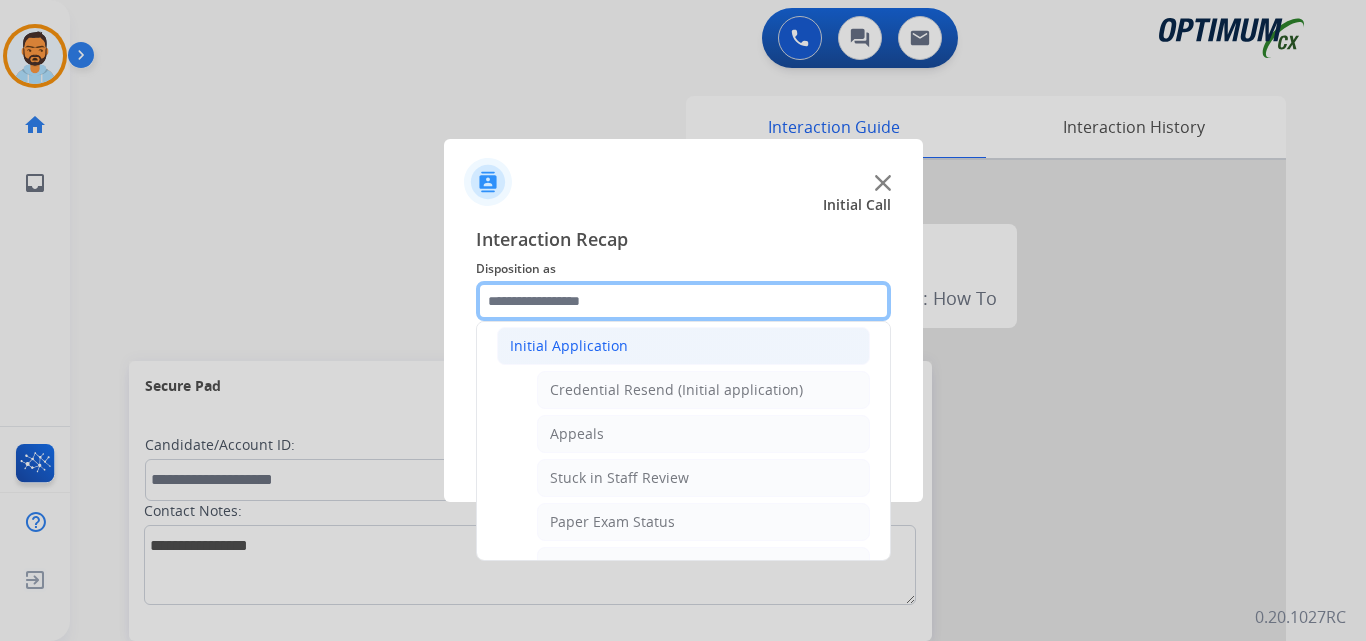 scroll, scrollTop: 230, scrollLeft: 0, axis: vertical 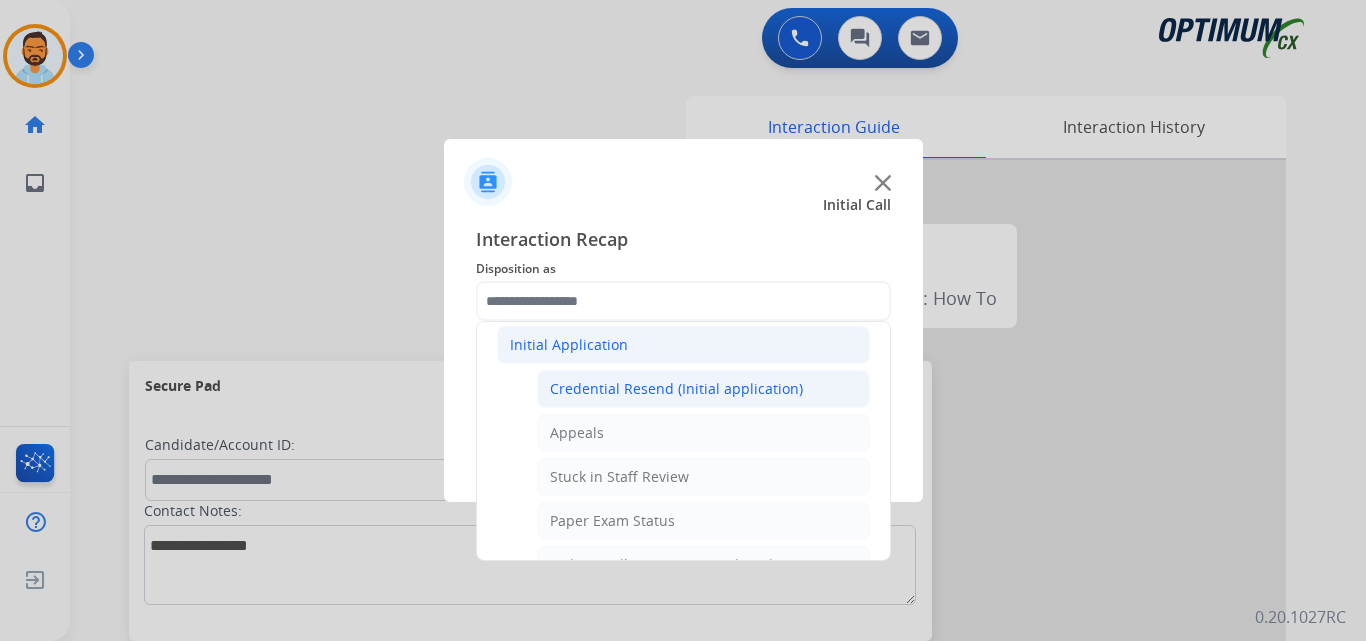 click on "Credential Resend (Initial application)" 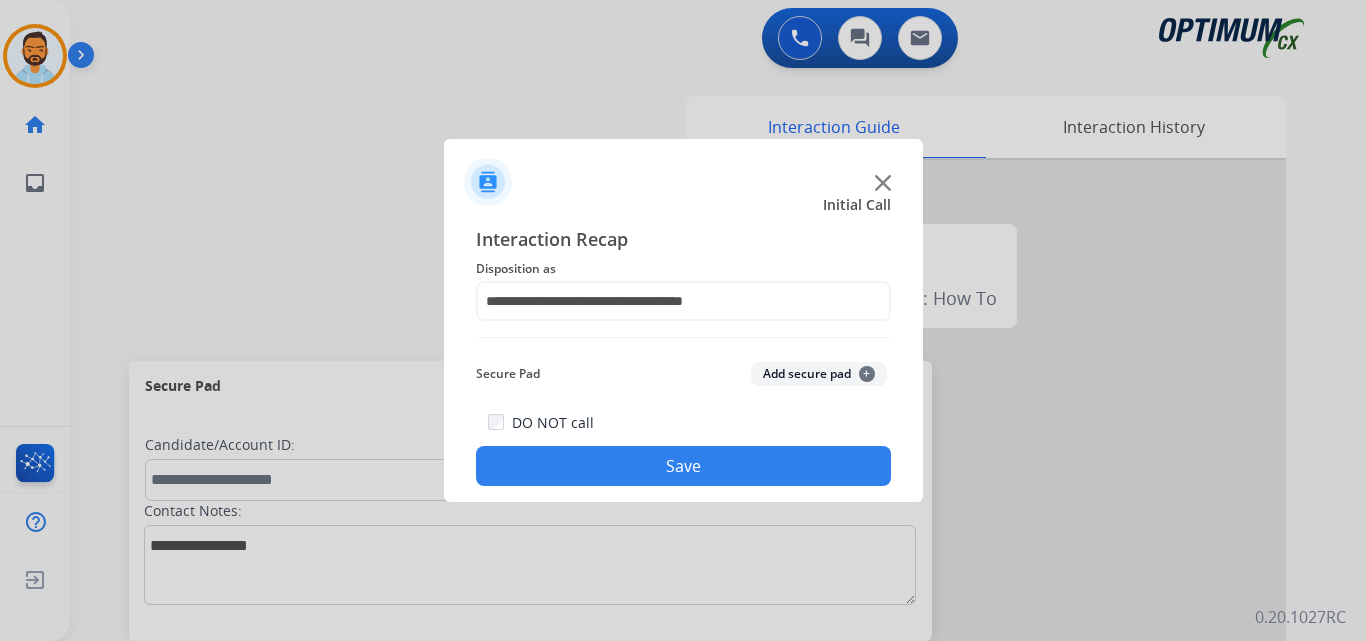 click on "Save" 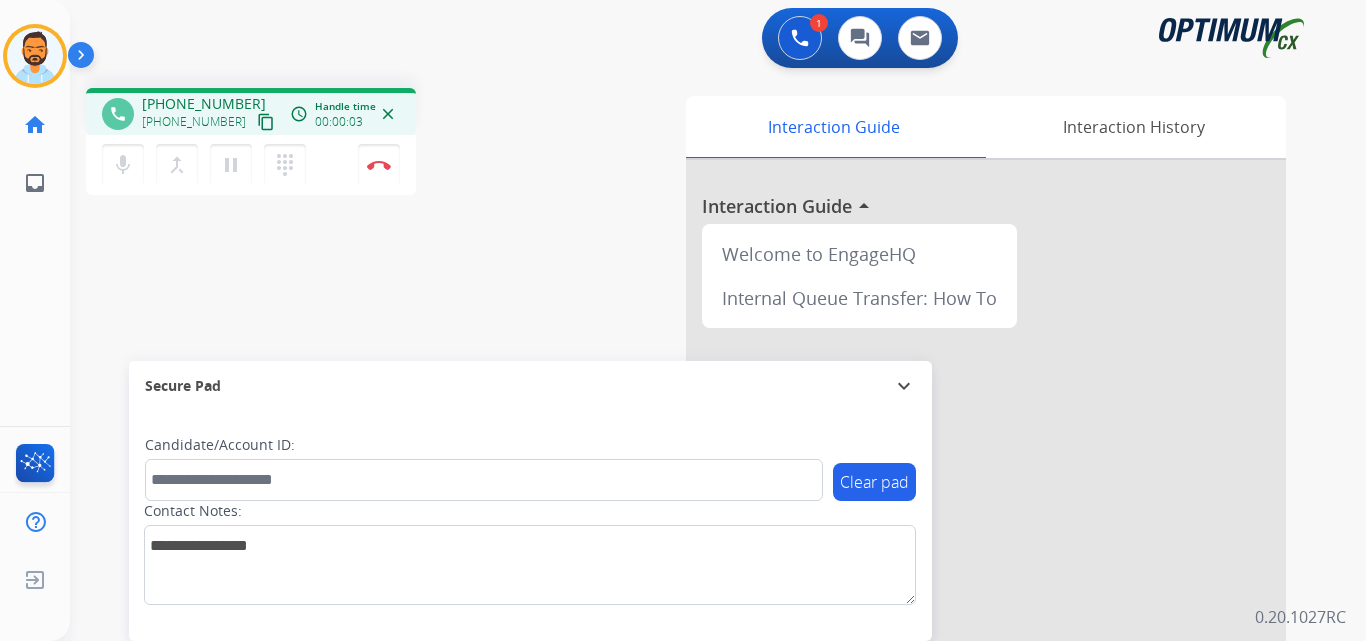 click on "content_copy" at bounding box center [266, 122] 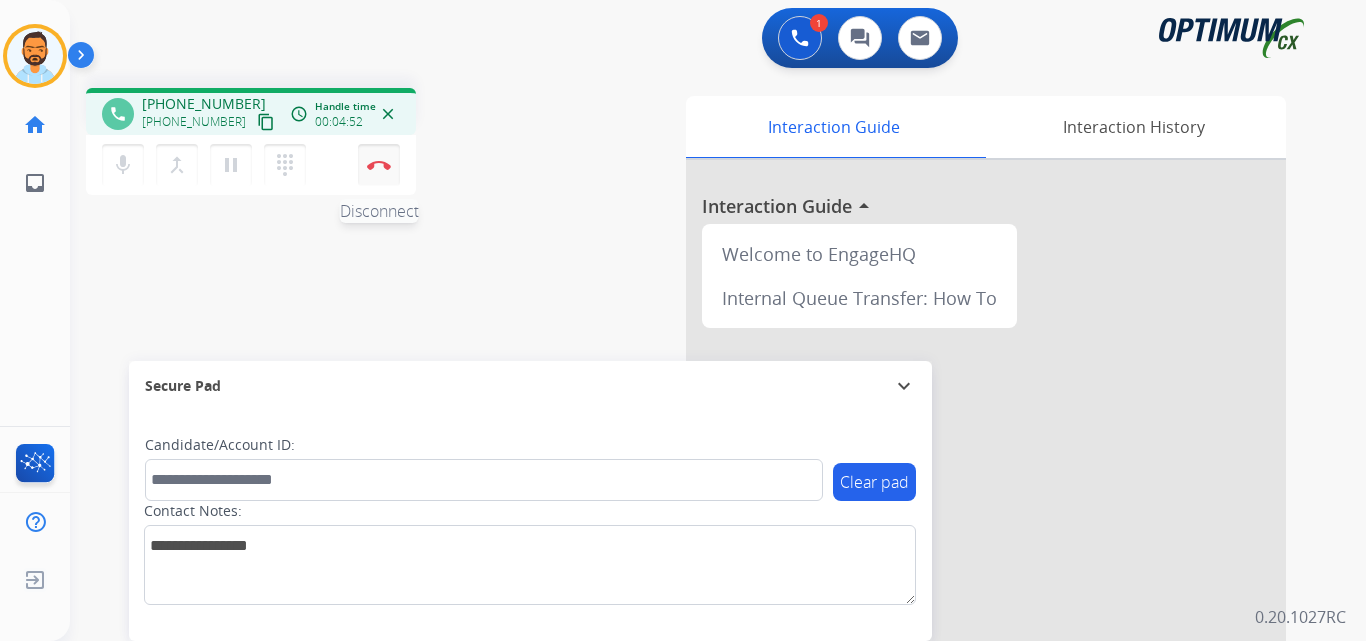 click at bounding box center [379, 165] 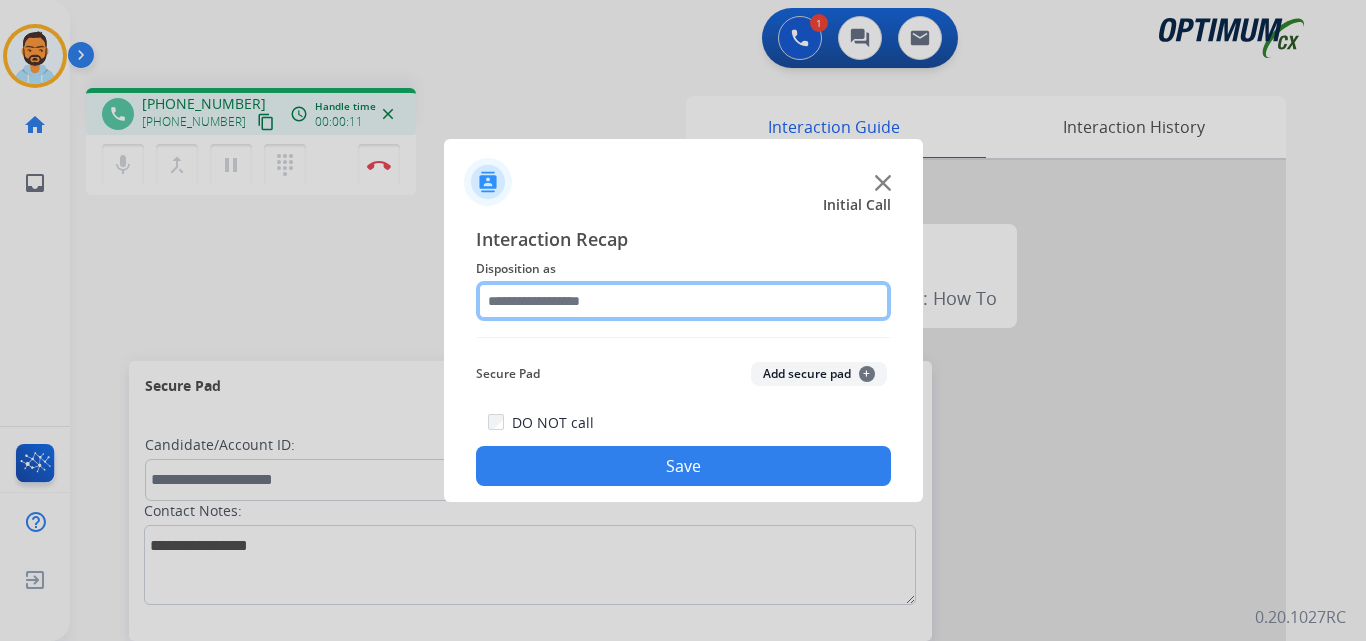 click 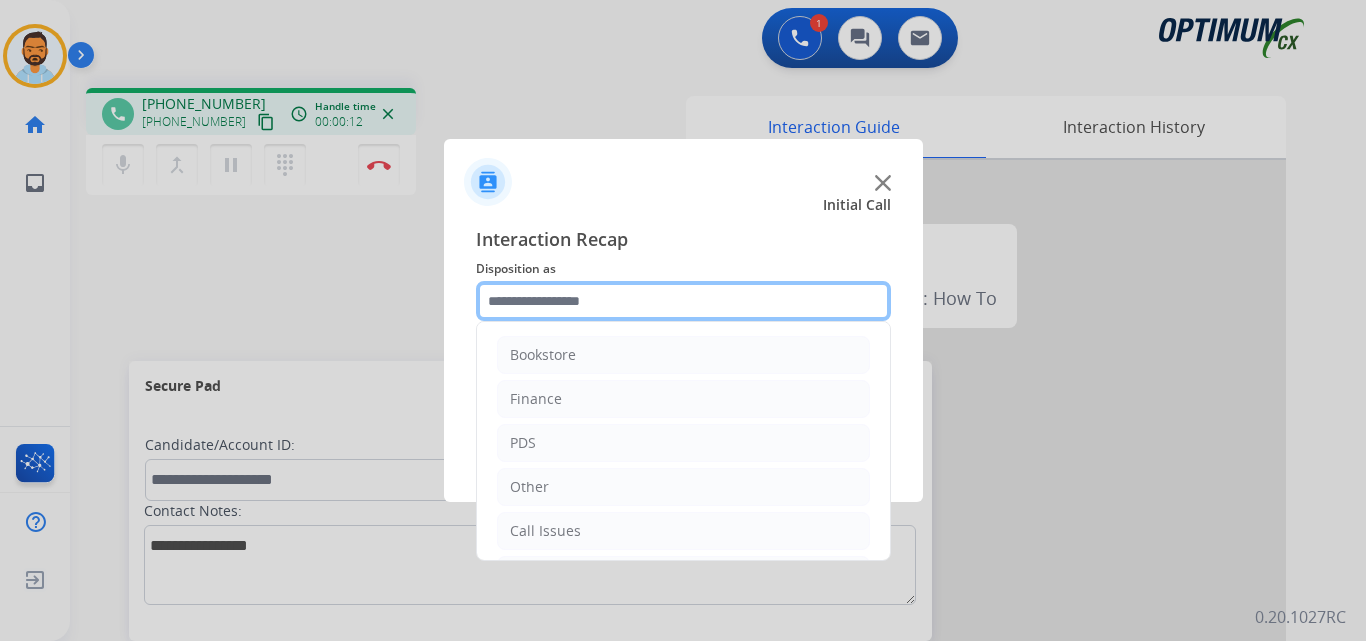 scroll, scrollTop: 136, scrollLeft: 0, axis: vertical 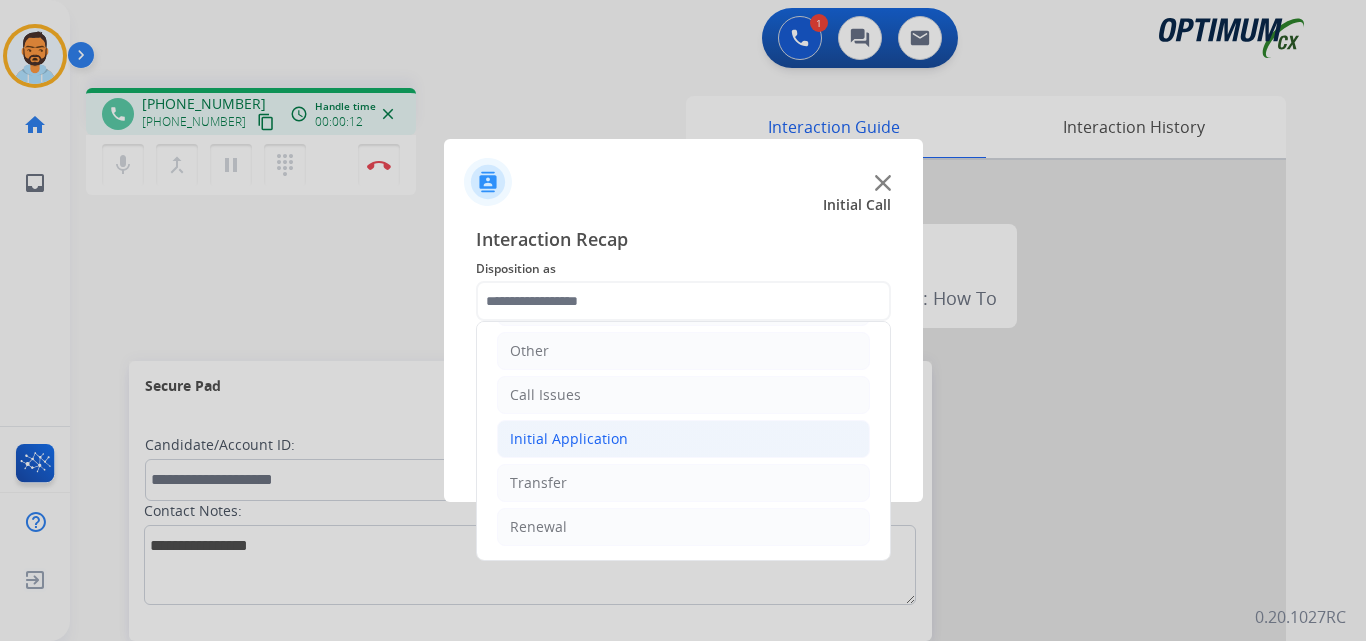 click on "Initial Application" 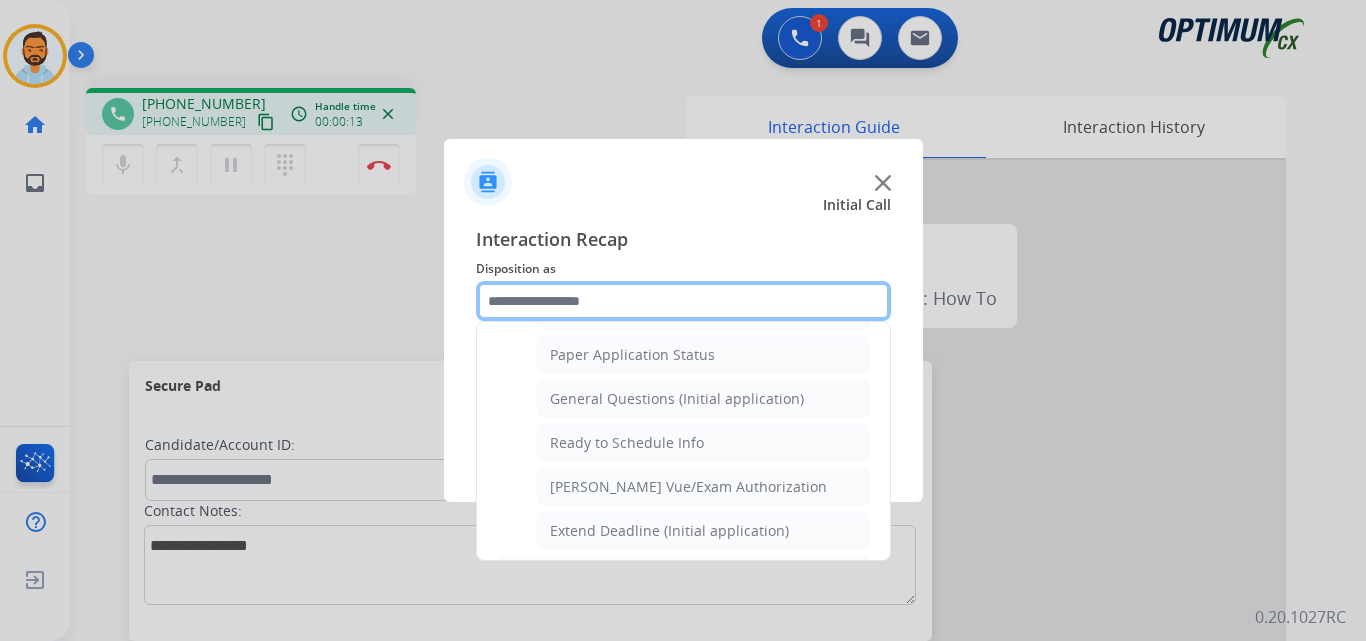 scroll, scrollTop: 1212, scrollLeft: 0, axis: vertical 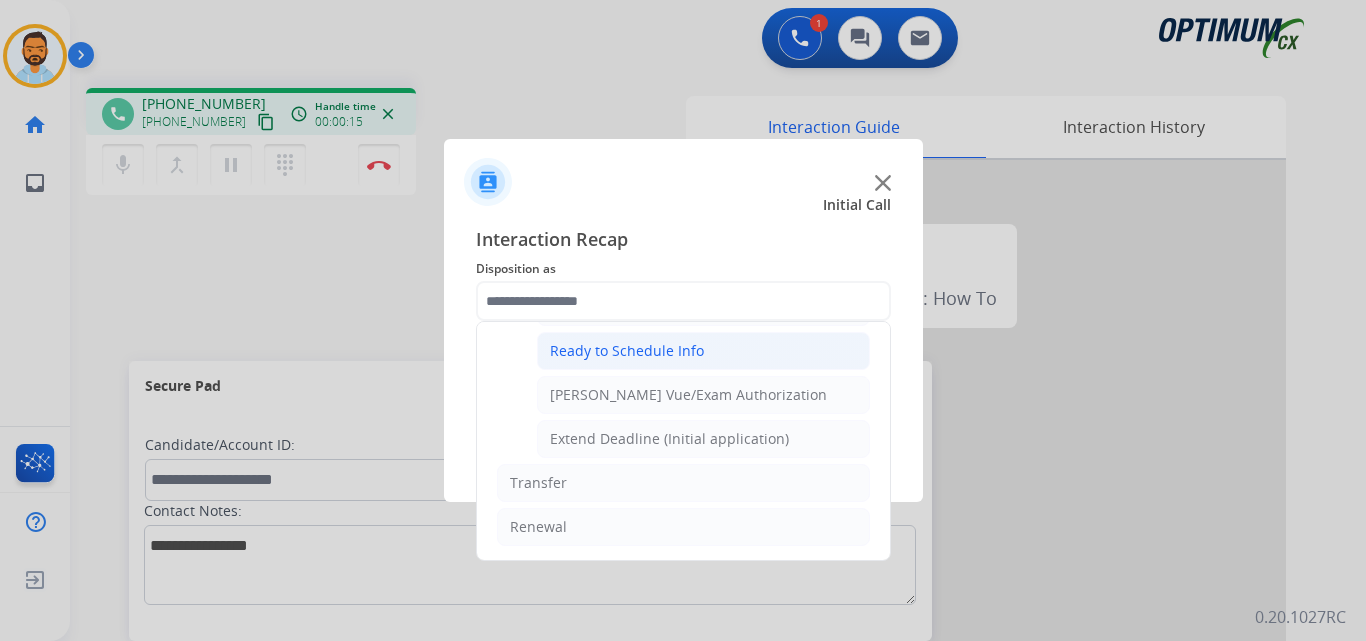 click on "Ready to Schedule Info" 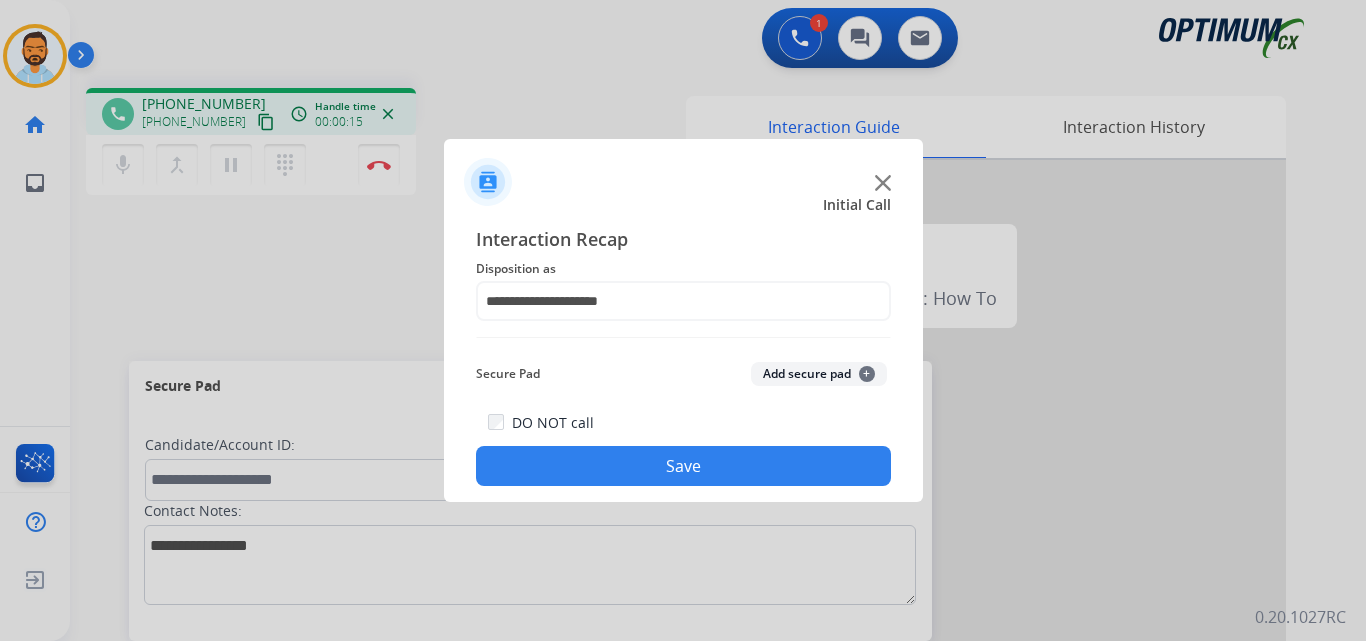 click on "Save" 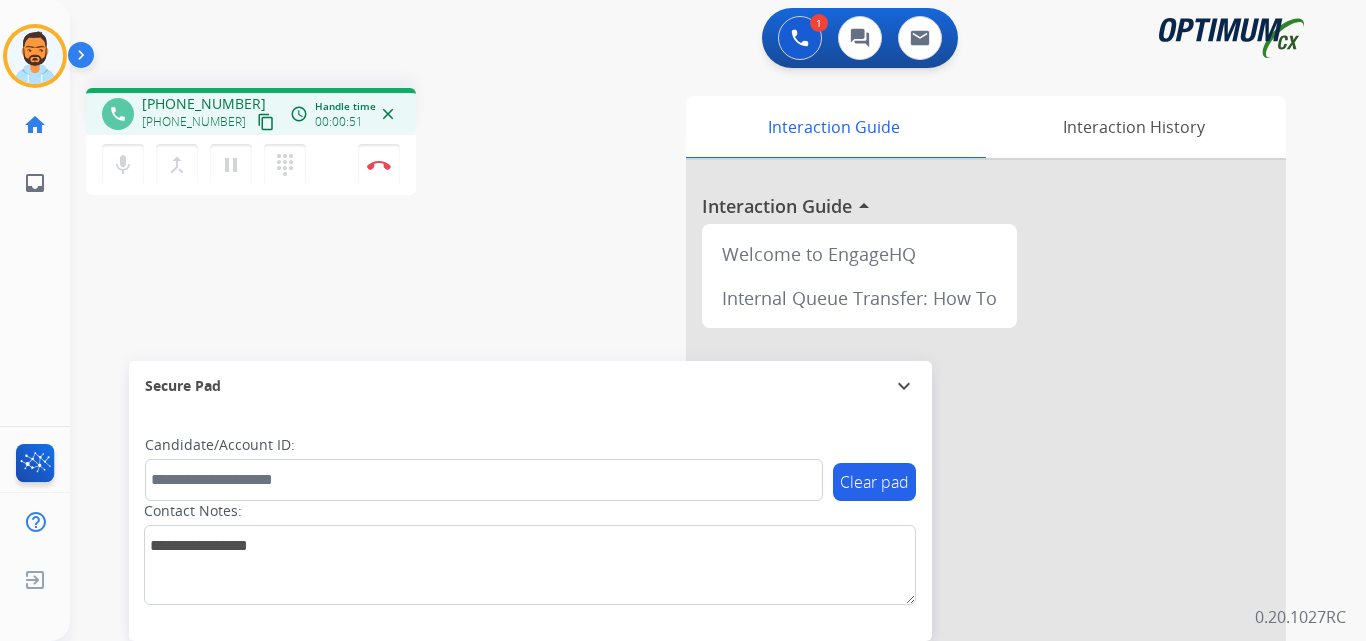 click on "content_copy" at bounding box center [266, 122] 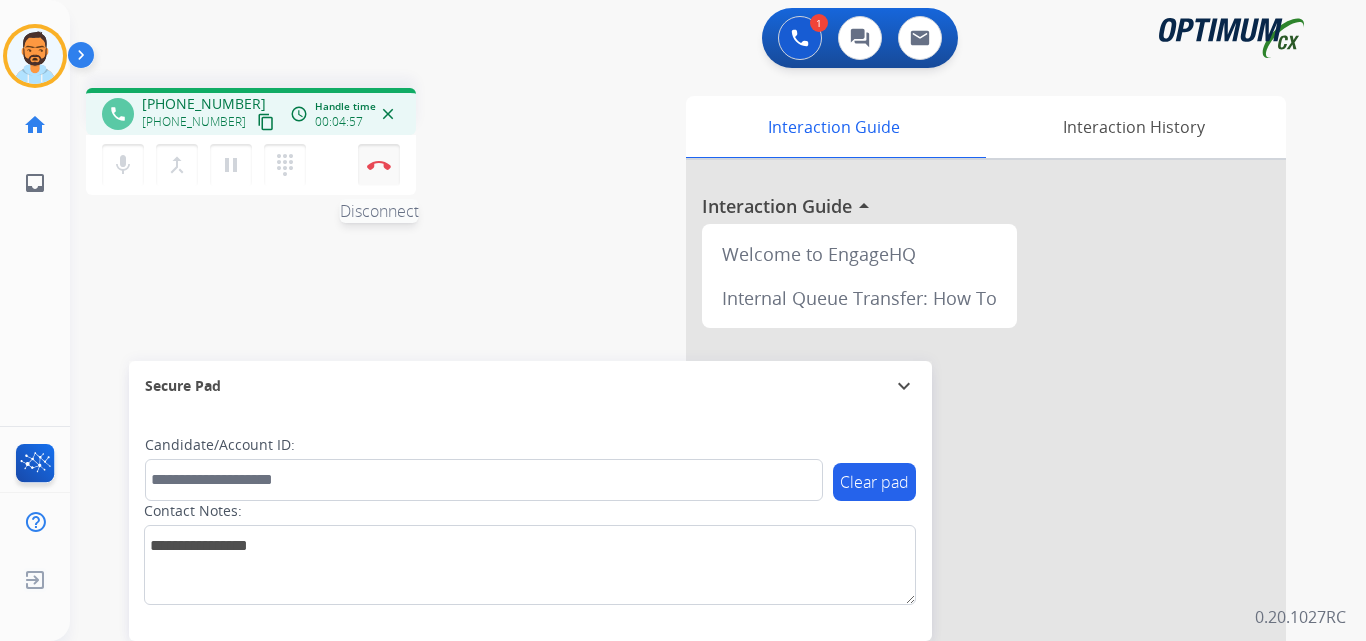 click on "Disconnect" at bounding box center (379, 165) 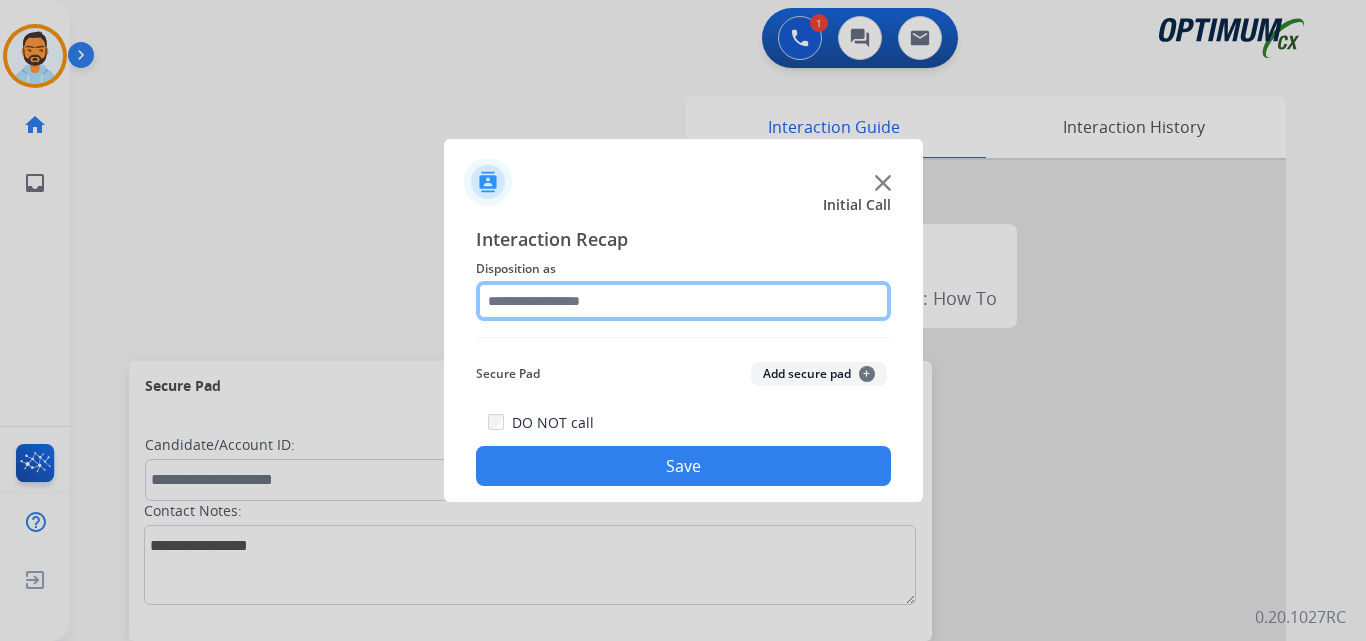 click 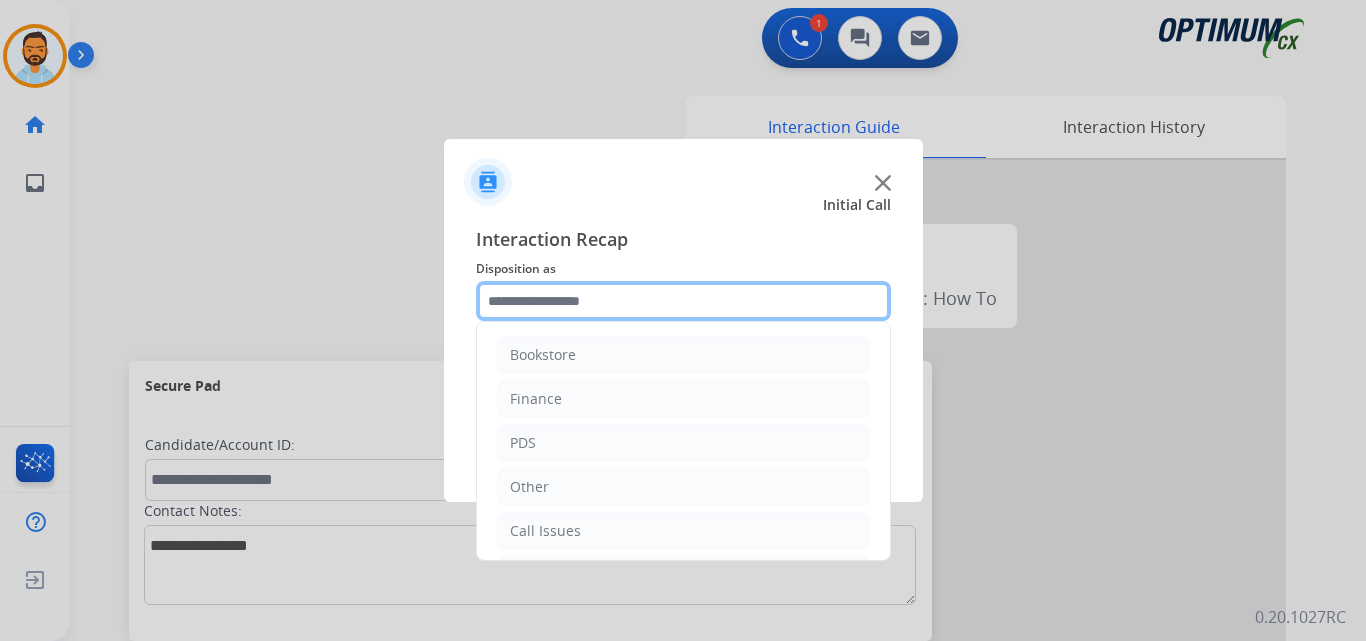 scroll, scrollTop: 136, scrollLeft: 0, axis: vertical 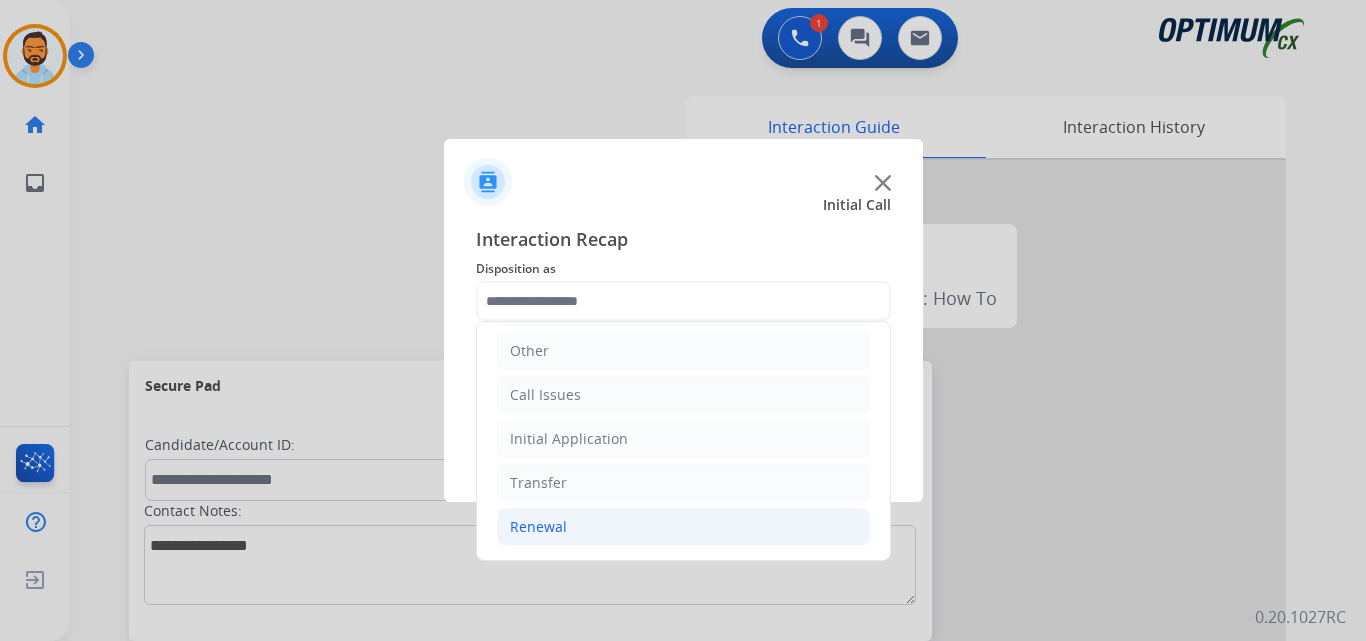 click on "Renewal" 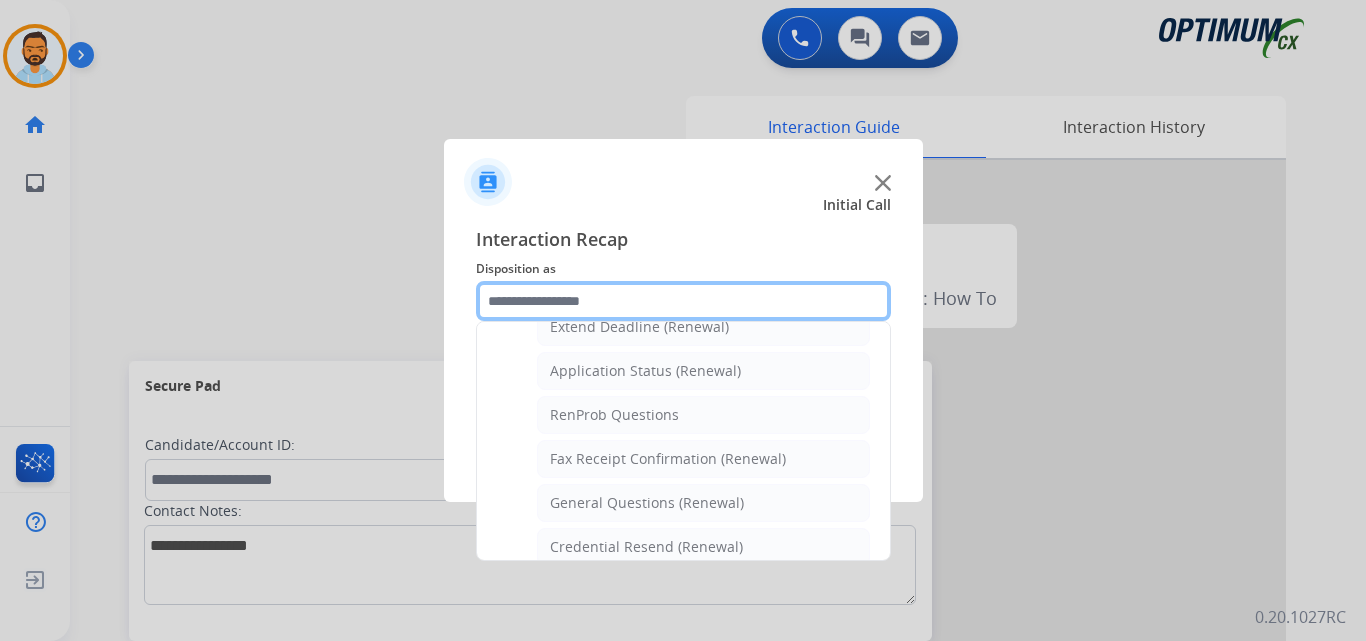 scroll, scrollTop: 772, scrollLeft: 0, axis: vertical 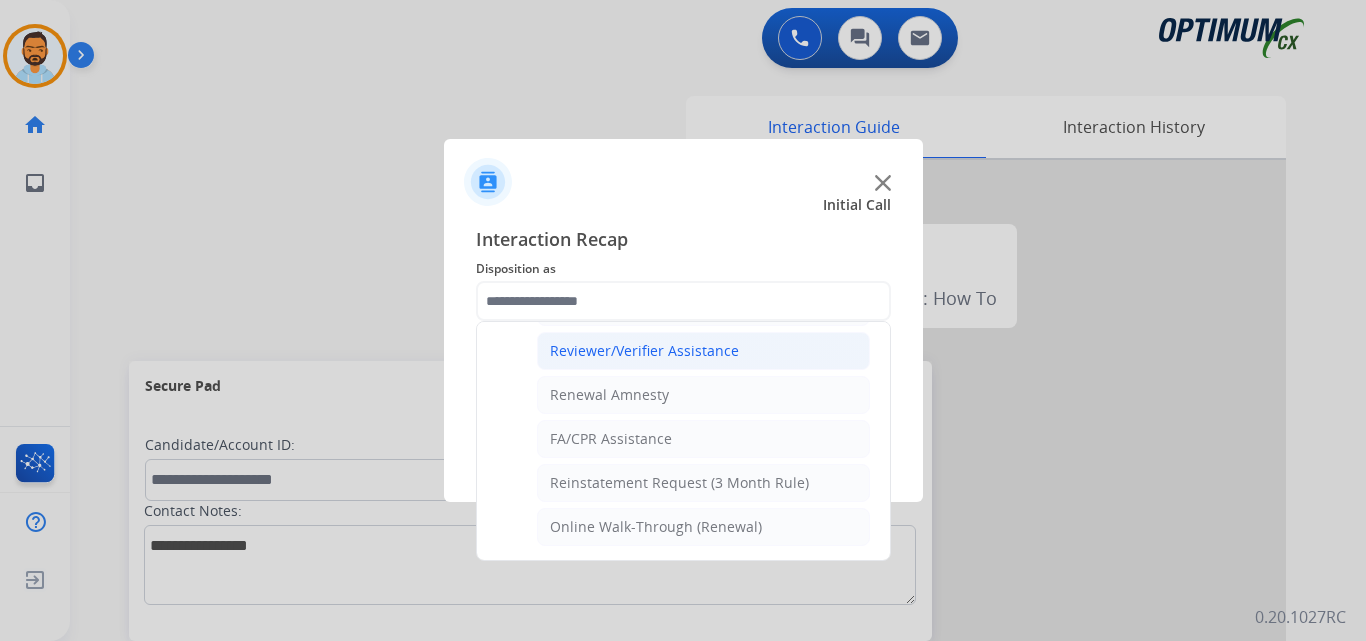 click on "Reviewer/Verifier Assistance" 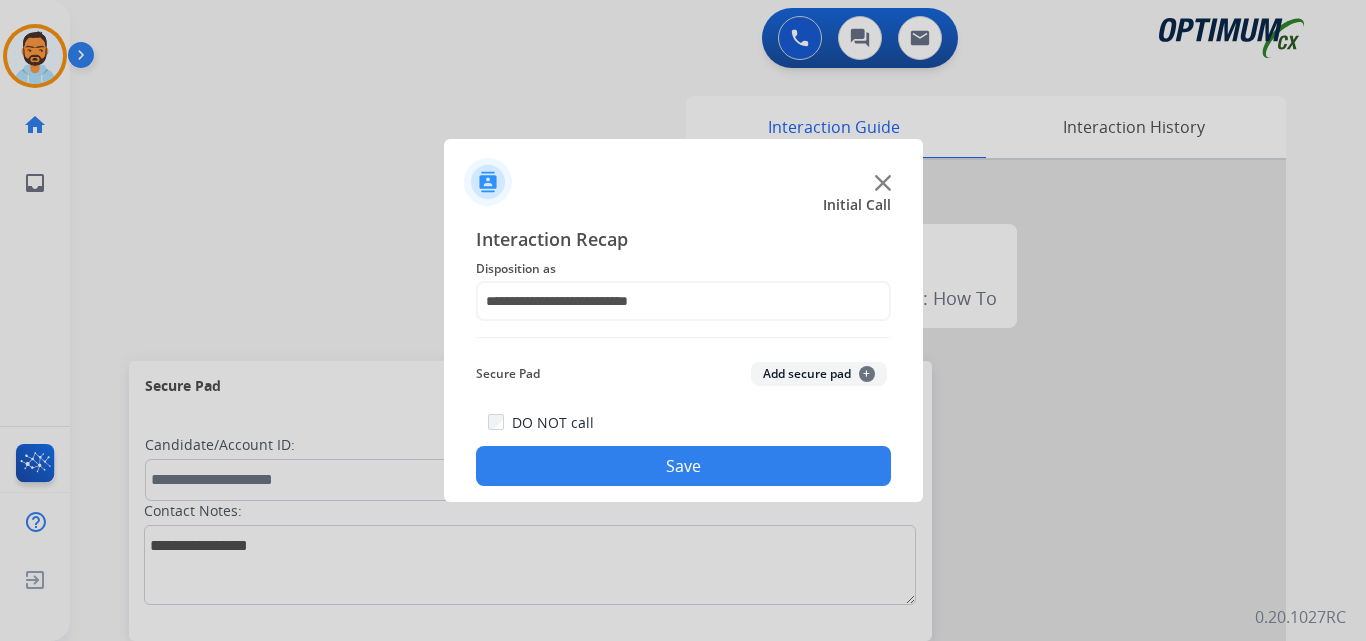 click on "Save" 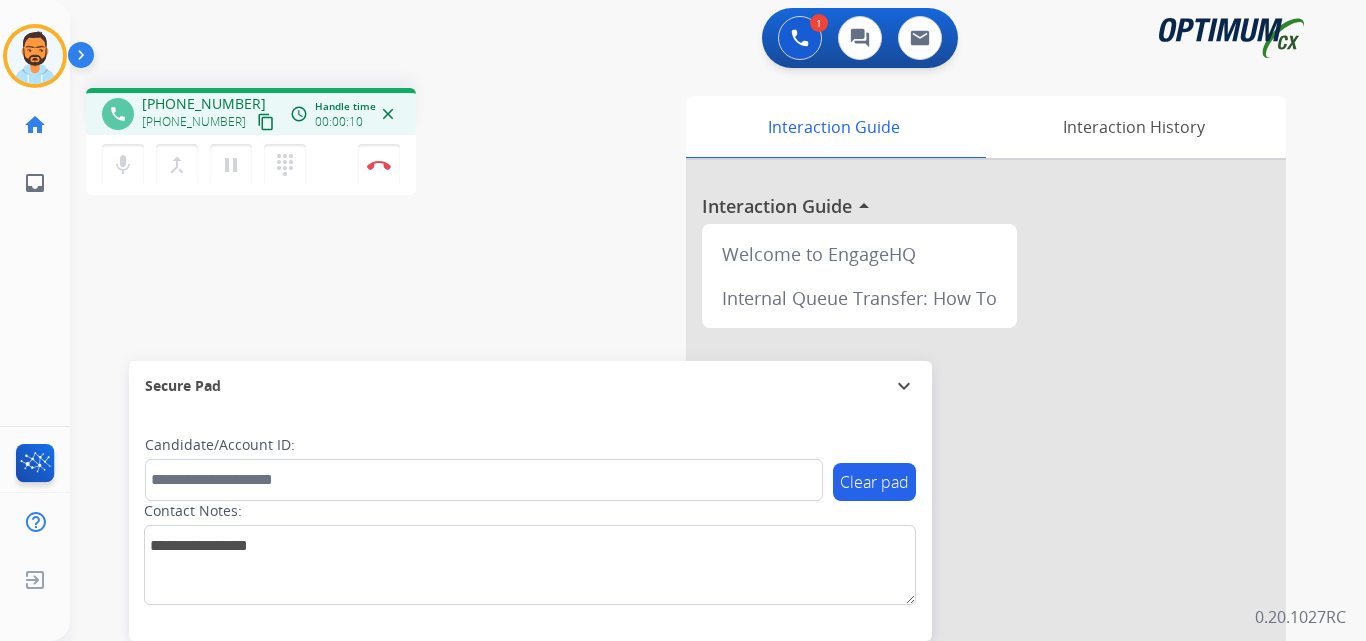 click on "content_copy" at bounding box center (266, 122) 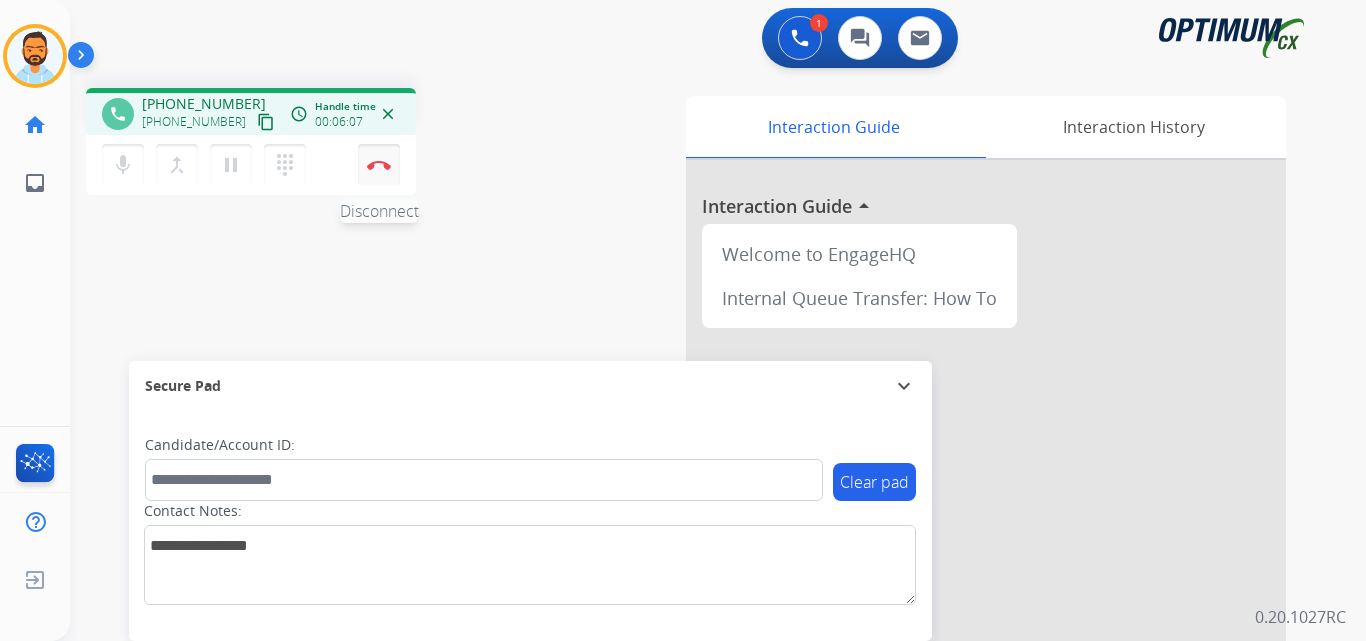 click at bounding box center [379, 165] 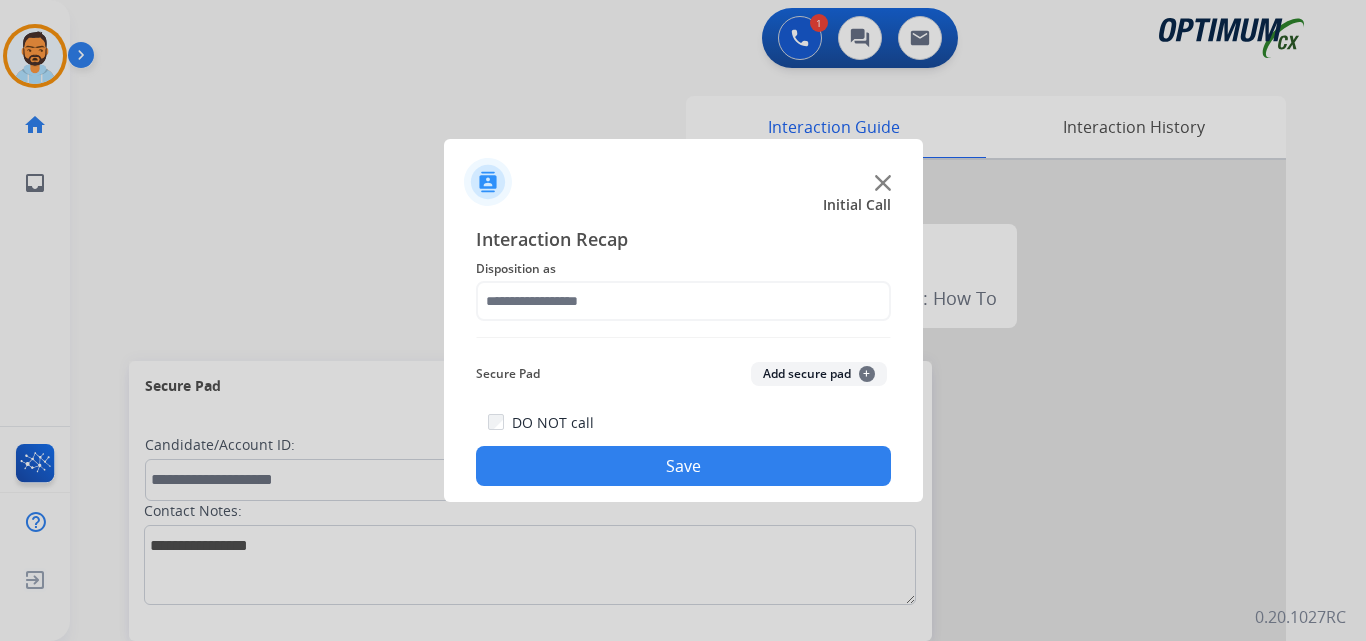 click on "Interaction Recap Disposition as    Secure Pad  Add secure pad  +  DO NOT call  Save" 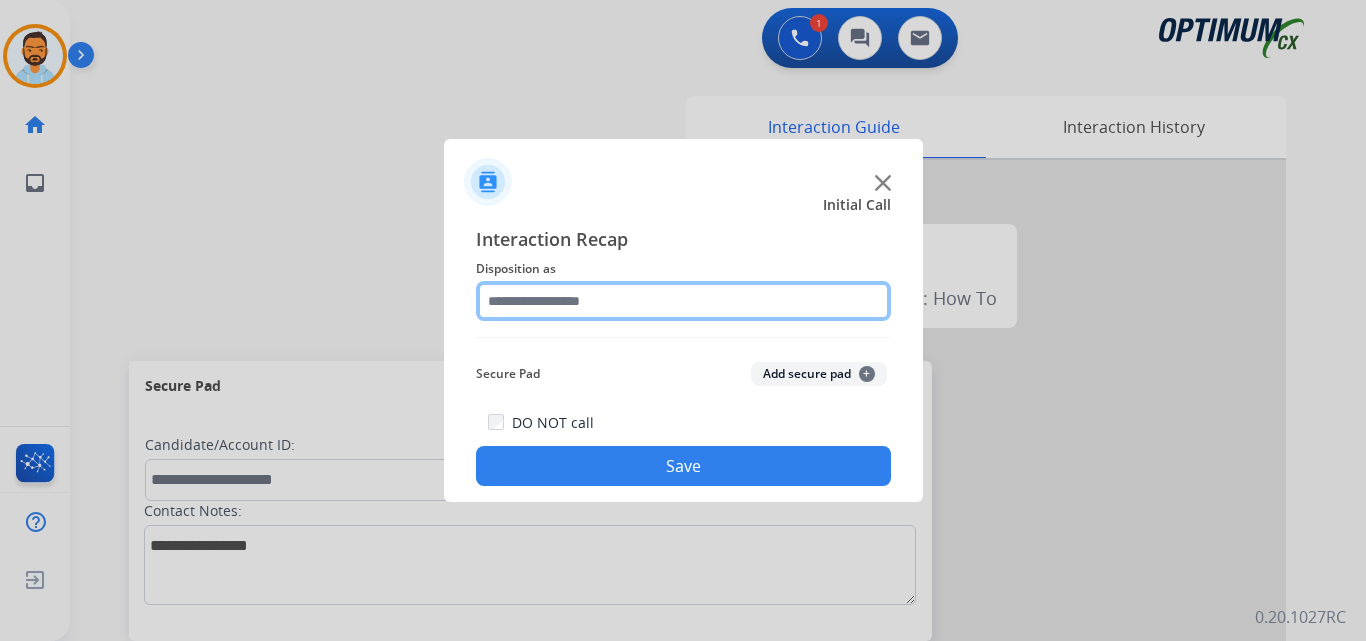 click 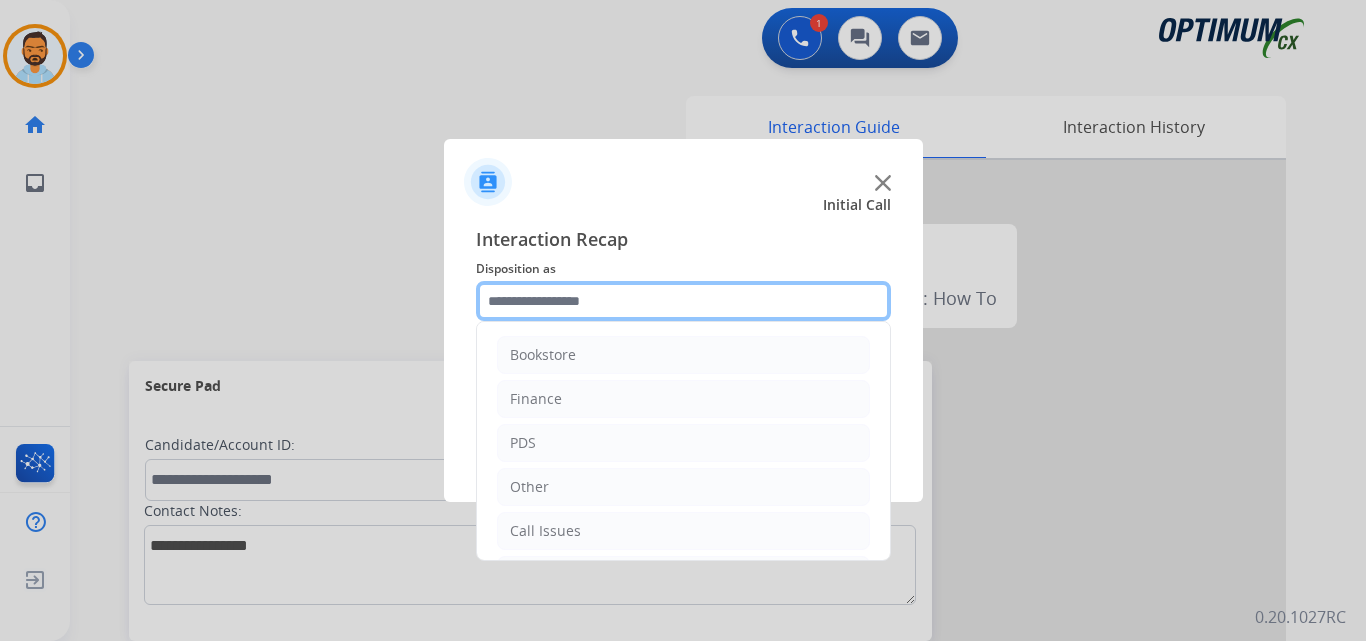 scroll, scrollTop: 136, scrollLeft: 0, axis: vertical 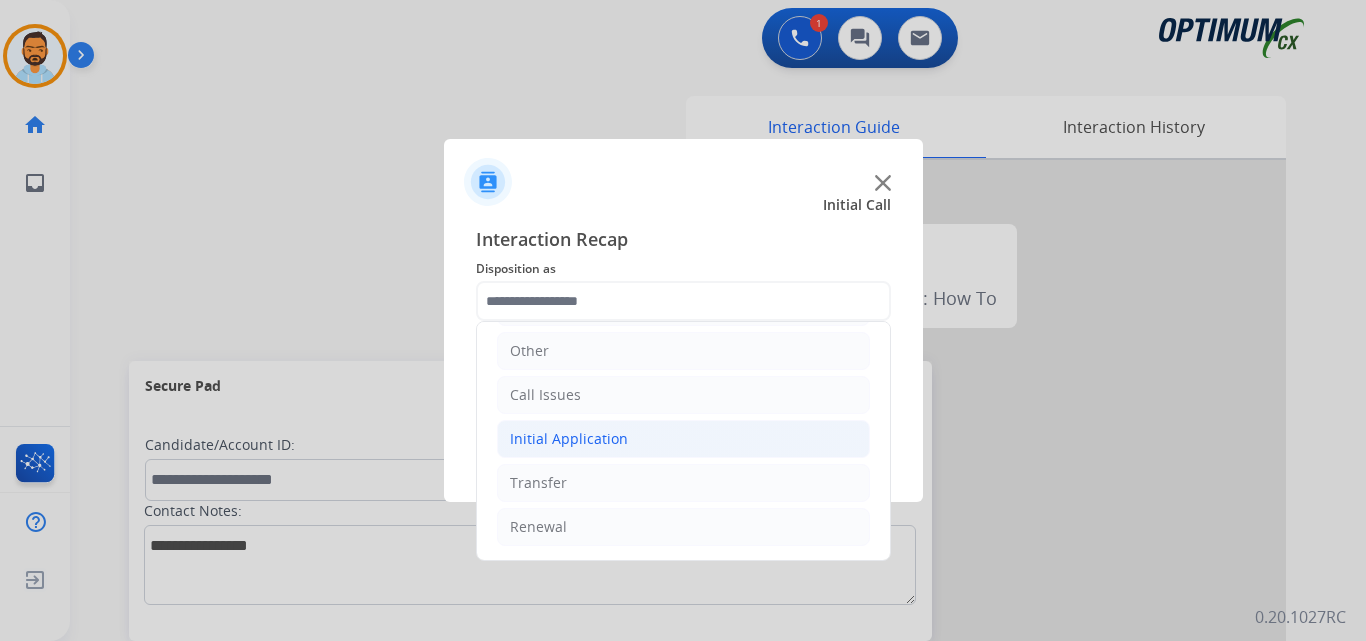 click on "Initial Application" 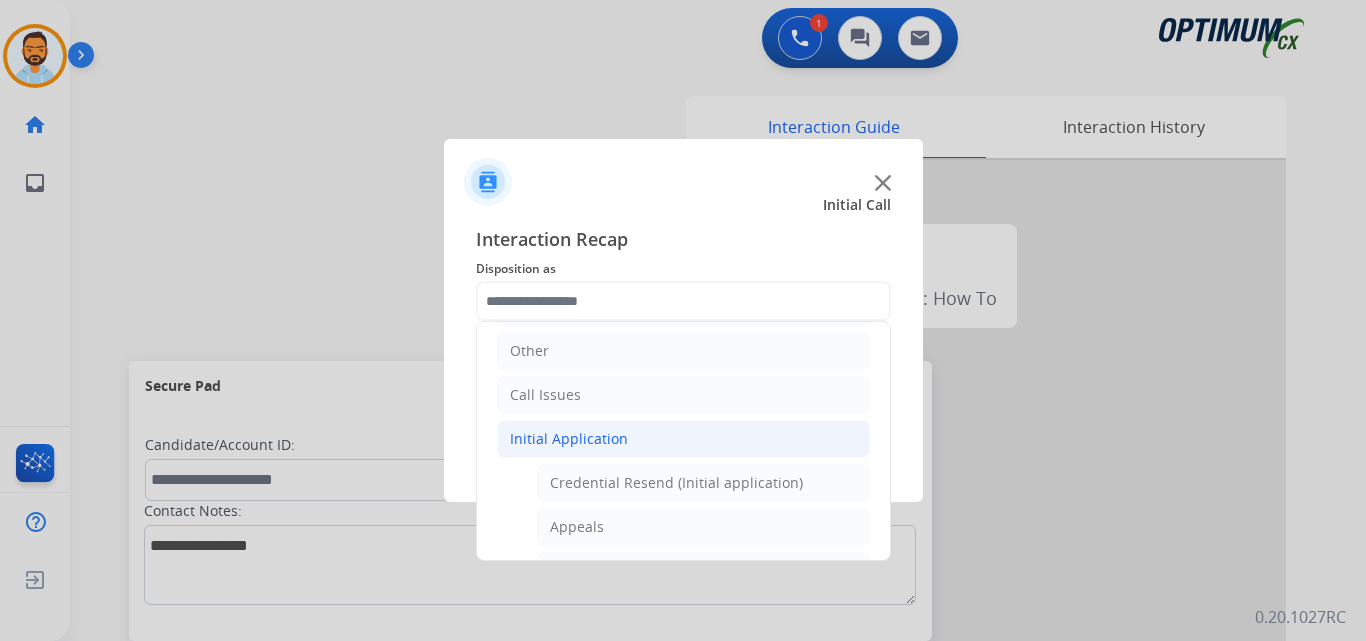 click on "Initial Application" 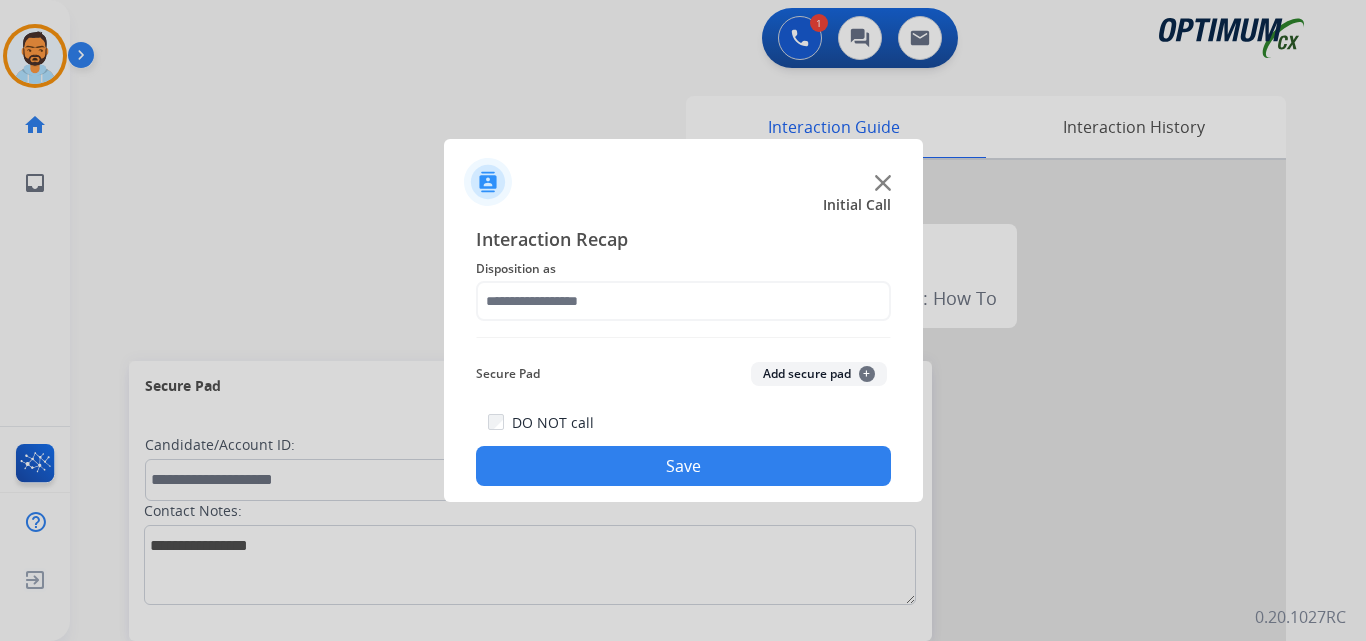 click at bounding box center [683, 320] 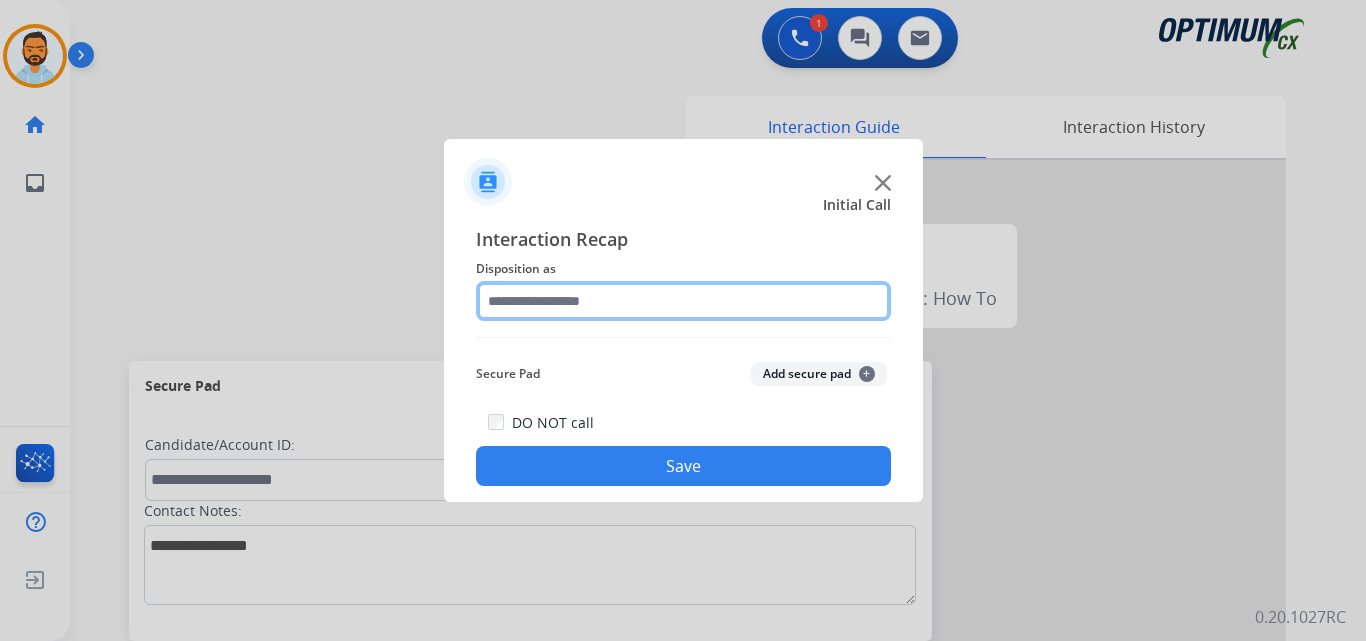 click 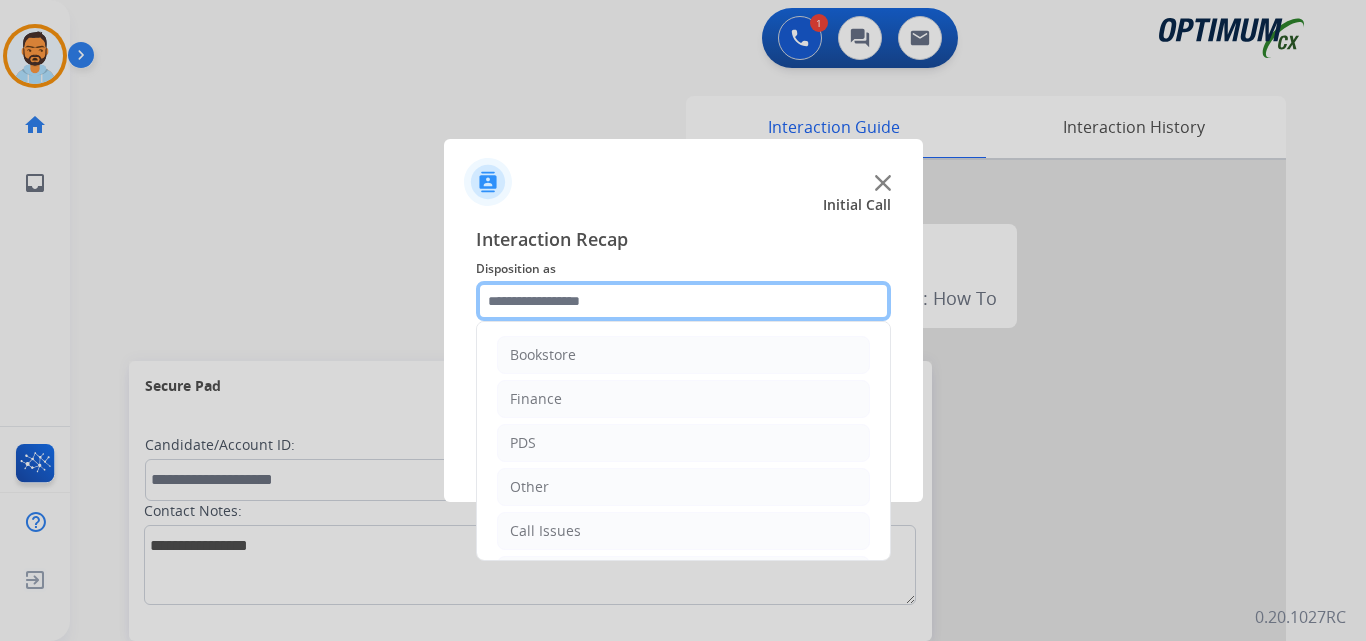 scroll, scrollTop: 136, scrollLeft: 0, axis: vertical 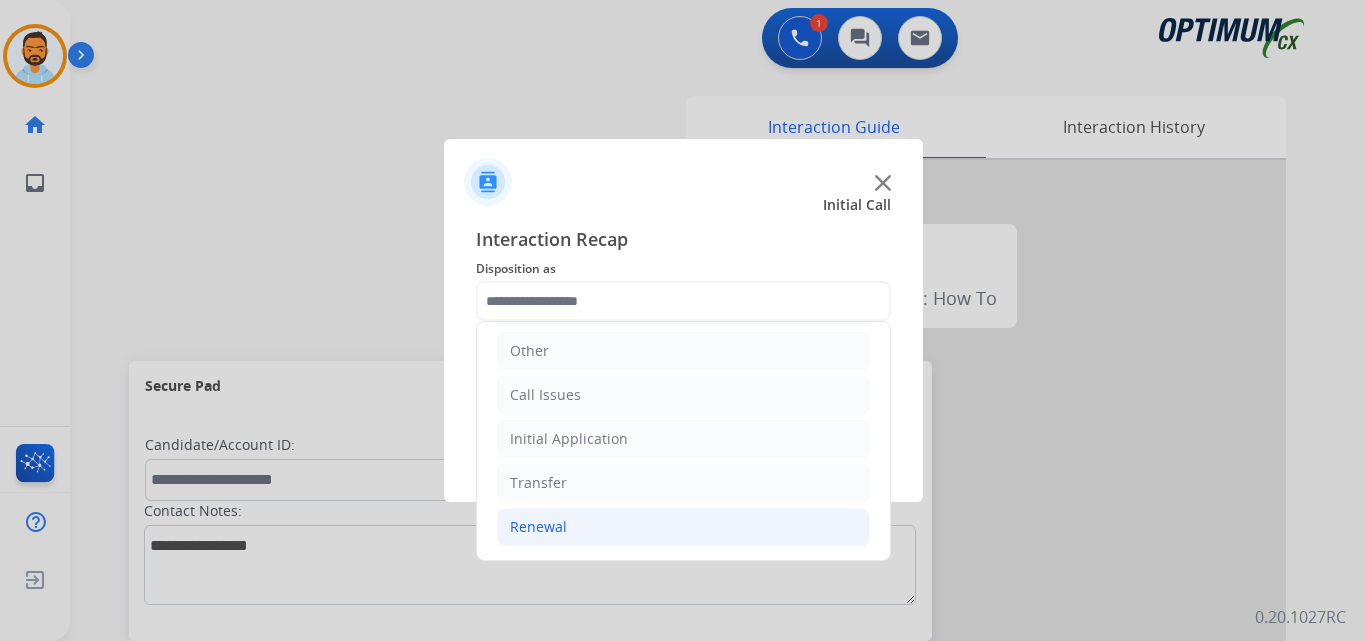 click on "Renewal" 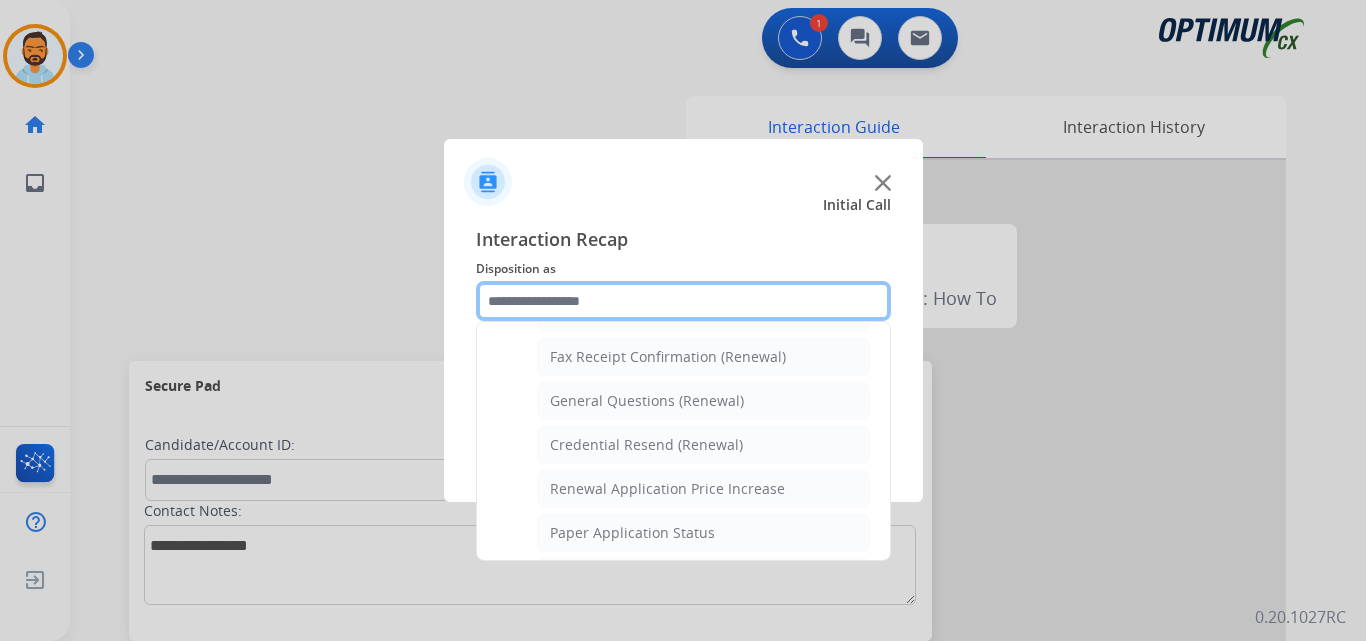 scroll, scrollTop: 539, scrollLeft: 0, axis: vertical 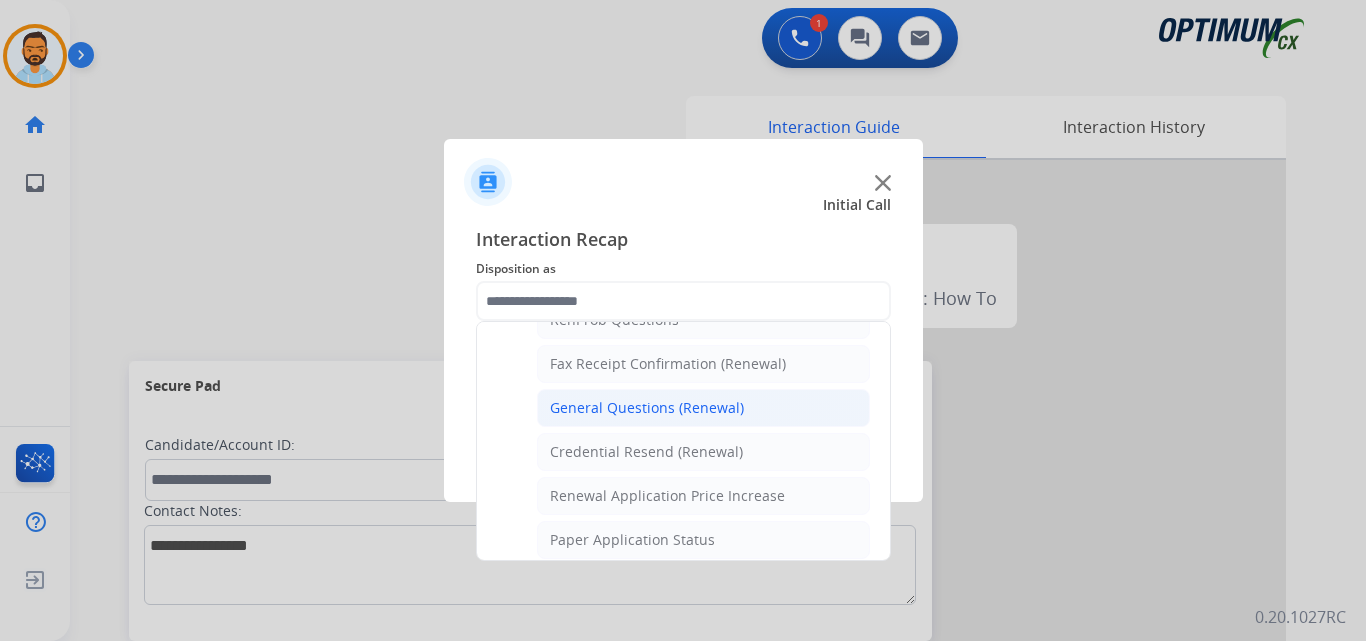 click on "General Questions (Renewal)" 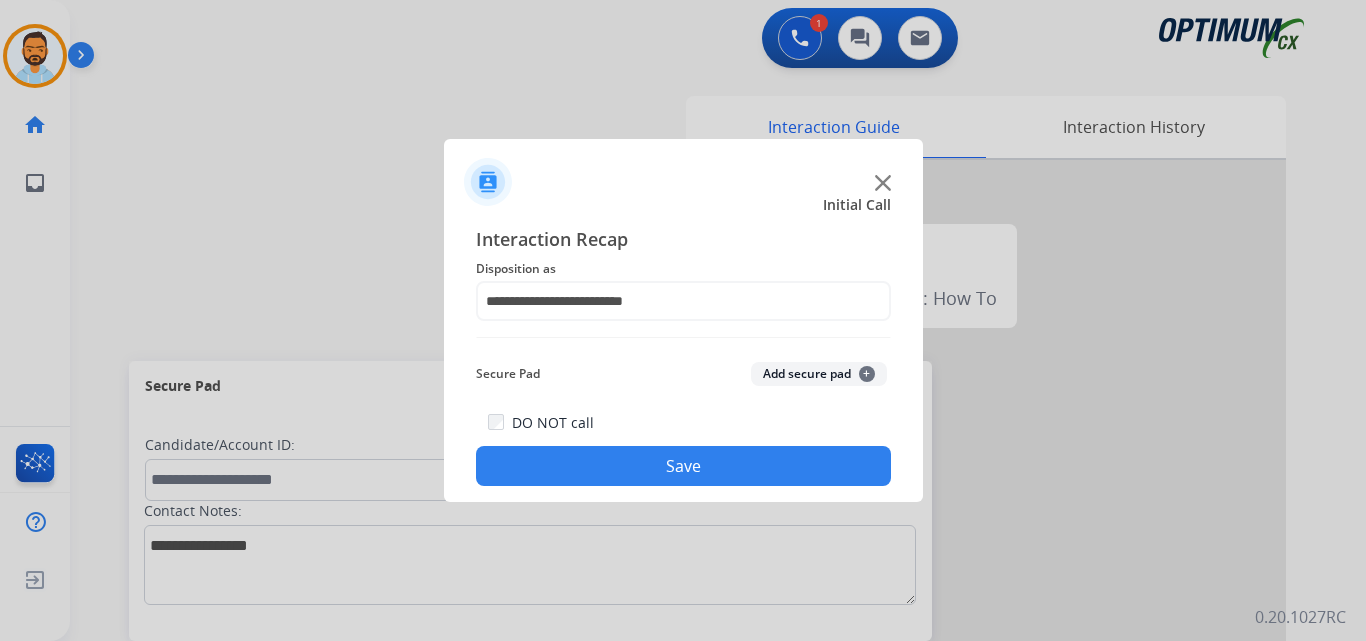 click on "Save" 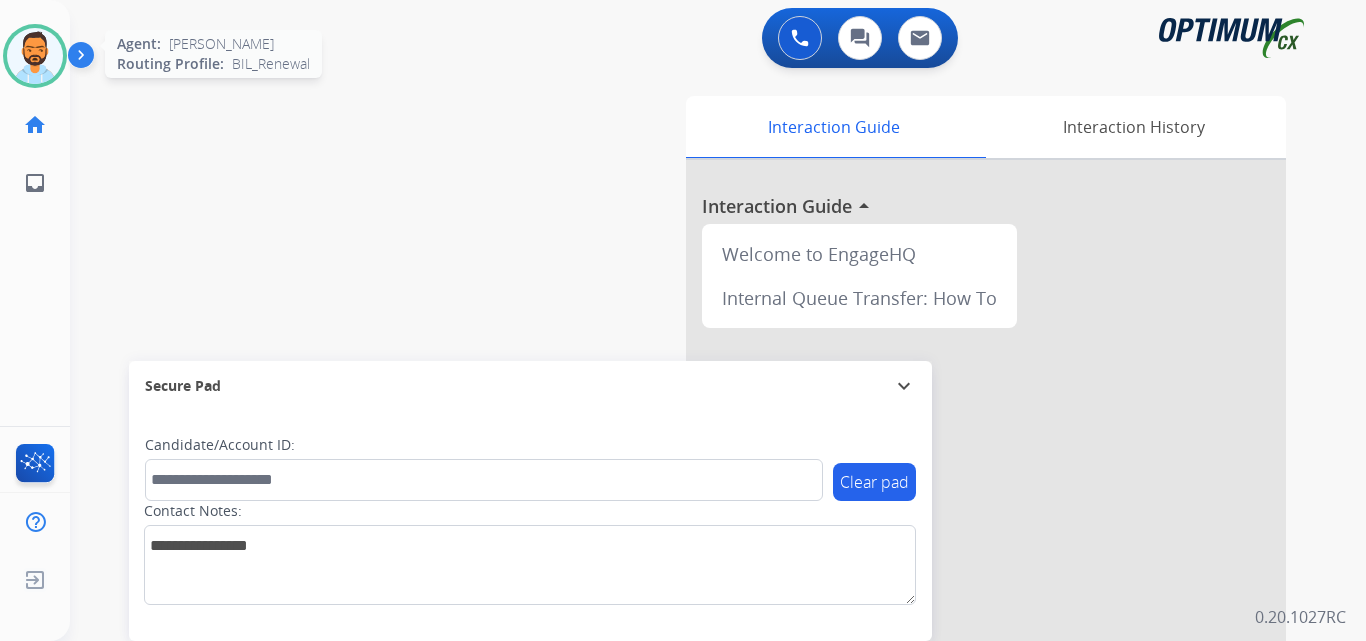 click at bounding box center [35, 56] 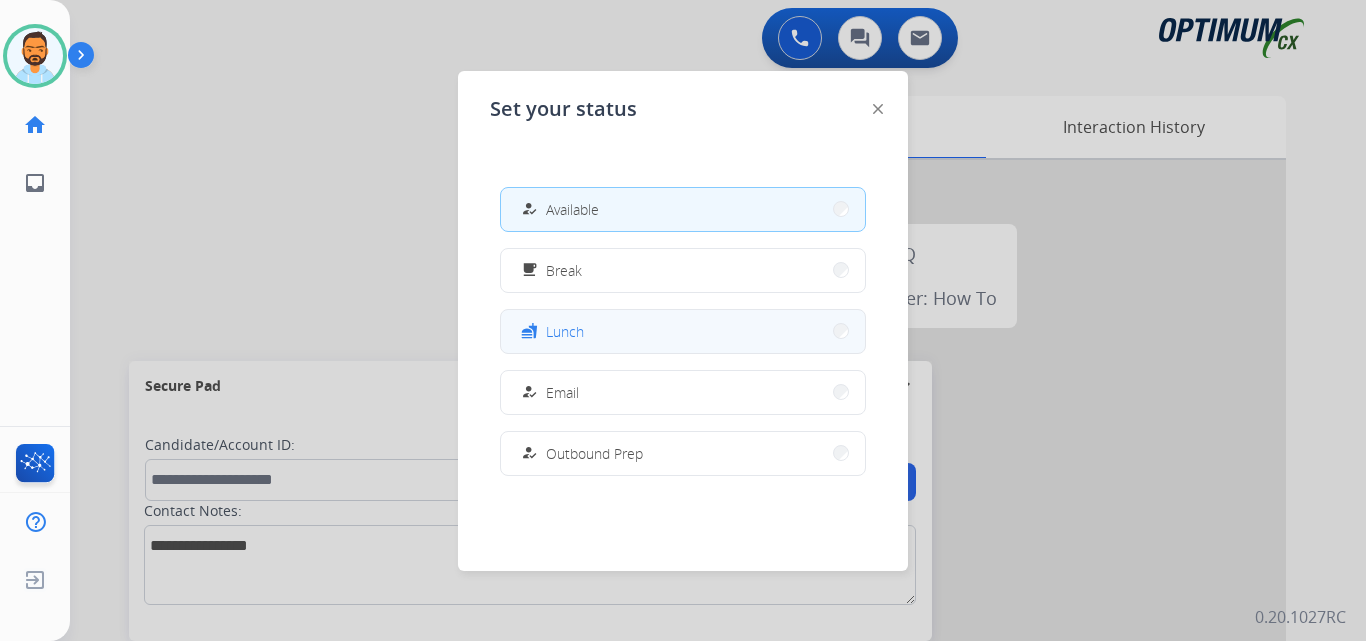 click on "fastfood Lunch" at bounding box center (683, 331) 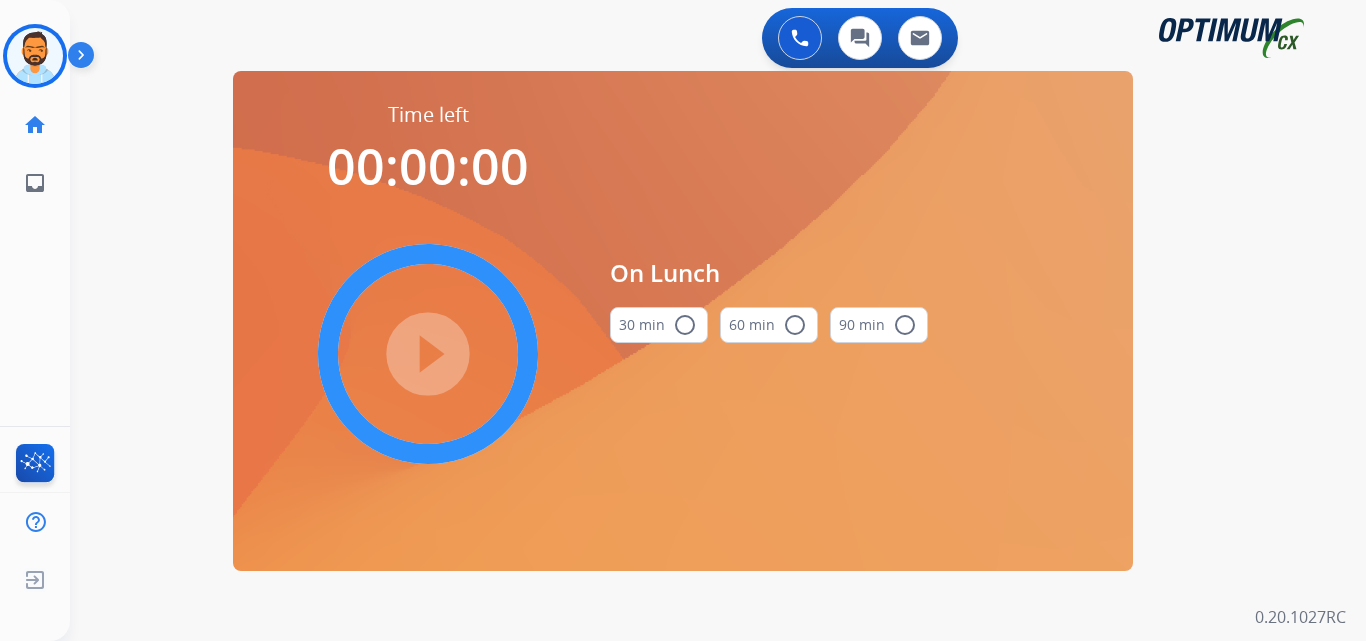 click on "30 min  radio_button_unchecked" at bounding box center (659, 325) 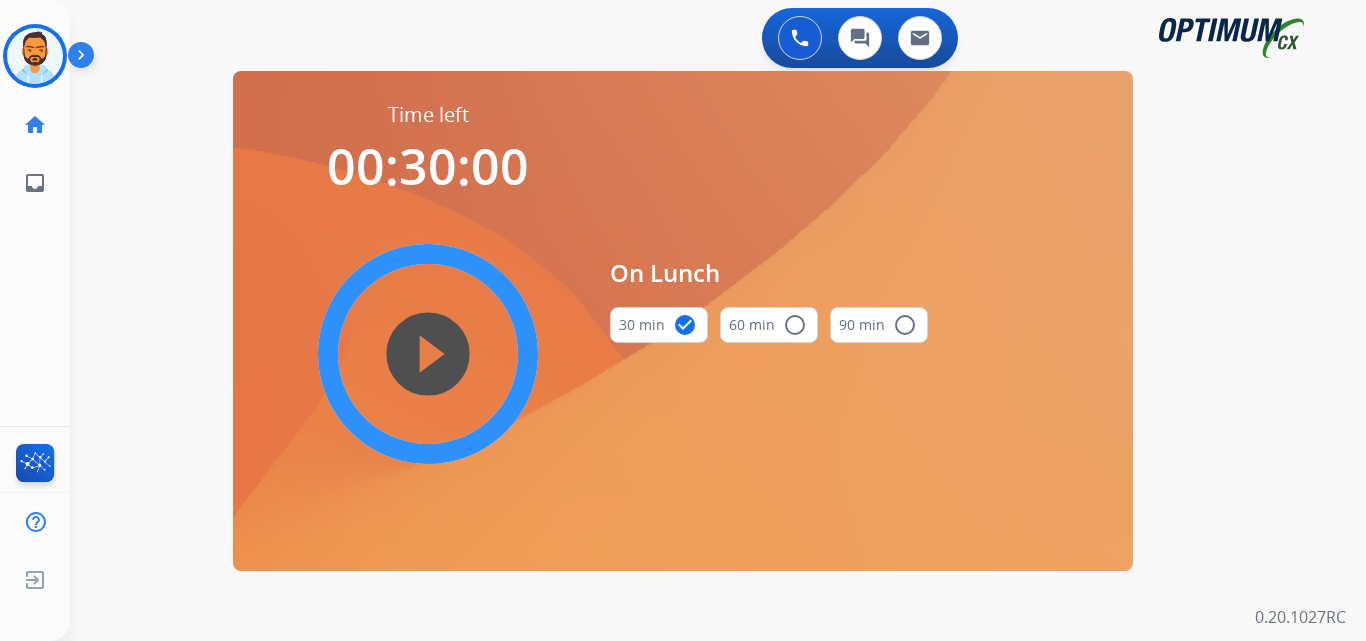 click on "play_circle_filled" at bounding box center [428, 354] 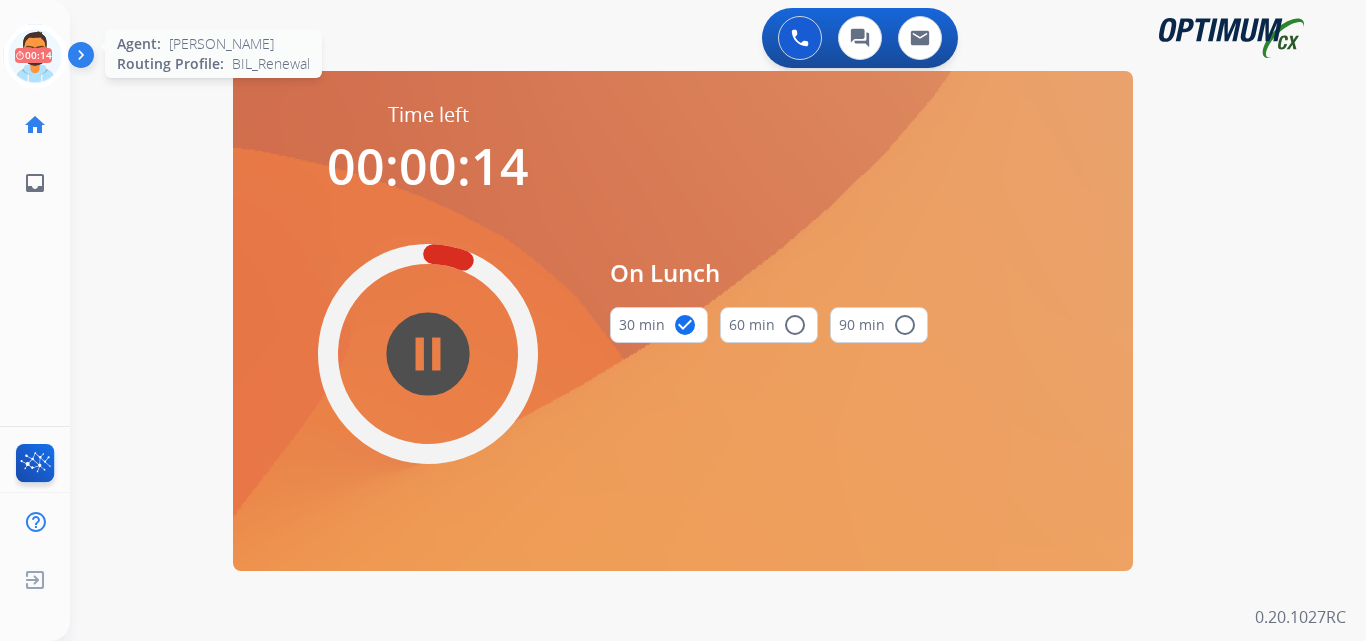 click 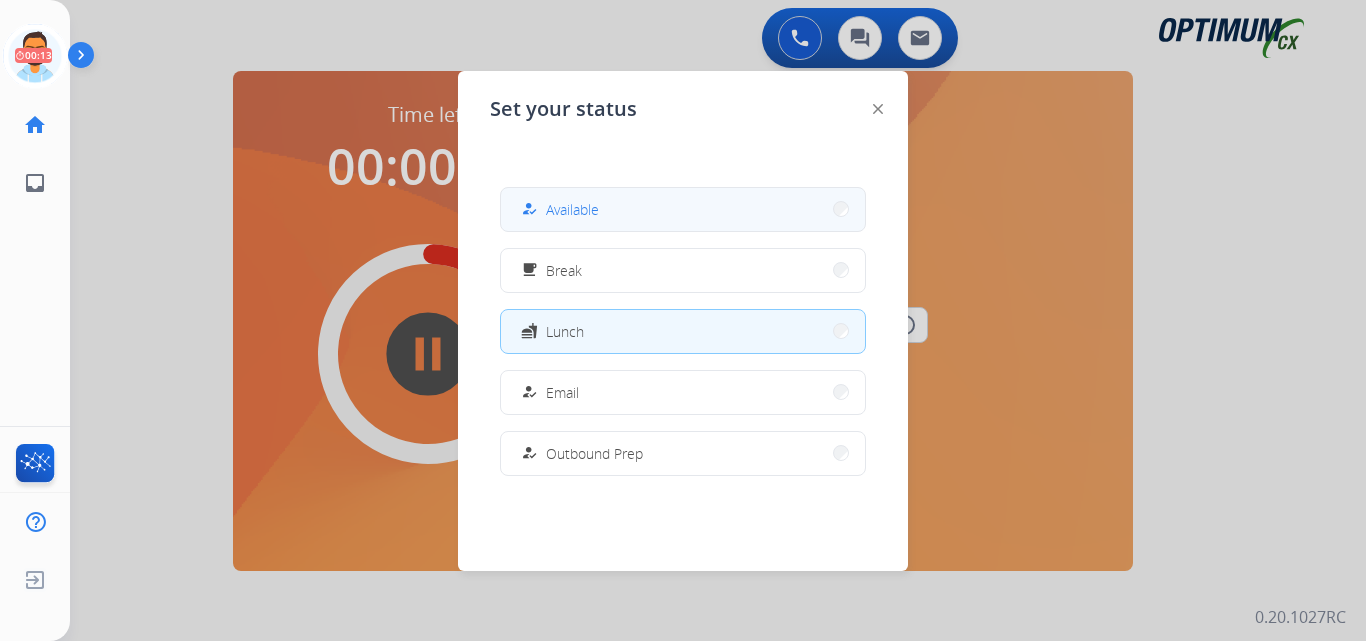 click on "Available" at bounding box center (572, 209) 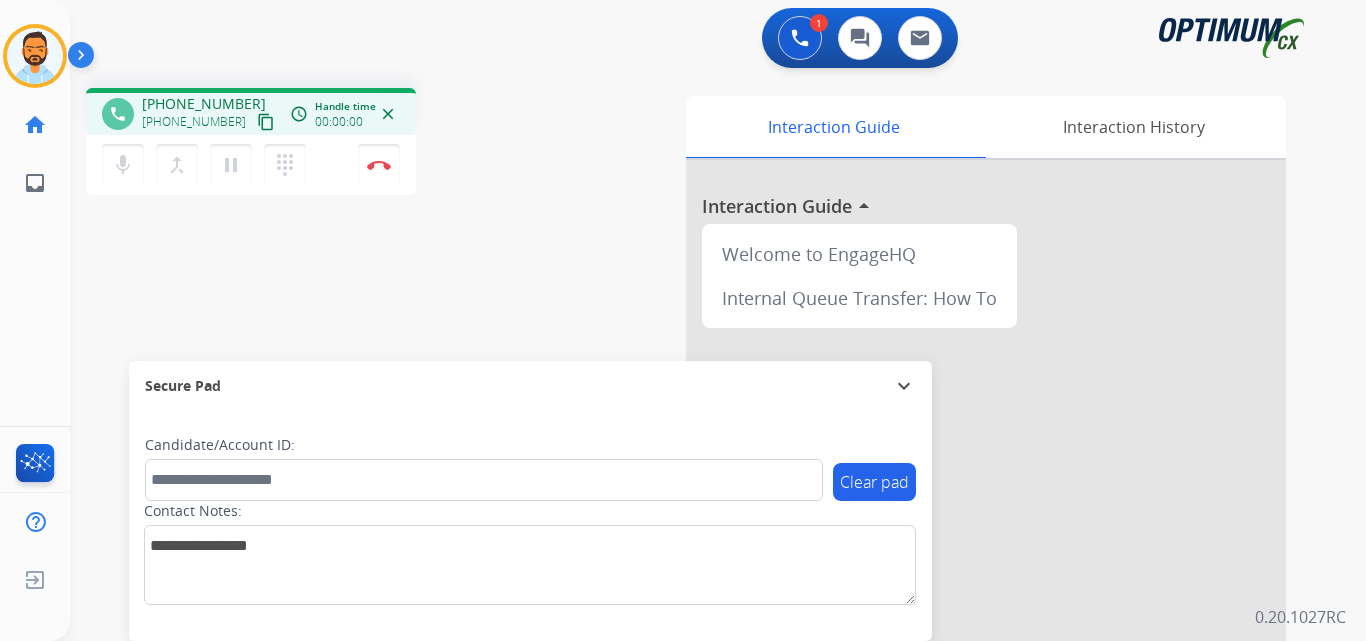 click on "content_copy" at bounding box center (266, 122) 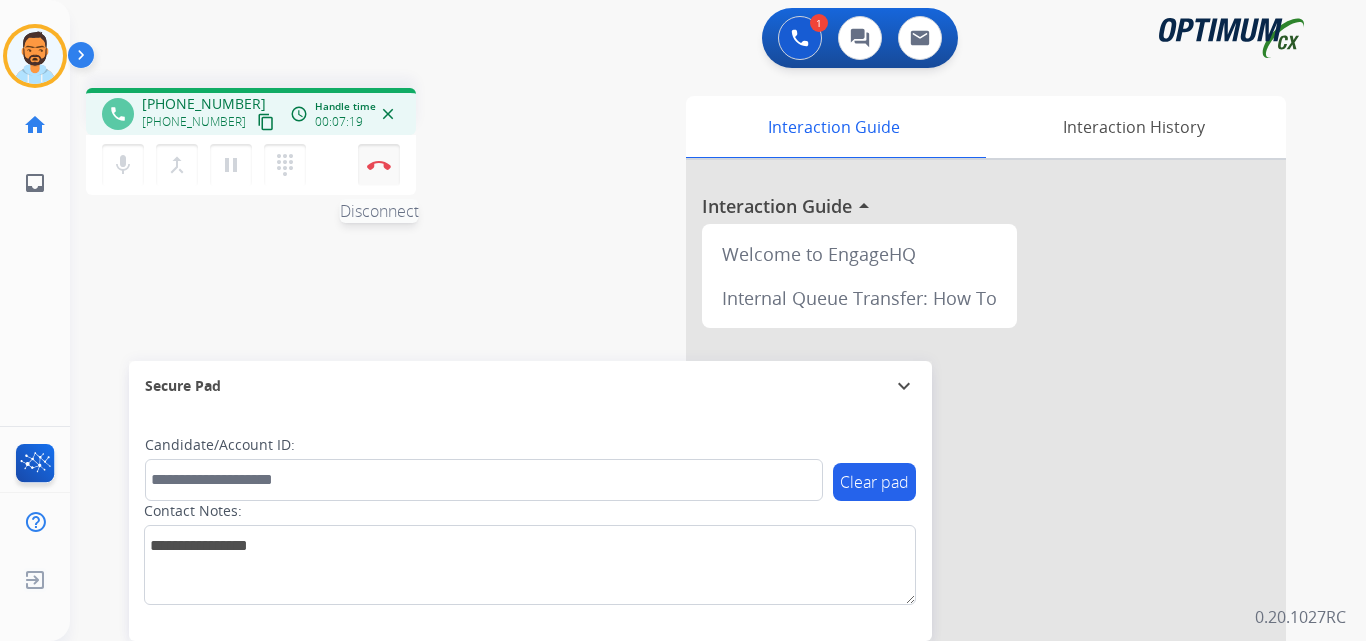 click at bounding box center (379, 165) 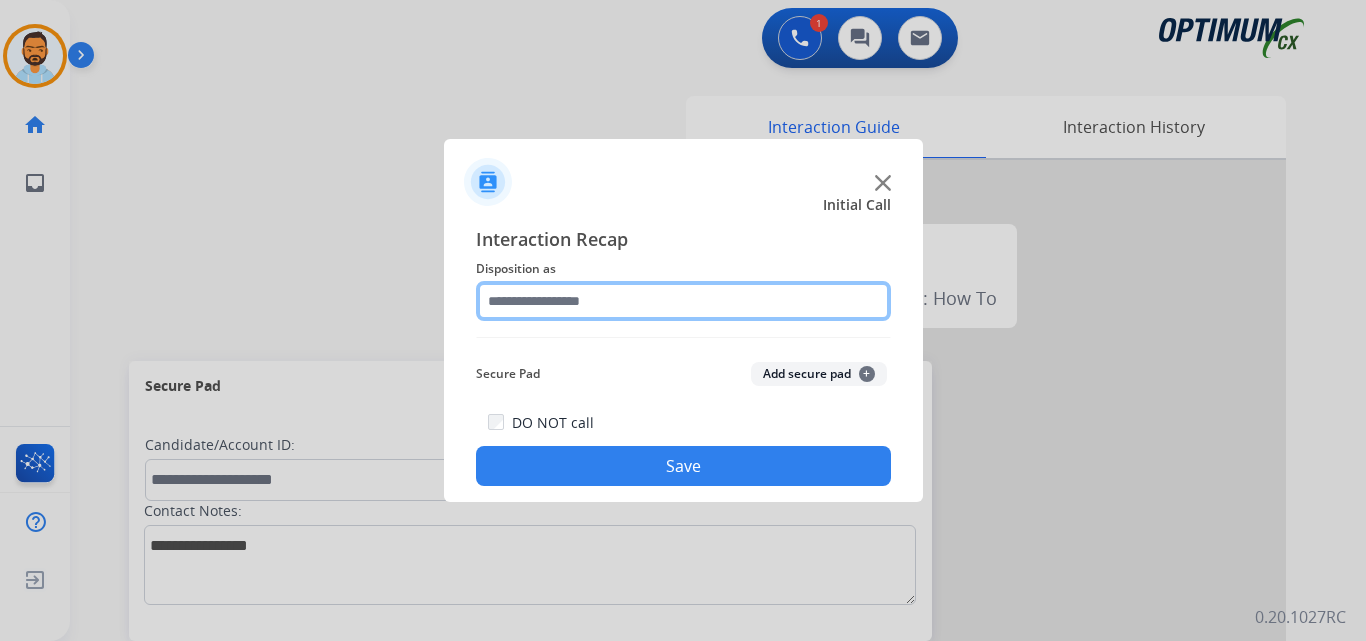 click 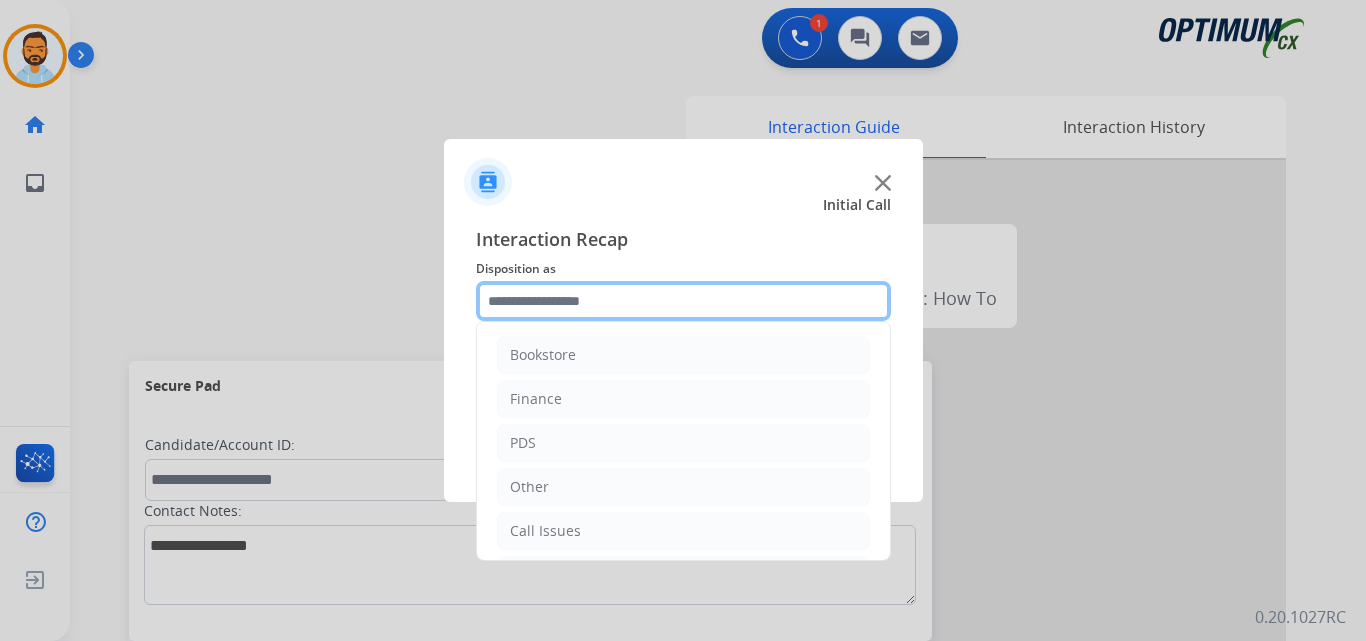 scroll, scrollTop: 136, scrollLeft: 0, axis: vertical 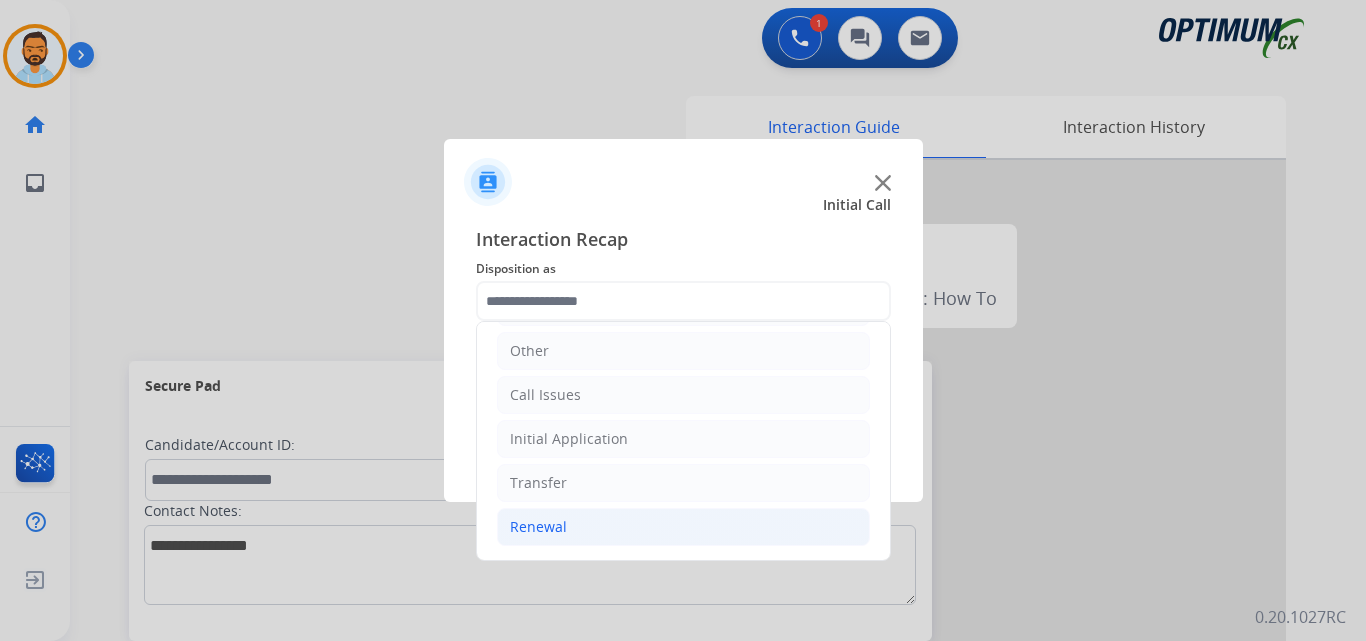 click on "Renewal" 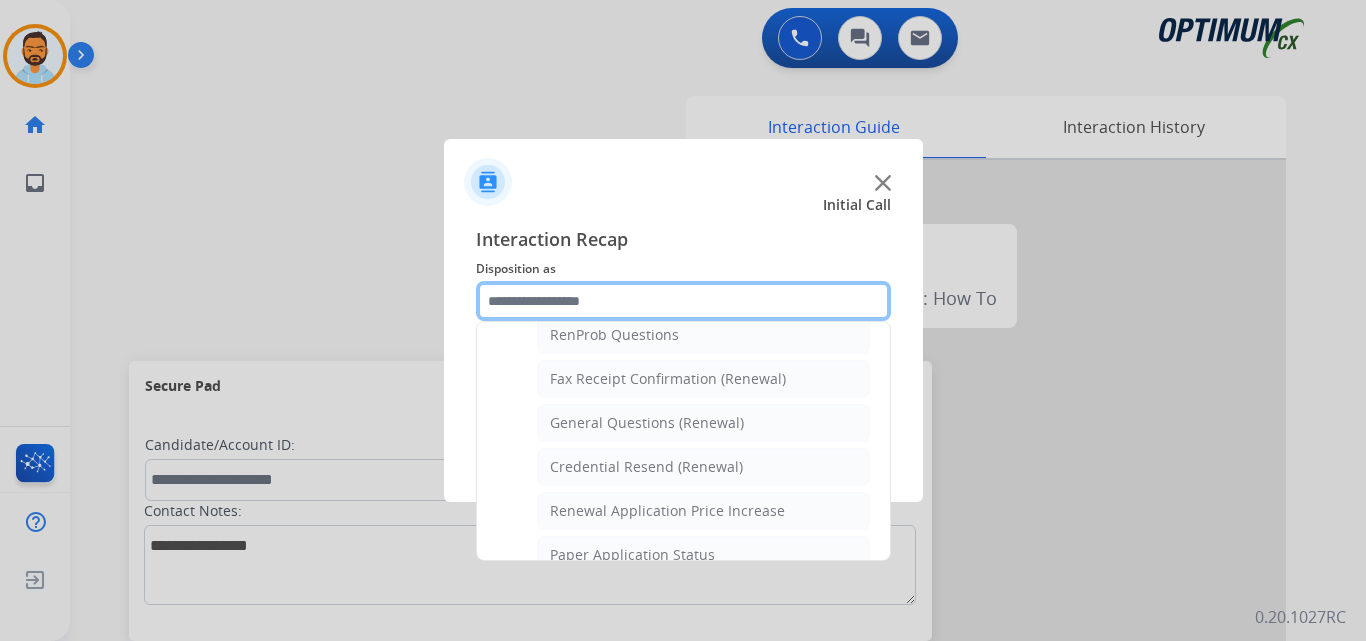 scroll, scrollTop: 772, scrollLeft: 0, axis: vertical 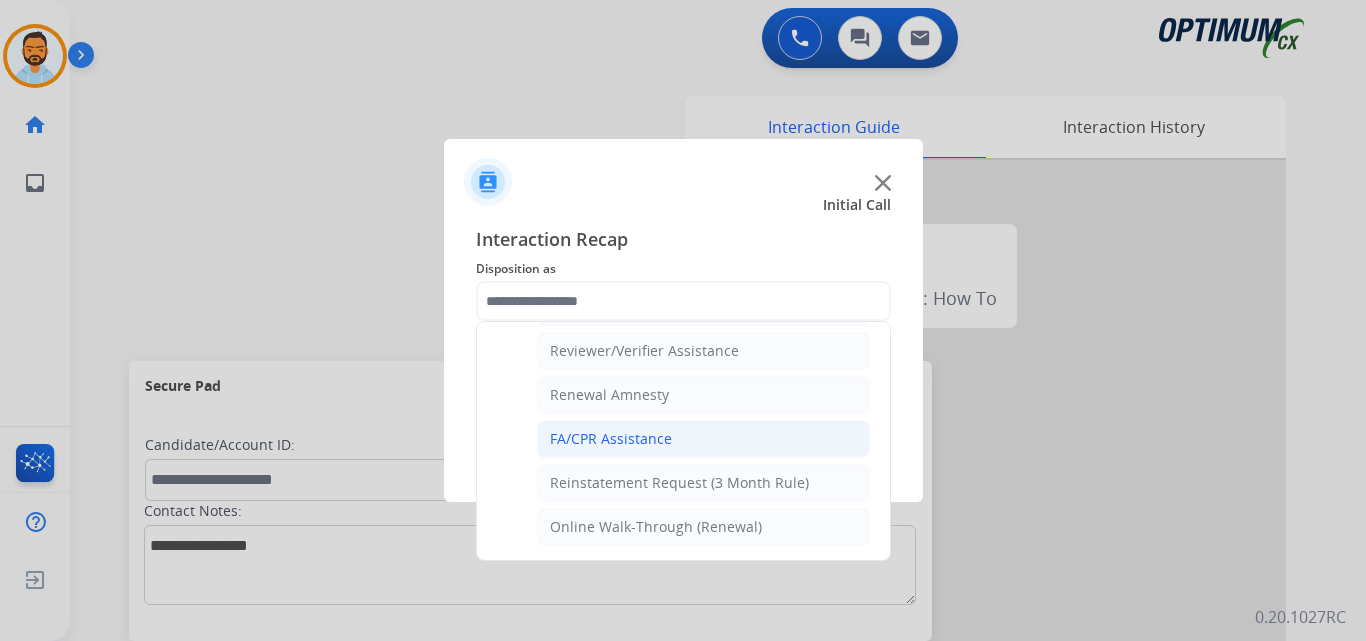 click on "FA/CPR Assistance" 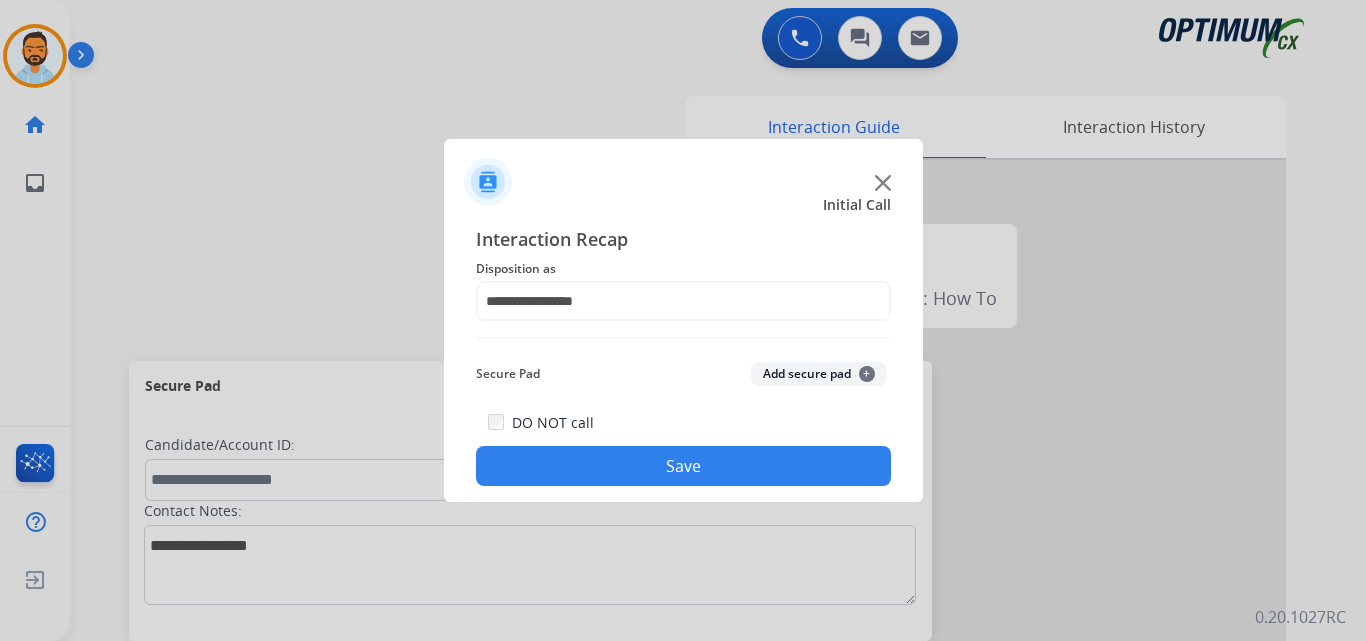 click on "Save" 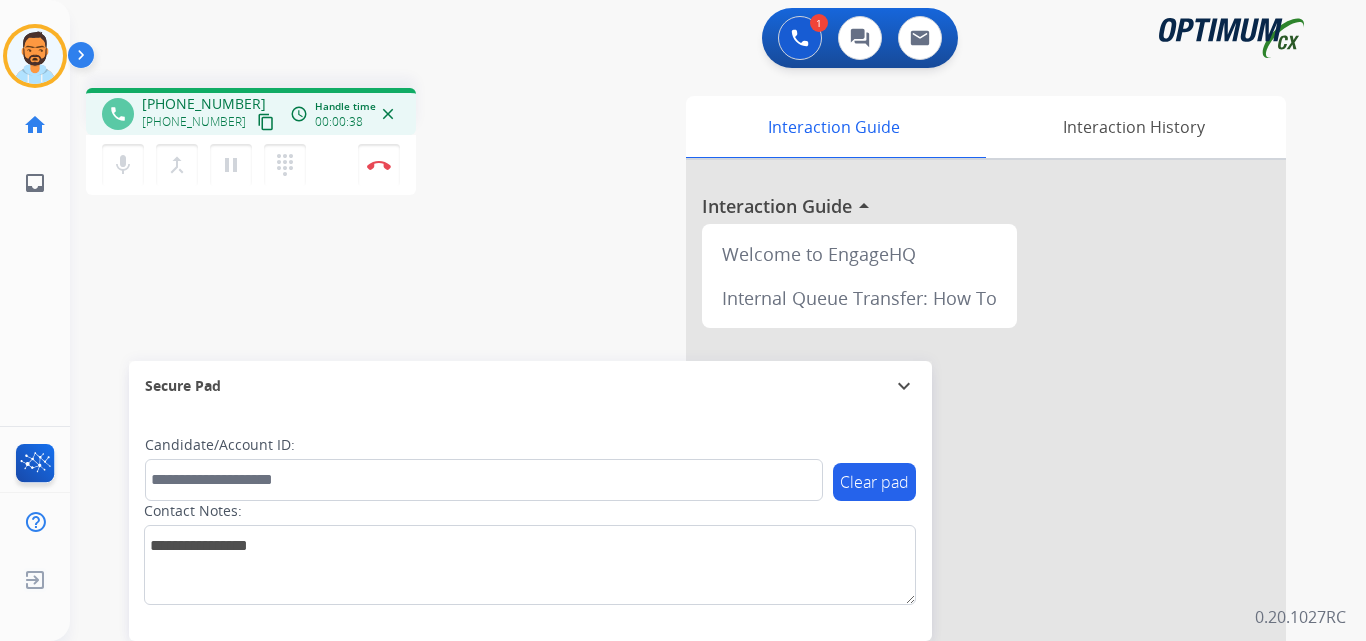 click on "content_copy" at bounding box center (266, 122) 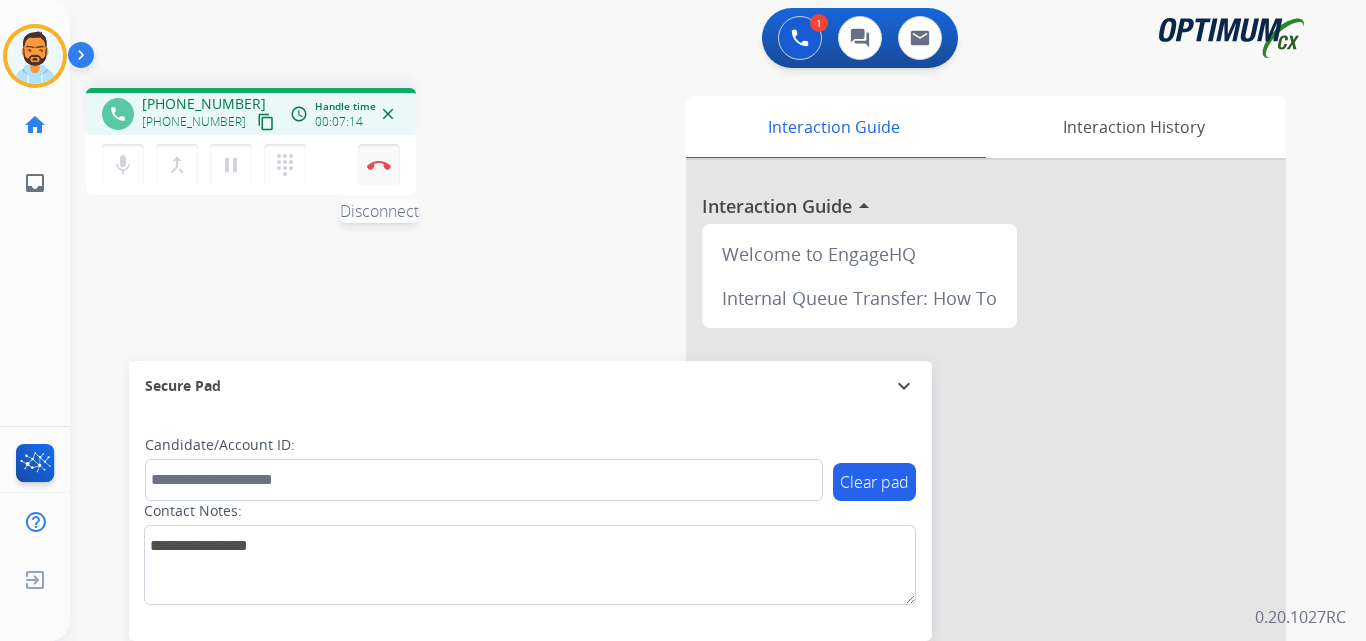 click on "Disconnect" at bounding box center (379, 165) 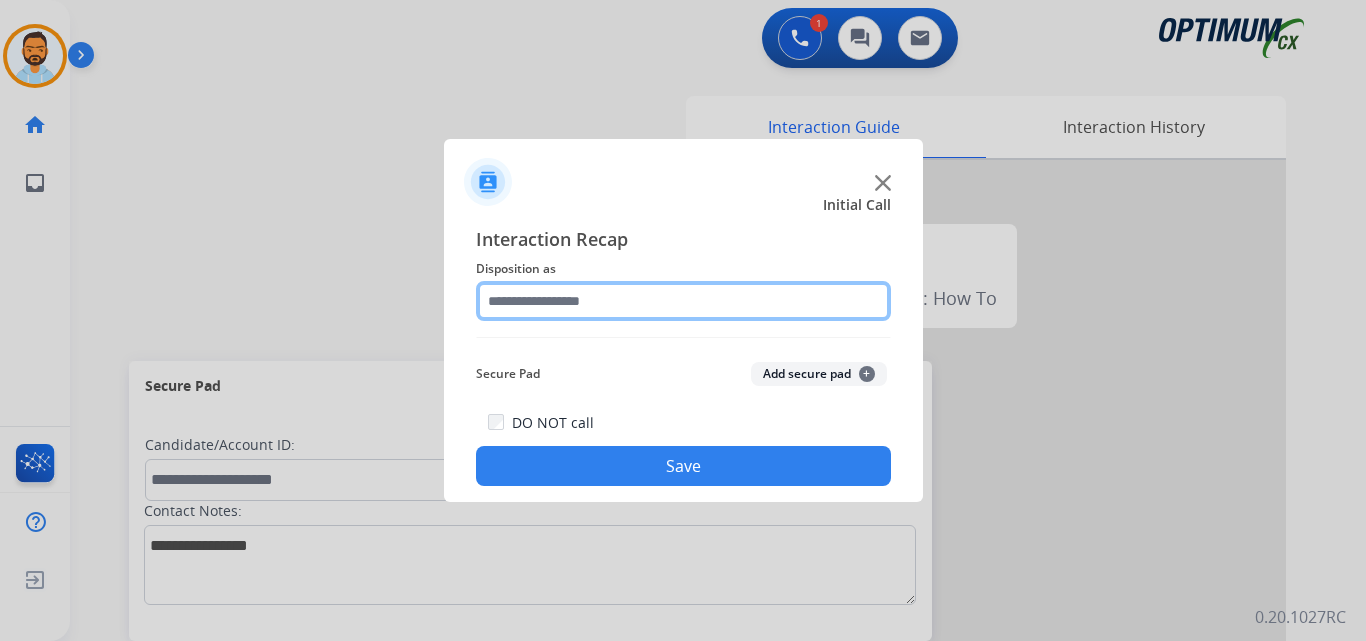 click 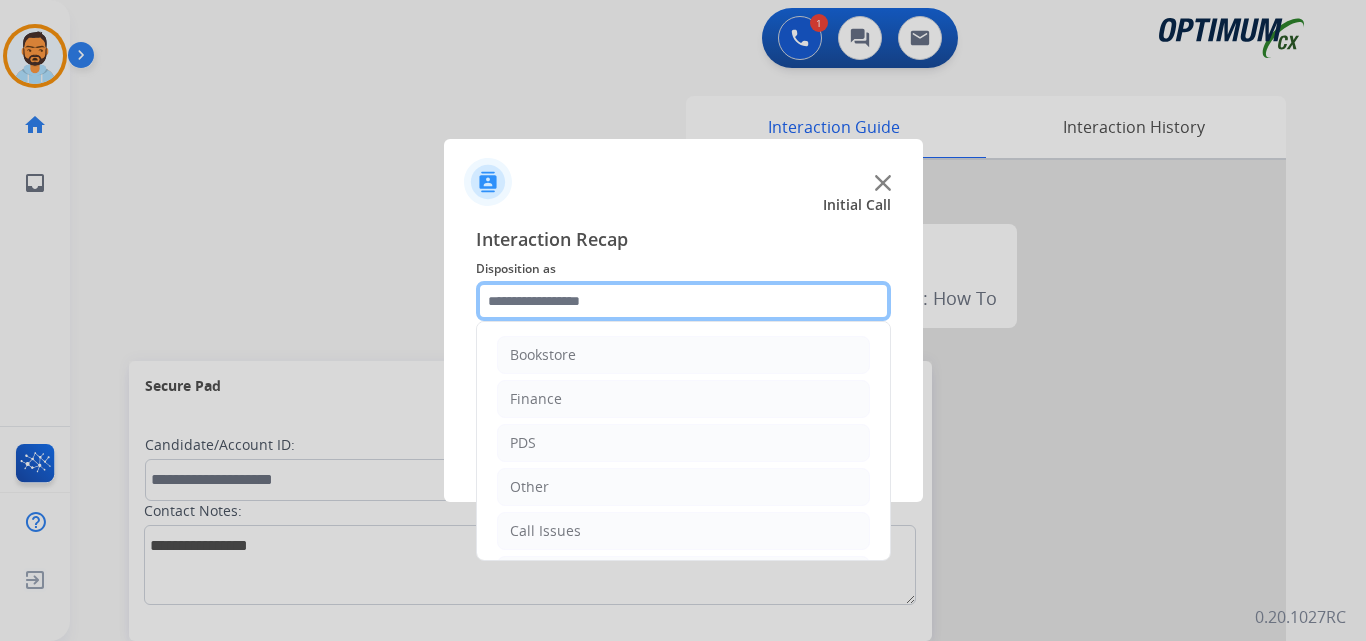 scroll, scrollTop: 136, scrollLeft: 0, axis: vertical 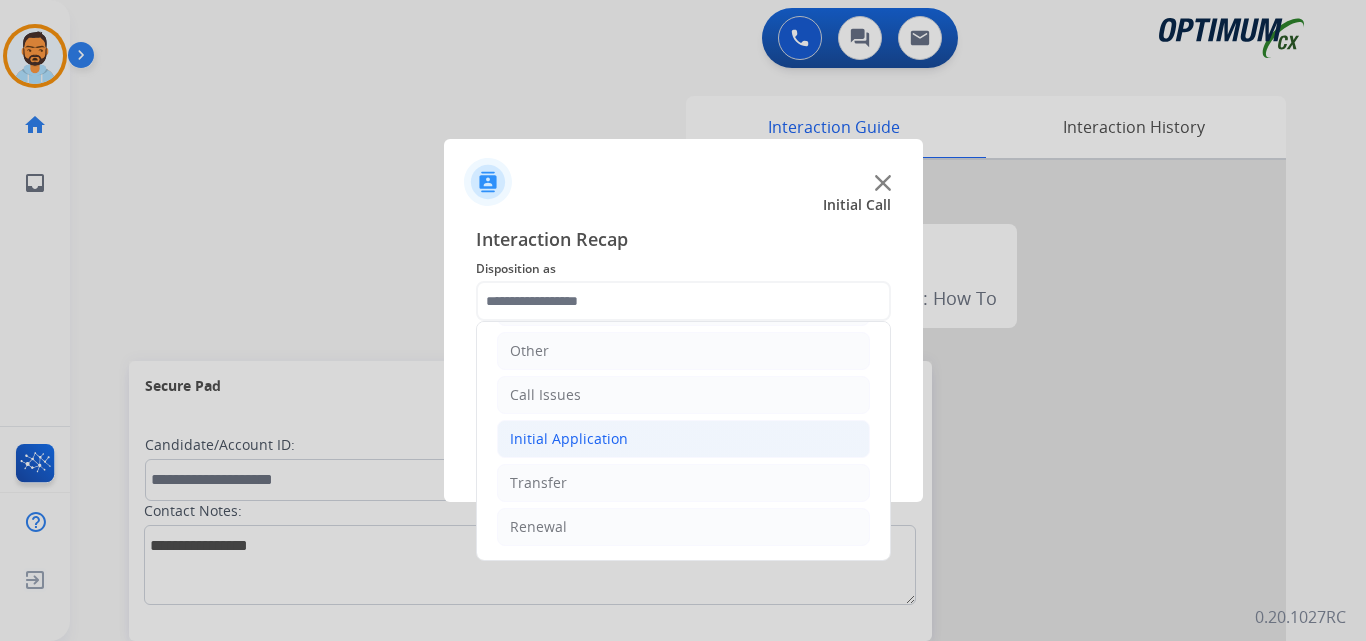 click on "Initial Application" 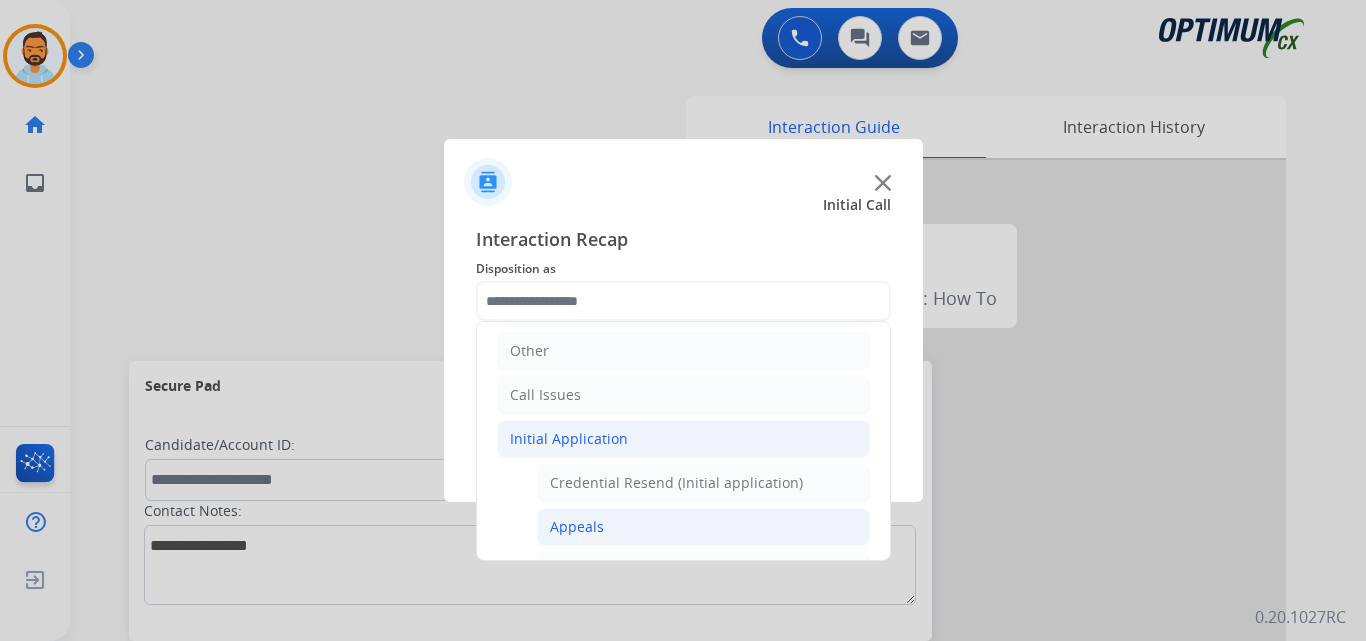 click on "Appeals" 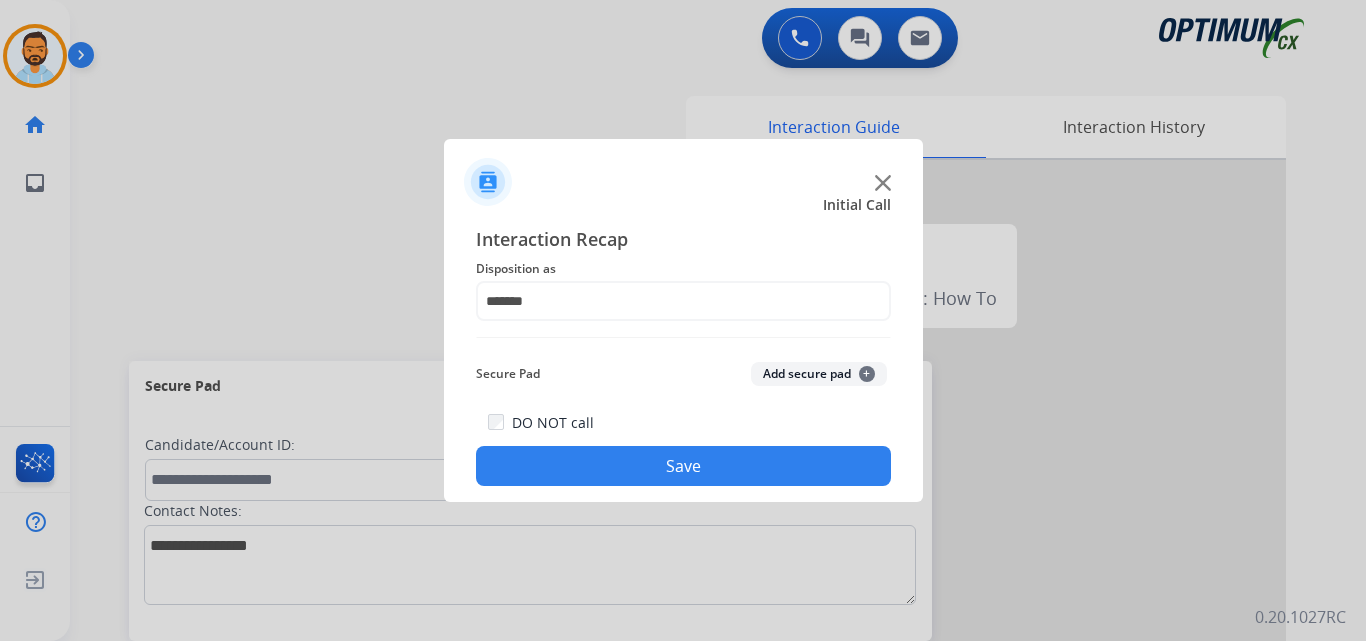 click on "Save" 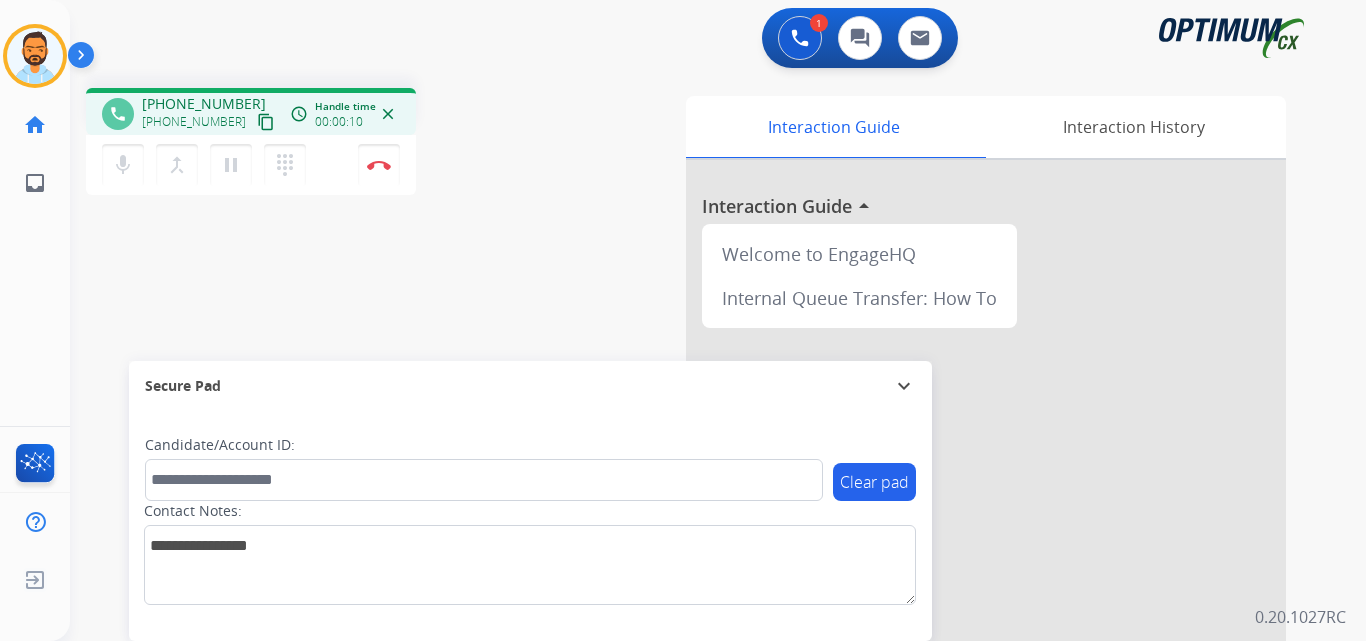 click on "content_copy" at bounding box center [266, 122] 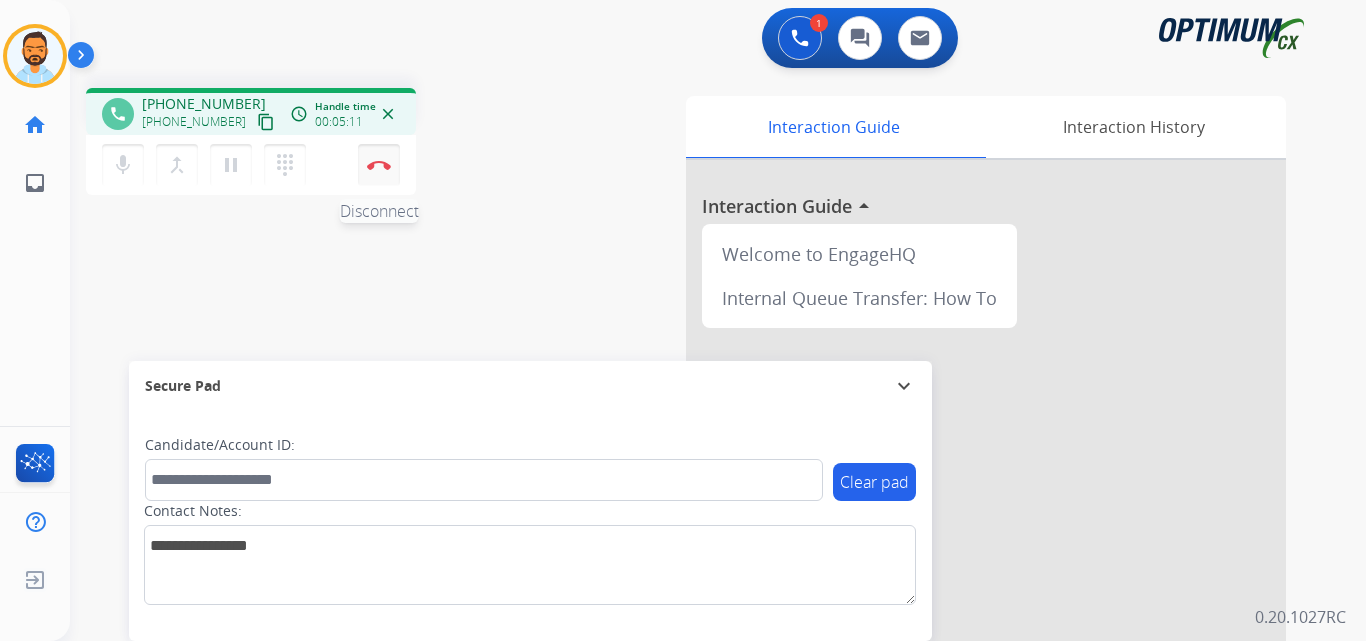 click at bounding box center [379, 165] 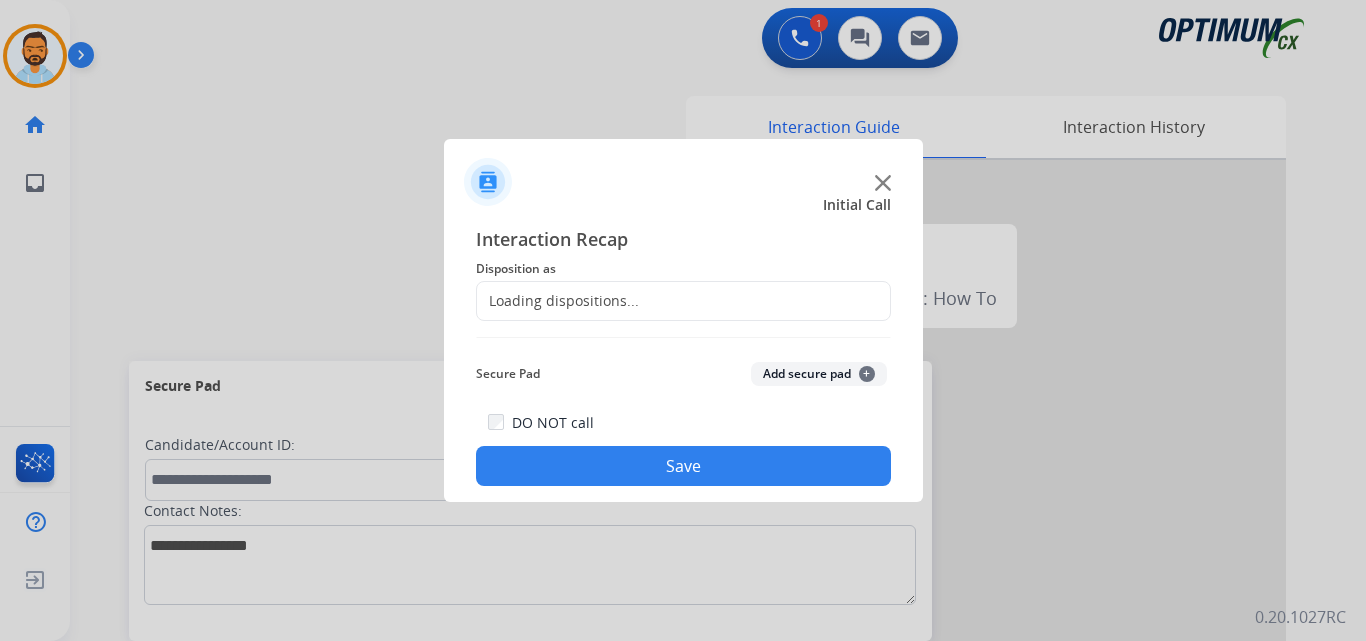 click on "Loading dispositions..." 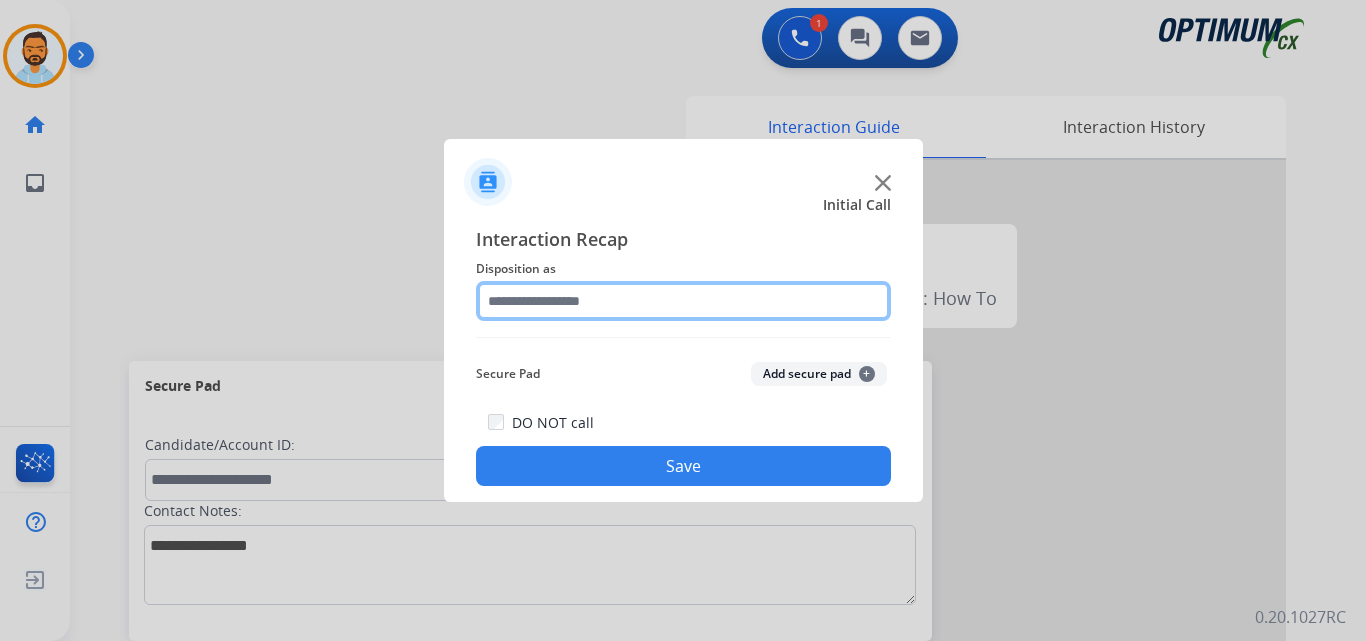 click 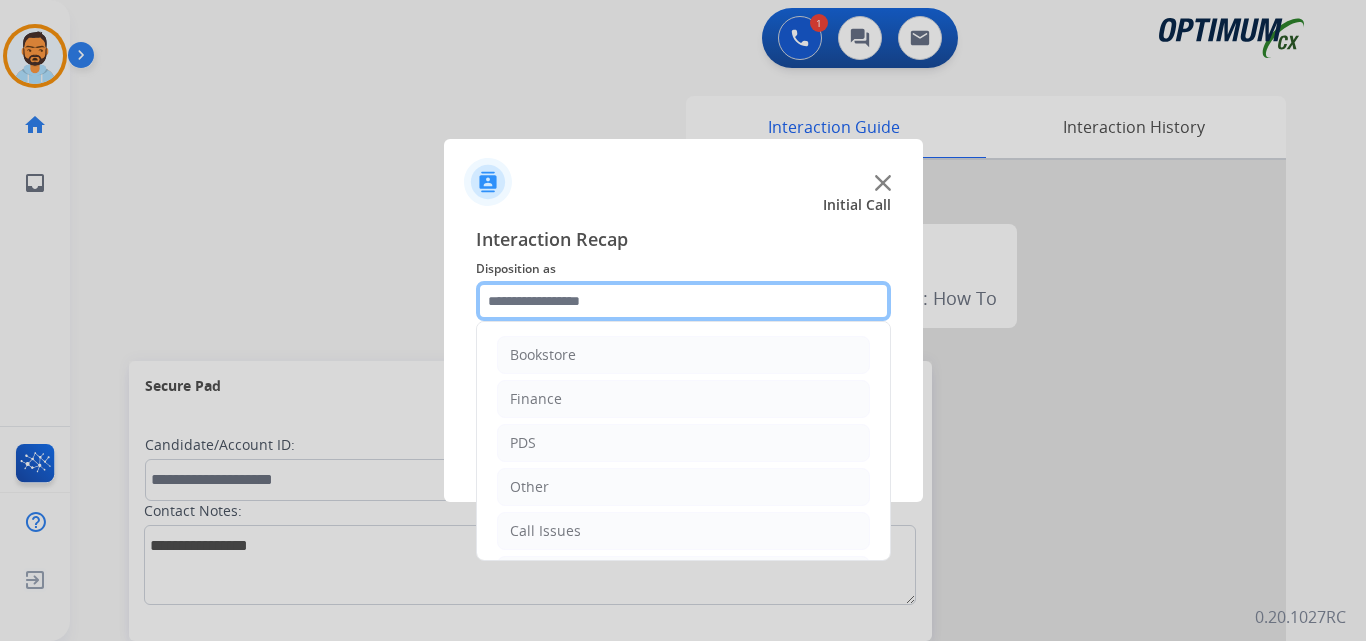 scroll, scrollTop: 136, scrollLeft: 0, axis: vertical 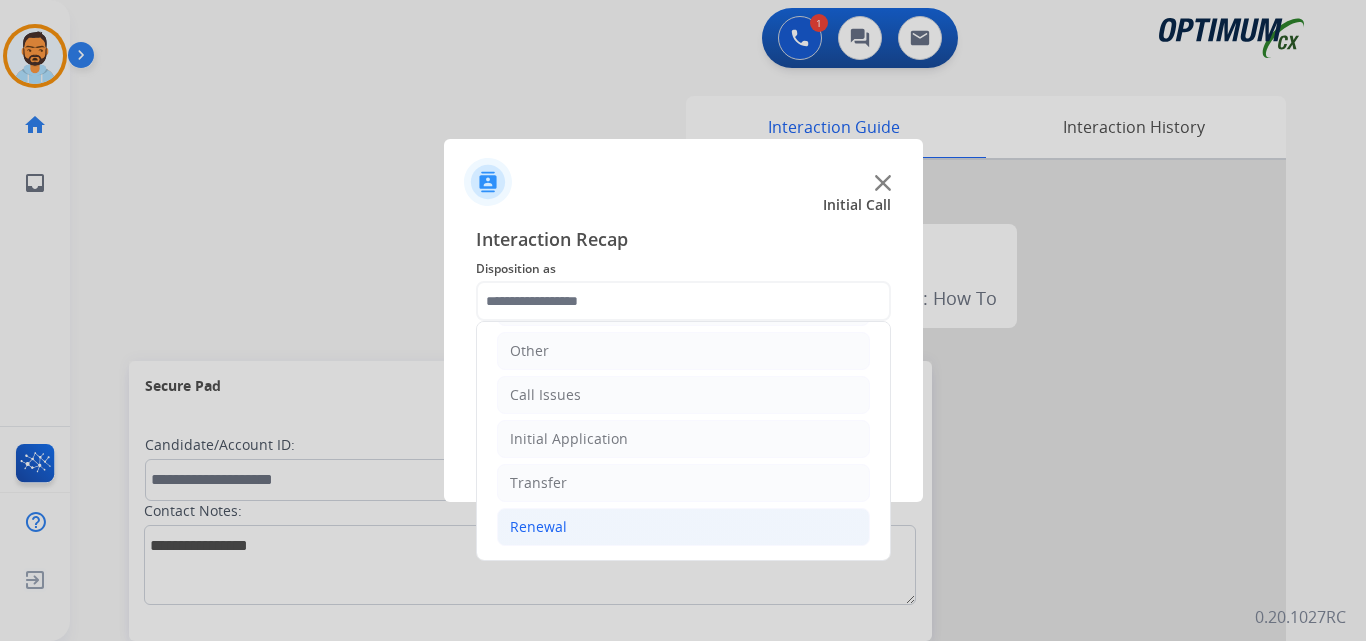 click on "Renewal" 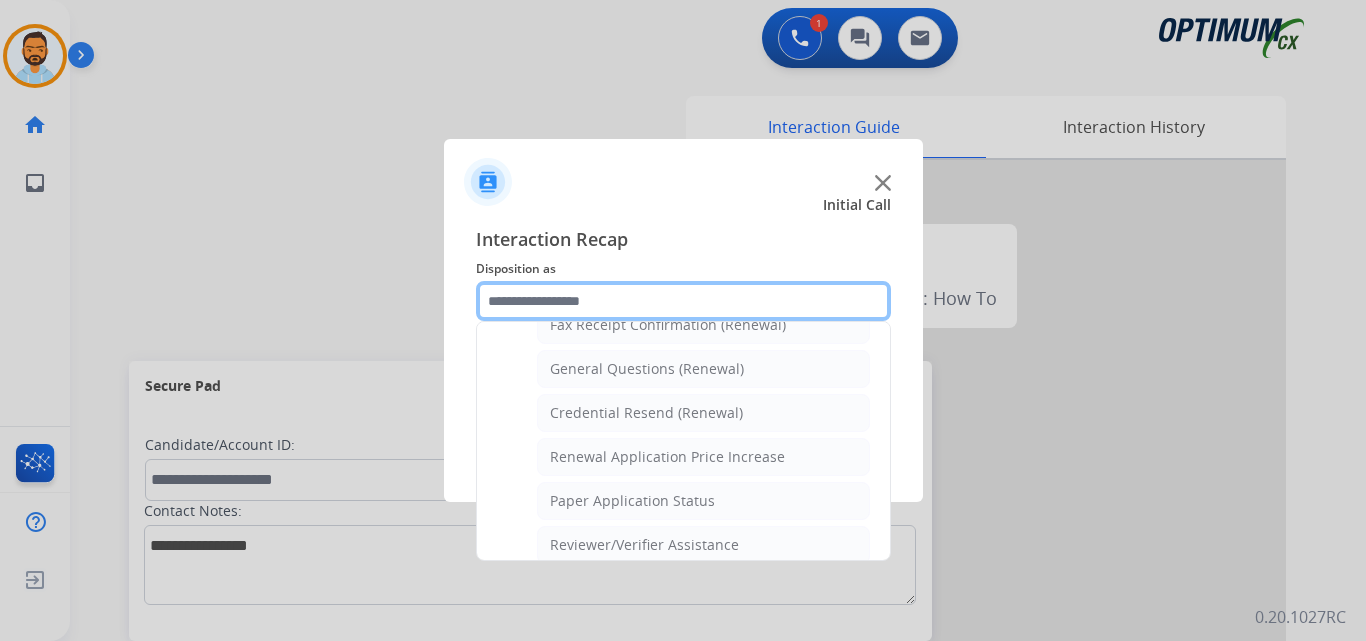 scroll, scrollTop: 567, scrollLeft: 0, axis: vertical 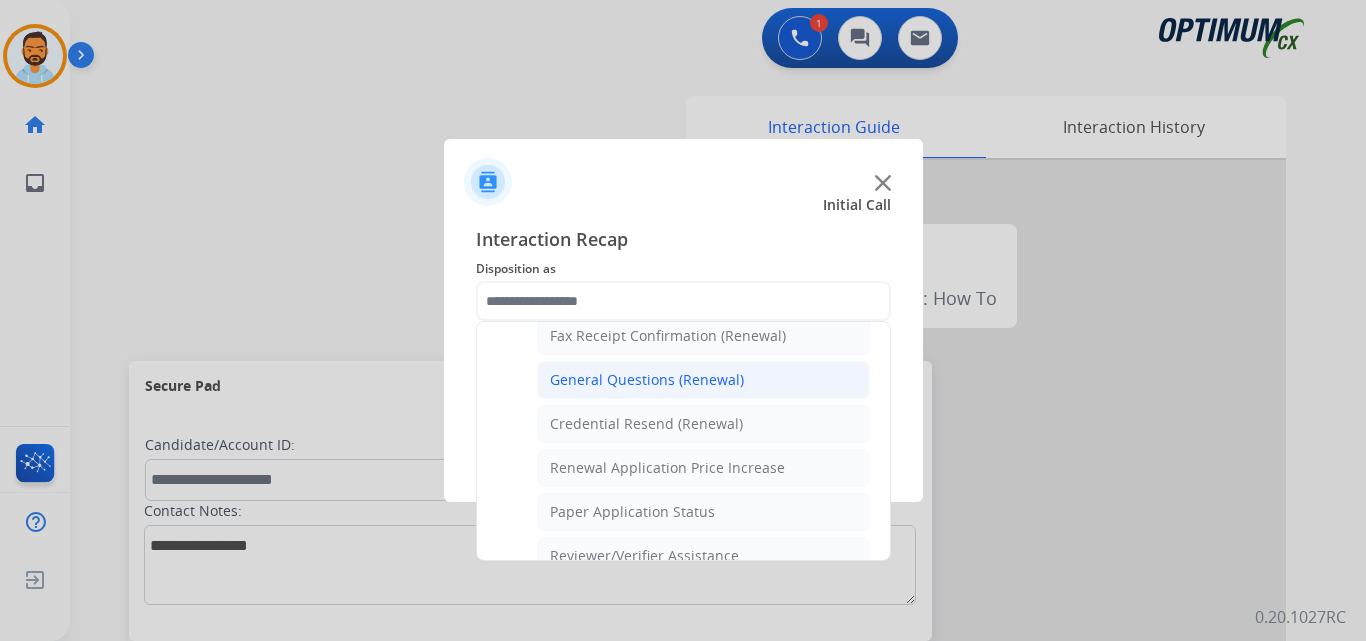 click on "General Questions (Renewal)" 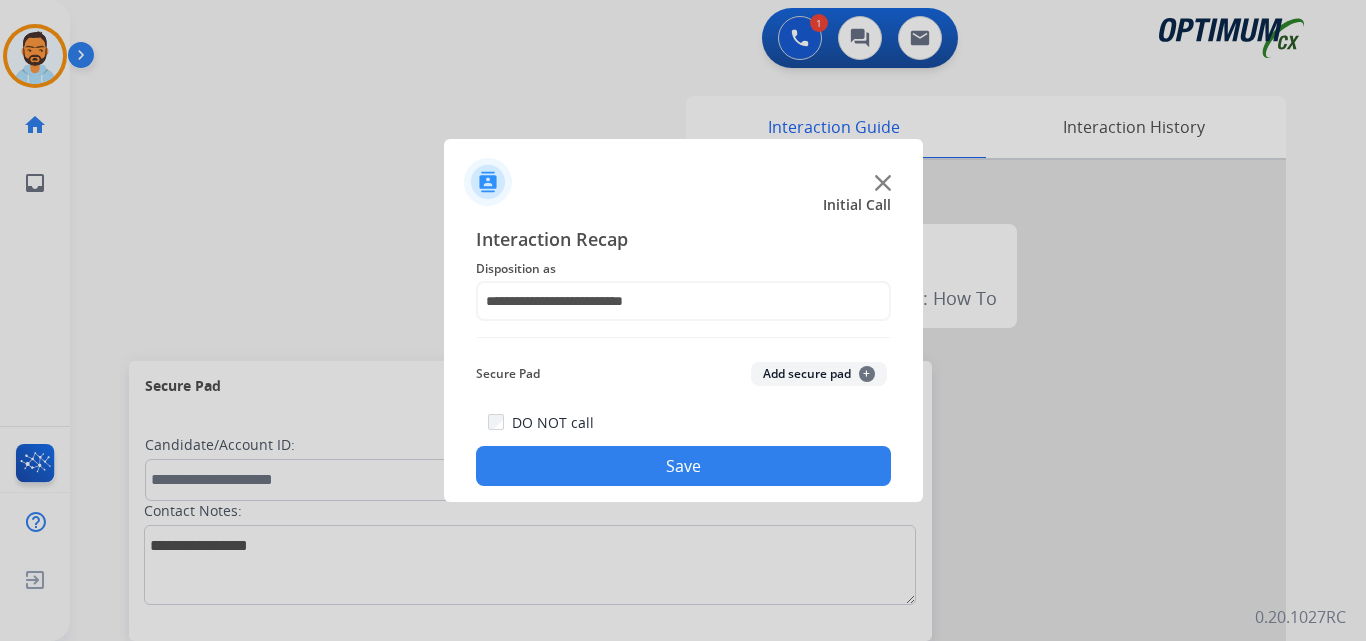 click on "Save" 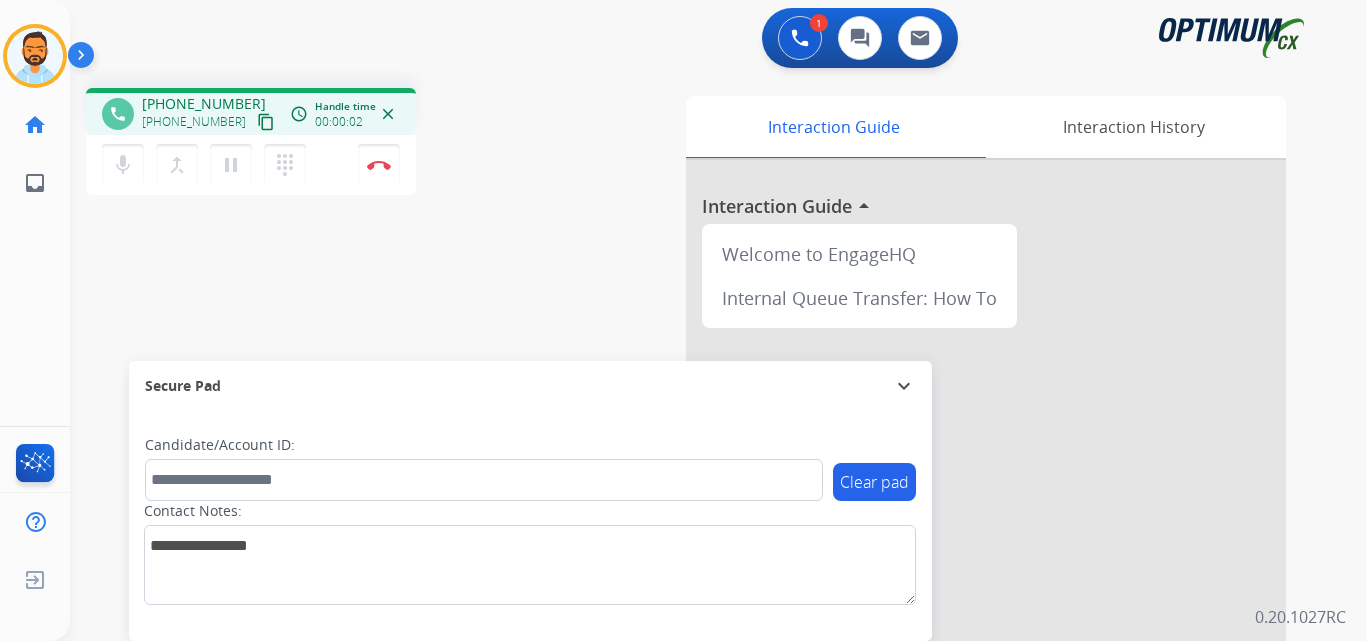 click on "content_copy" at bounding box center [266, 122] 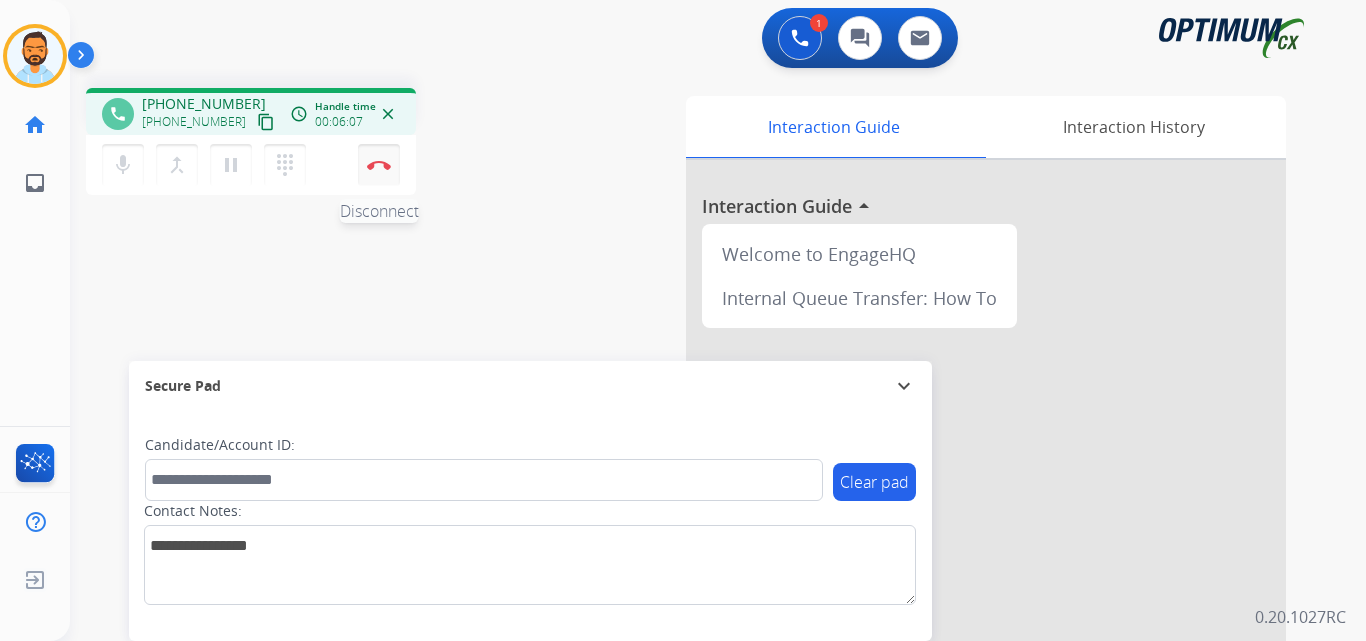 click on "Disconnect" at bounding box center (379, 165) 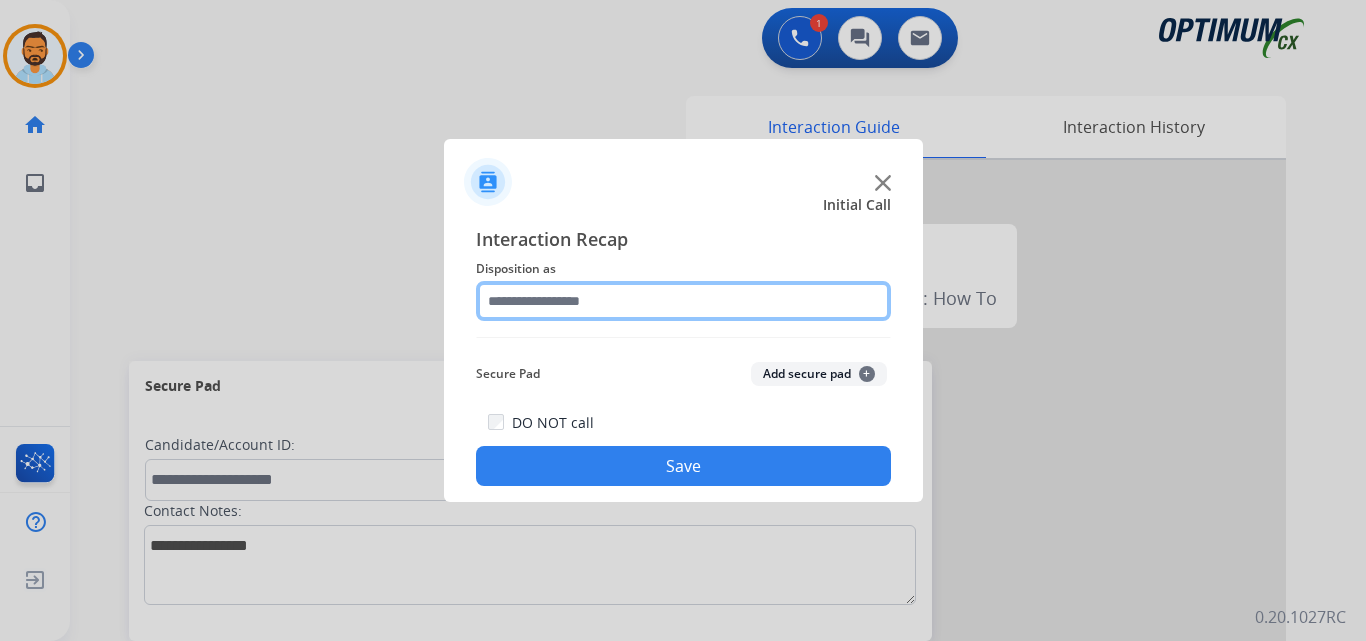 click 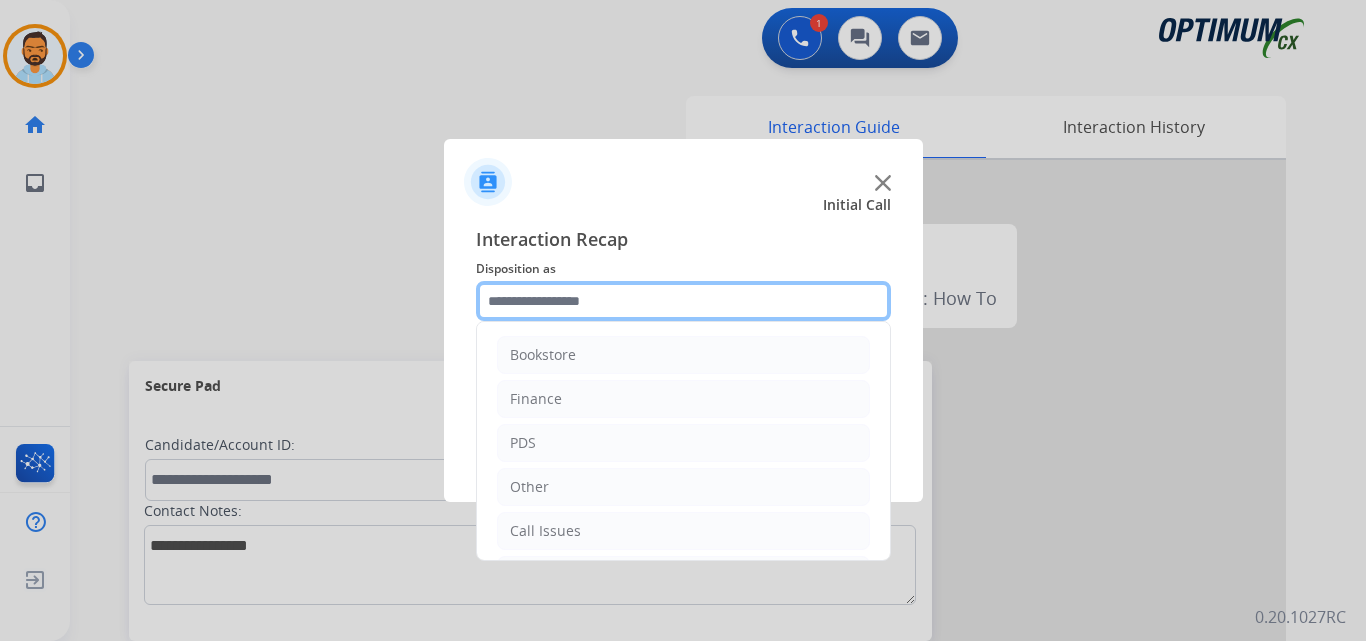 scroll, scrollTop: 136, scrollLeft: 0, axis: vertical 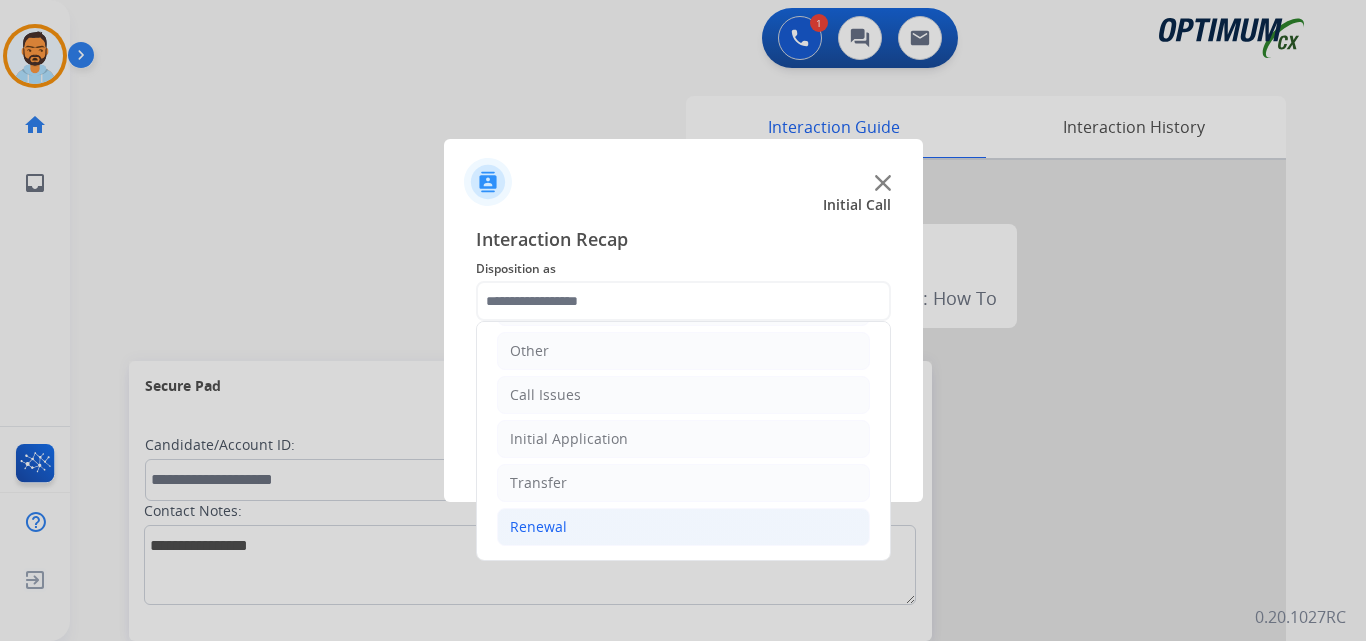 click on "Renewal" 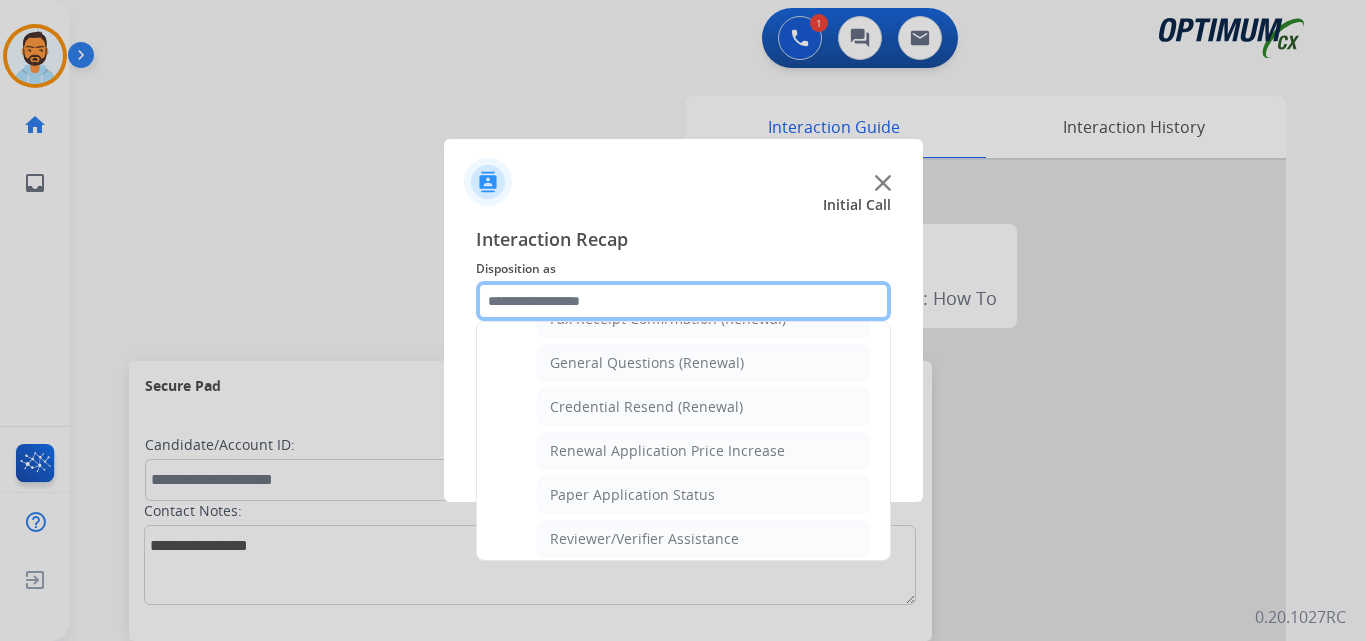 scroll, scrollTop: 577, scrollLeft: 0, axis: vertical 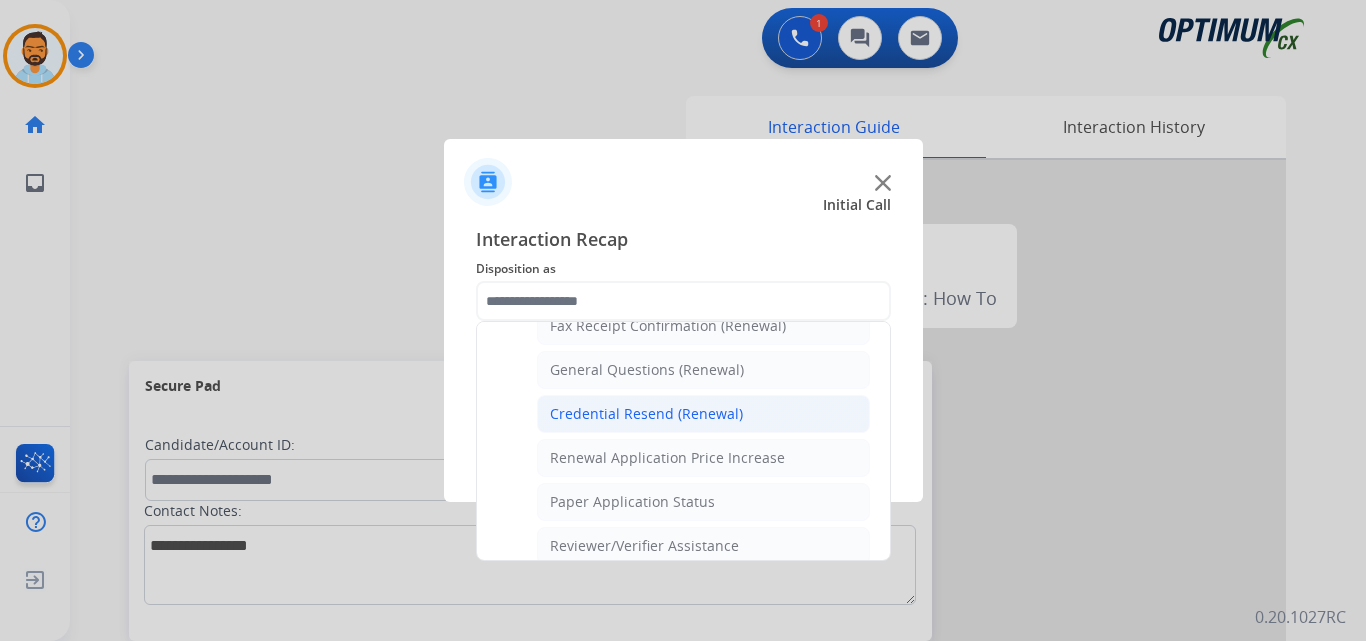 click on "Credential Resend (Renewal)" 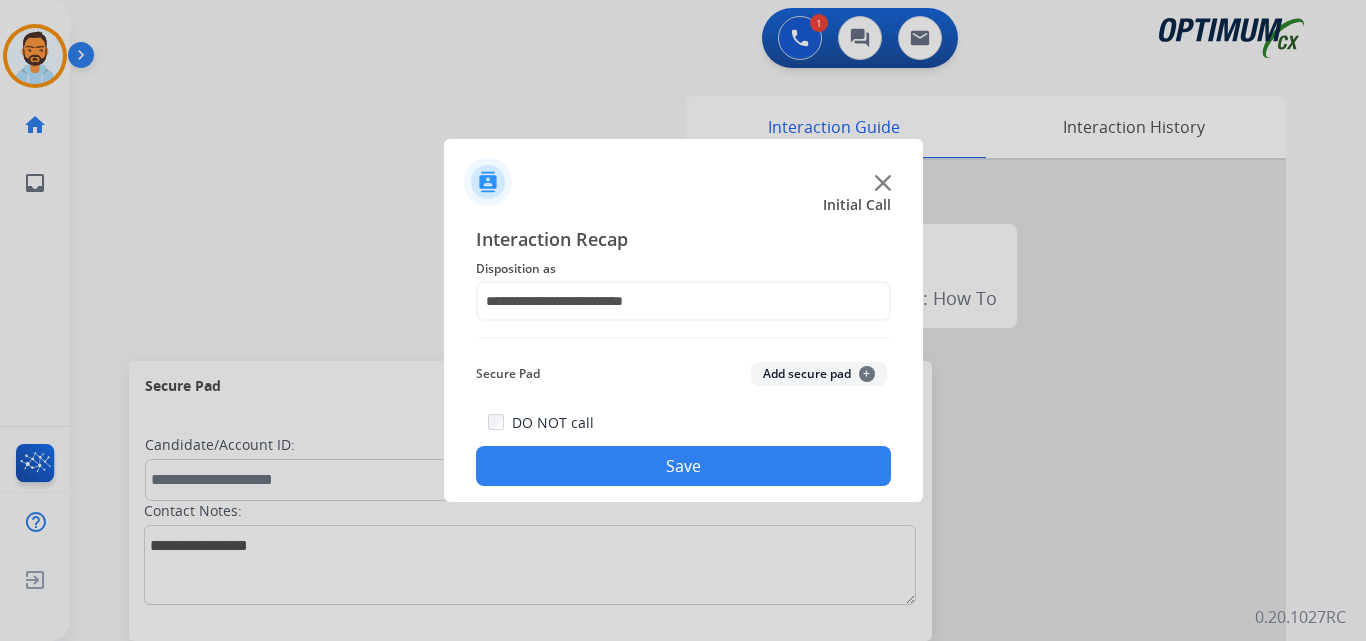 click on "Save" 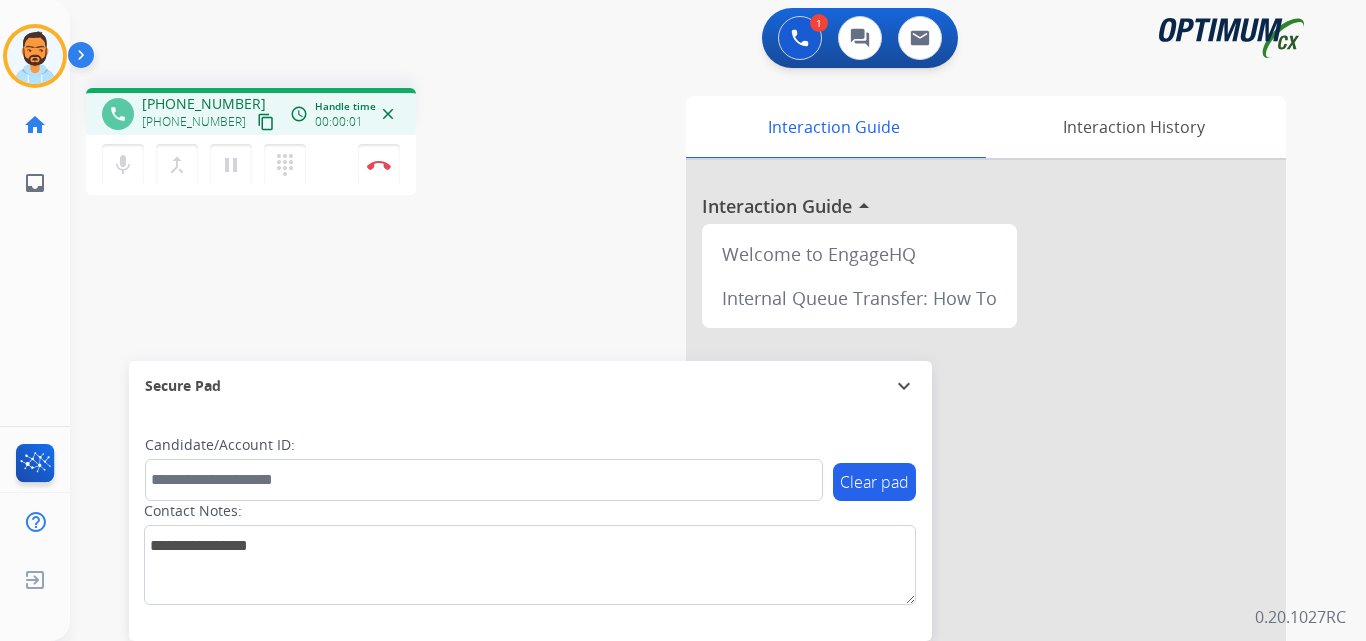 click on "content_copy" at bounding box center (266, 122) 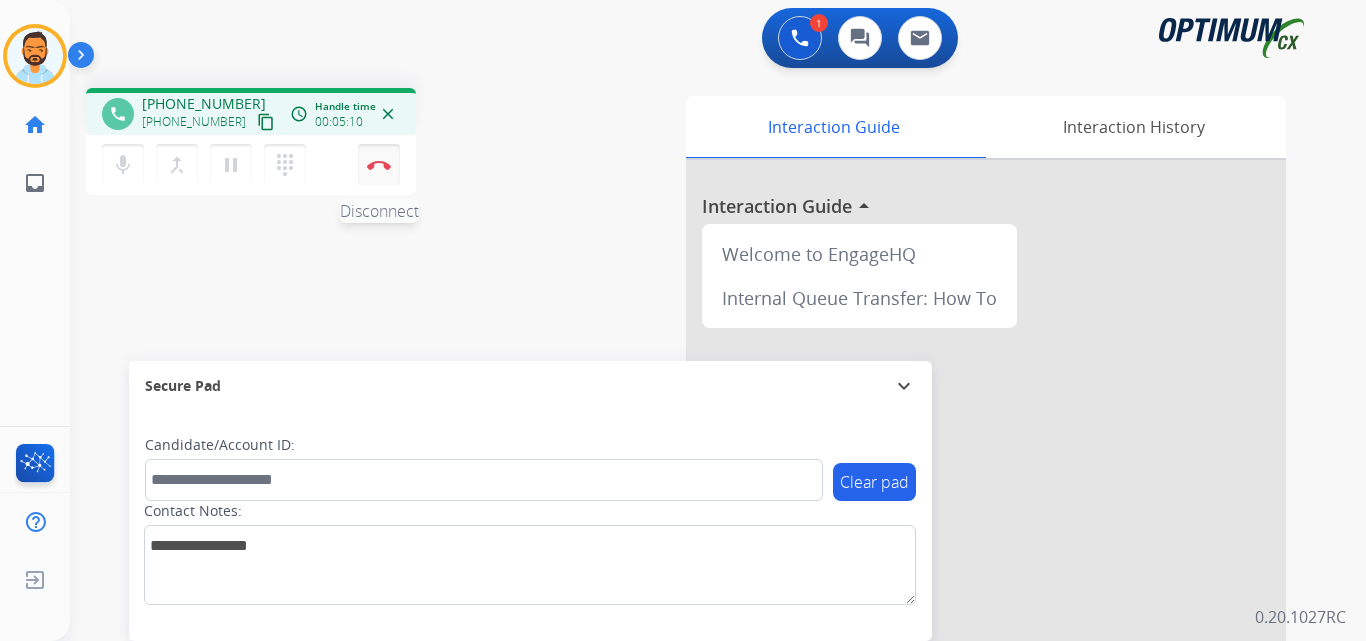 click on "Disconnect" at bounding box center [379, 165] 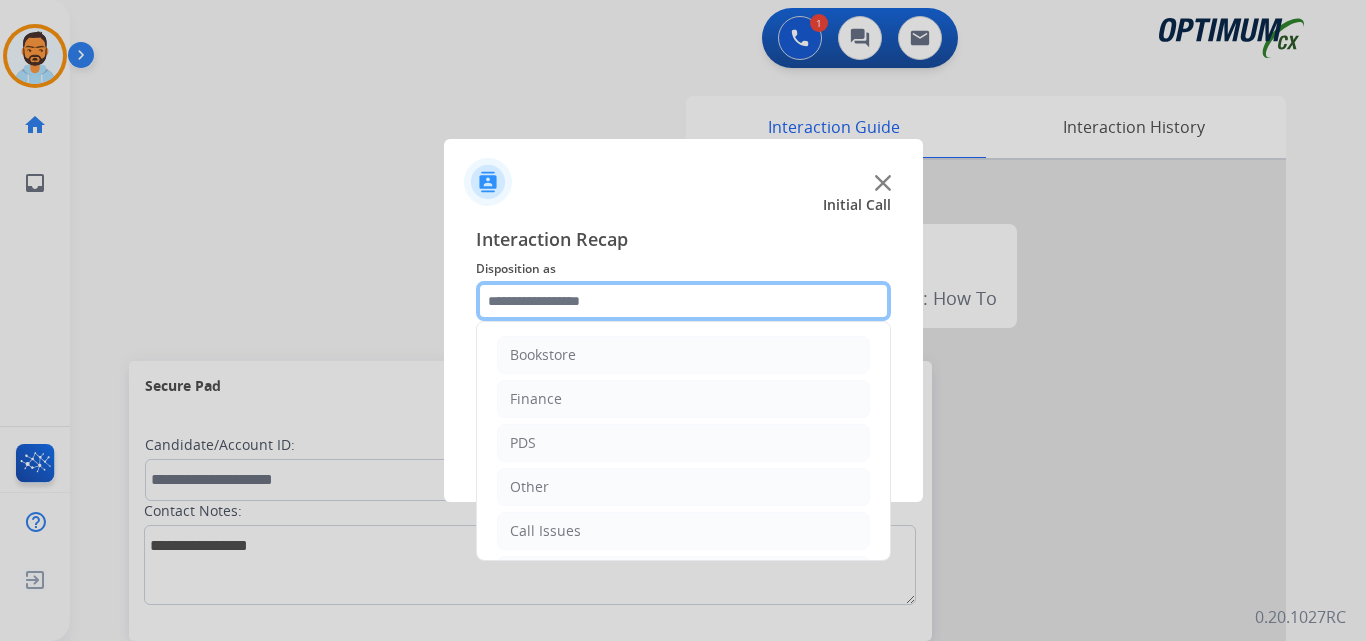 click 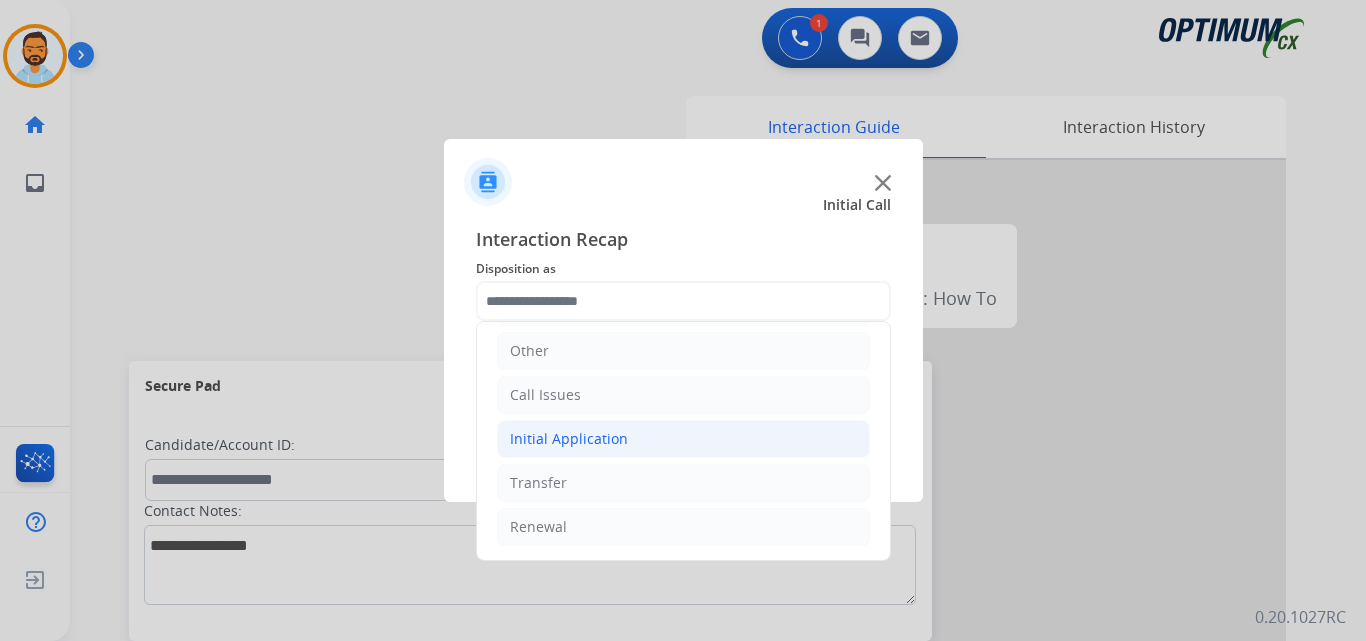 click on "Initial Application" 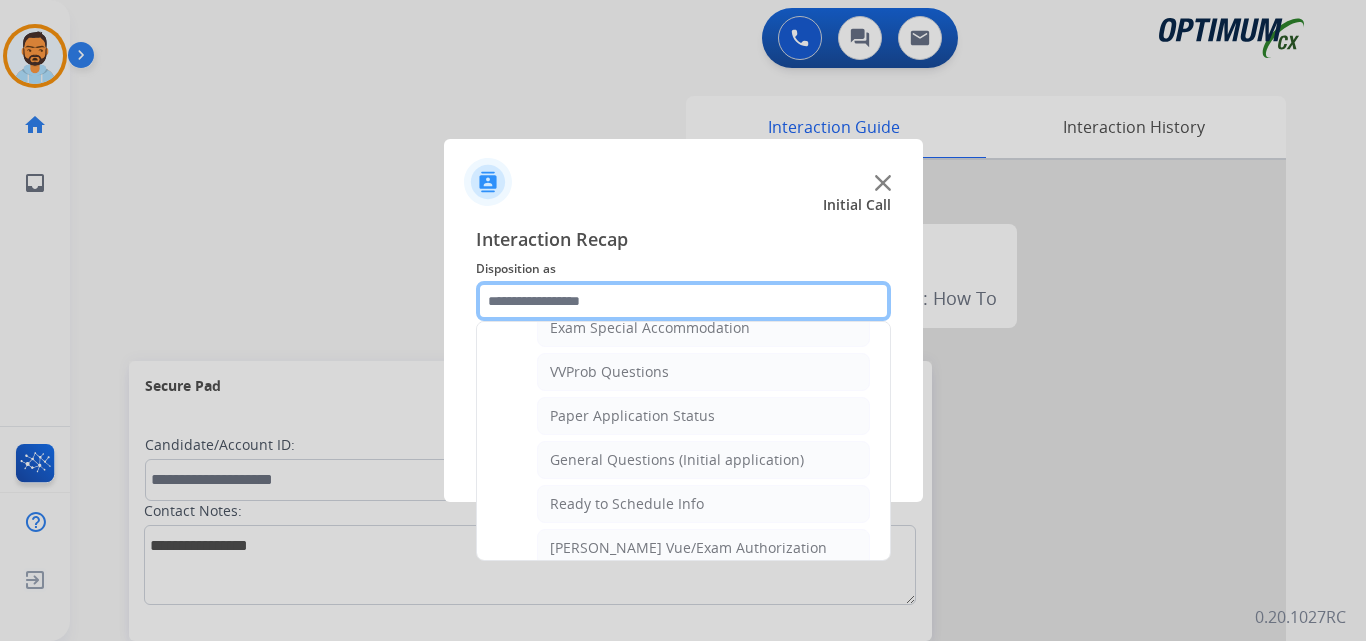 scroll, scrollTop: 1058, scrollLeft: 0, axis: vertical 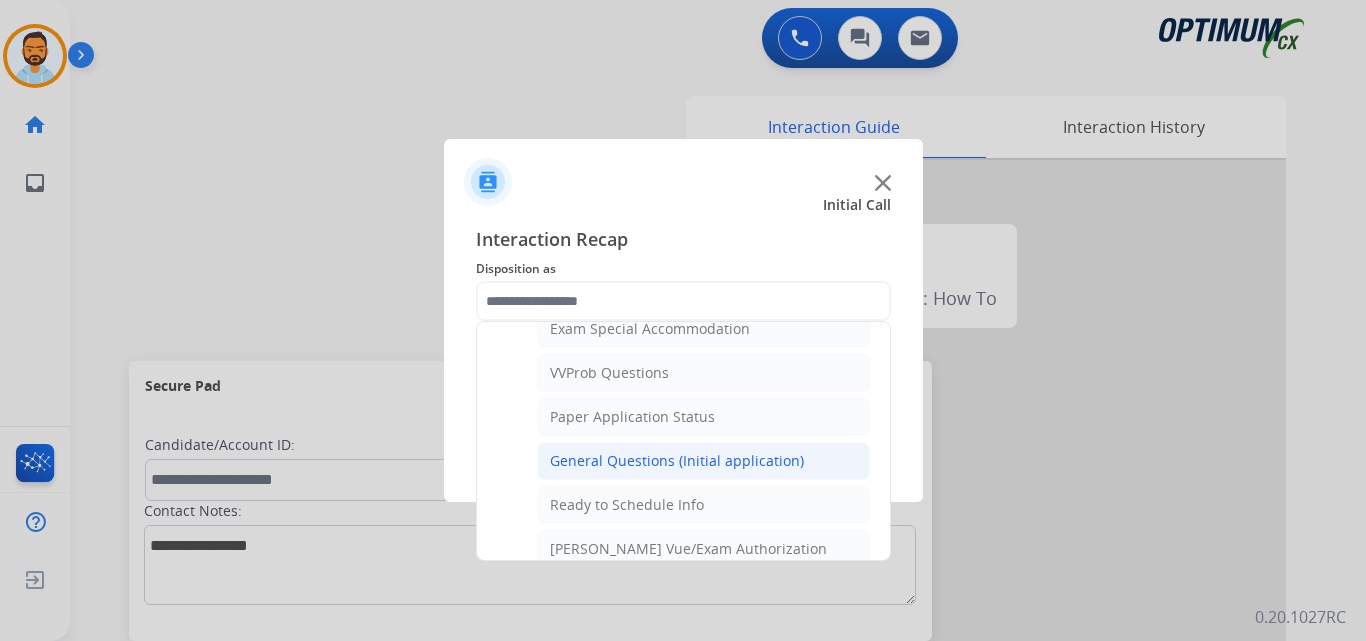 click on "General Questions (Initial application)" 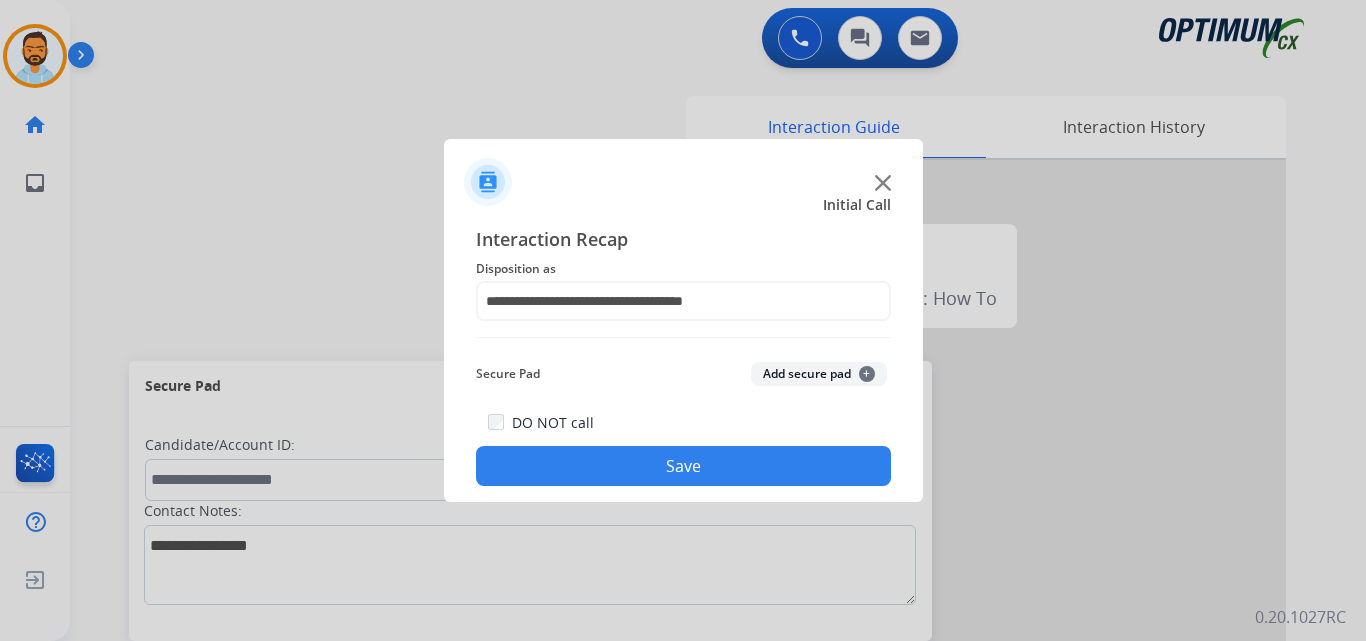 click on "Save" 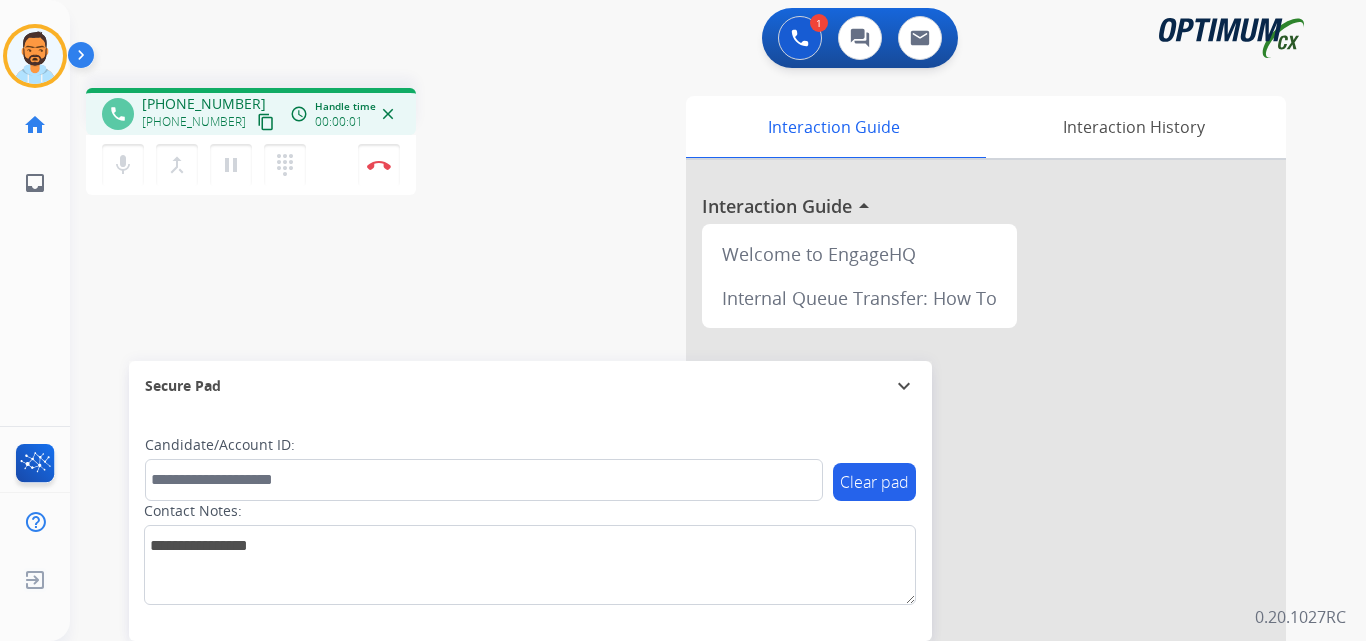 click on "content_copy" at bounding box center [266, 122] 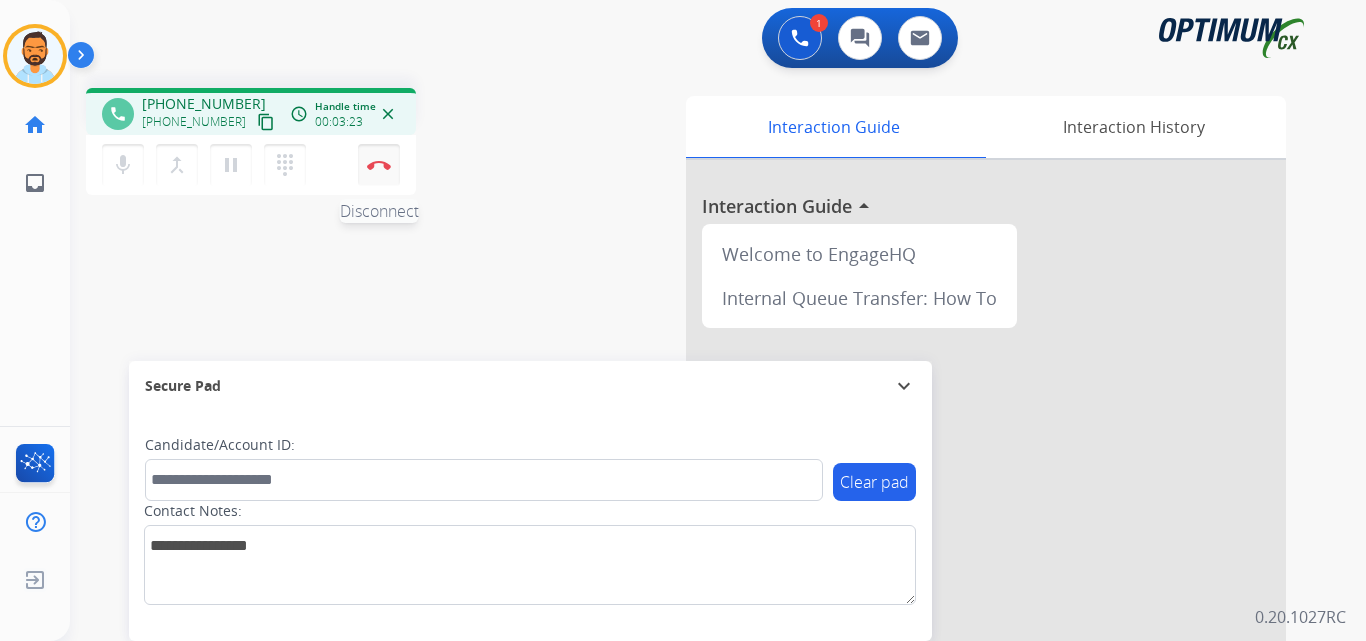 click on "Disconnect" at bounding box center (379, 165) 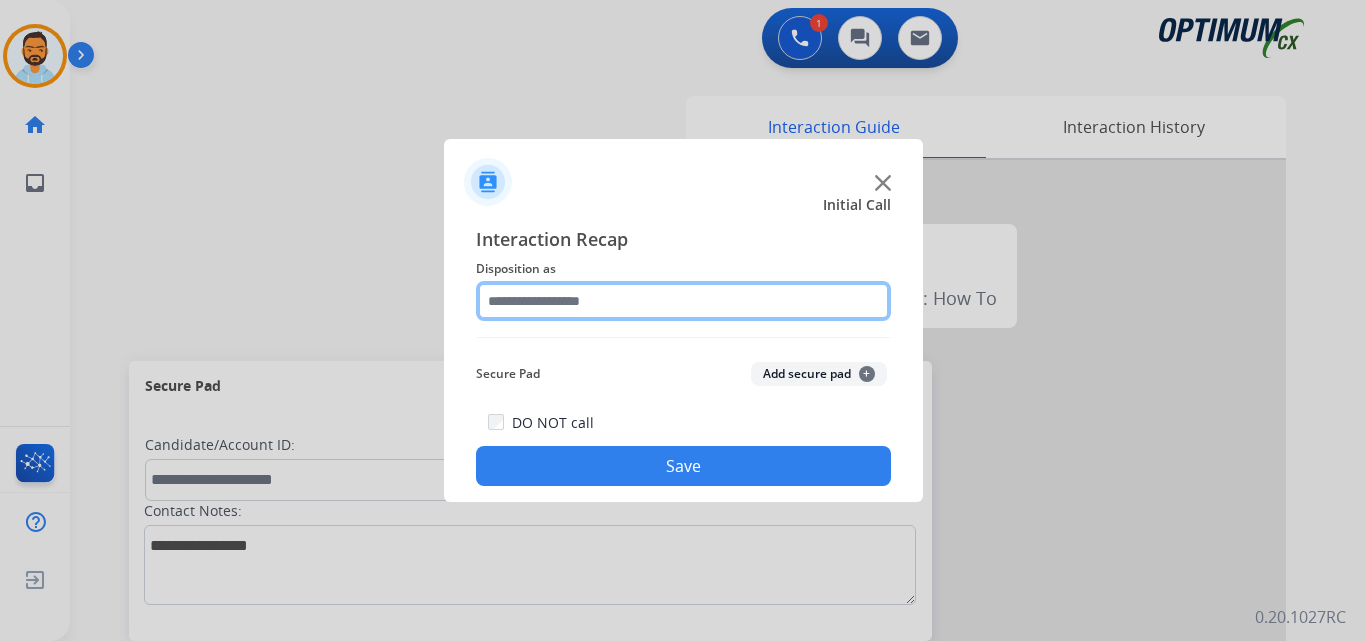 click 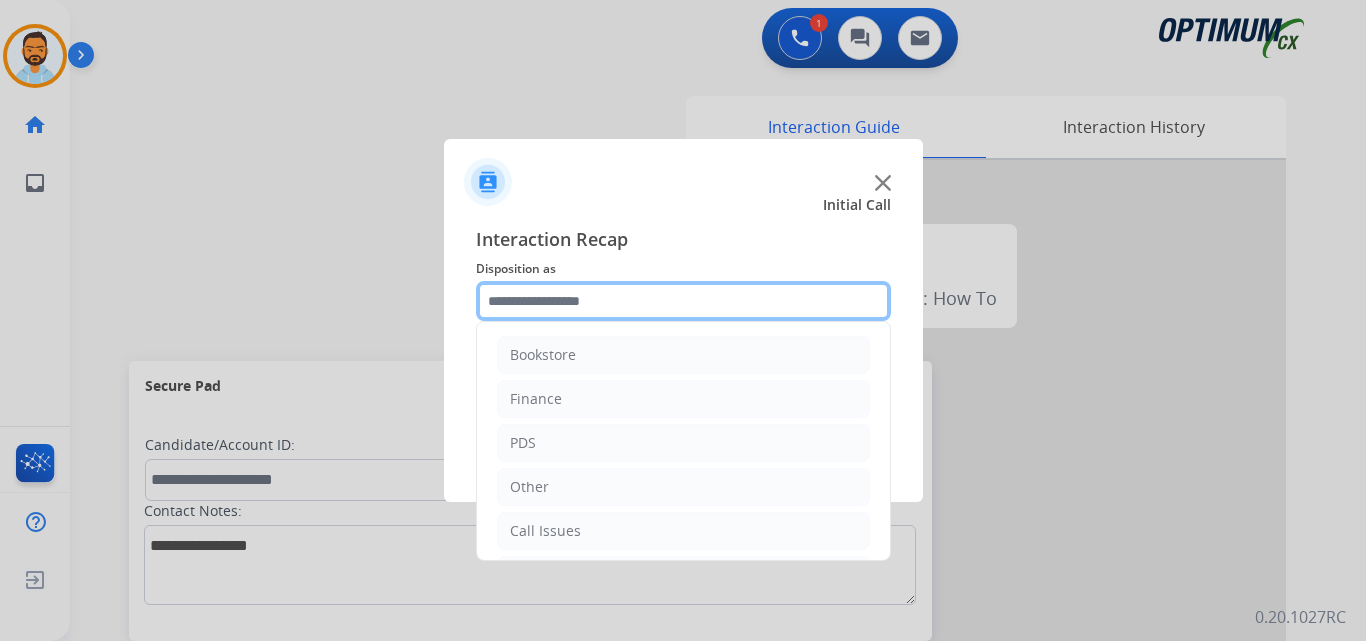 scroll, scrollTop: 136, scrollLeft: 0, axis: vertical 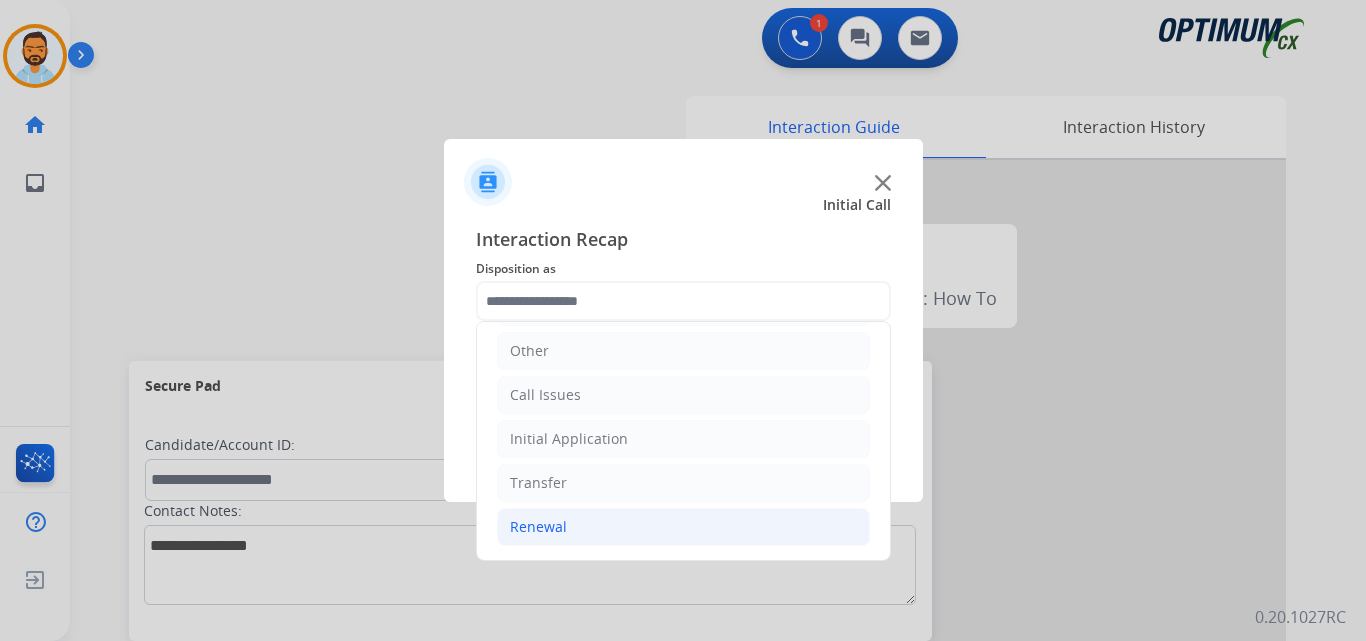 click on "Renewal" 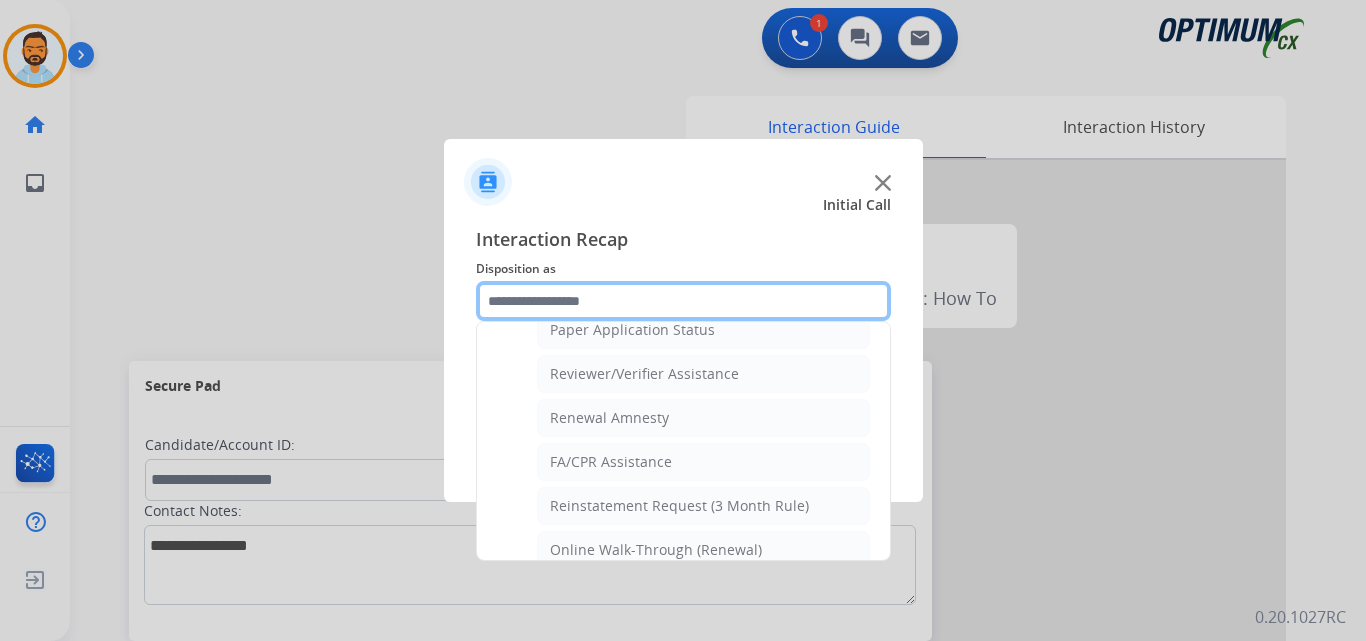 scroll, scrollTop: 772, scrollLeft: 0, axis: vertical 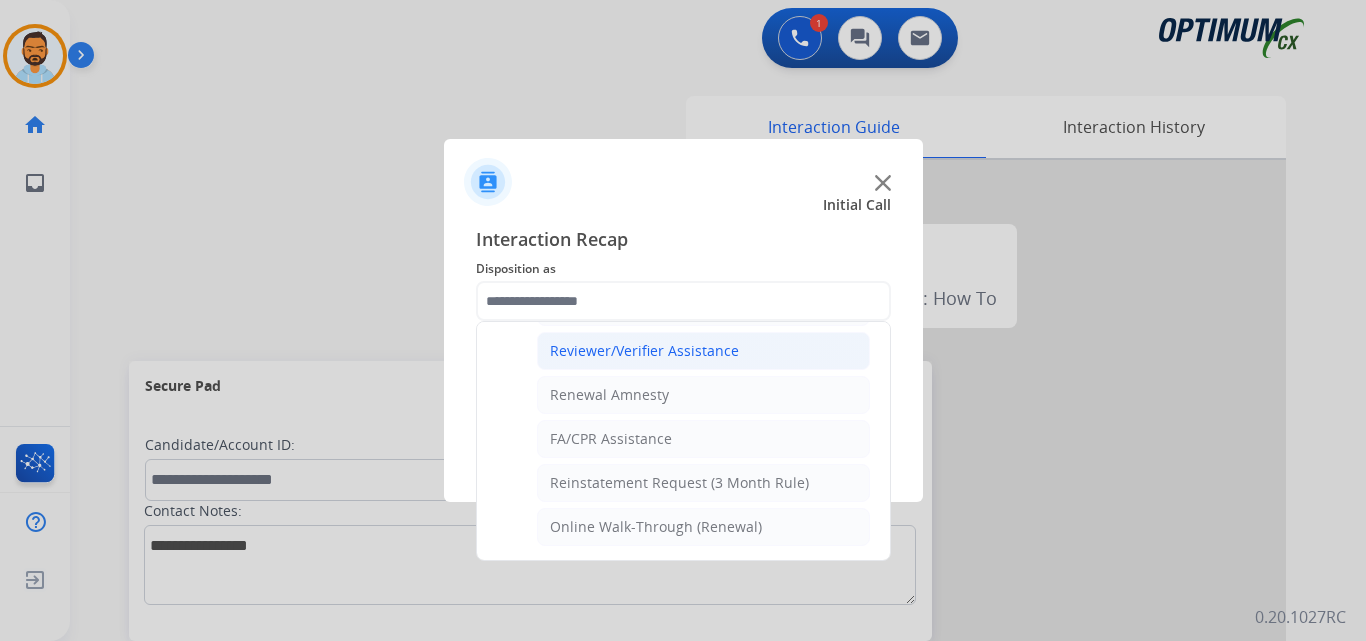 click on "Reviewer/Verifier Assistance" 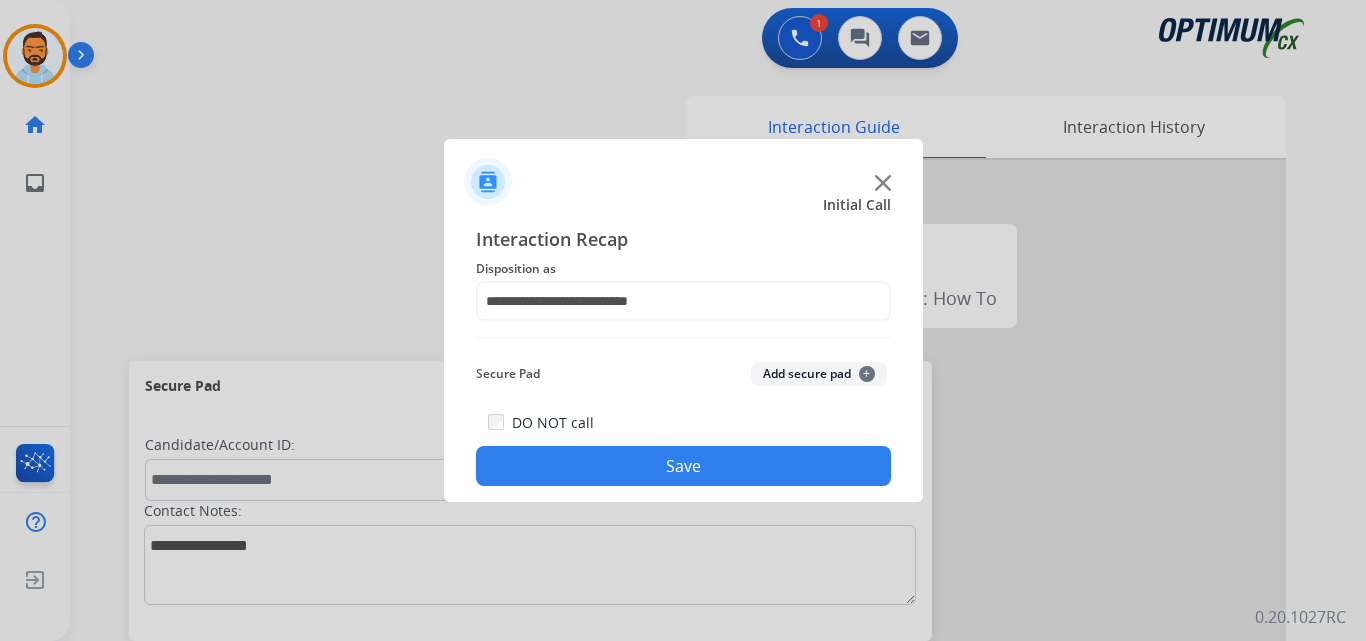 click on "Save" 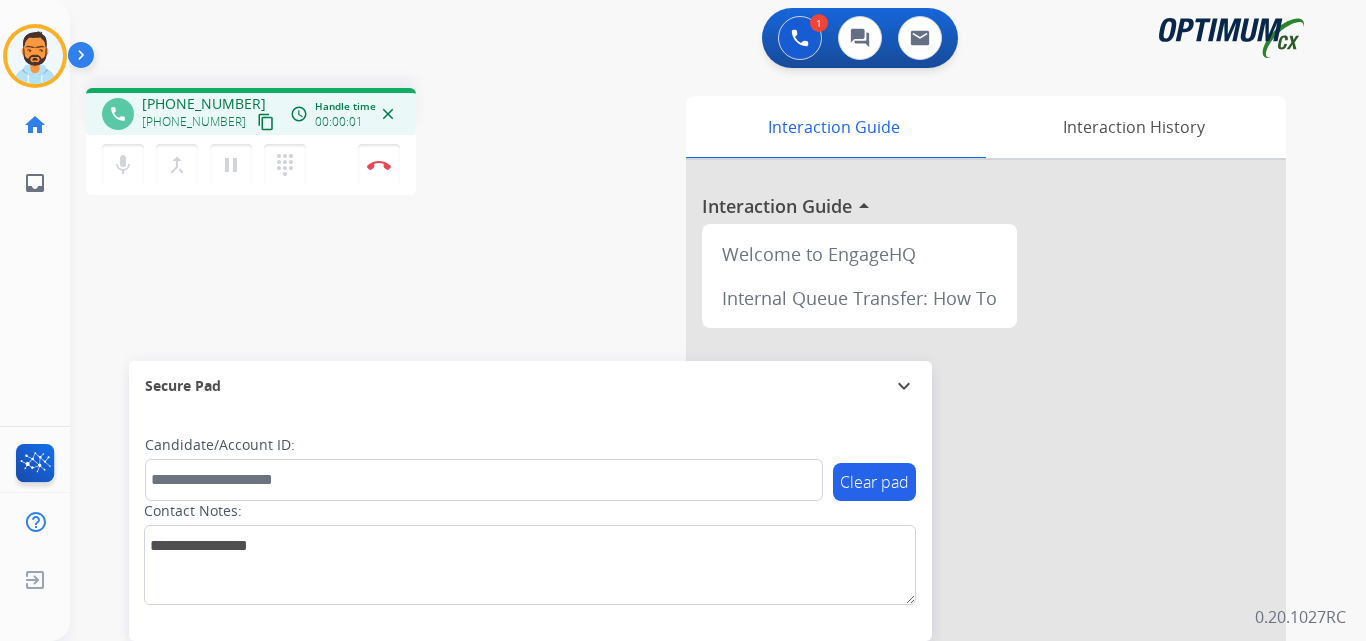 click on "content_copy" at bounding box center [266, 122] 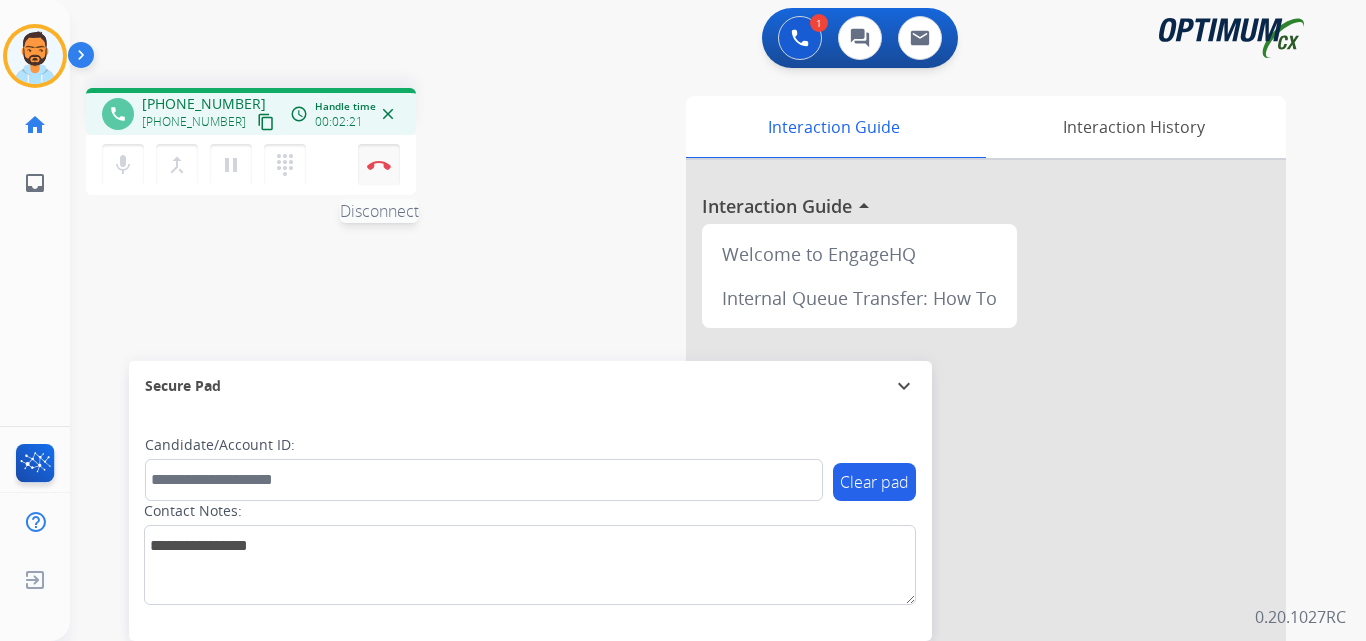 click on "Disconnect" at bounding box center [379, 165] 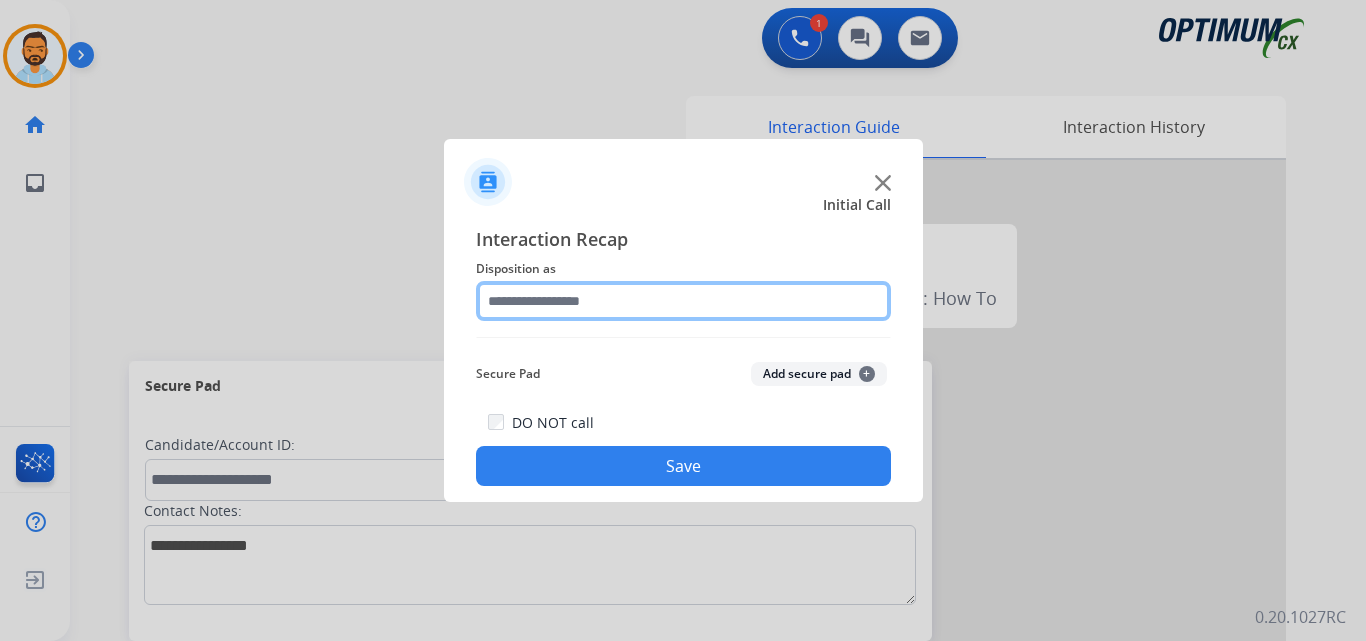 click 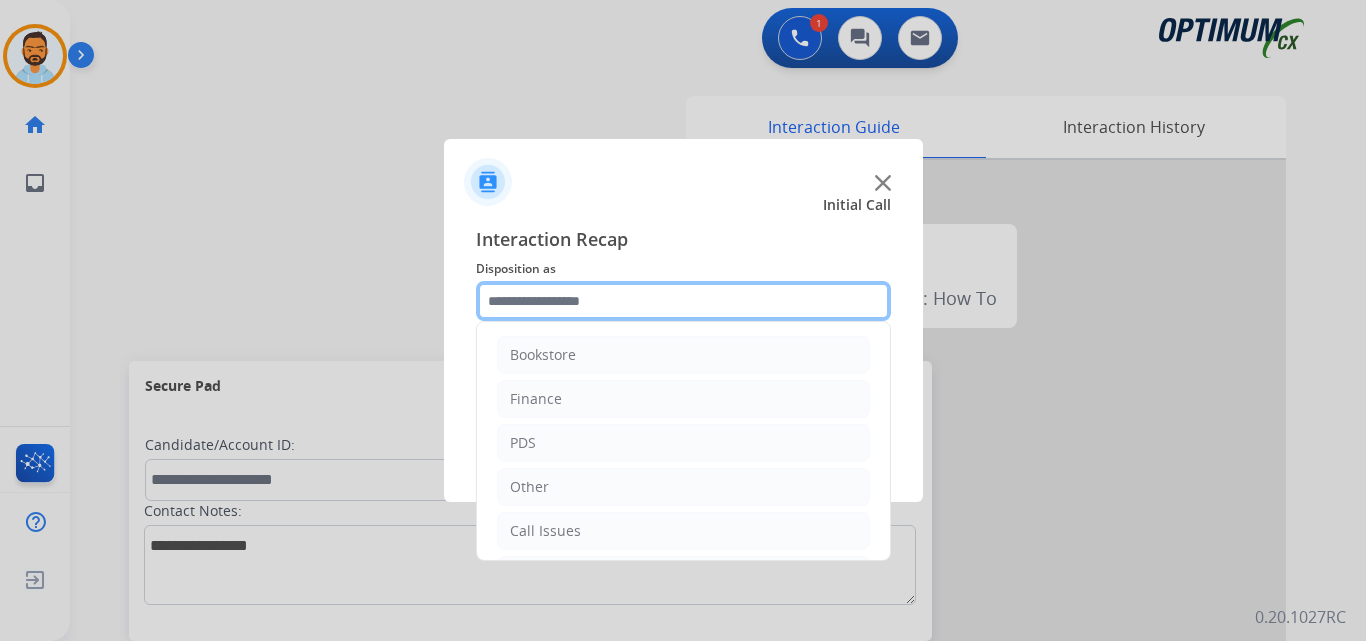scroll, scrollTop: 136, scrollLeft: 0, axis: vertical 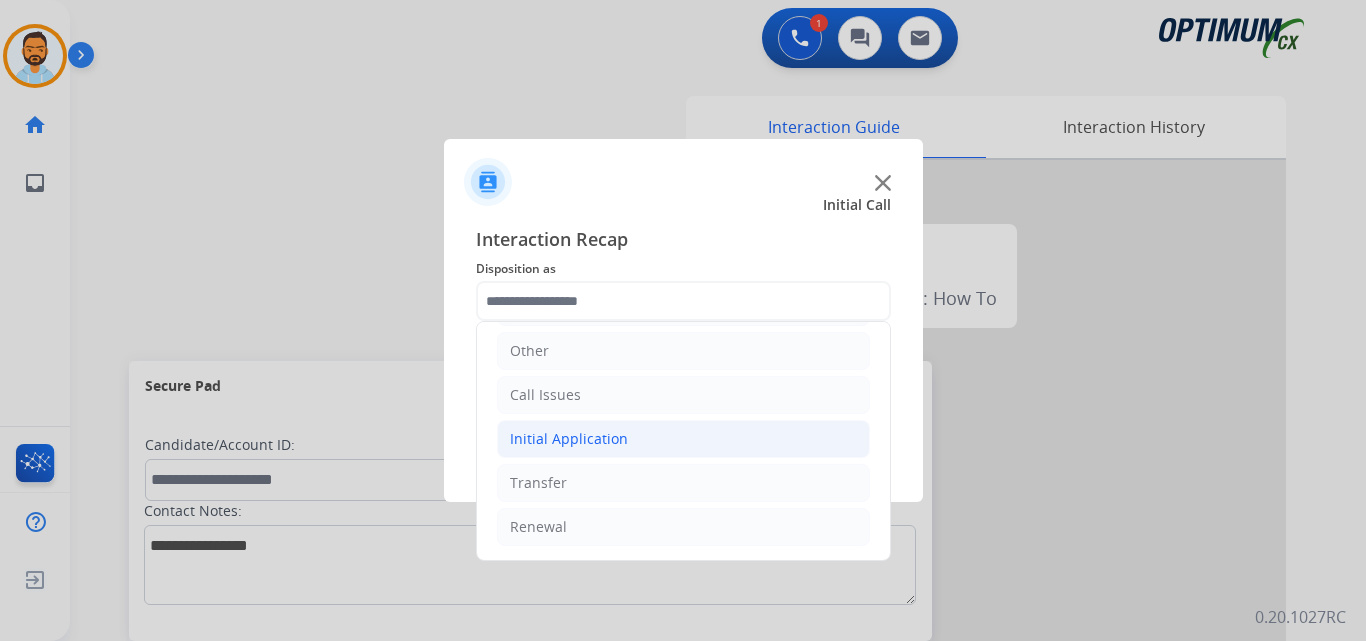 click on "Initial Application" 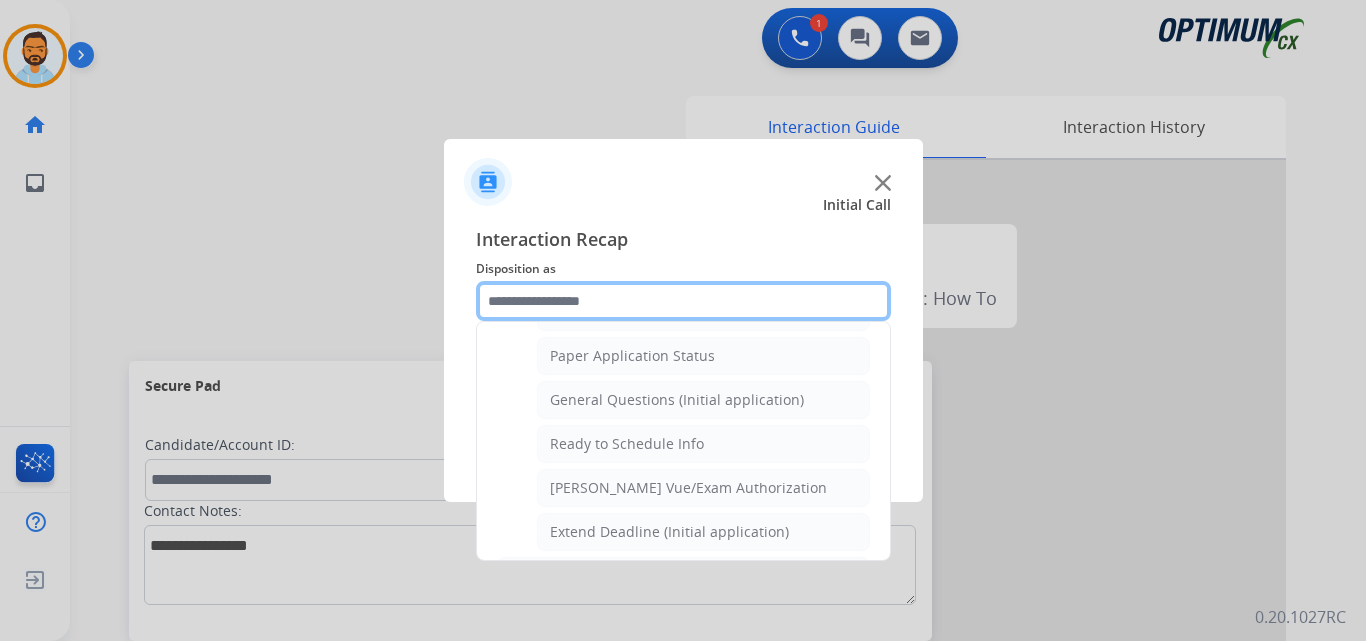 scroll, scrollTop: 1113, scrollLeft: 0, axis: vertical 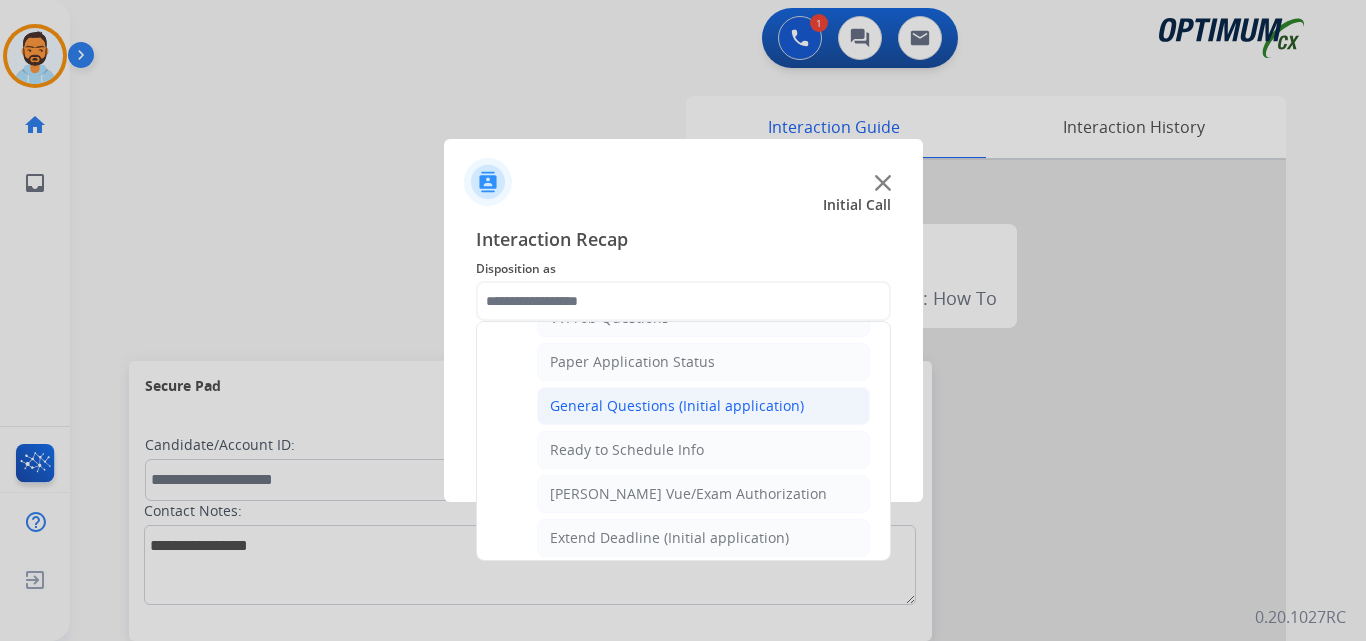 click on "General Questions (Initial application)" 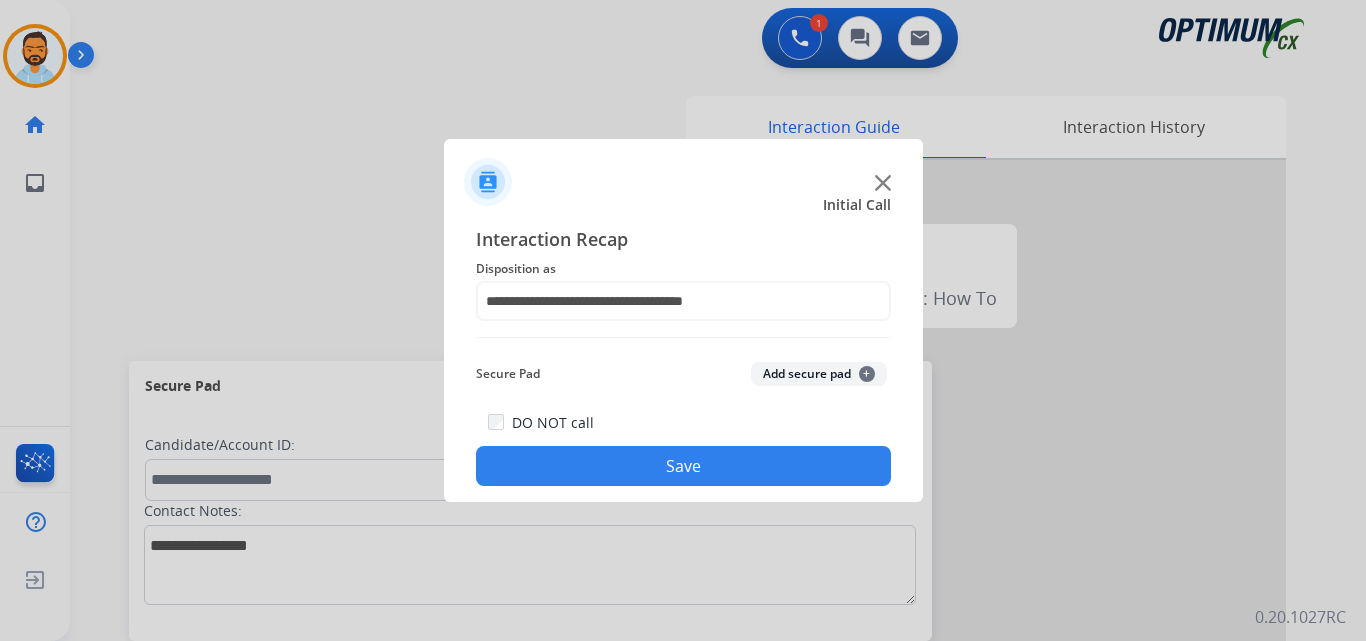 click on "Save" 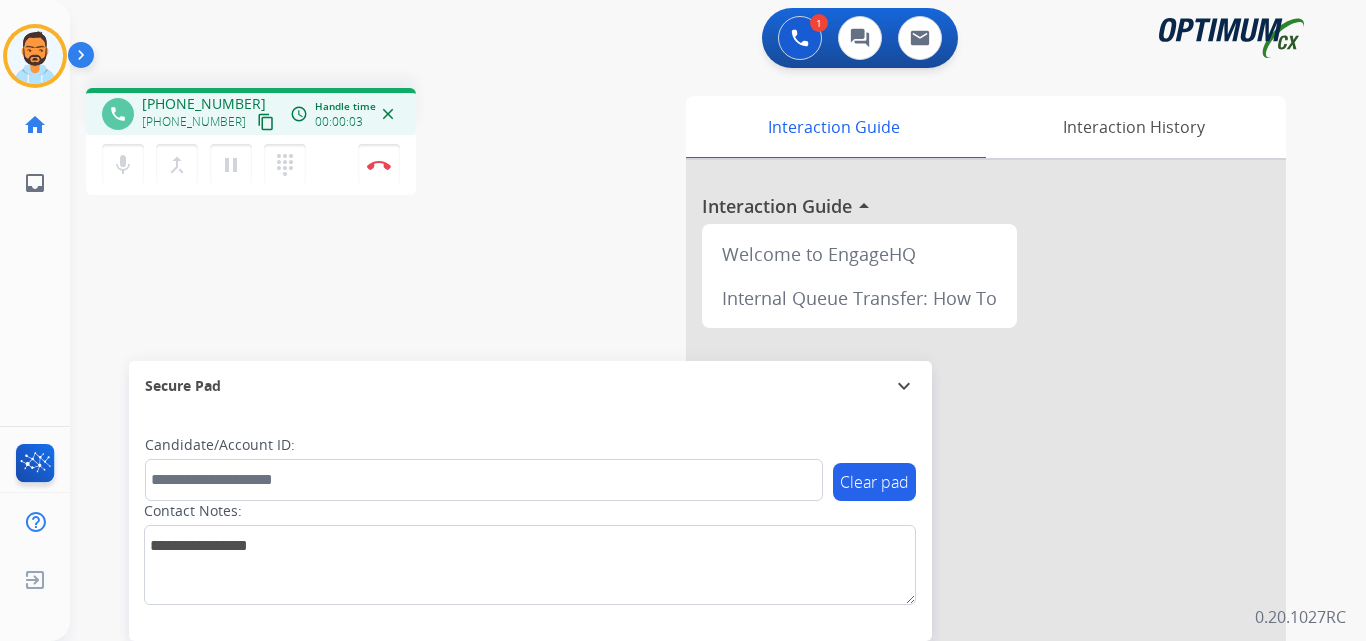 click on "content_copy" at bounding box center [266, 122] 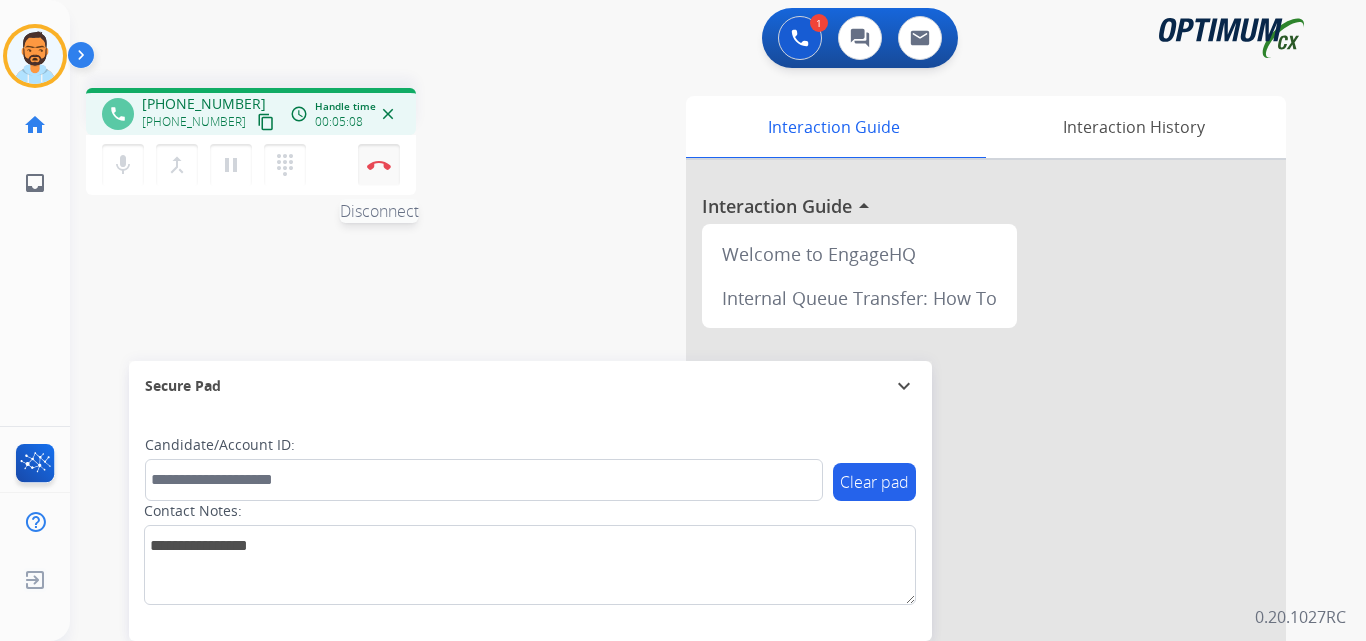 click on "Disconnect" at bounding box center [379, 165] 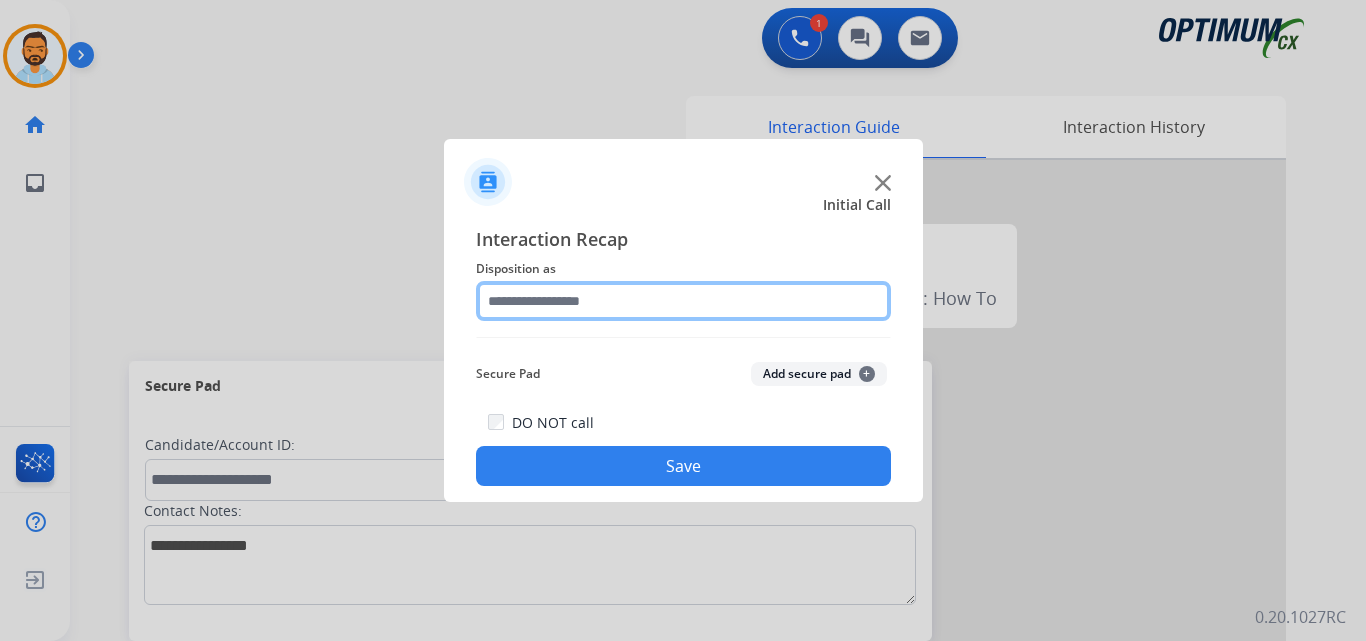 click 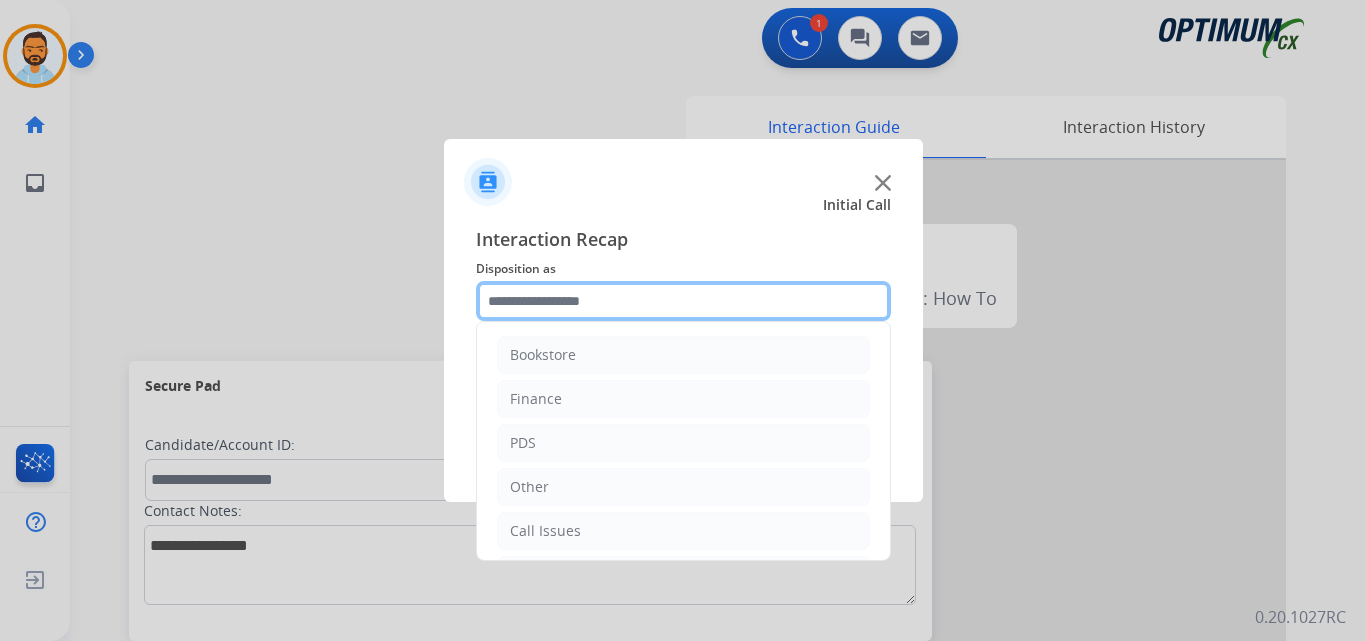 scroll, scrollTop: 136, scrollLeft: 0, axis: vertical 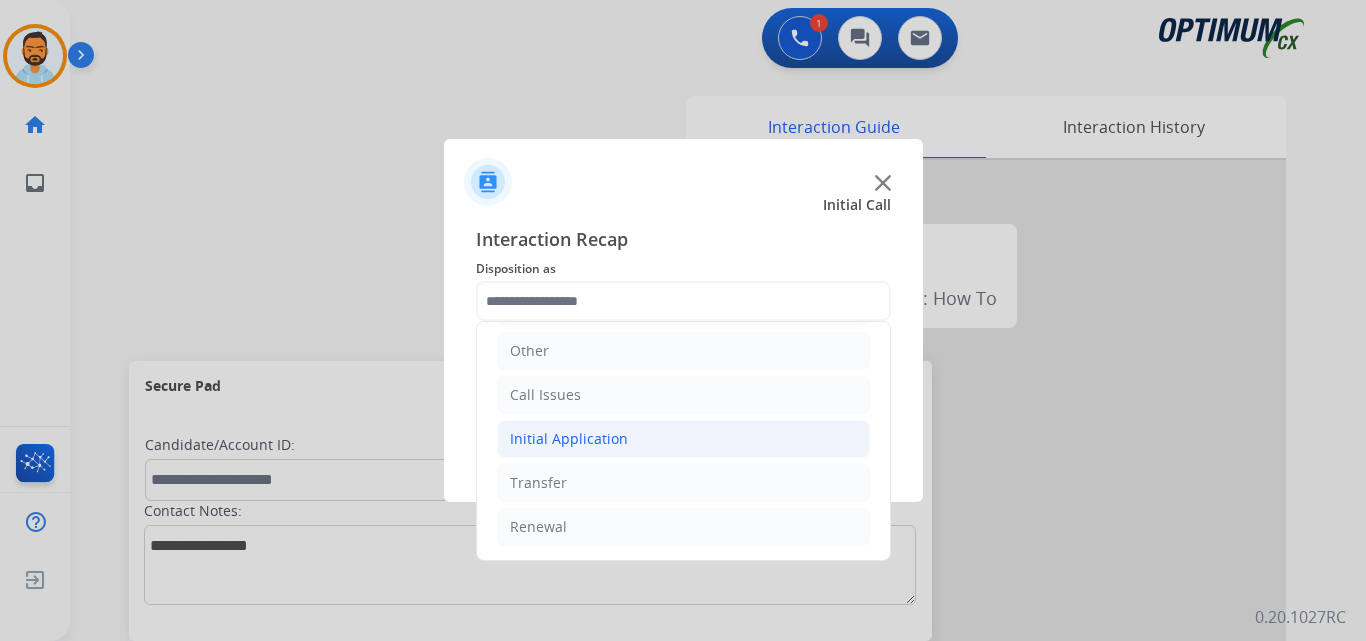 click on "Initial Application" 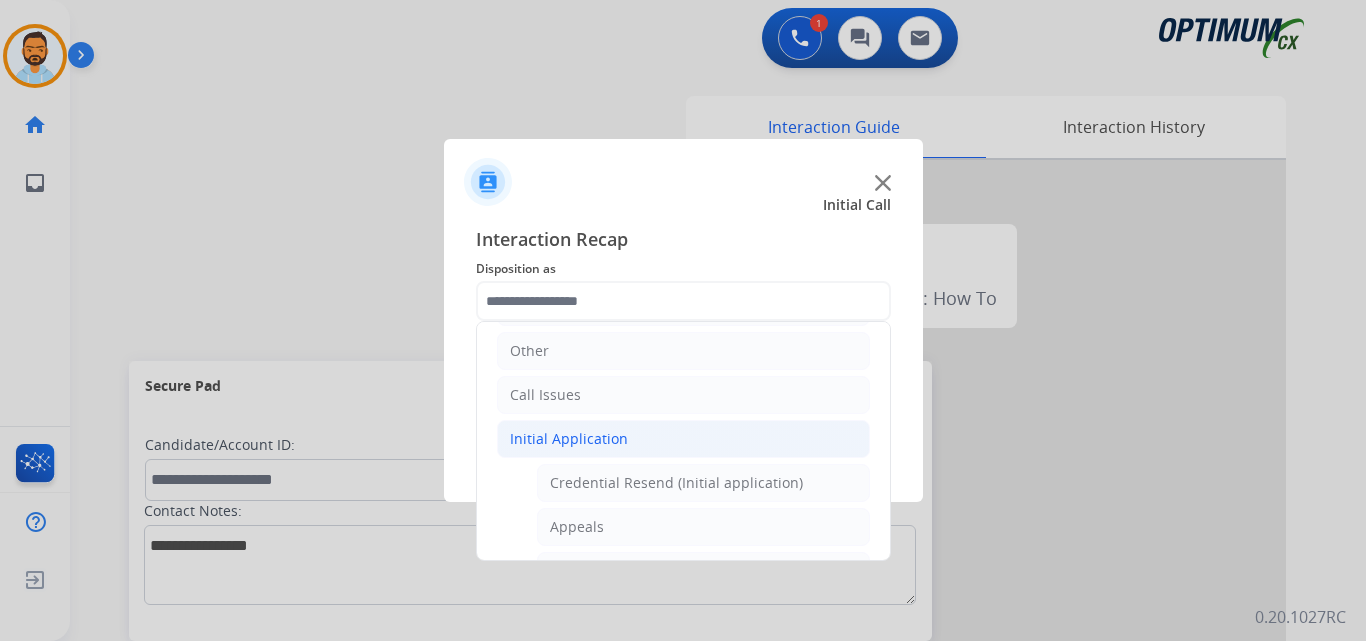 click on "Initial Application" 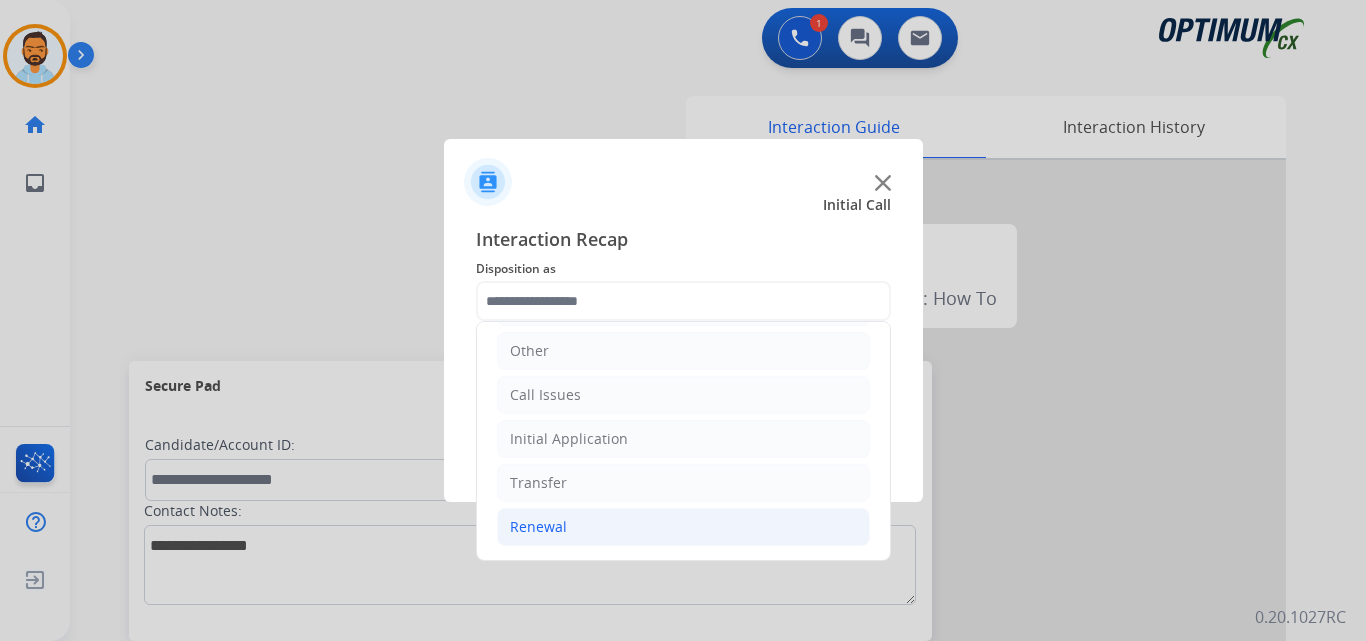 click on "Renewal" 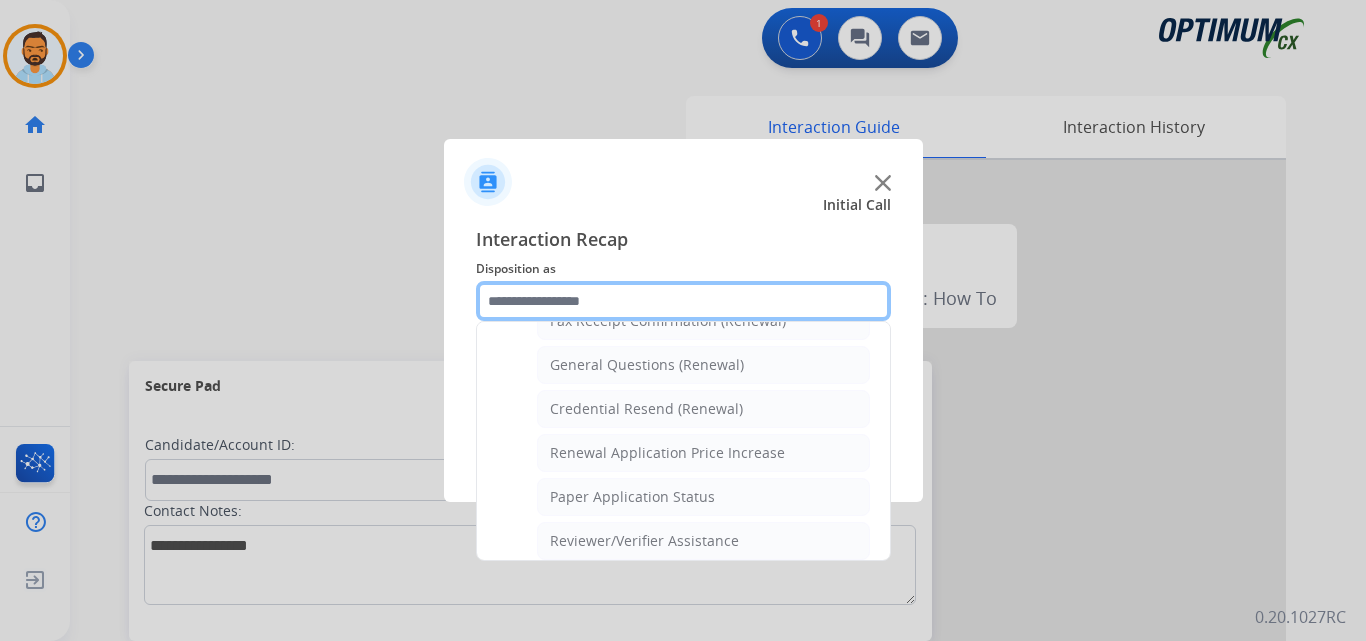 scroll, scrollTop: 580, scrollLeft: 0, axis: vertical 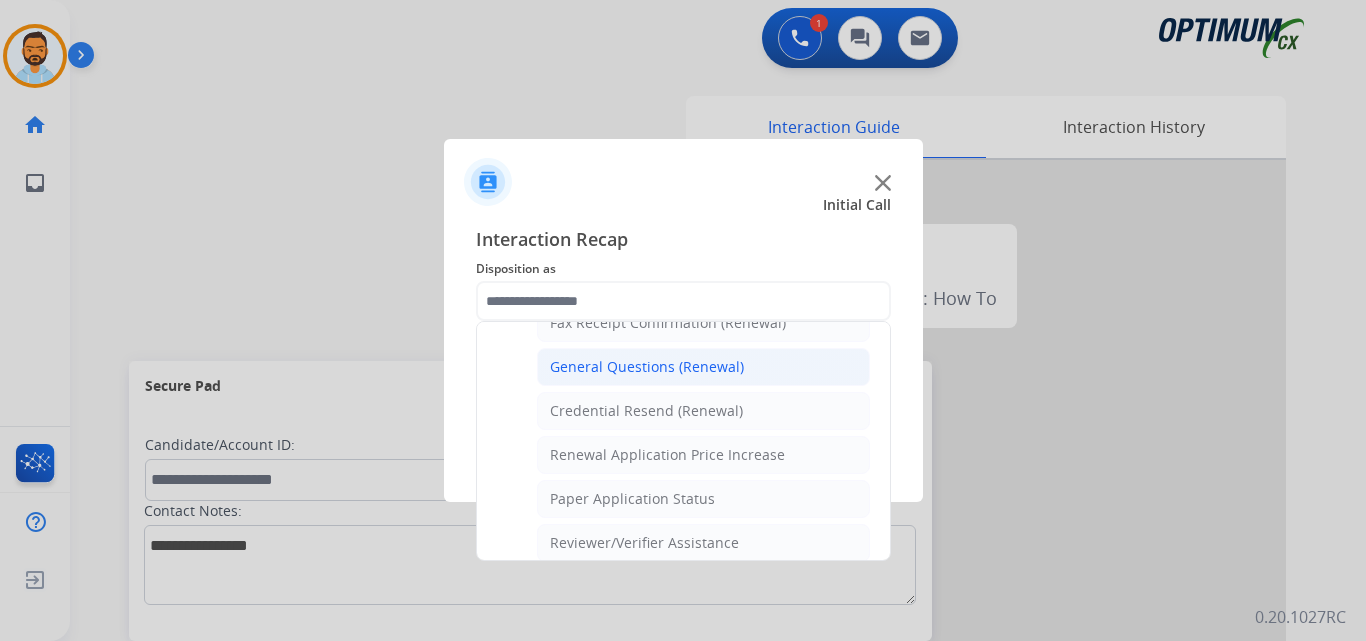 click on "General Questions (Renewal)" 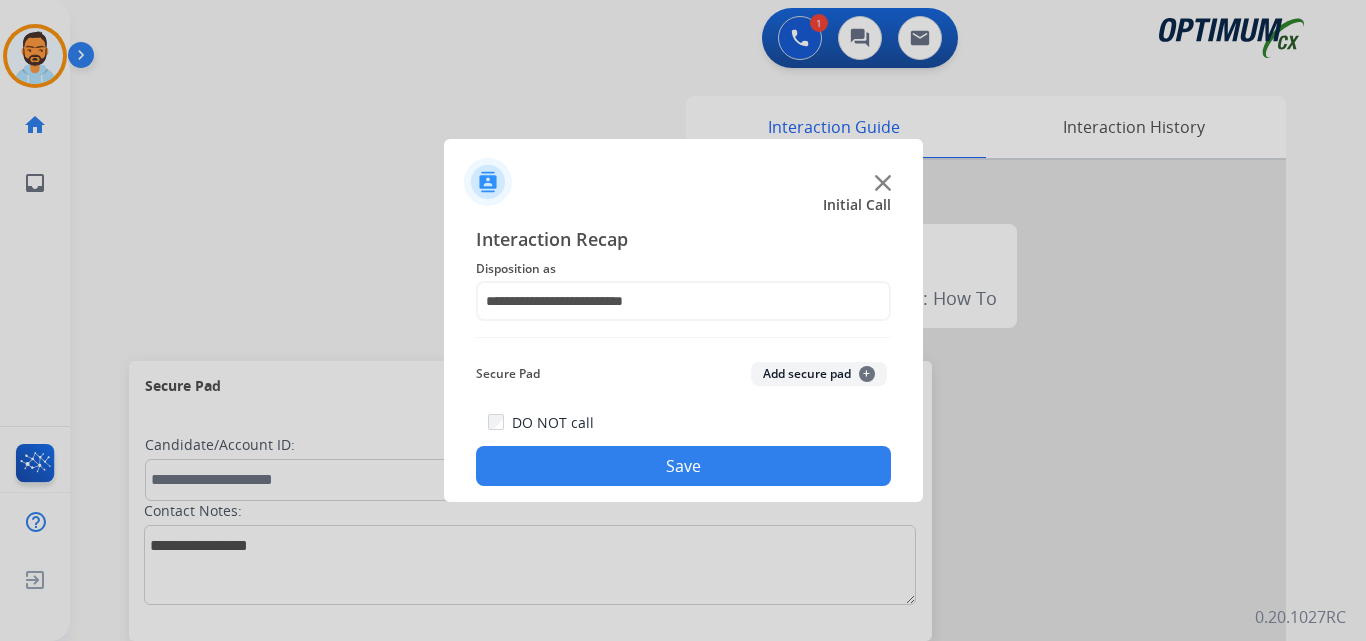 click on "Save" 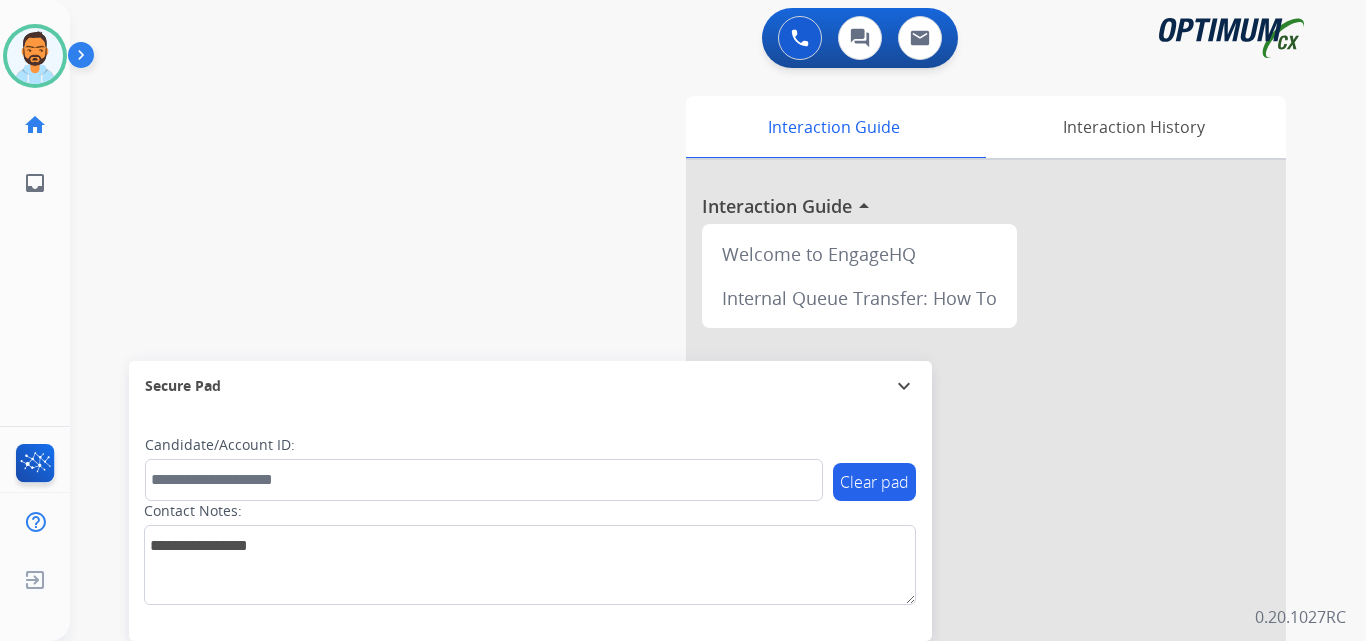 click at bounding box center (85, 59) 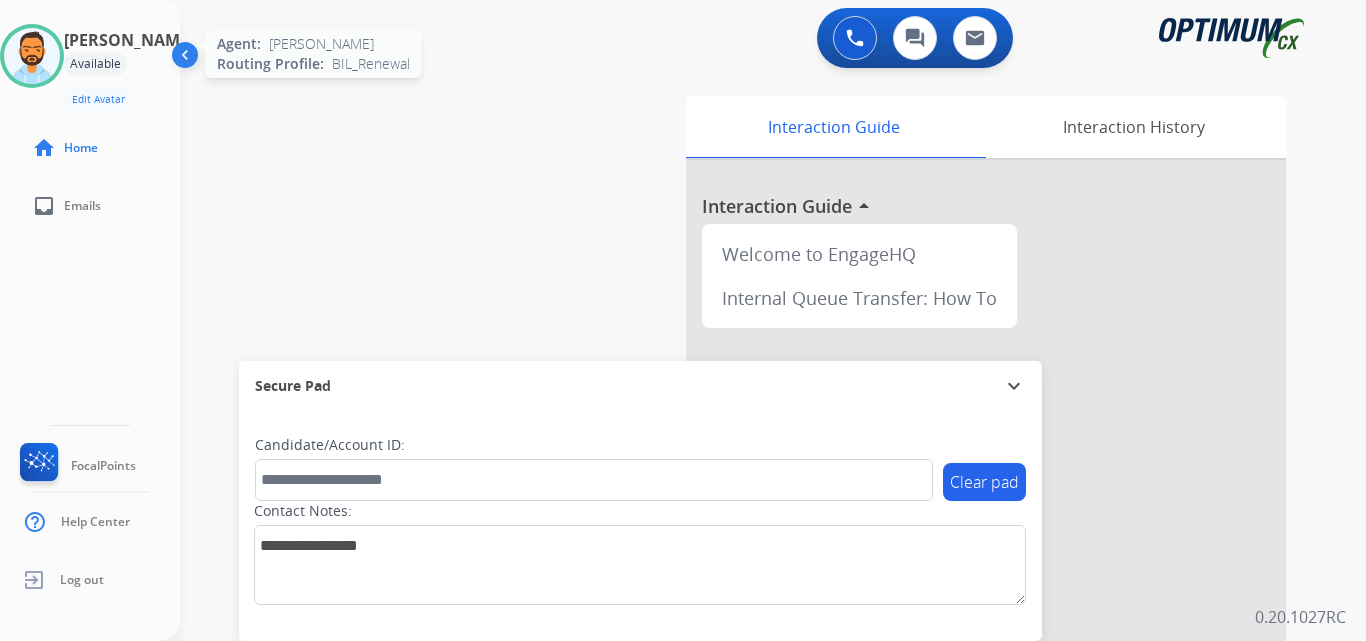click at bounding box center [32, 56] 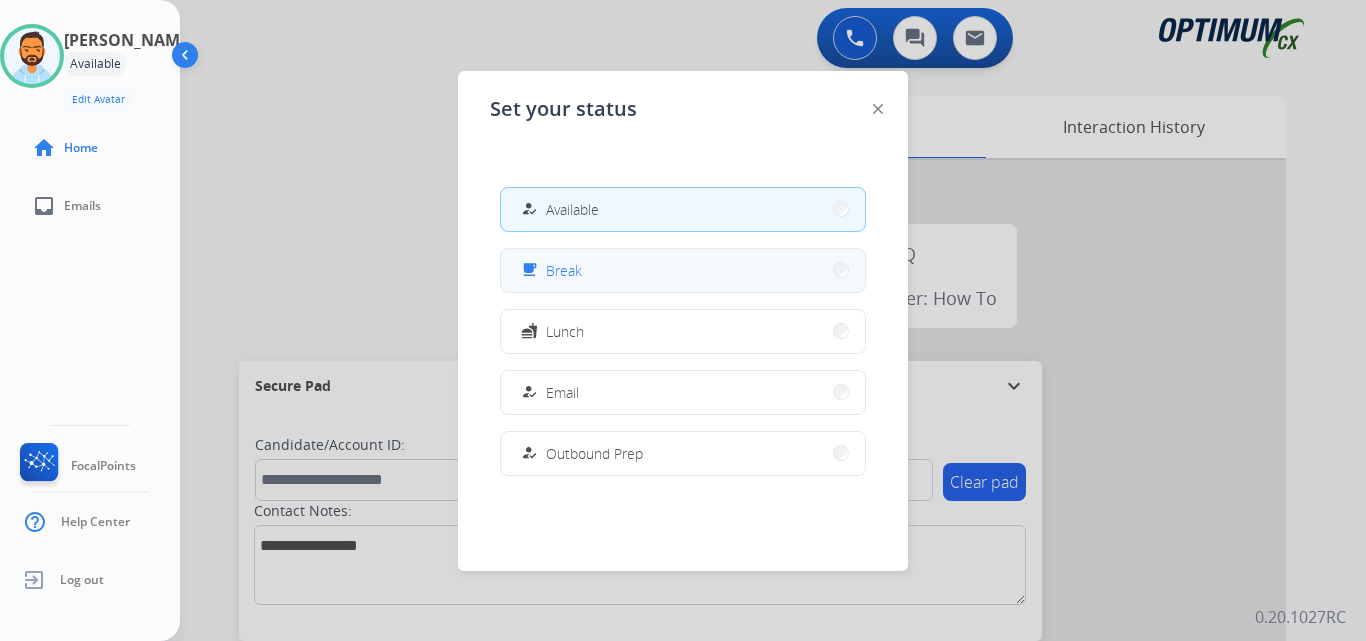 click on "free_breakfast Break" at bounding box center (683, 270) 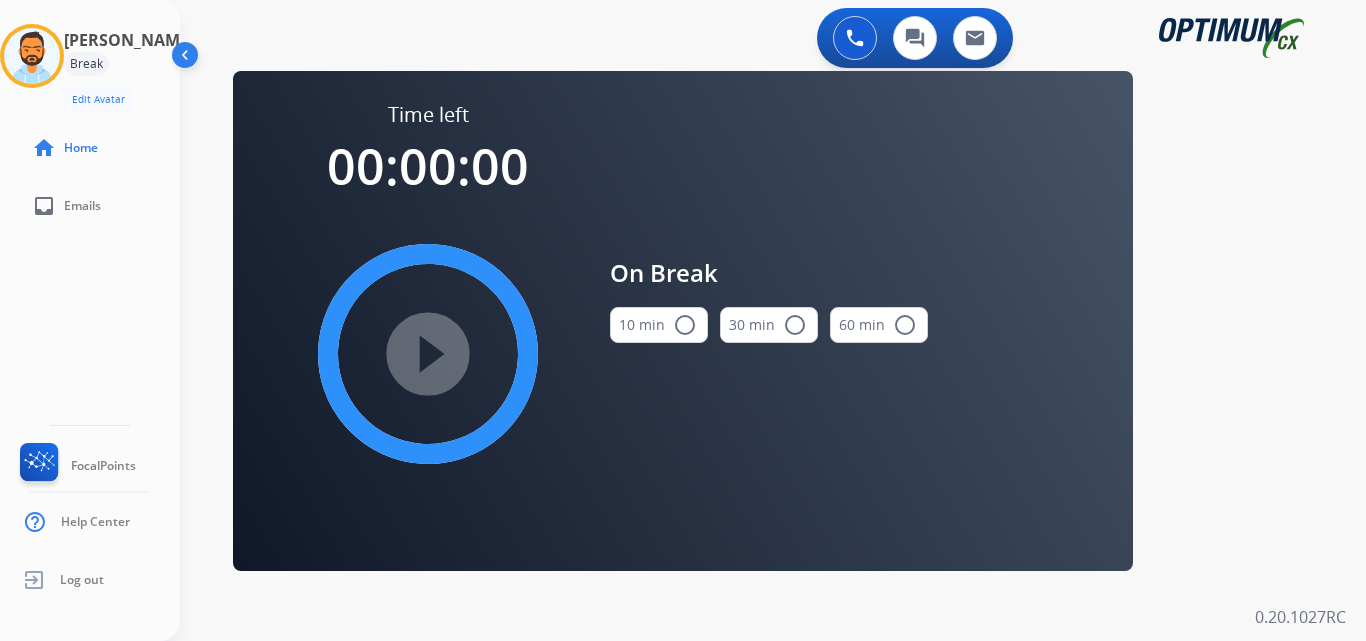 click on "10 min  radio_button_unchecked" at bounding box center (659, 325) 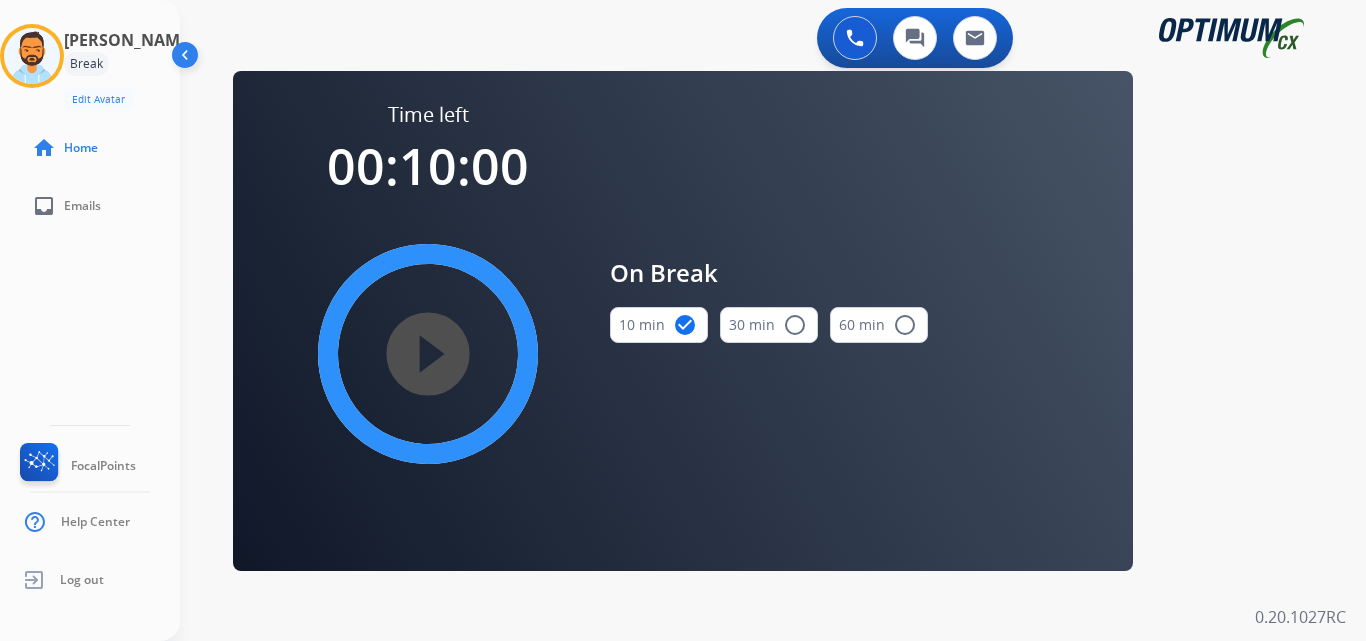 click on "play_circle_filled" at bounding box center (428, 354) 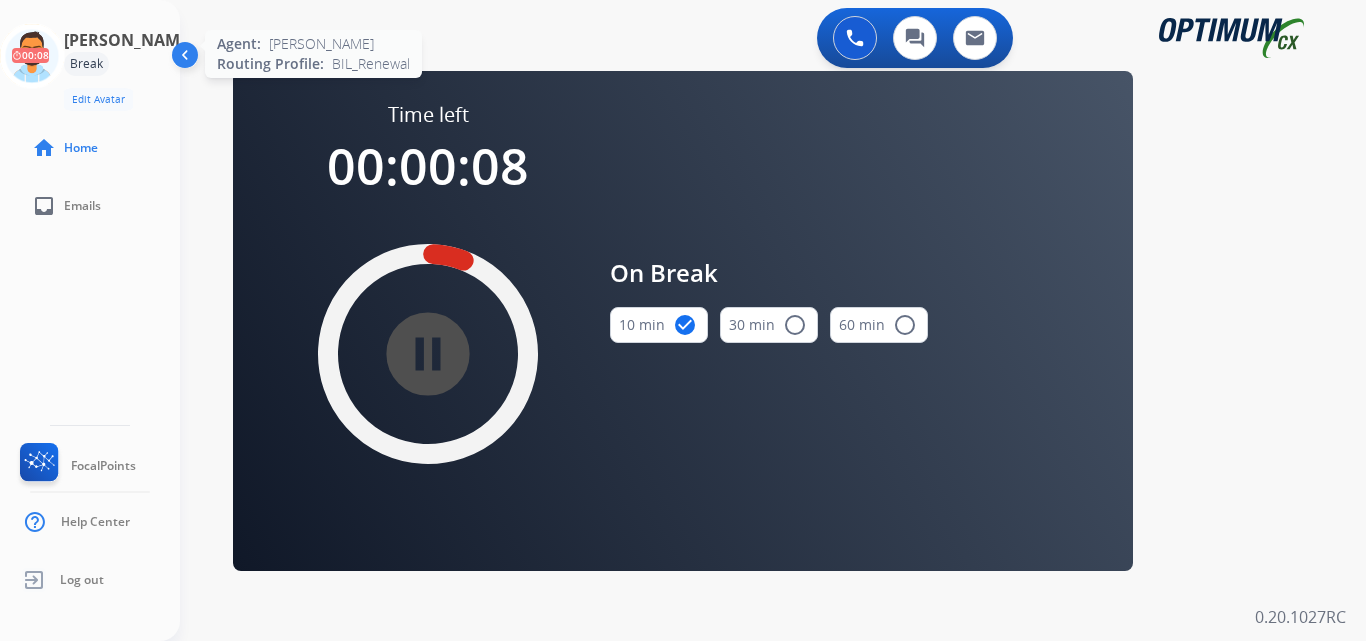 click 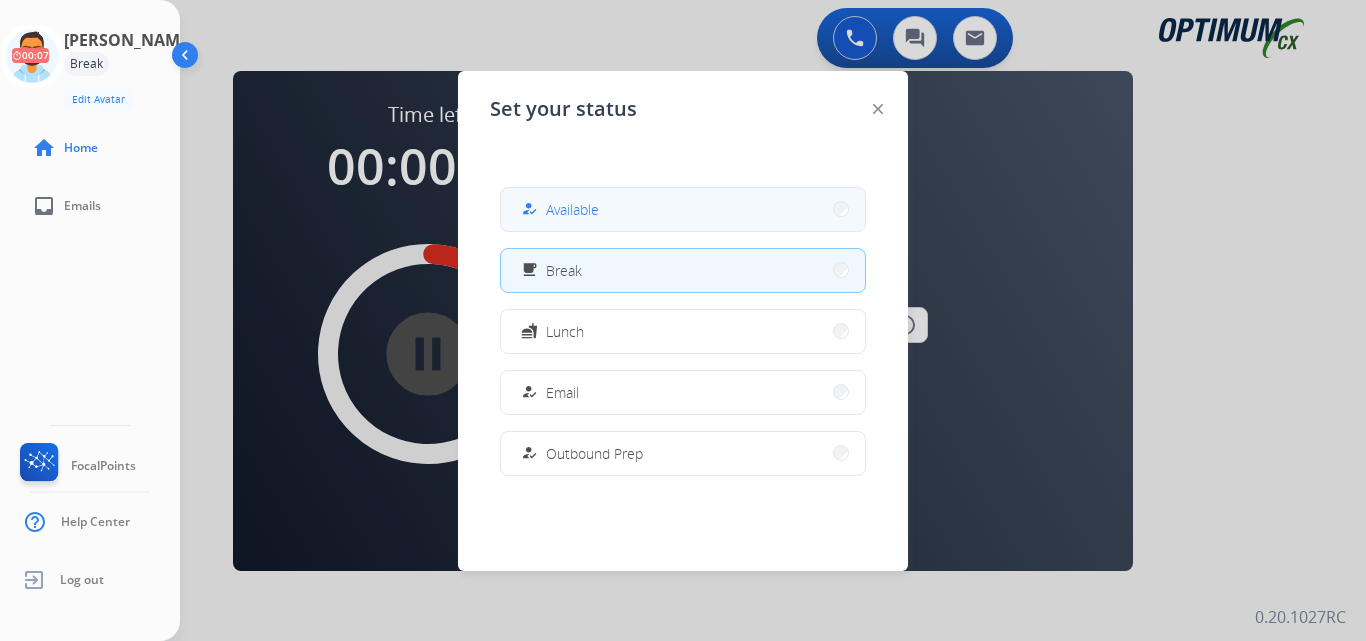 click on "how_to_reg Available" at bounding box center (683, 209) 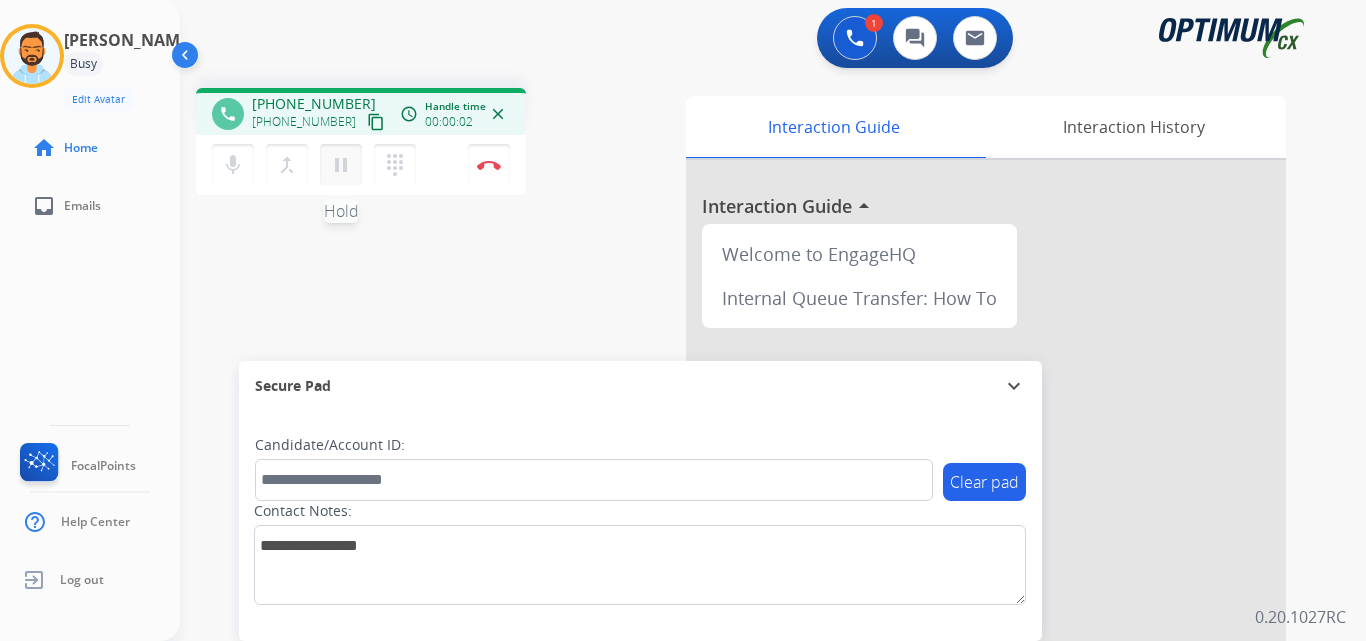 click on "pause" at bounding box center [341, 165] 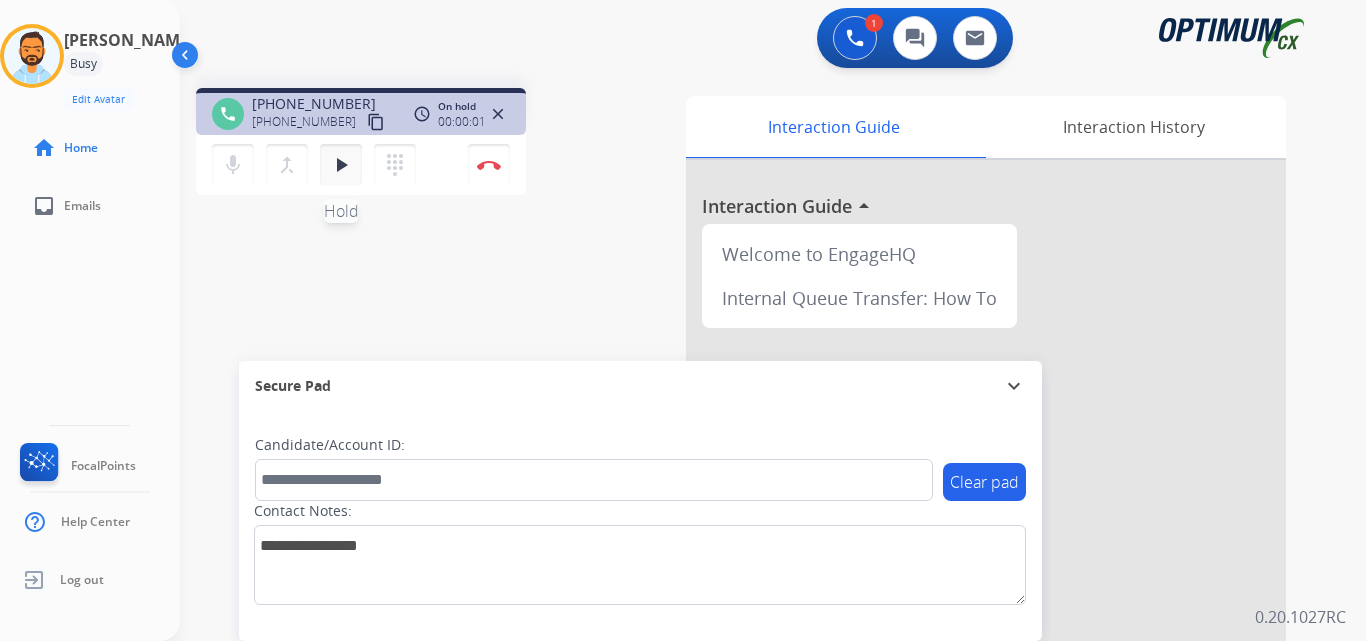 click on "play_arrow" at bounding box center [341, 165] 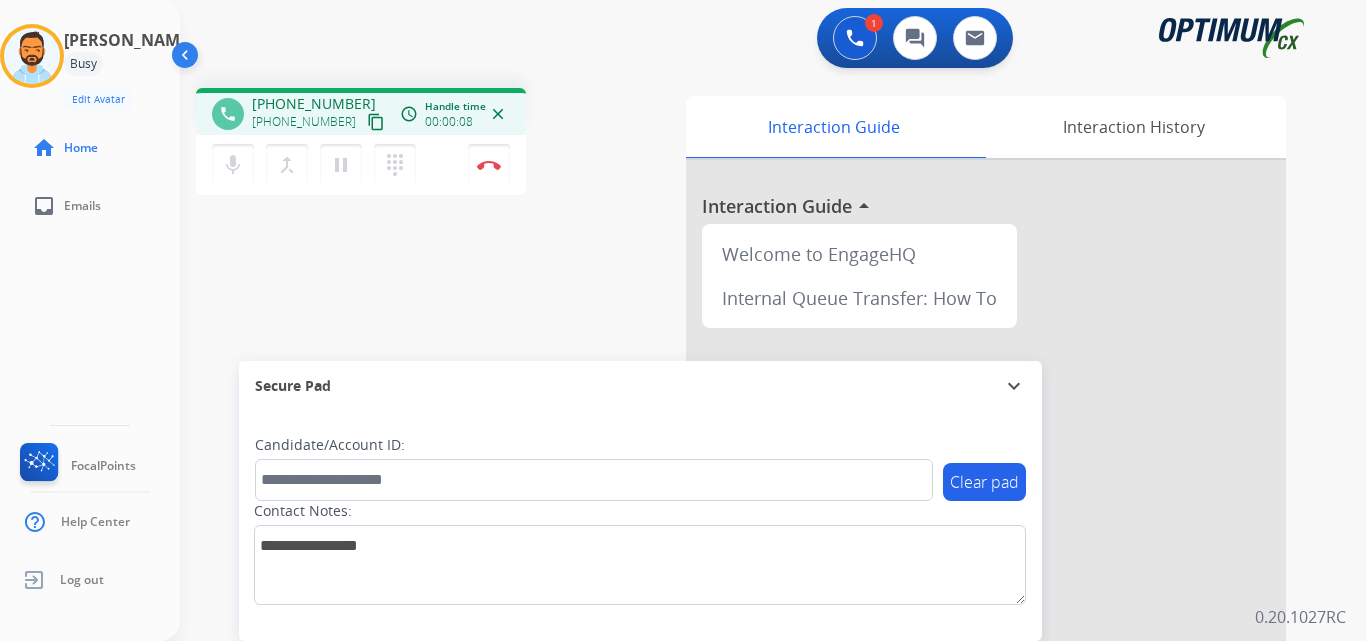 click on "content_copy" at bounding box center (376, 122) 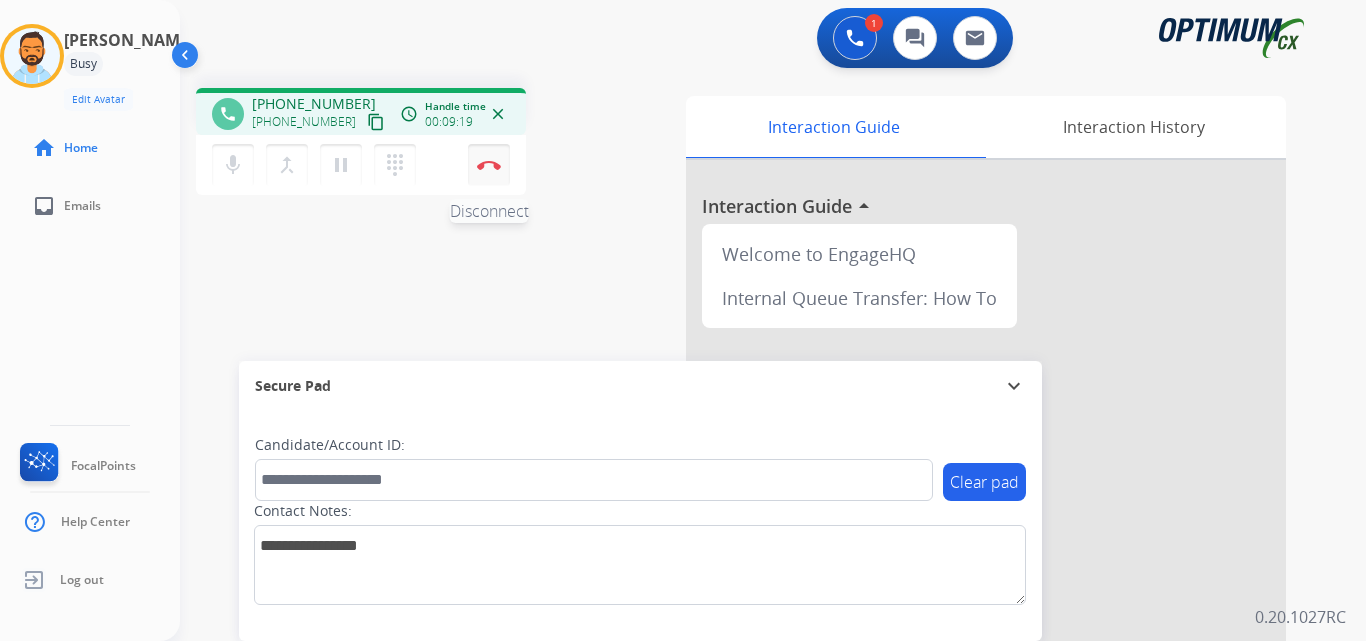 click on "Disconnect" at bounding box center (489, 165) 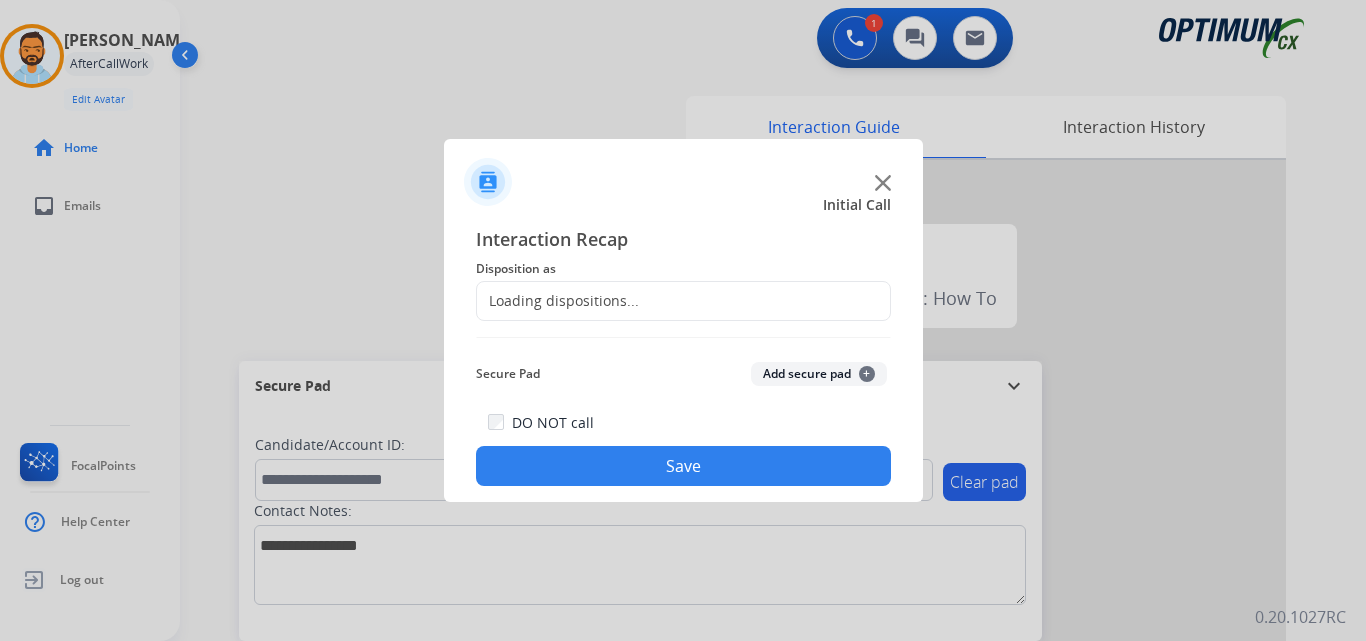 click on "Loading dispositions..." 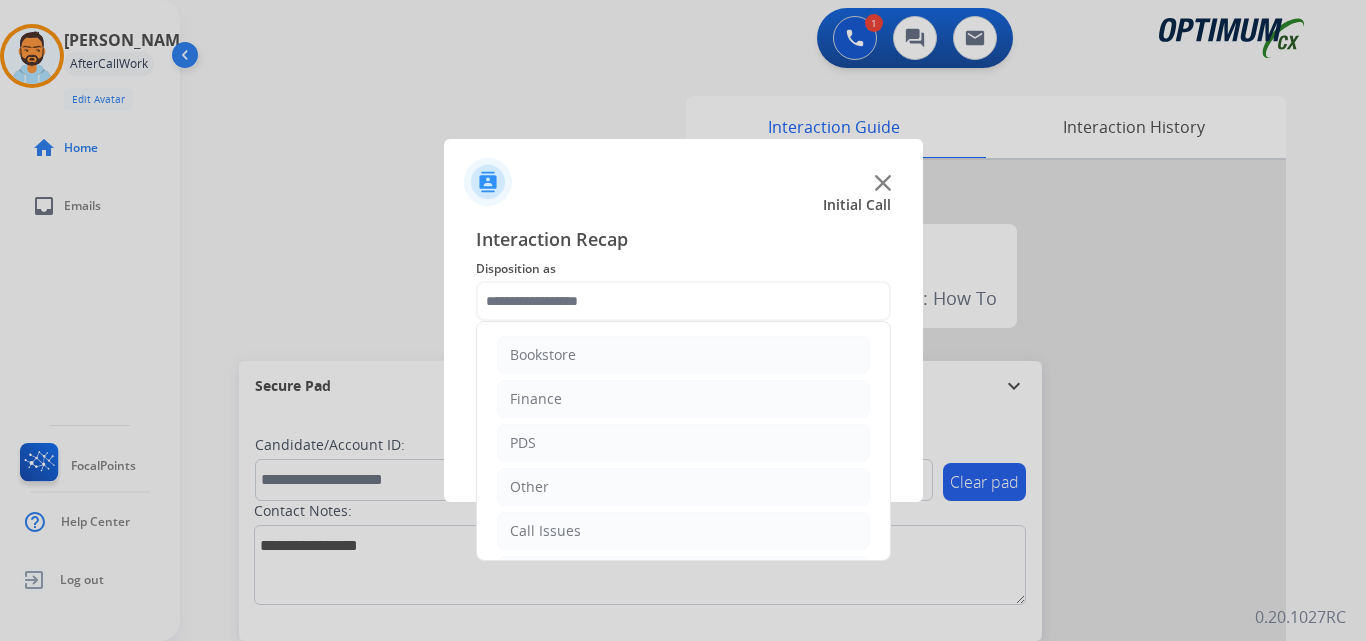 scroll, scrollTop: 136, scrollLeft: 0, axis: vertical 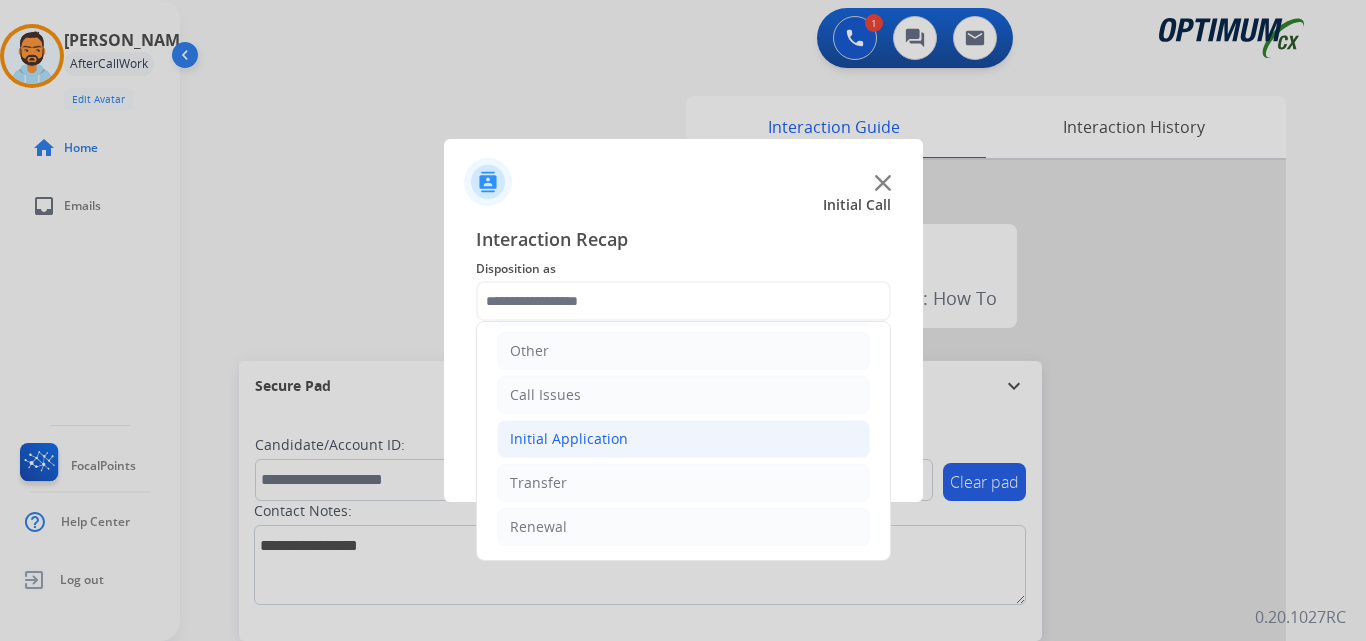 click on "Initial Application" 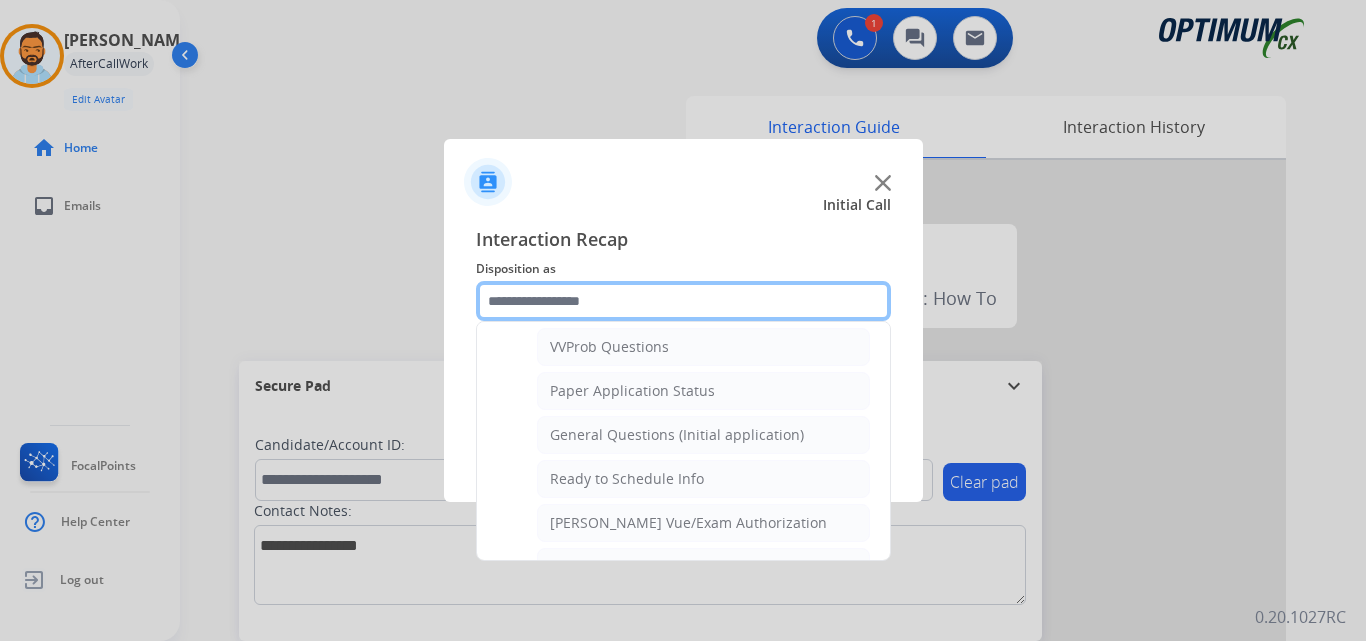 scroll, scrollTop: 1082, scrollLeft: 0, axis: vertical 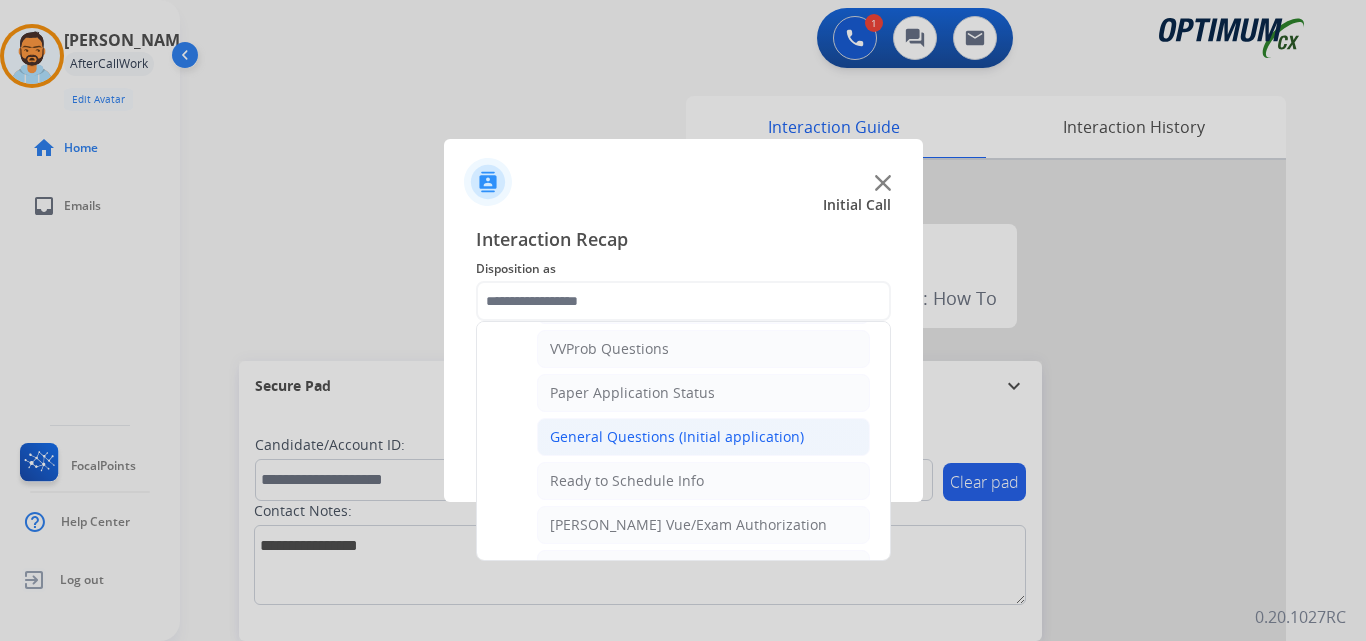 click on "General Questions (Initial application)" 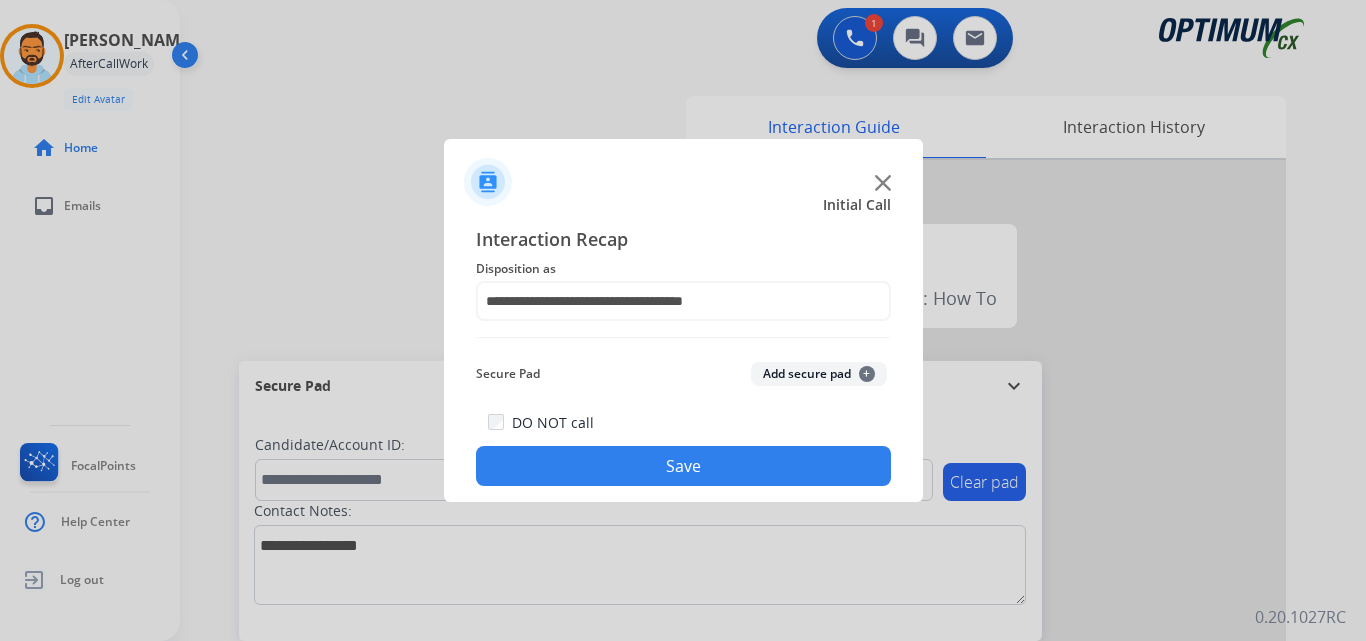 click on "Save" 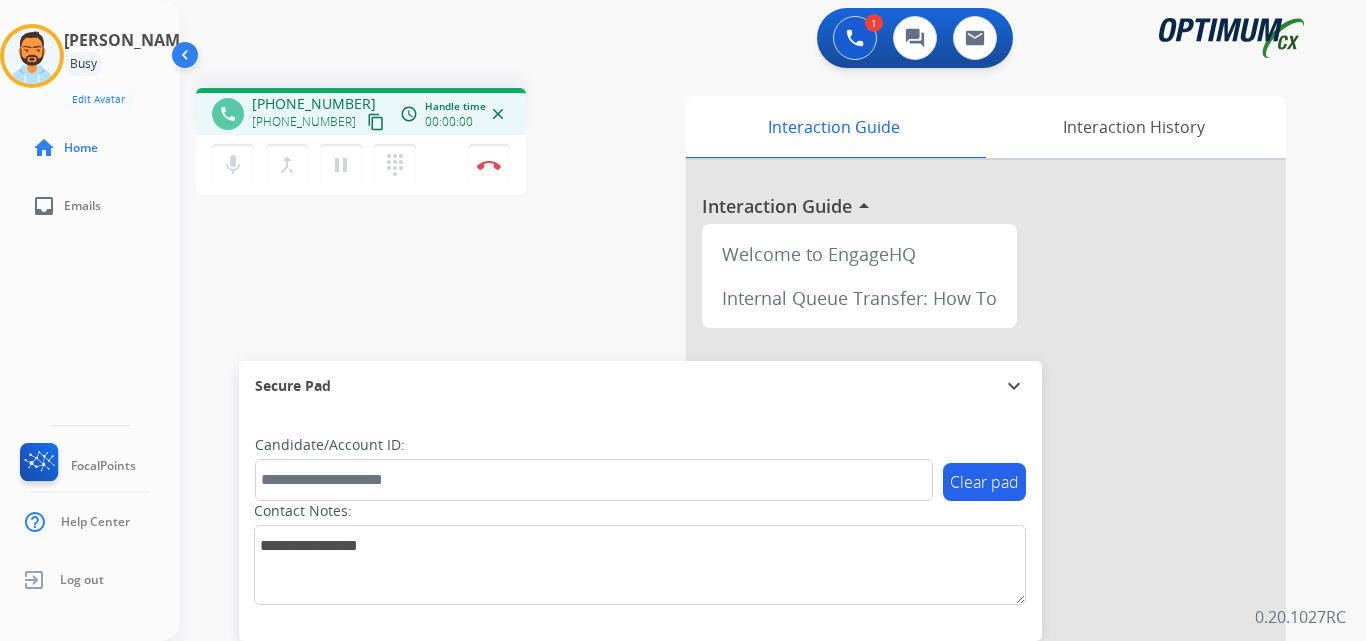 click on "content_copy" at bounding box center (376, 122) 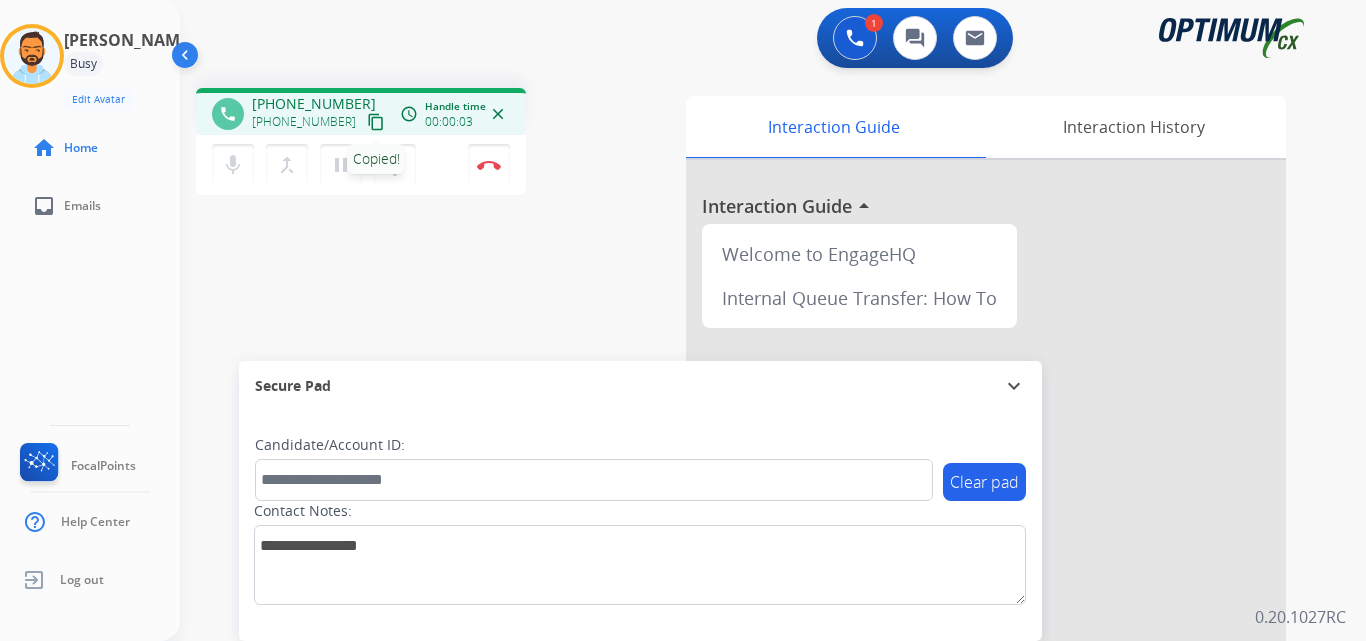 click on "content_copy" at bounding box center (376, 122) 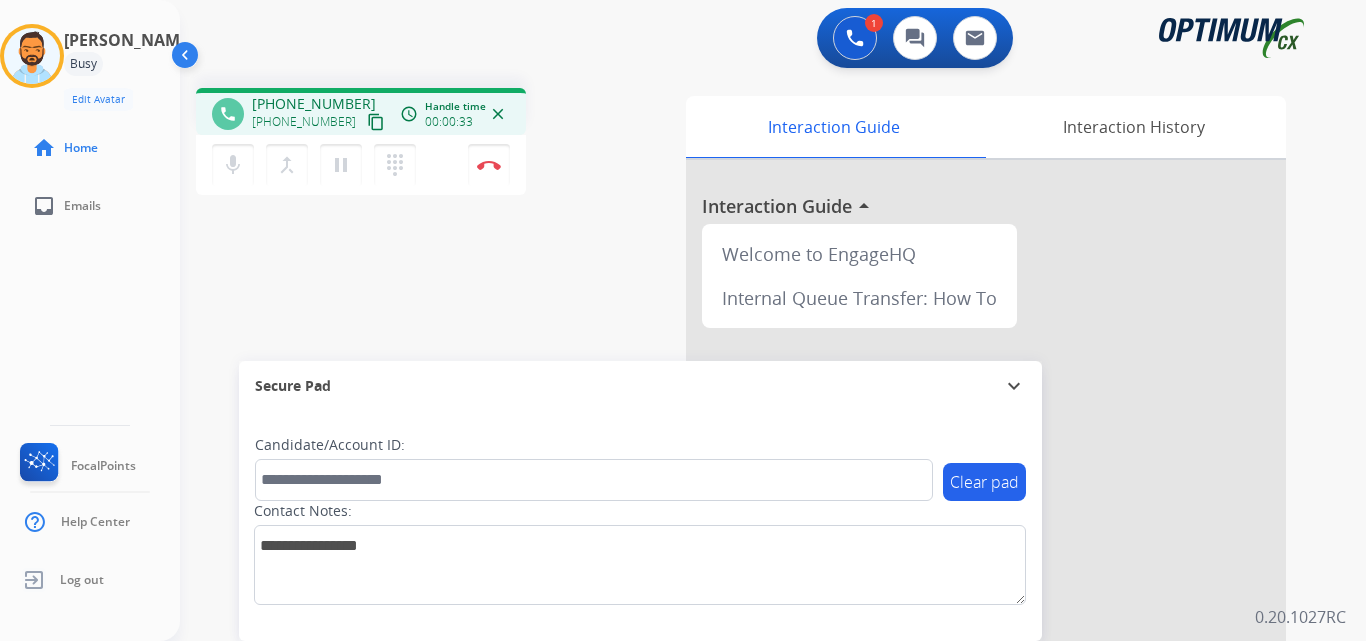 click on "content_copy" at bounding box center (376, 122) 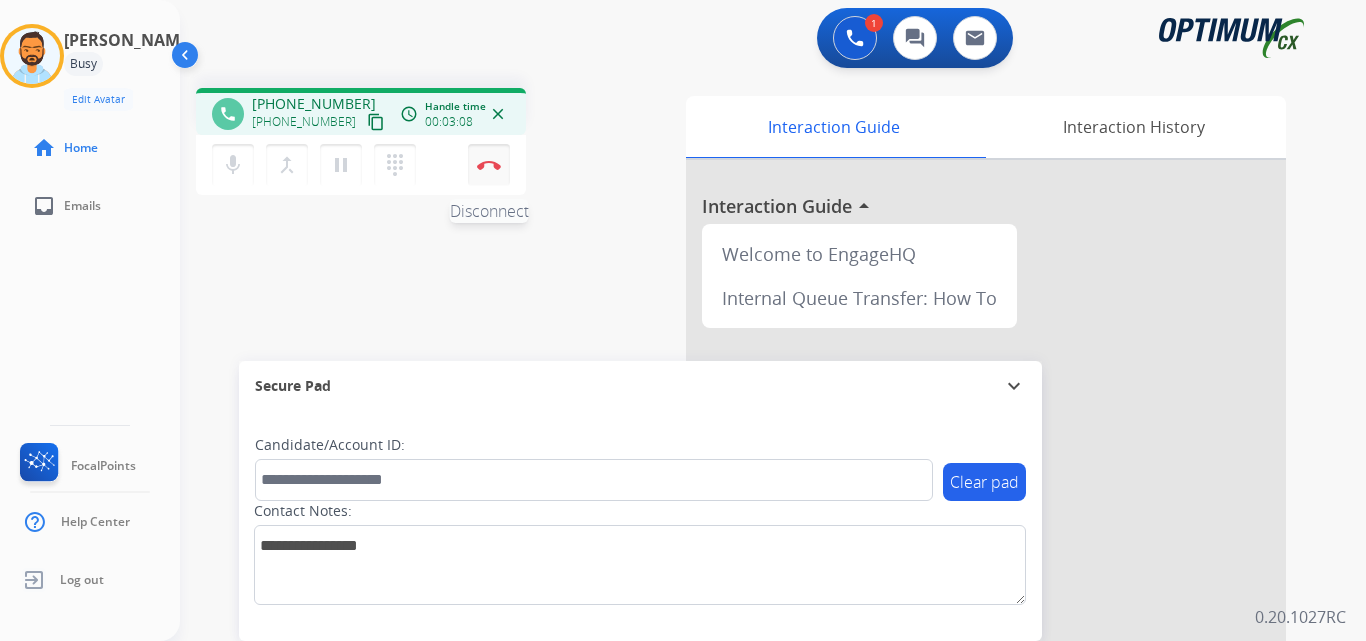click on "Disconnect" at bounding box center (489, 165) 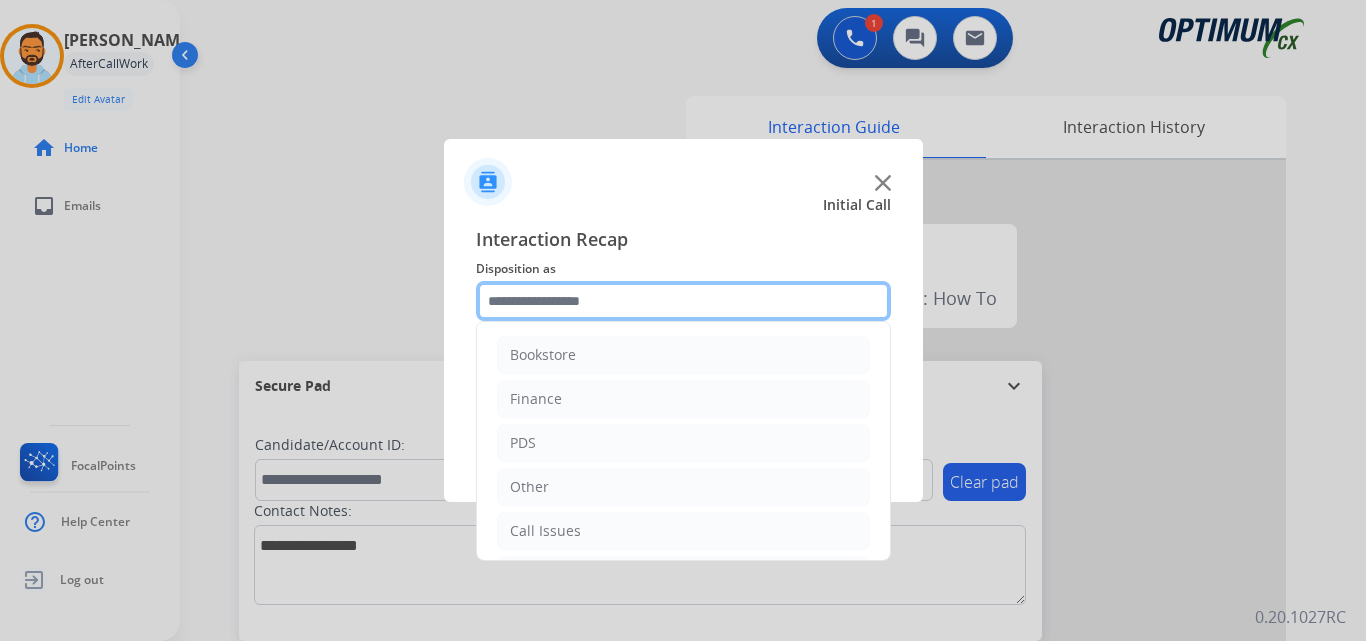 click 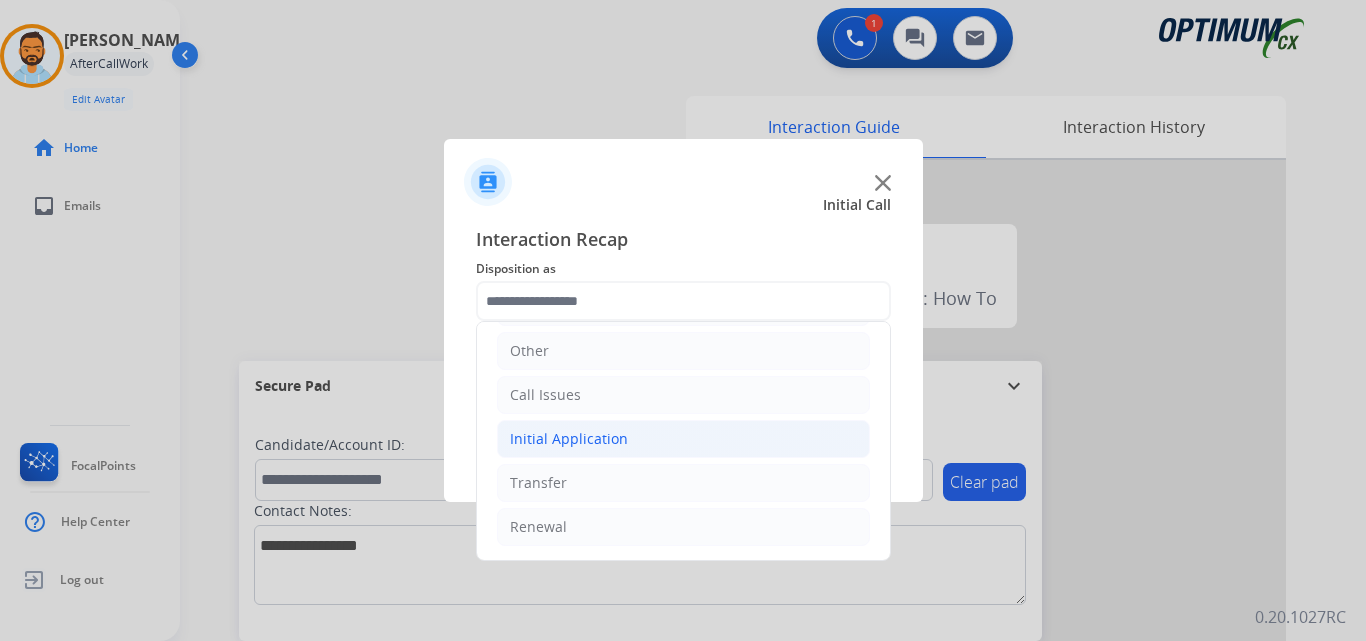 click on "Initial Application" 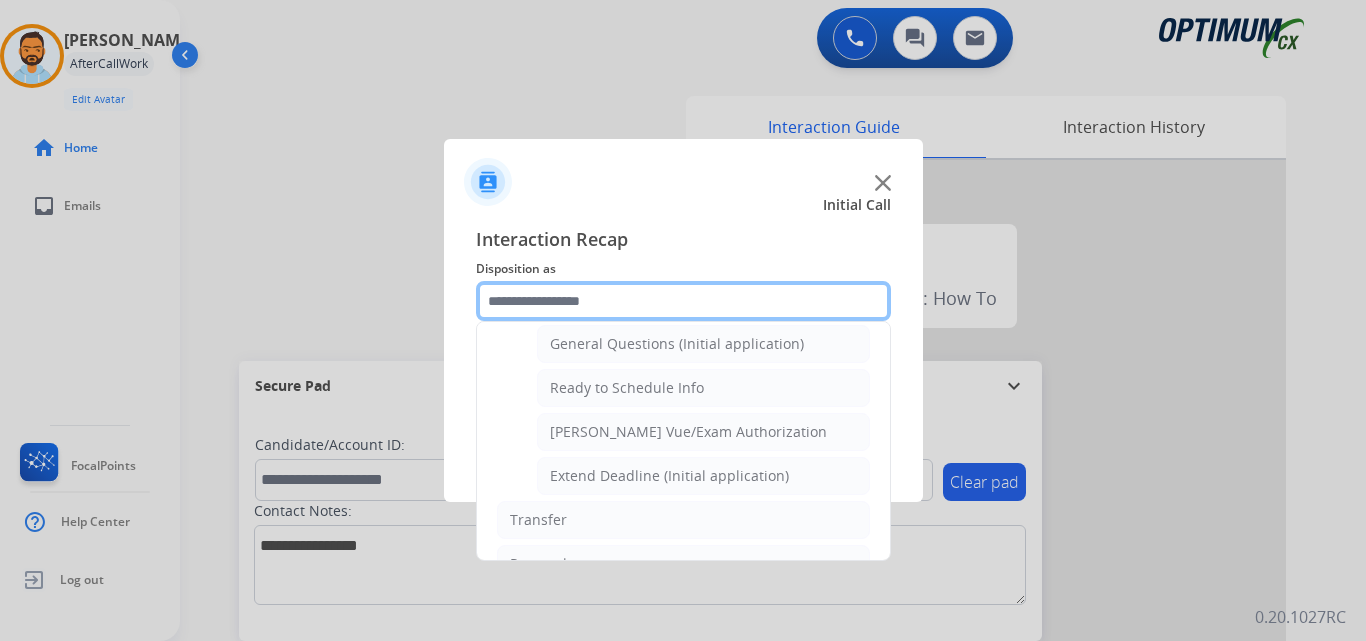 scroll, scrollTop: 1169, scrollLeft: 0, axis: vertical 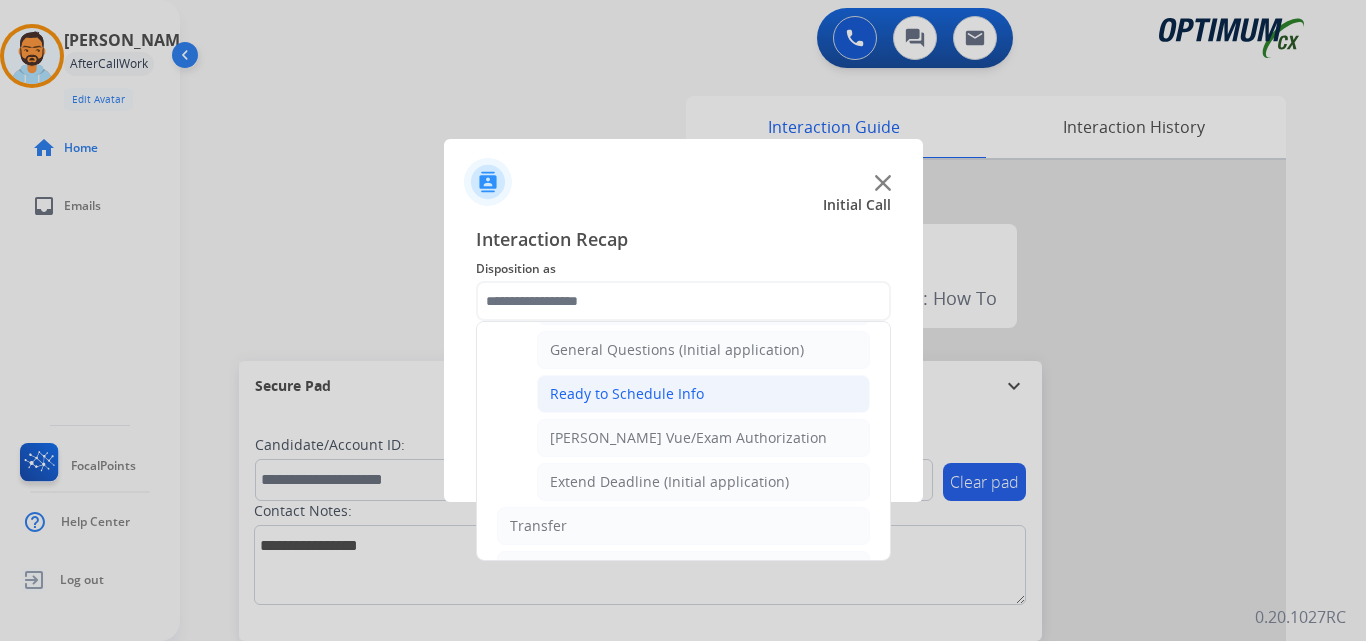 click on "Ready to Schedule Info" 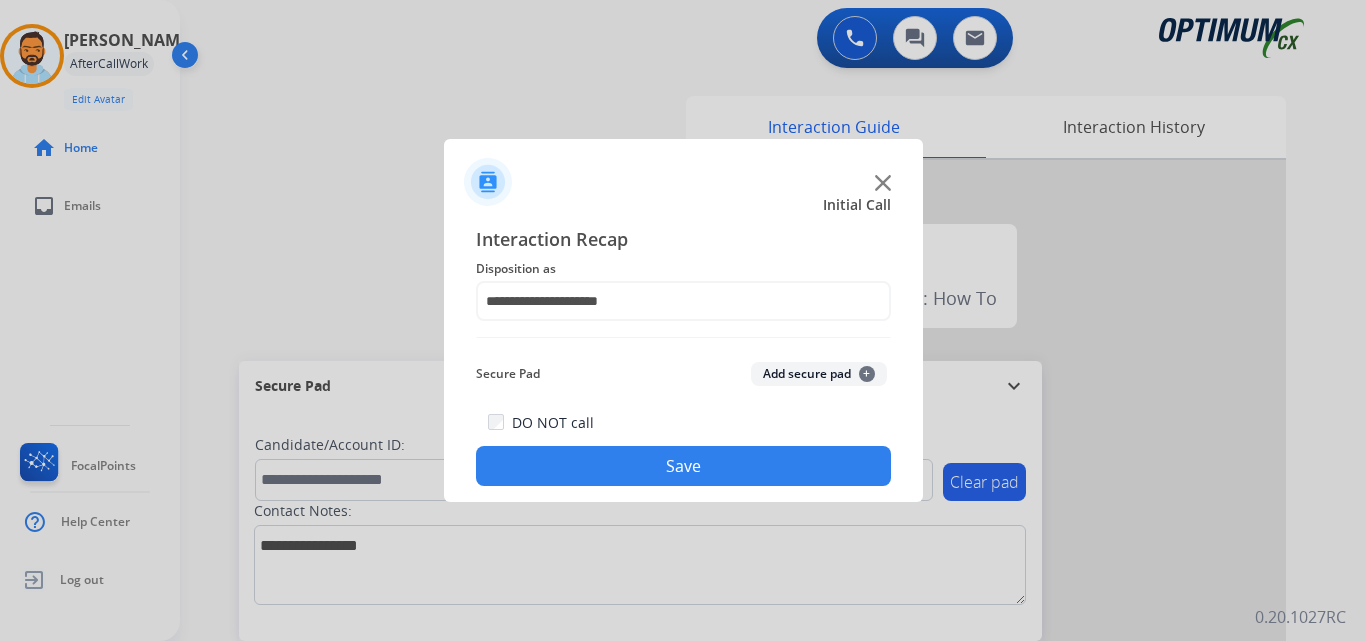click on "Save" 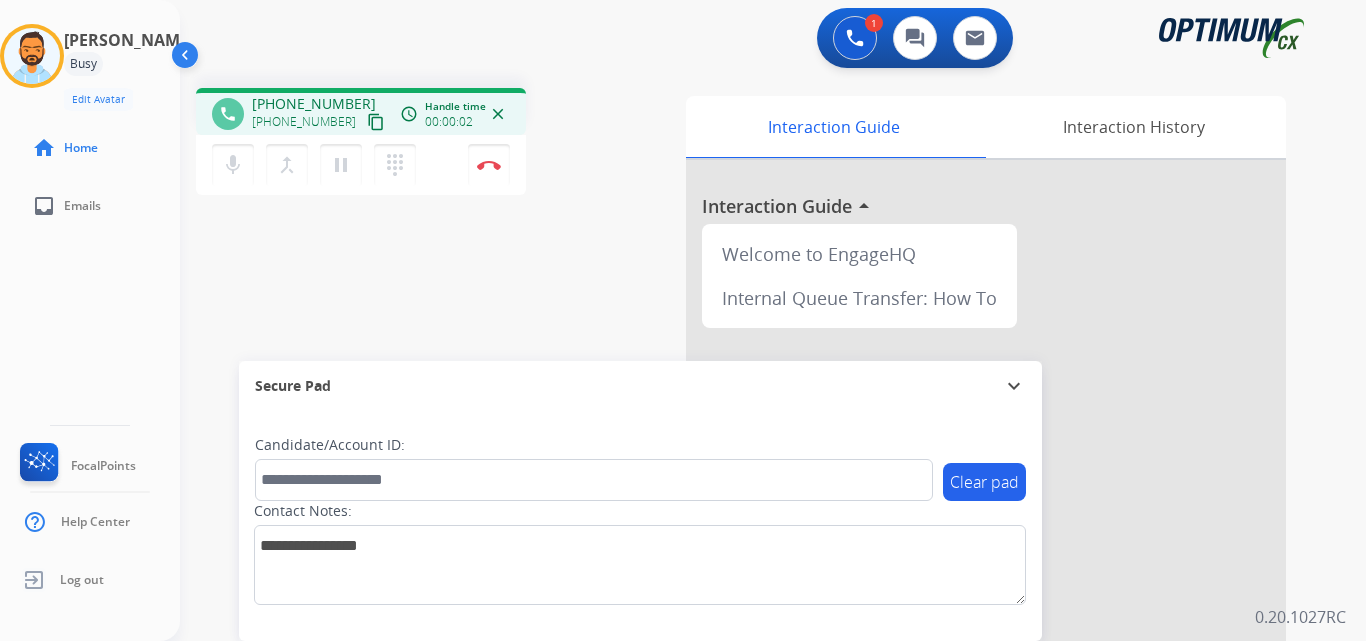 click on "content_copy" at bounding box center (376, 122) 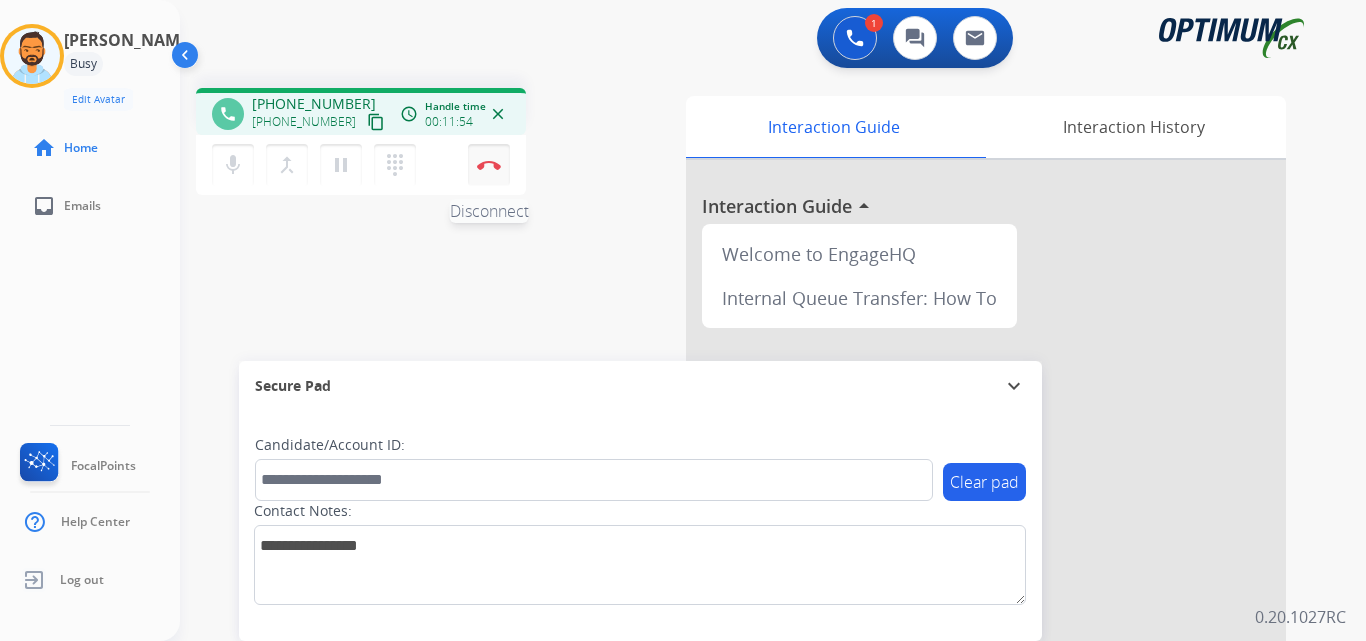 click at bounding box center (489, 165) 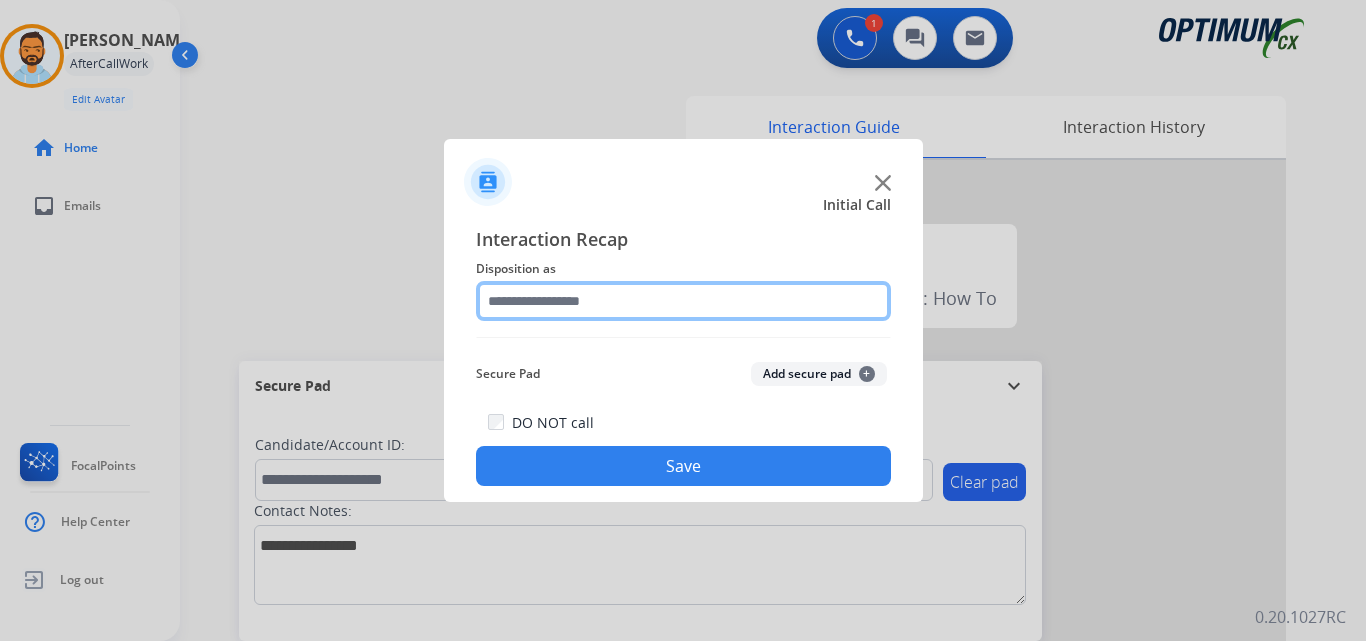 click 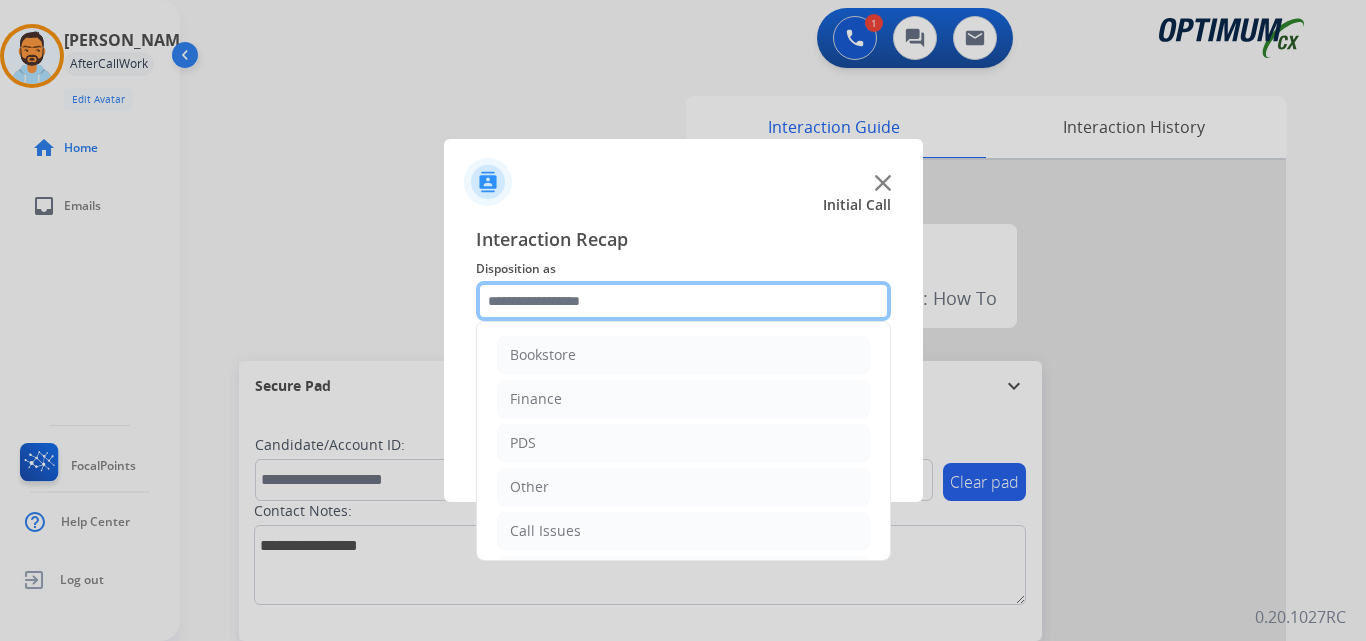 scroll, scrollTop: 136, scrollLeft: 0, axis: vertical 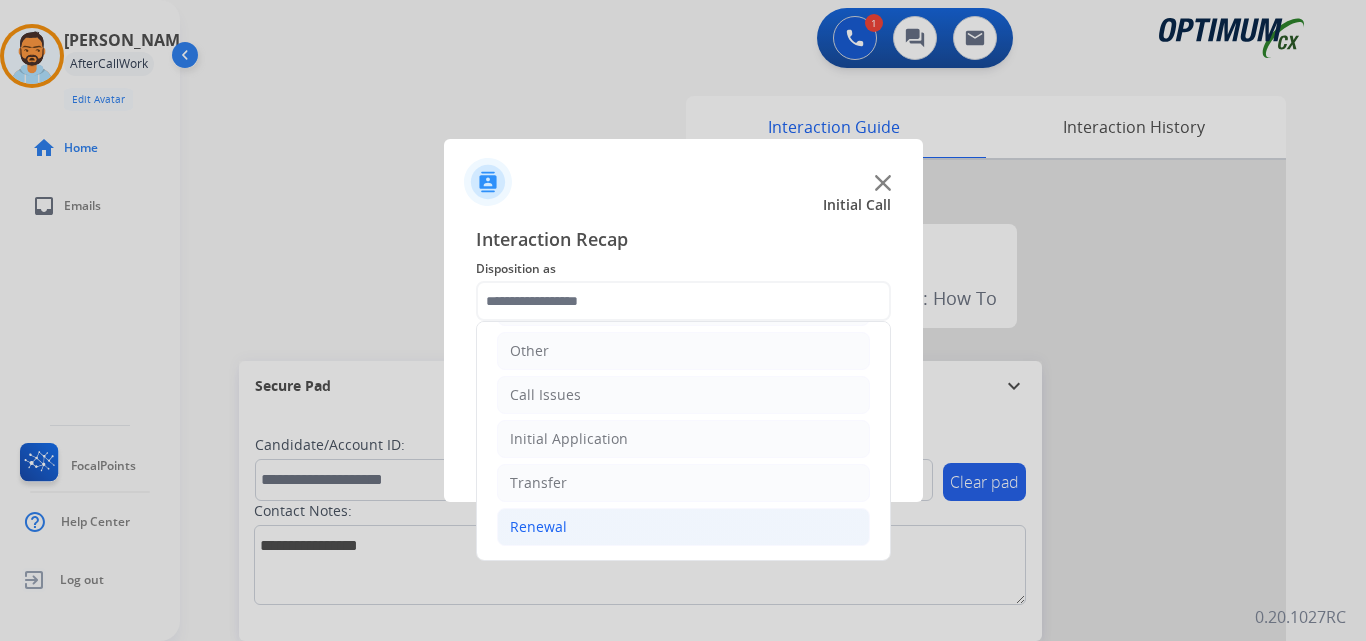 click on "Renewal" 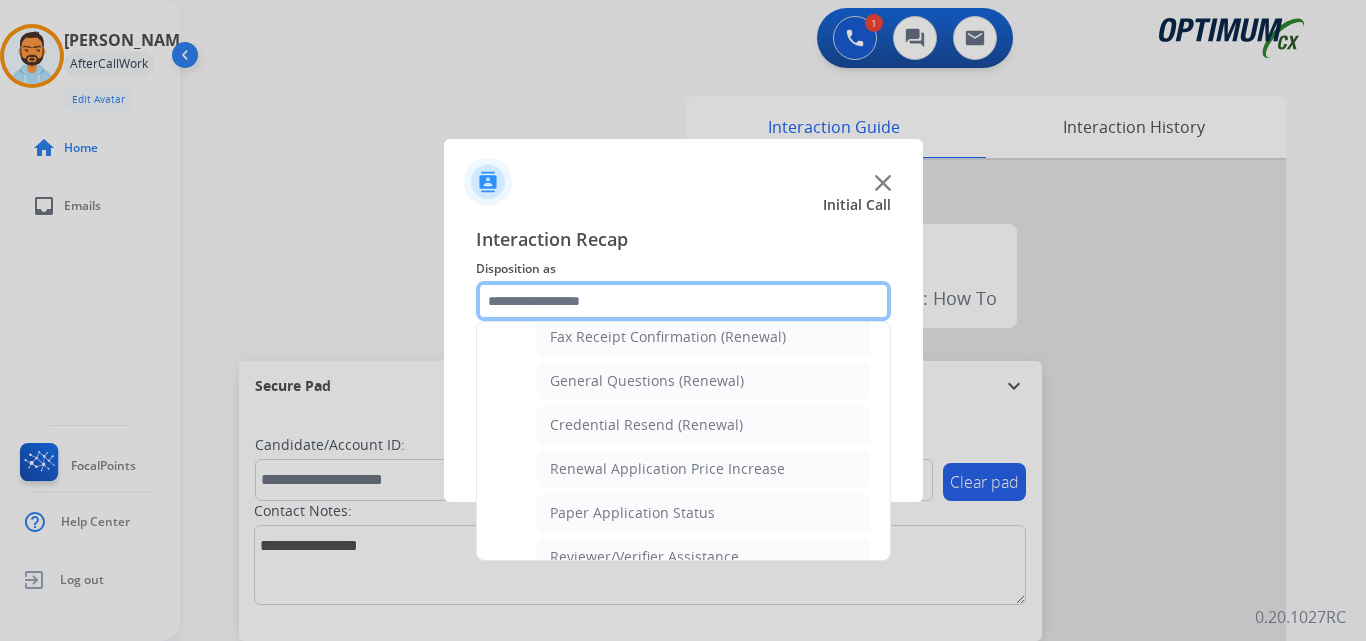 scroll, scrollTop: 562, scrollLeft: 0, axis: vertical 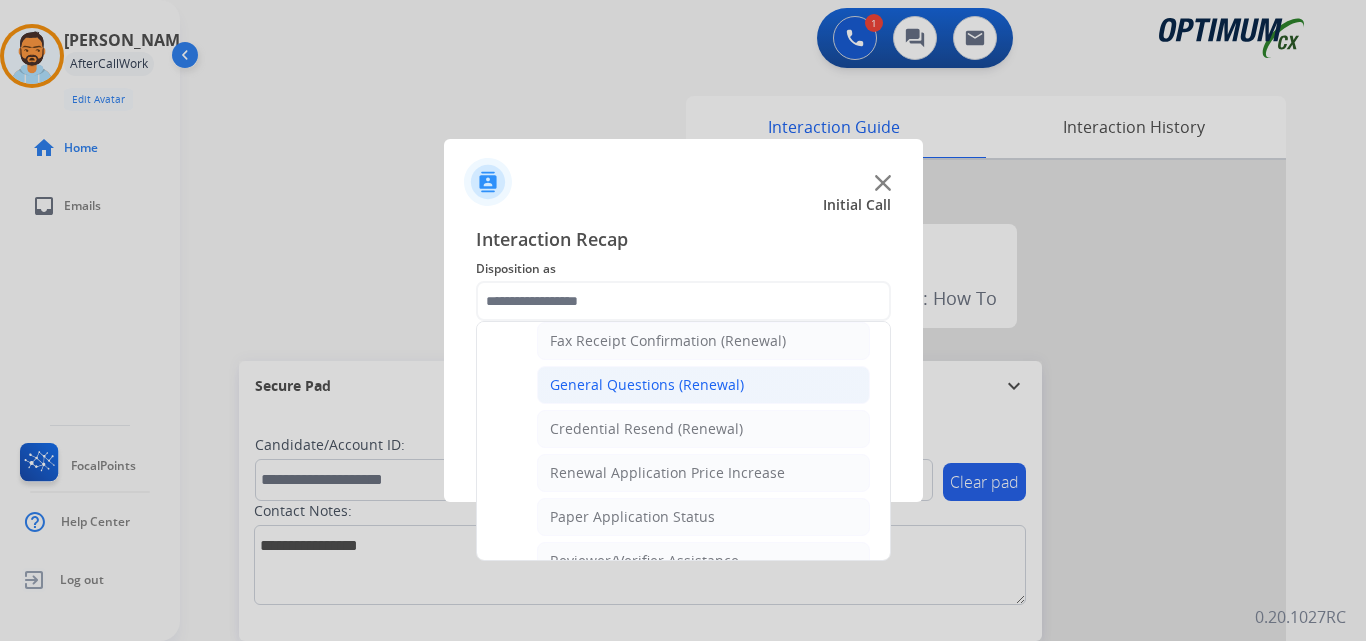 click on "General Questions (Renewal)" 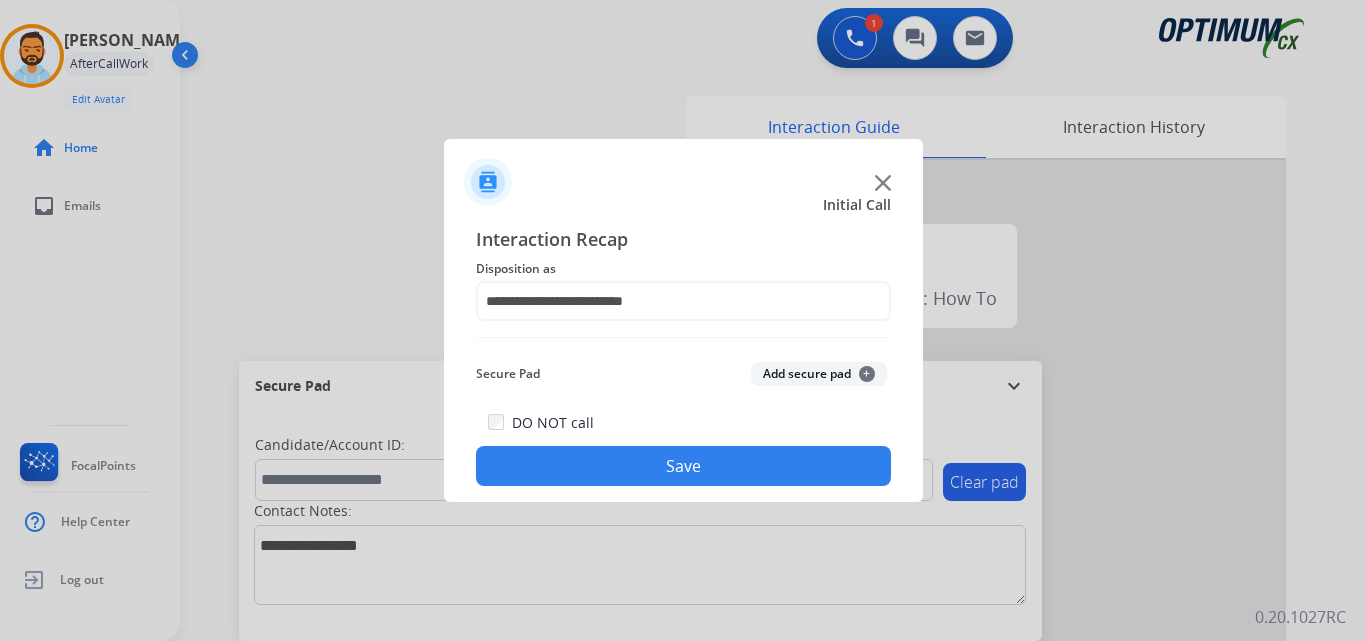 click on "Save" 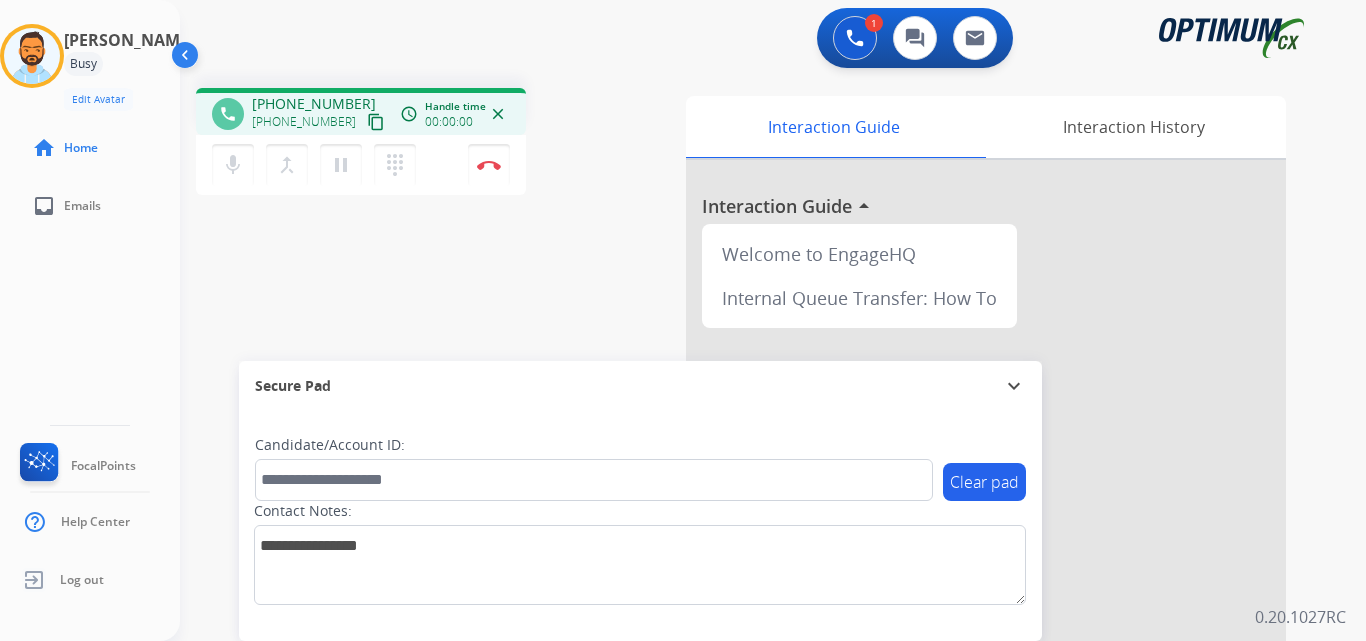 click on "content_copy" at bounding box center (376, 122) 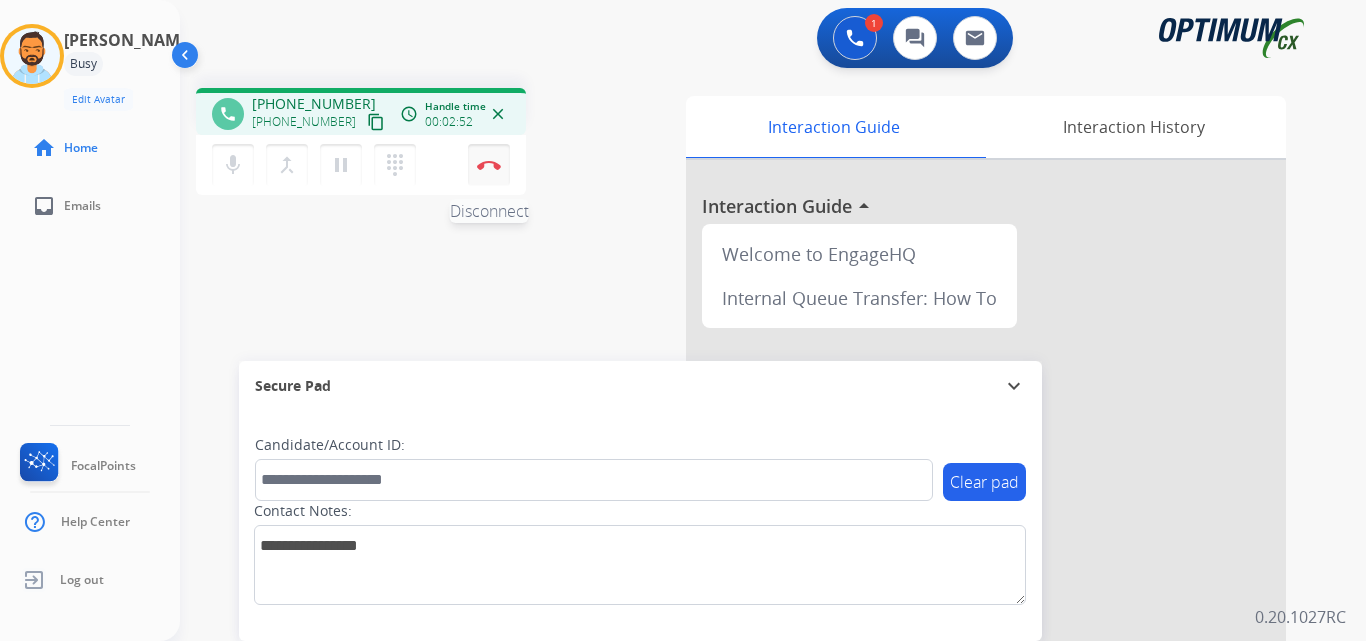 click at bounding box center (489, 165) 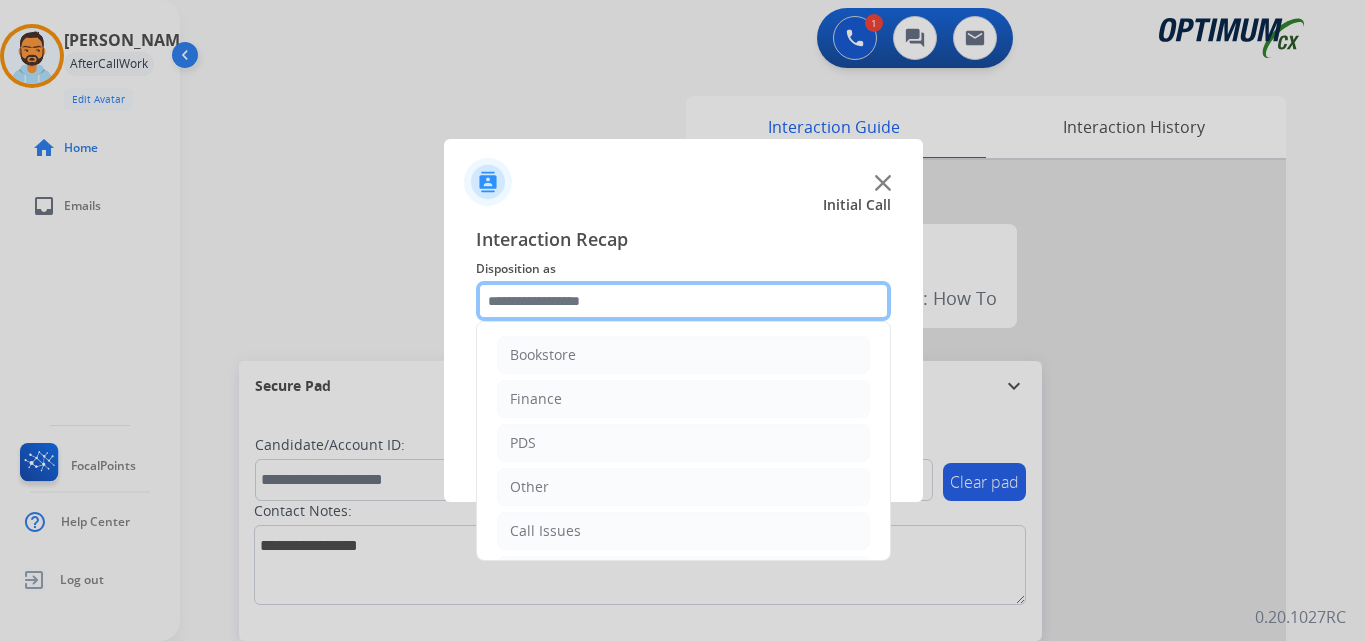click 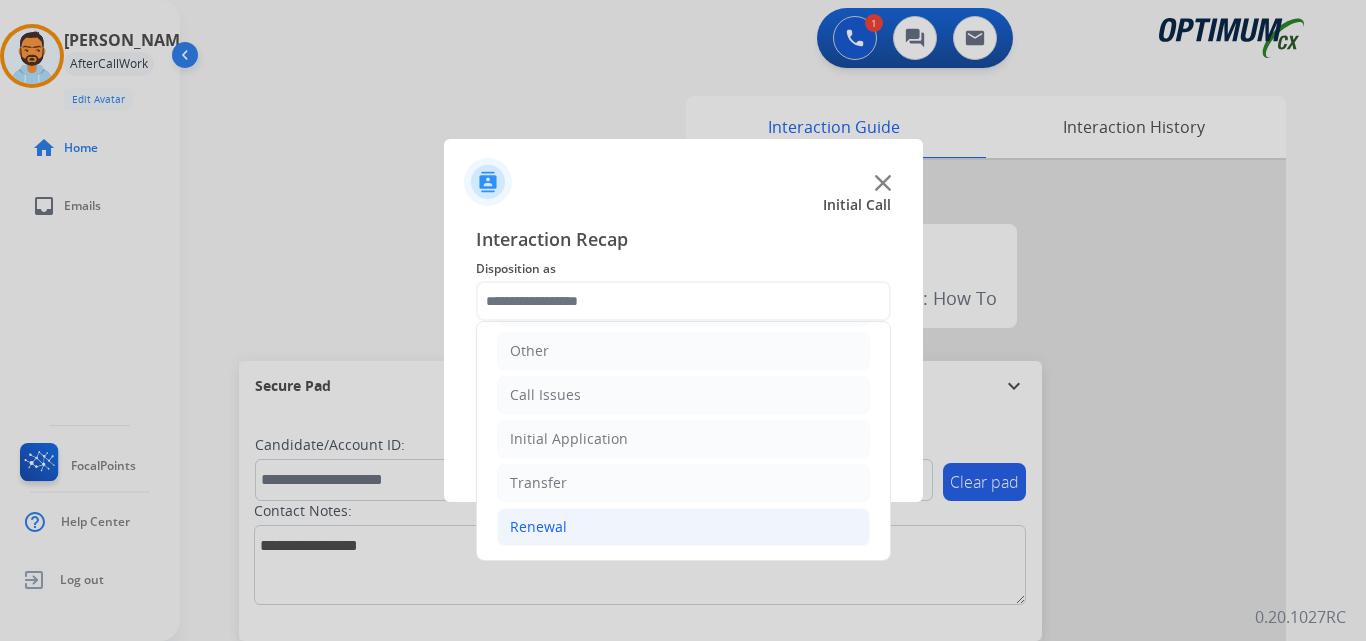 click on "Renewal" 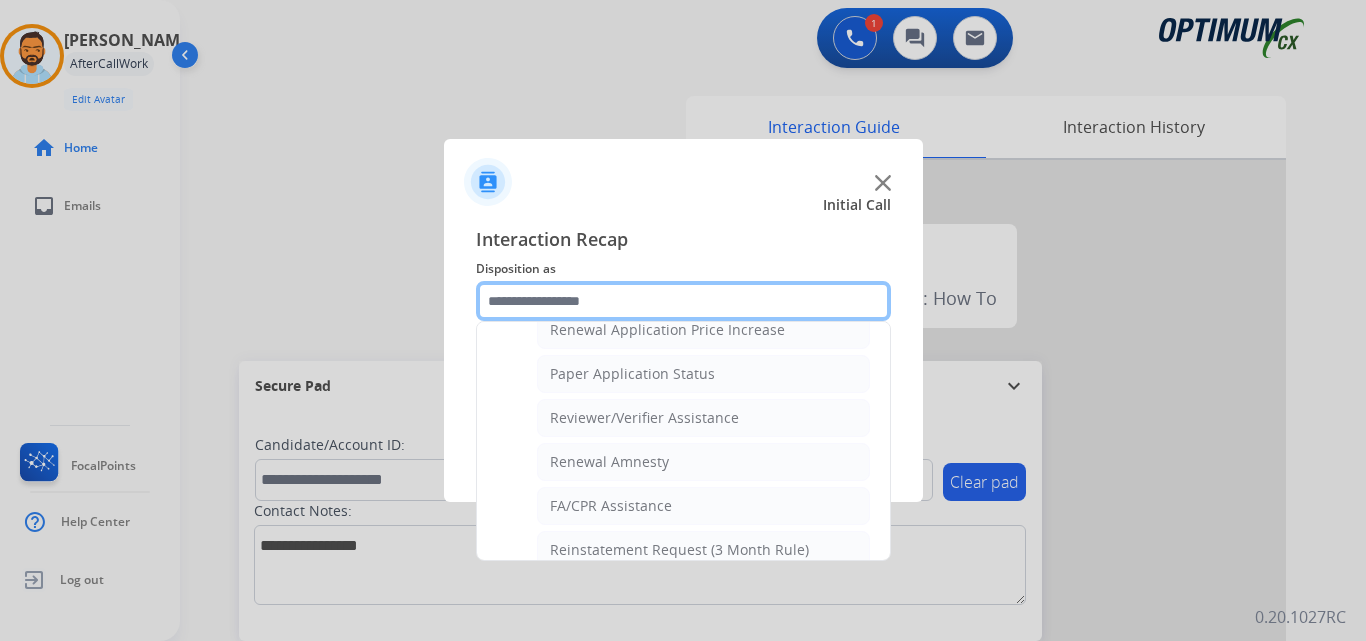 scroll, scrollTop: 772, scrollLeft: 0, axis: vertical 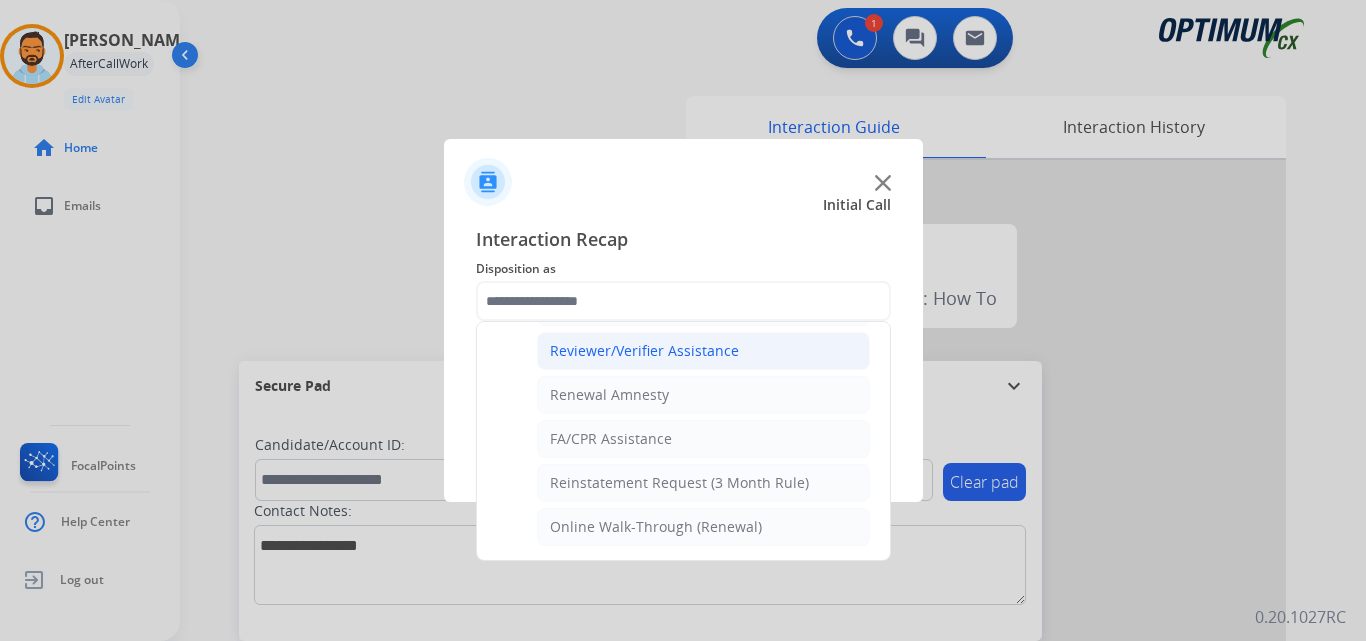 click on "Reviewer/Verifier Assistance" 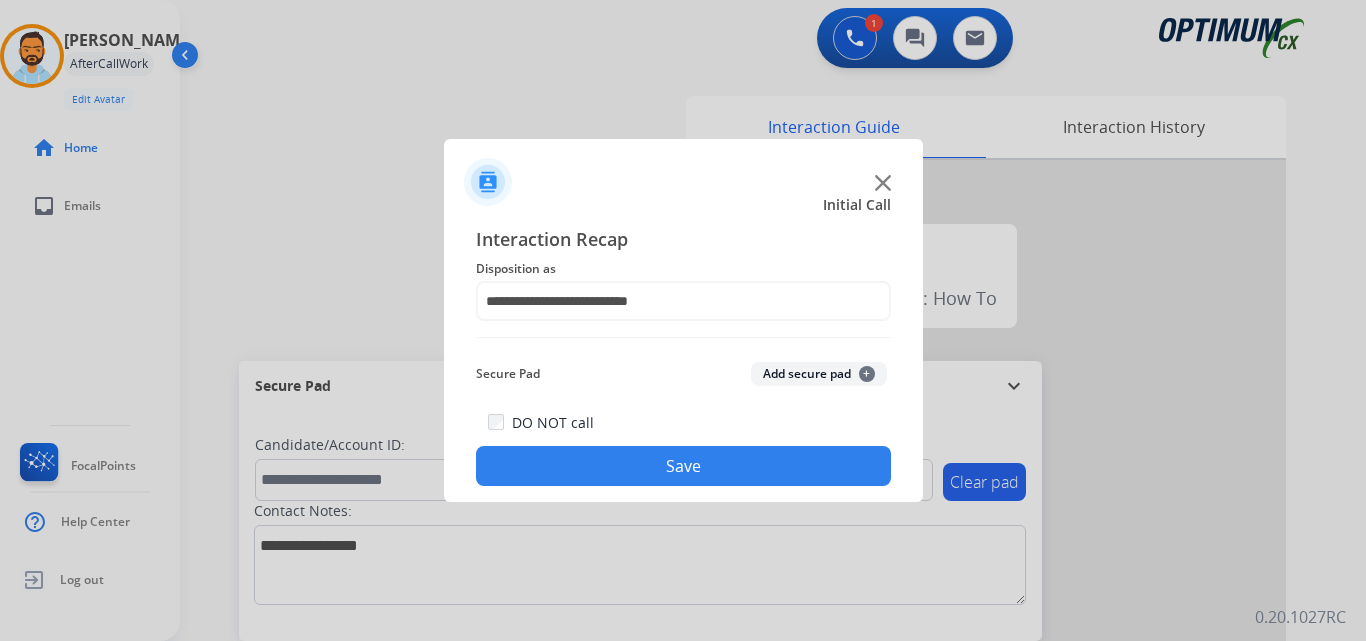 click on "Save" 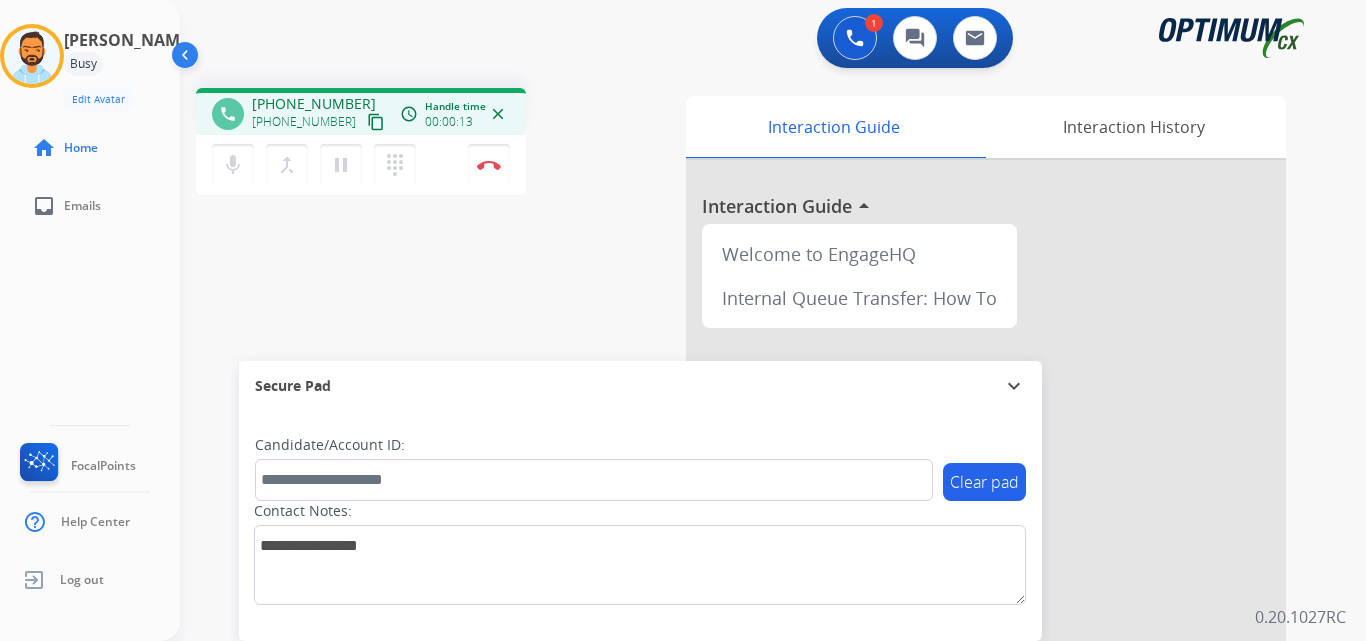 click on "content_copy" at bounding box center [376, 122] 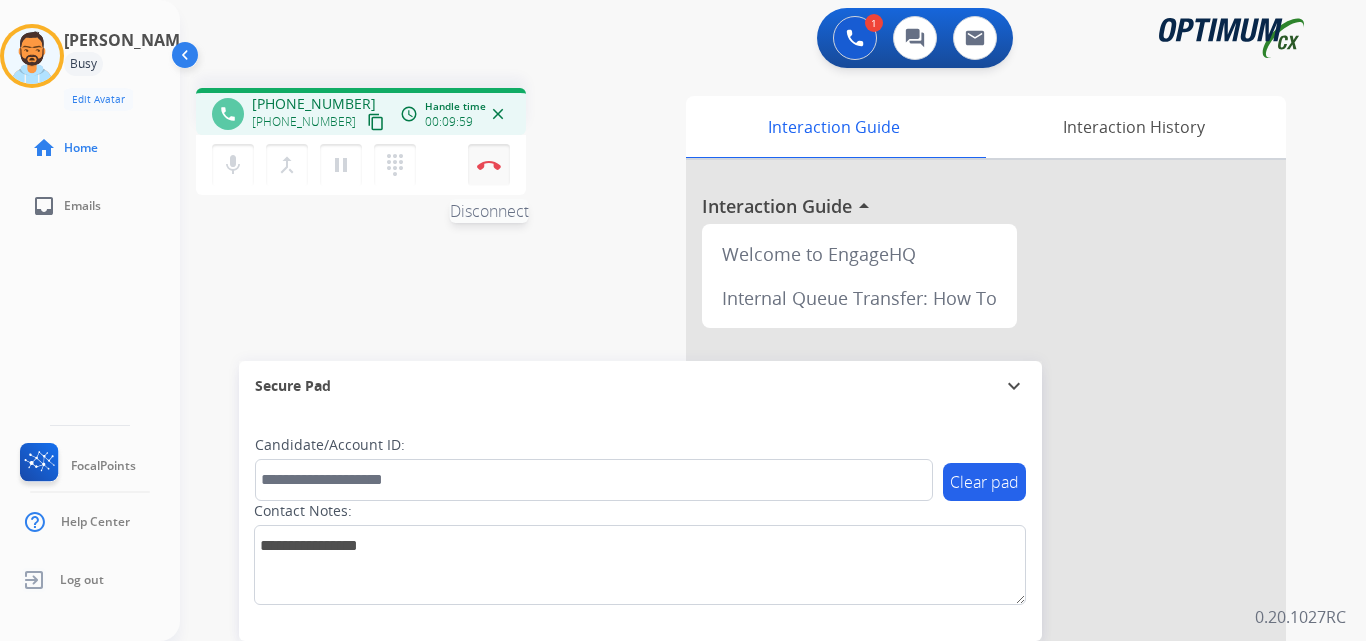 click at bounding box center (489, 165) 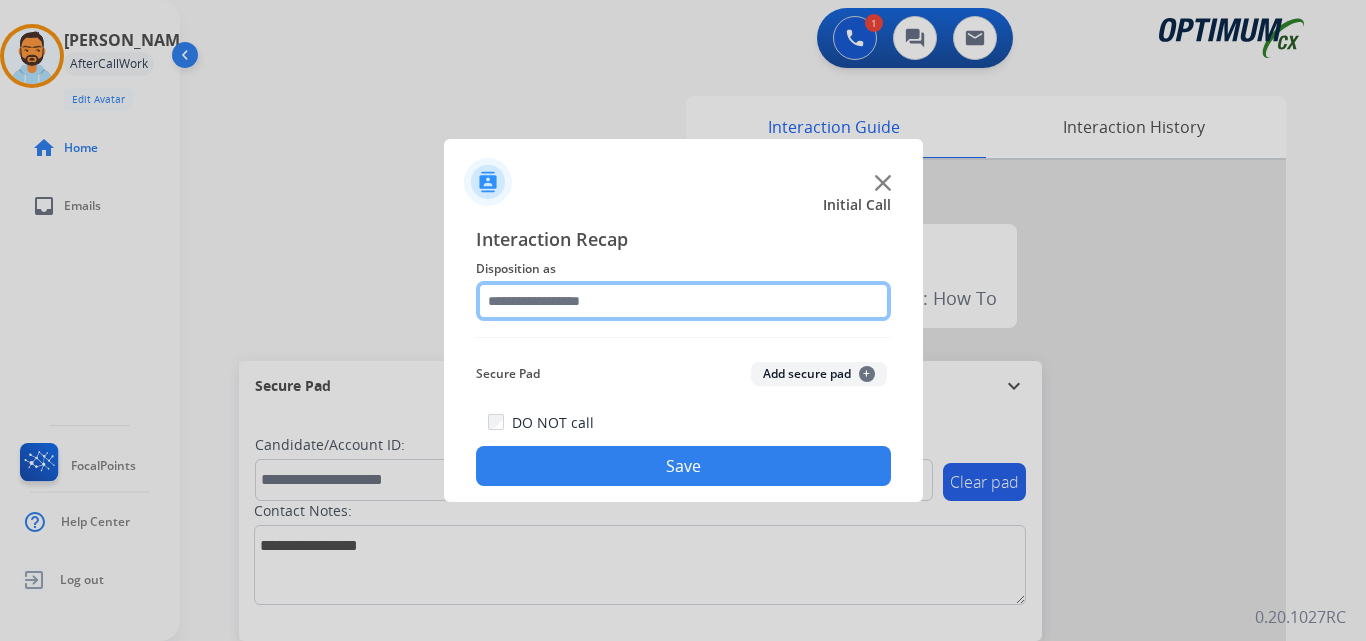 click 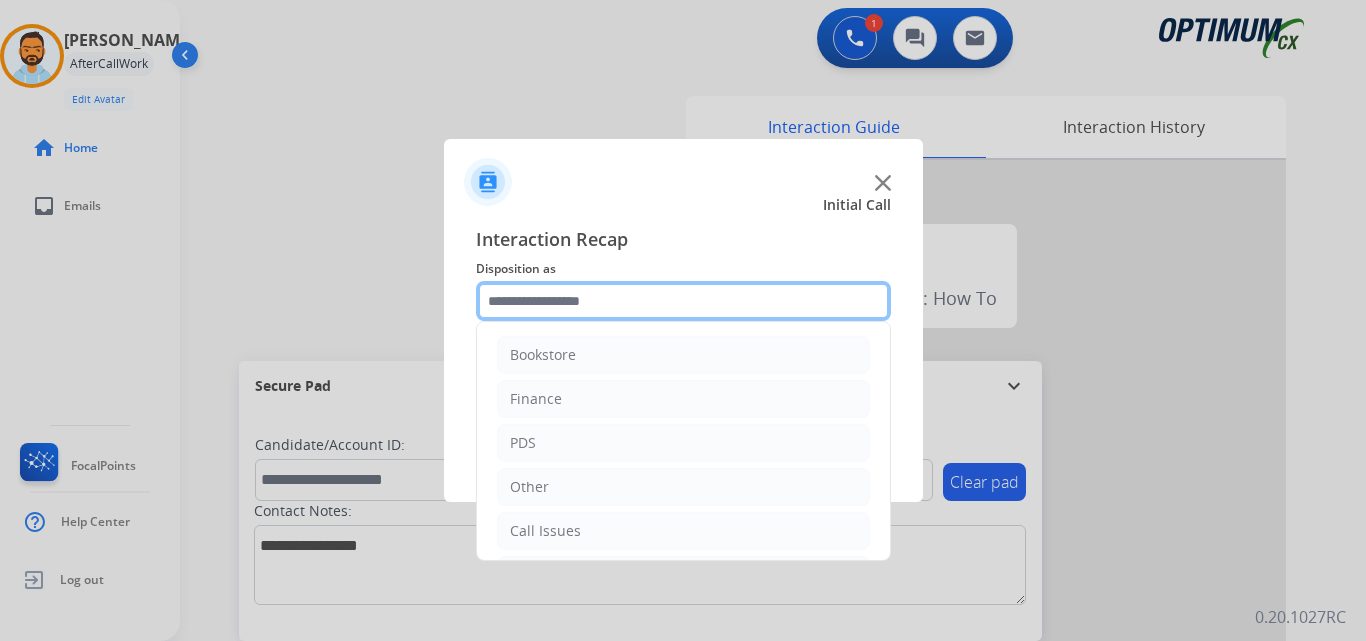 scroll, scrollTop: 136, scrollLeft: 0, axis: vertical 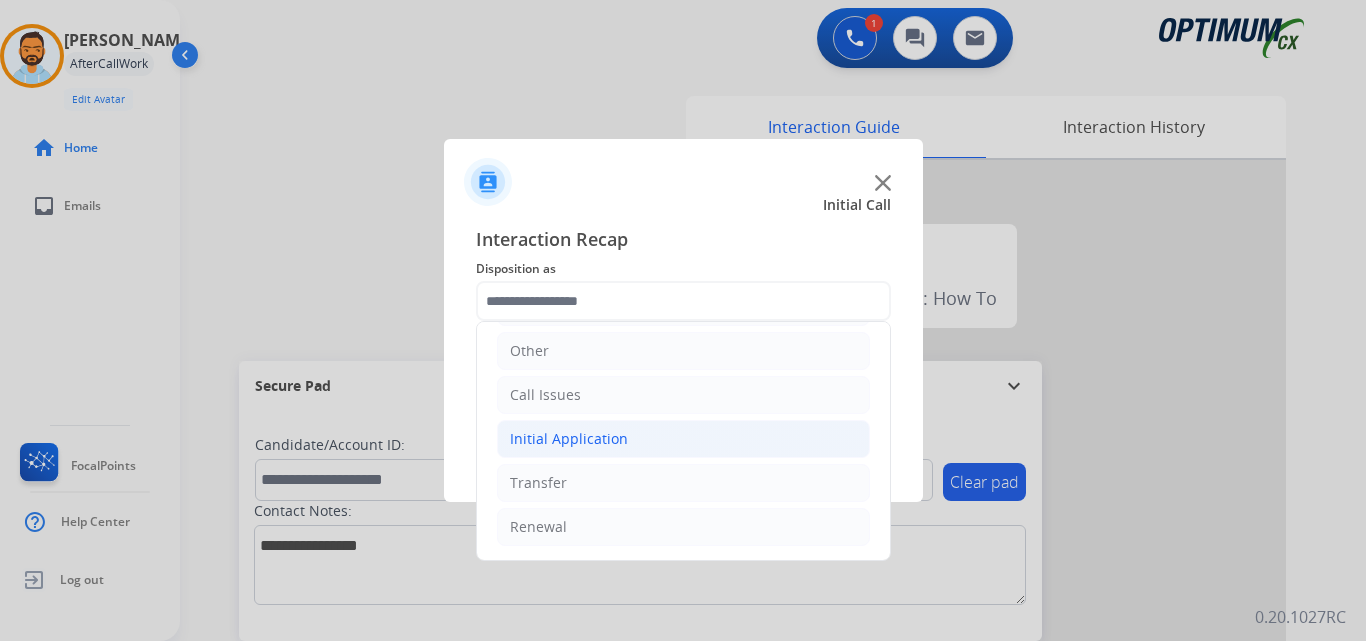 click on "Initial Application" 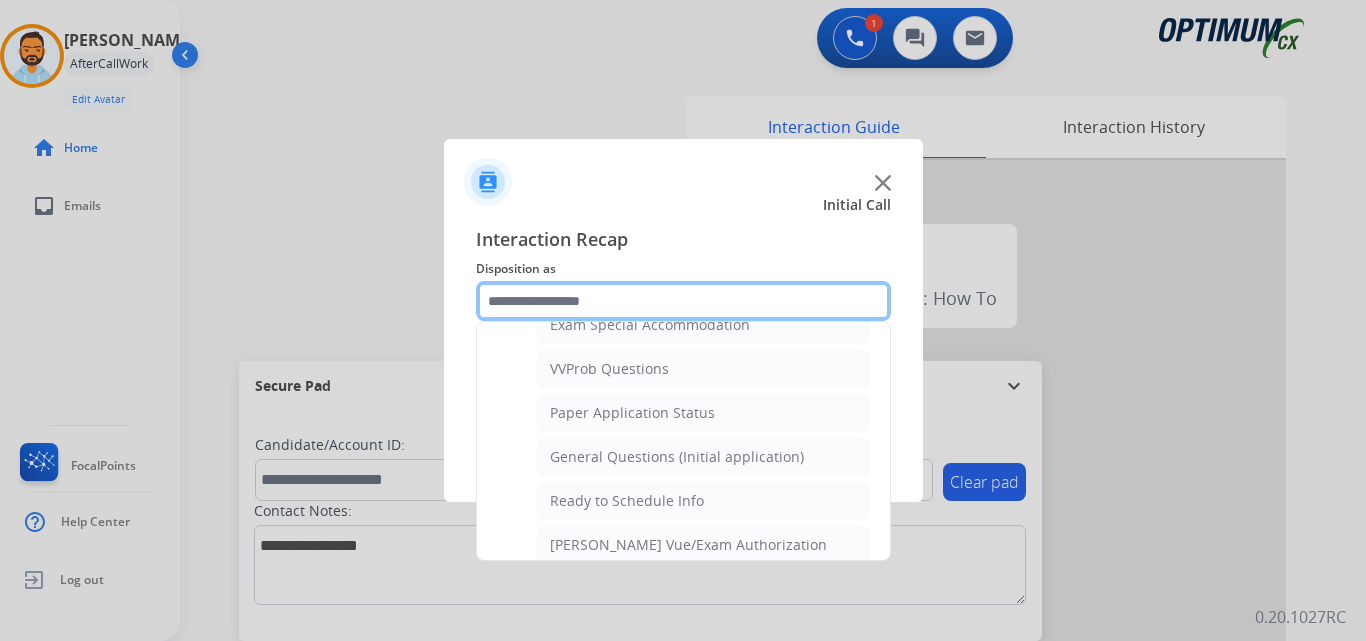 scroll, scrollTop: 1069, scrollLeft: 0, axis: vertical 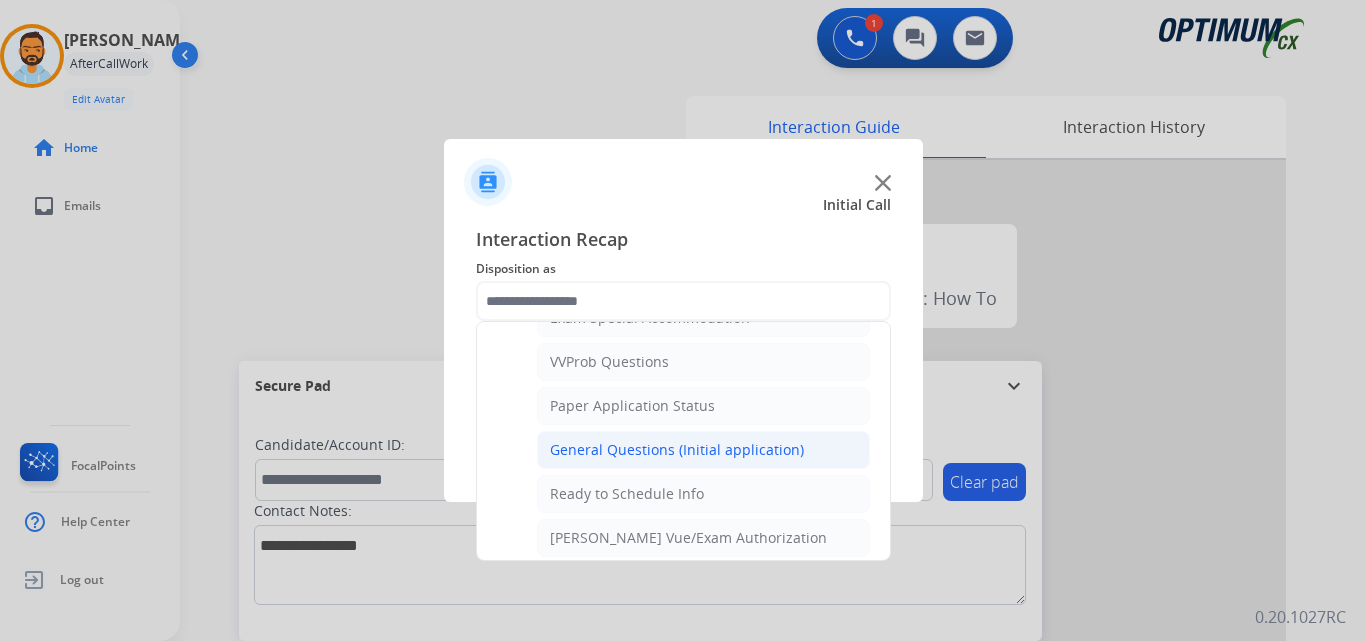 click on "General Questions (Initial application)" 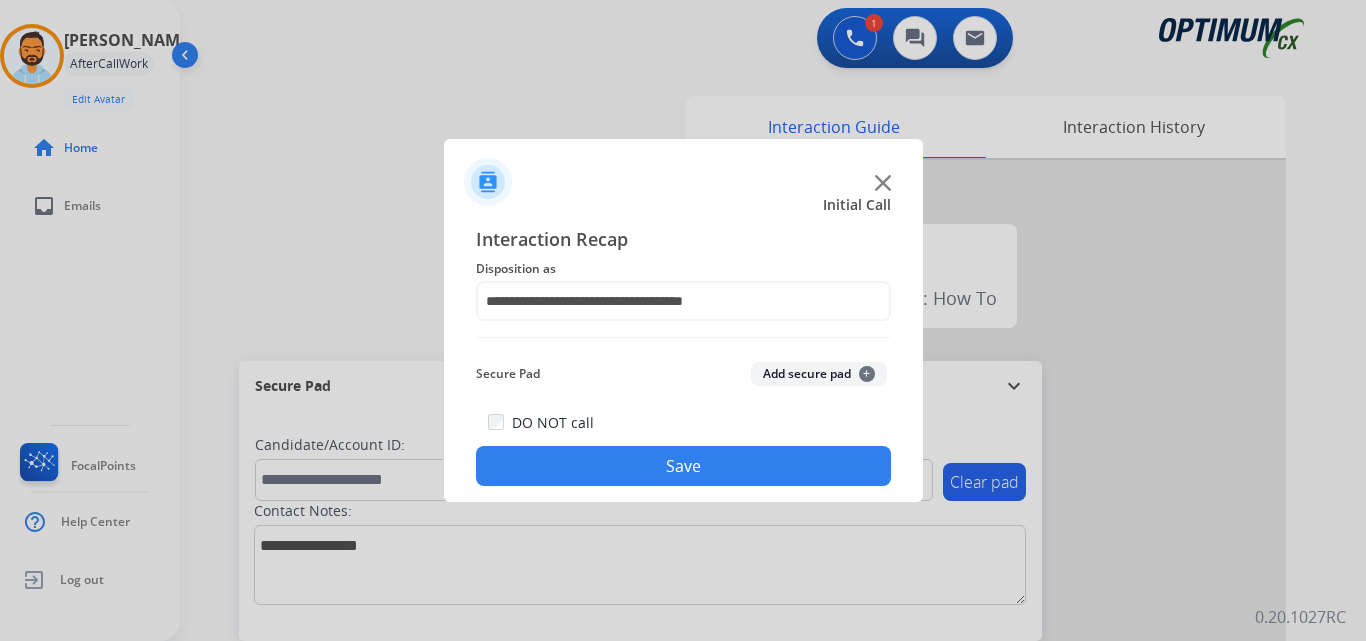 click on "Save" 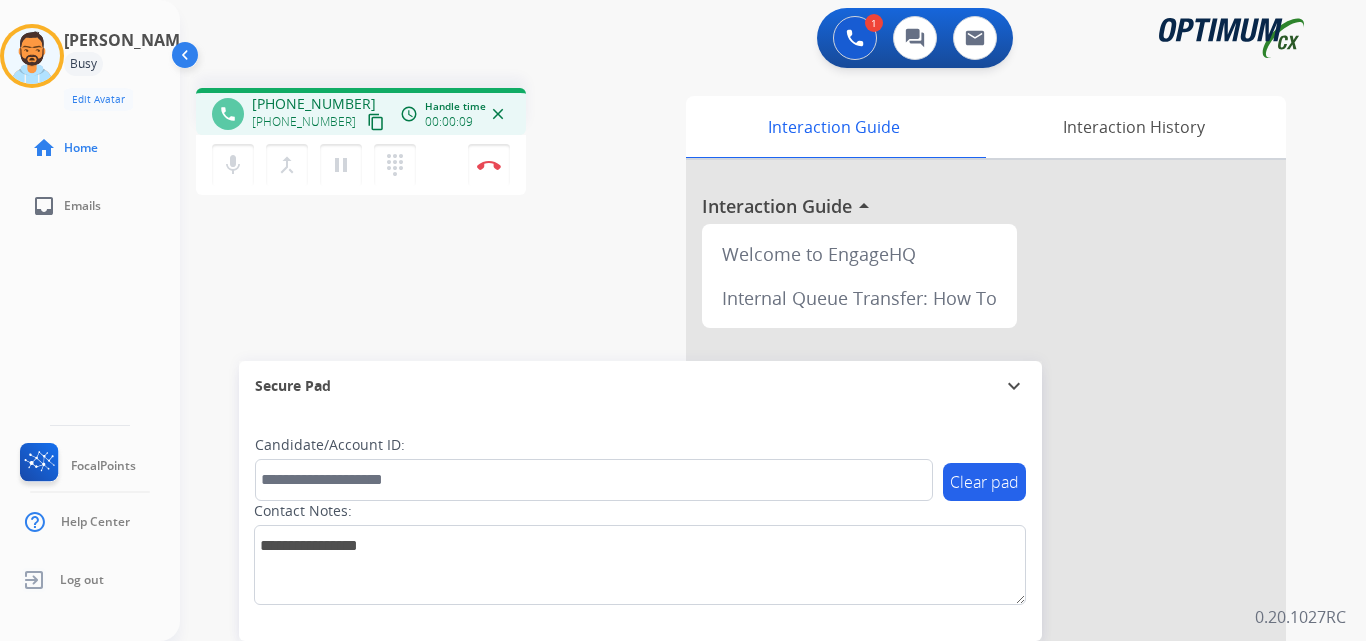 click on "content_copy" at bounding box center [376, 122] 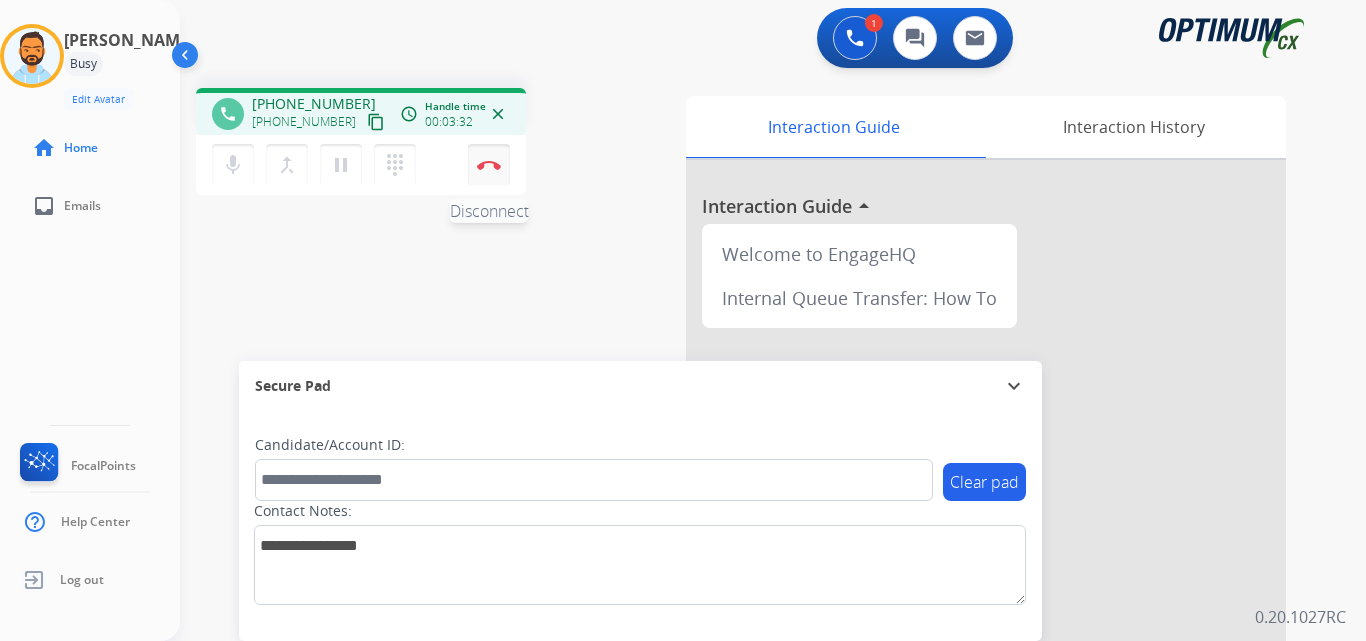 click on "Disconnect" at bounding box center (489, 165) 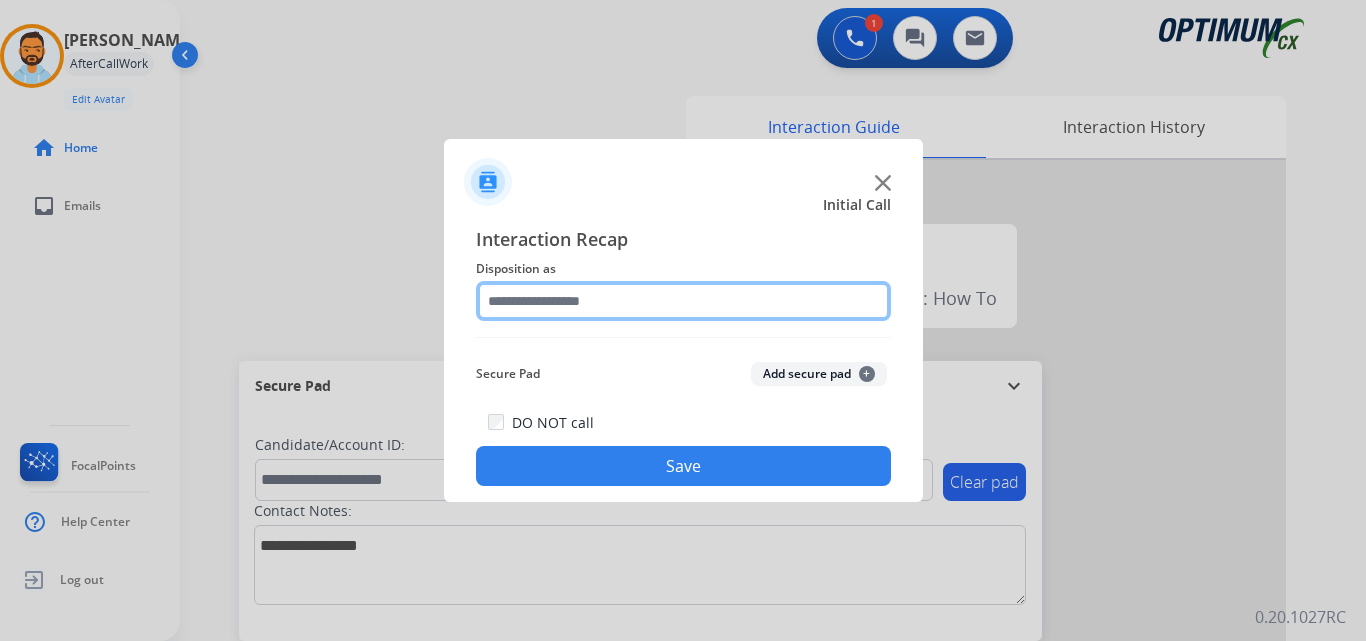 click 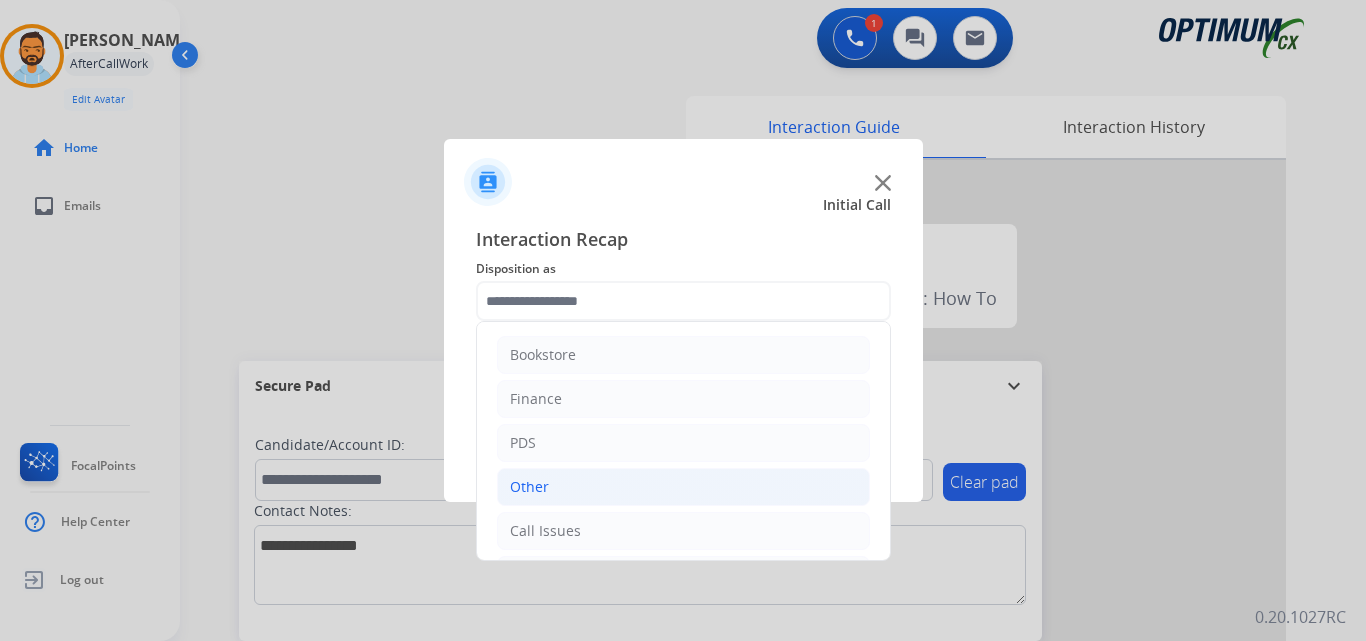 click on "Other" 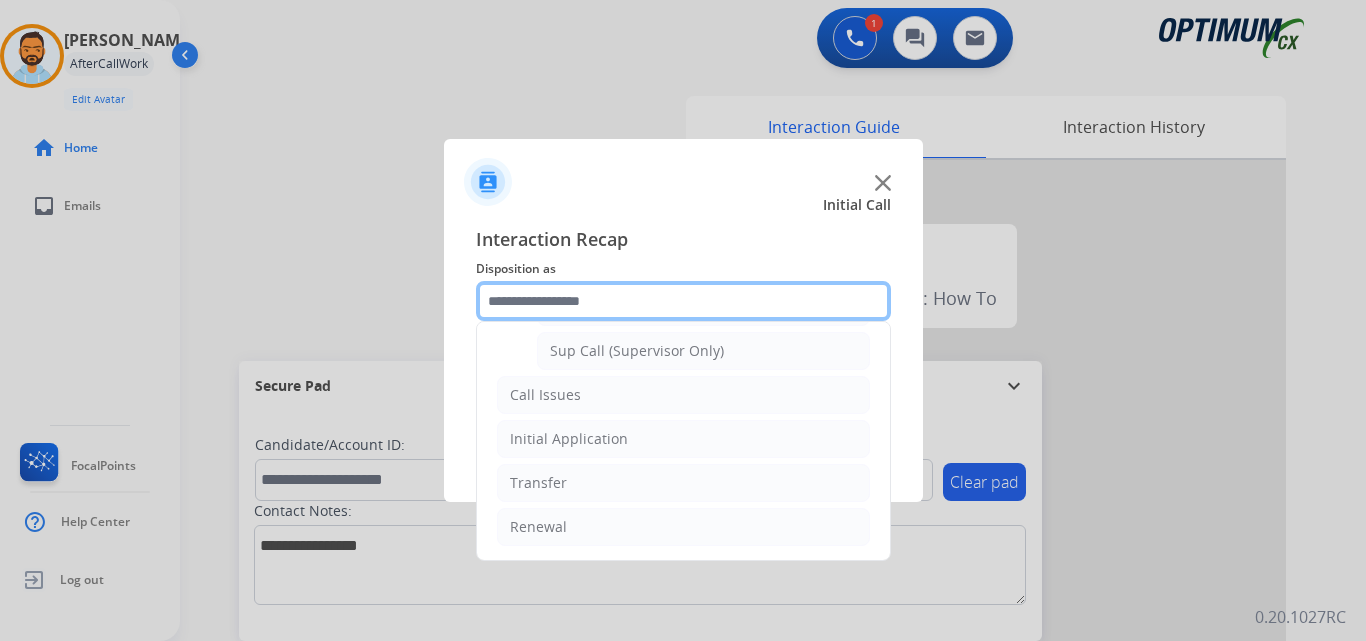 scroll, scrollTop: 0, scrollLeft: 0, axis: both 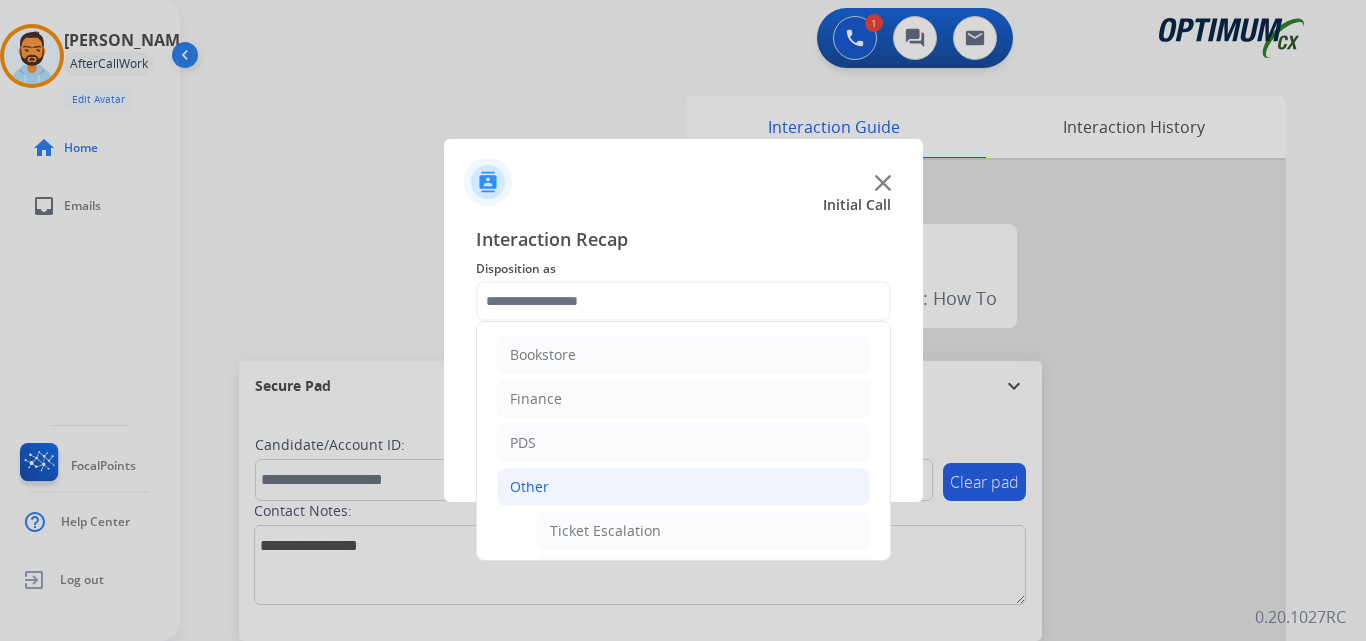 click on "Other" 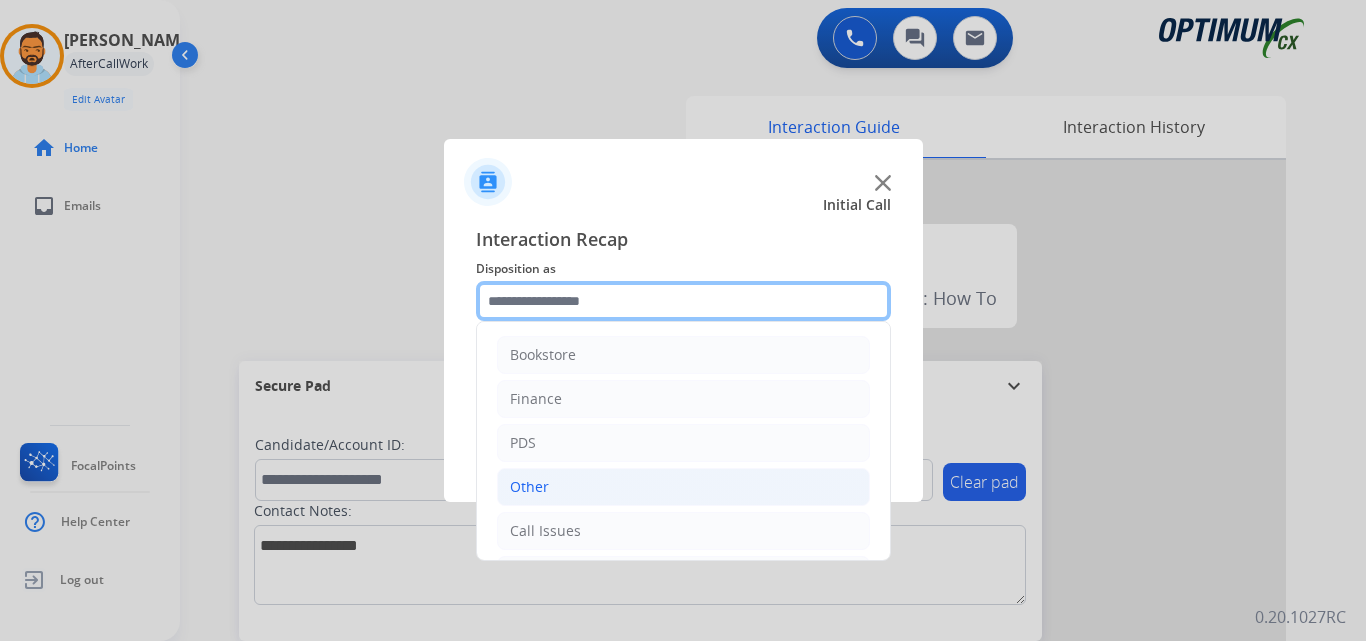 scroll, scrollTop: 136, scrollLeft: 0, axis: vertical 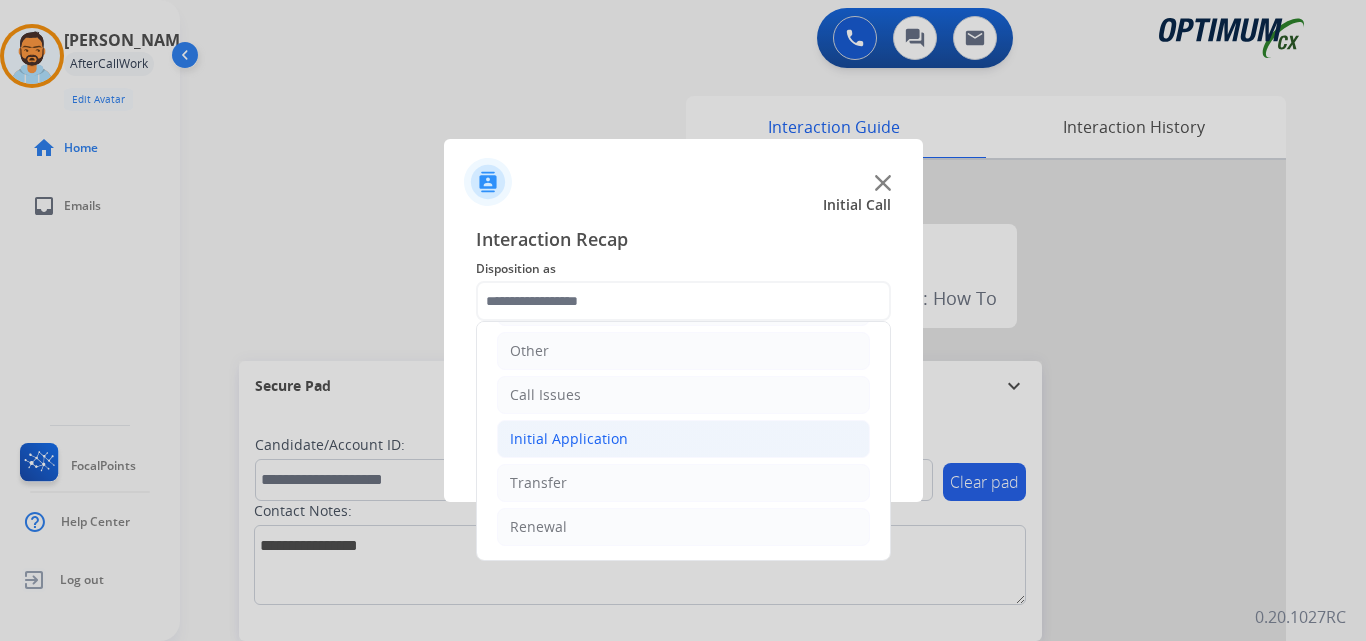 click on "Initial Application" 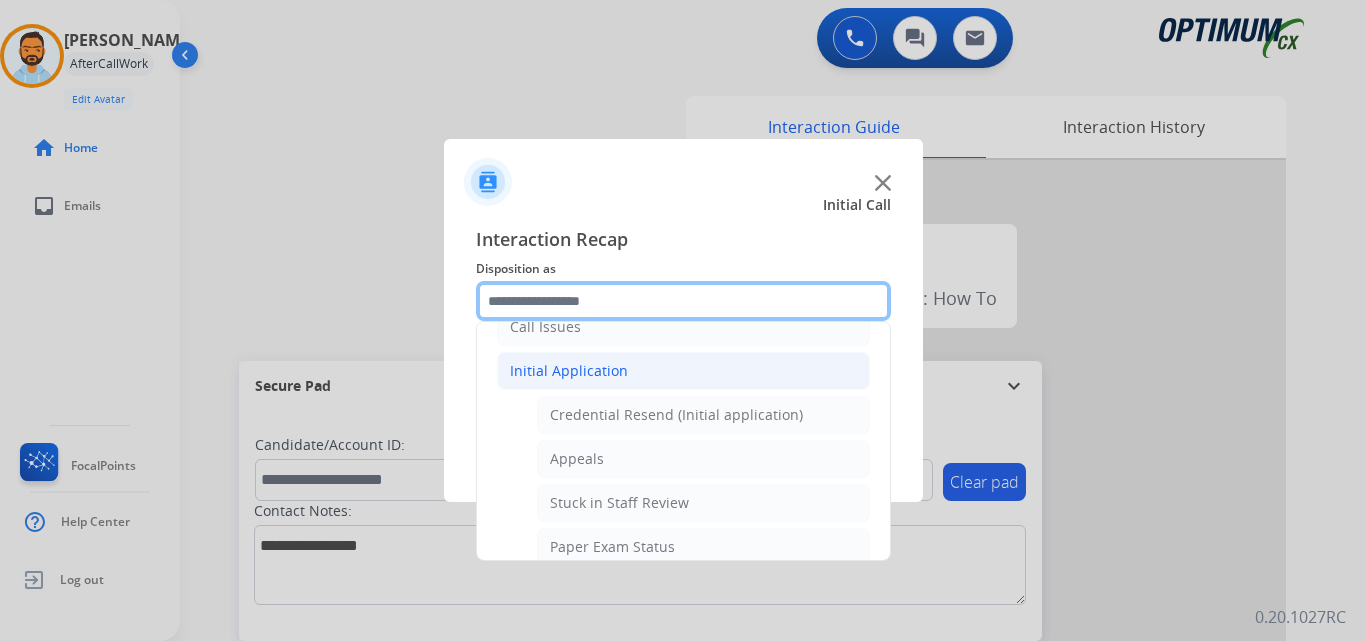 scroll, scrollTop: 199, scrollLeft: 0, axis: vertical 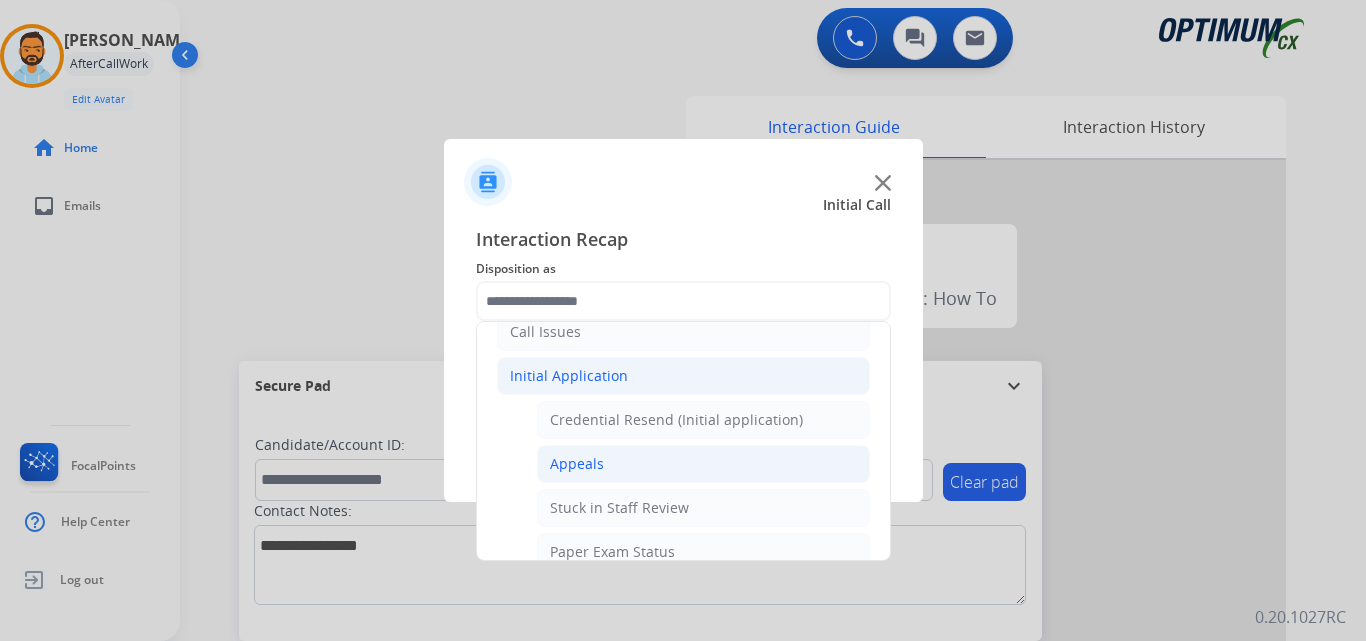 click on "Appeals" 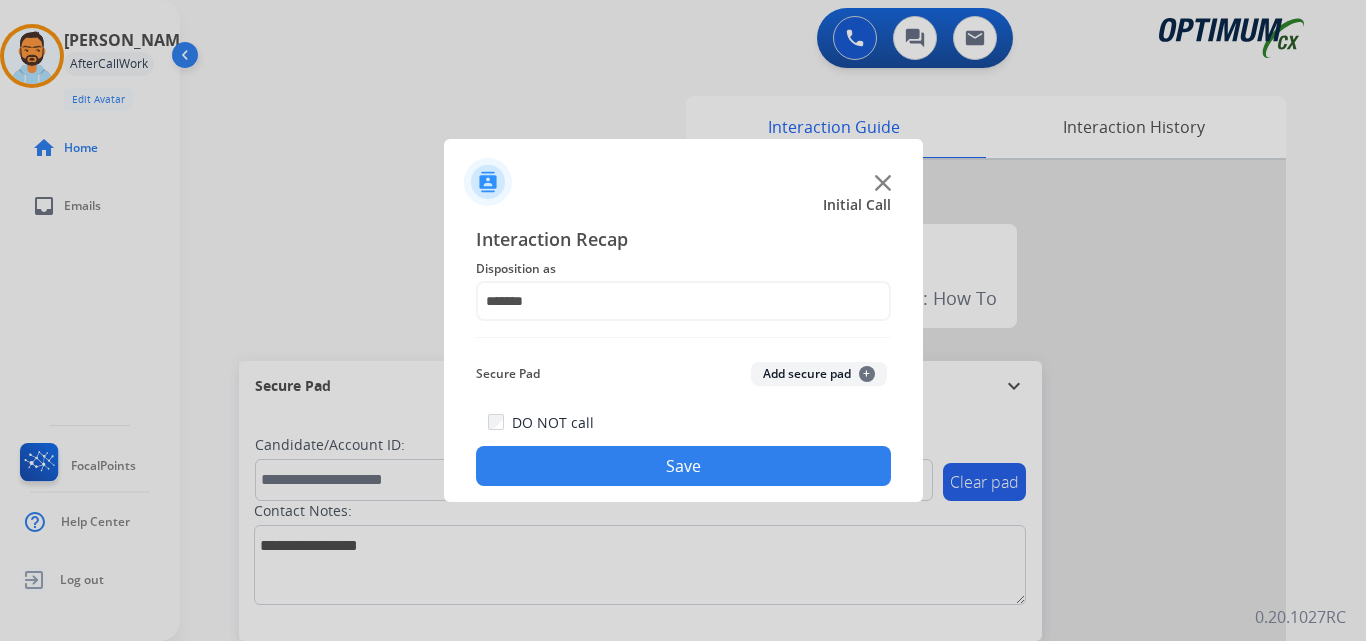 click on "Save" 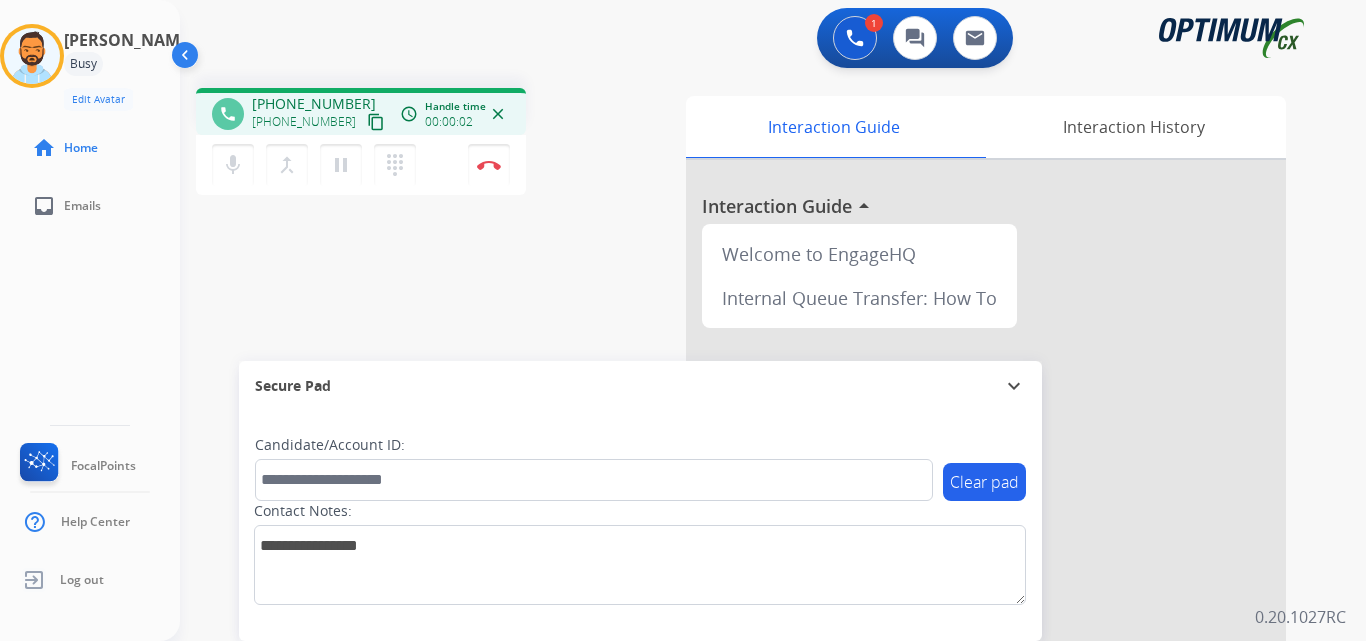 click on "content_copy" at bounding box center (376, 122) 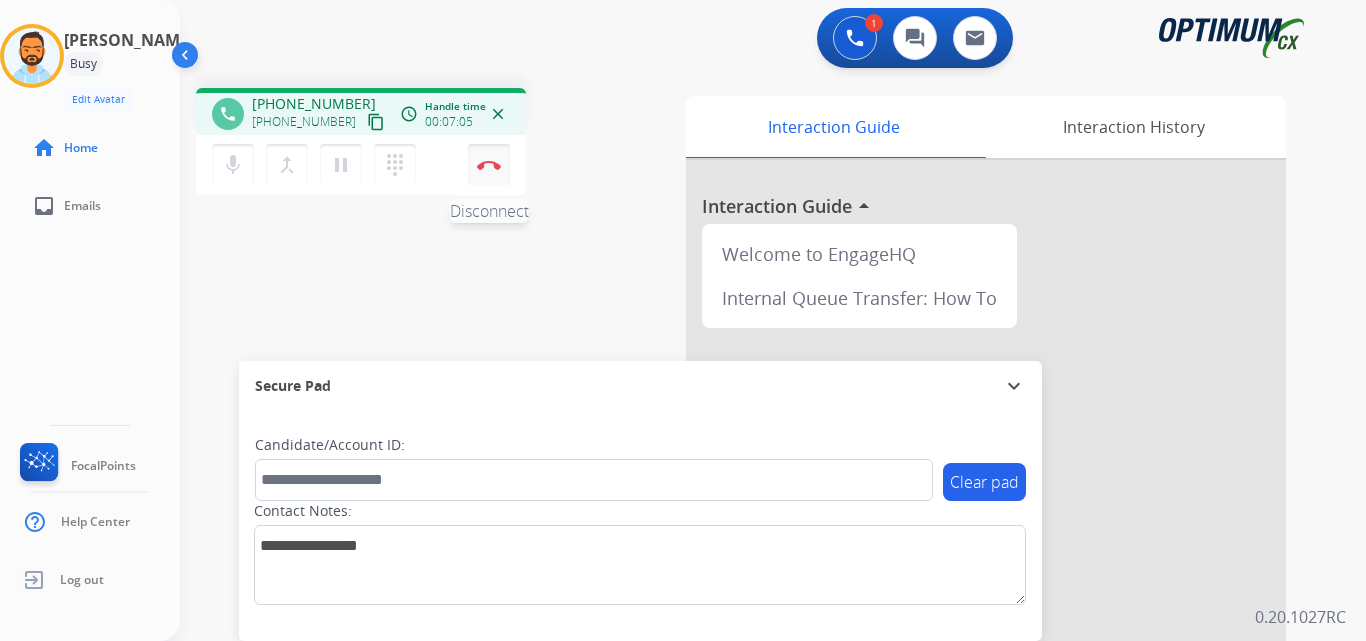 click on "Disconnect" at bounding box center [489, 165] 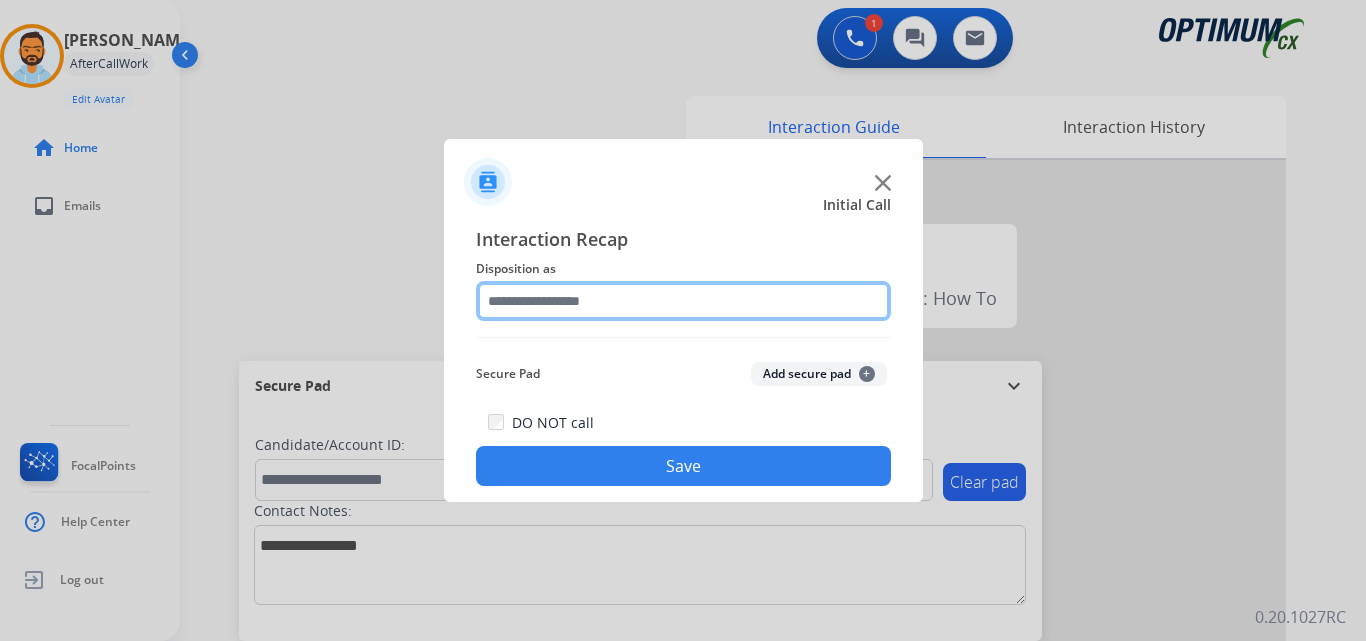 click 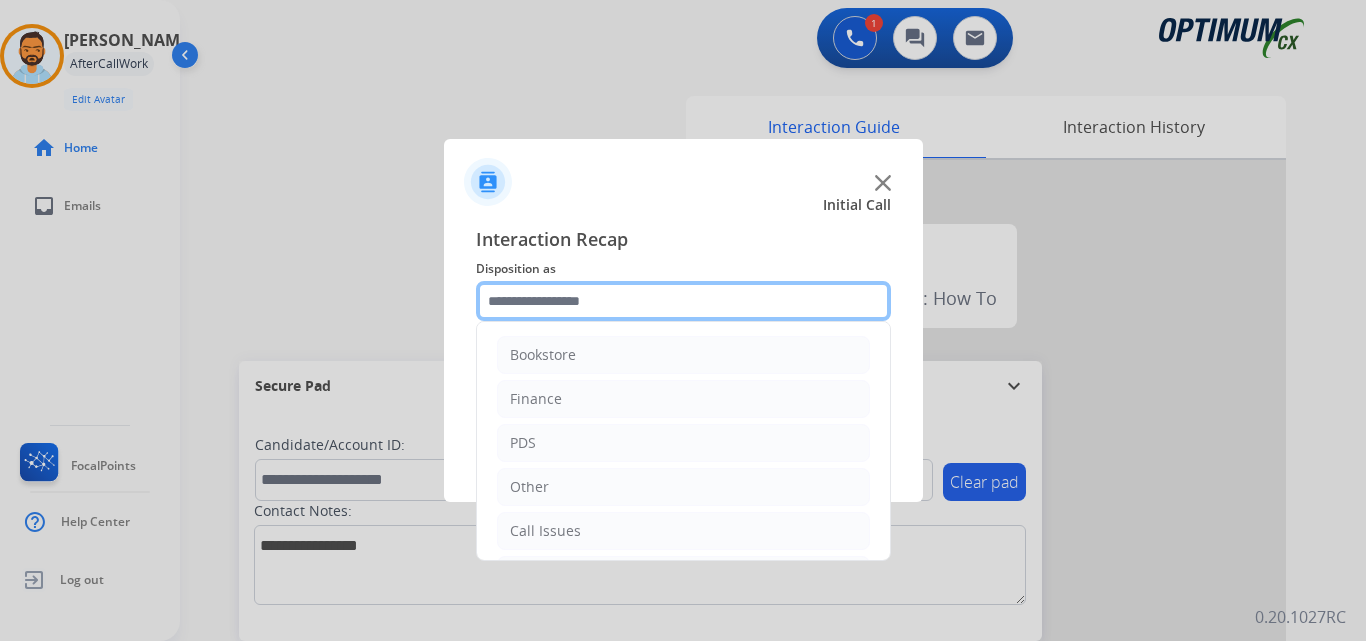 scroll, scrollTop: 136, scrollLeft: 0, axis: vertical 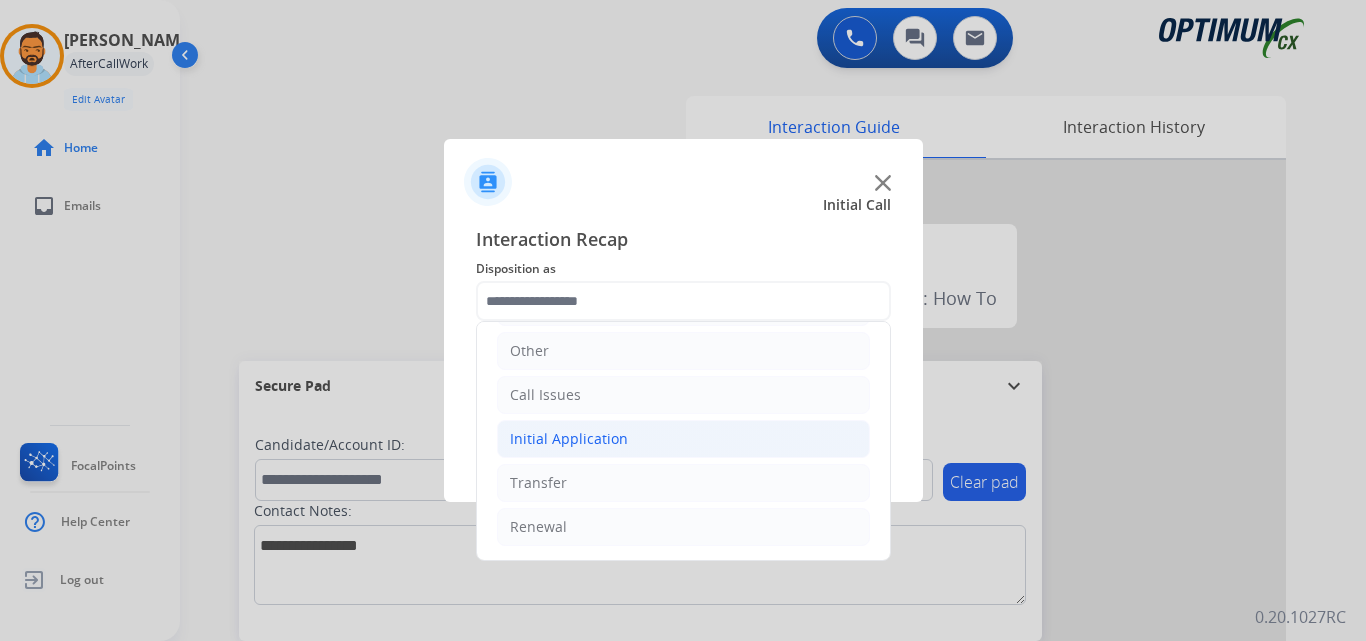 click on "Initial Application" 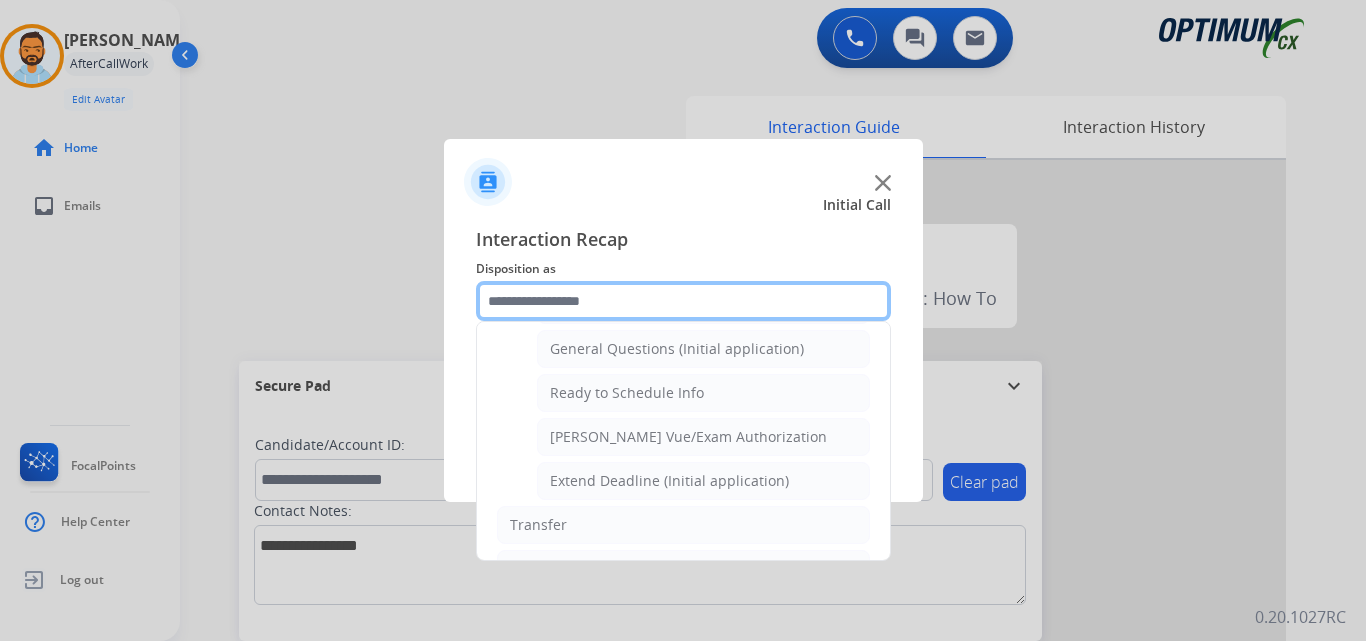 scroll, scrollTop: 1150, scrollLeft: 0, axis: vertical 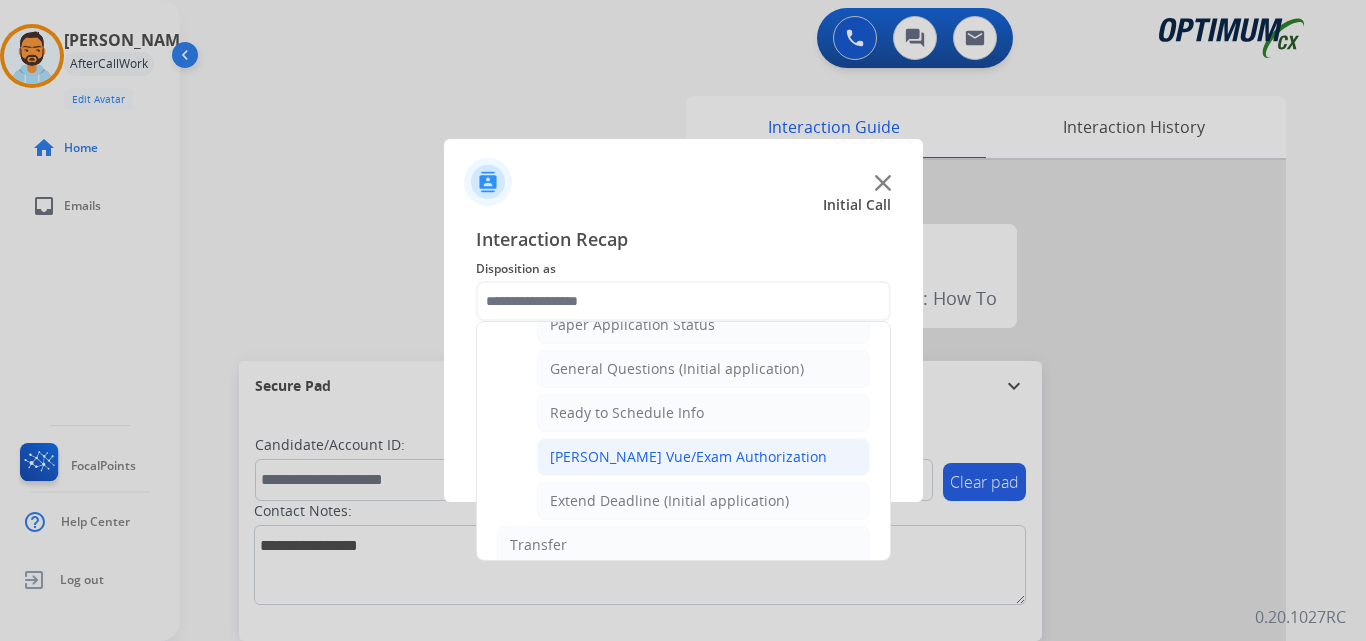 click on "[PERSON_NAME] Vue/Exam Authorization" 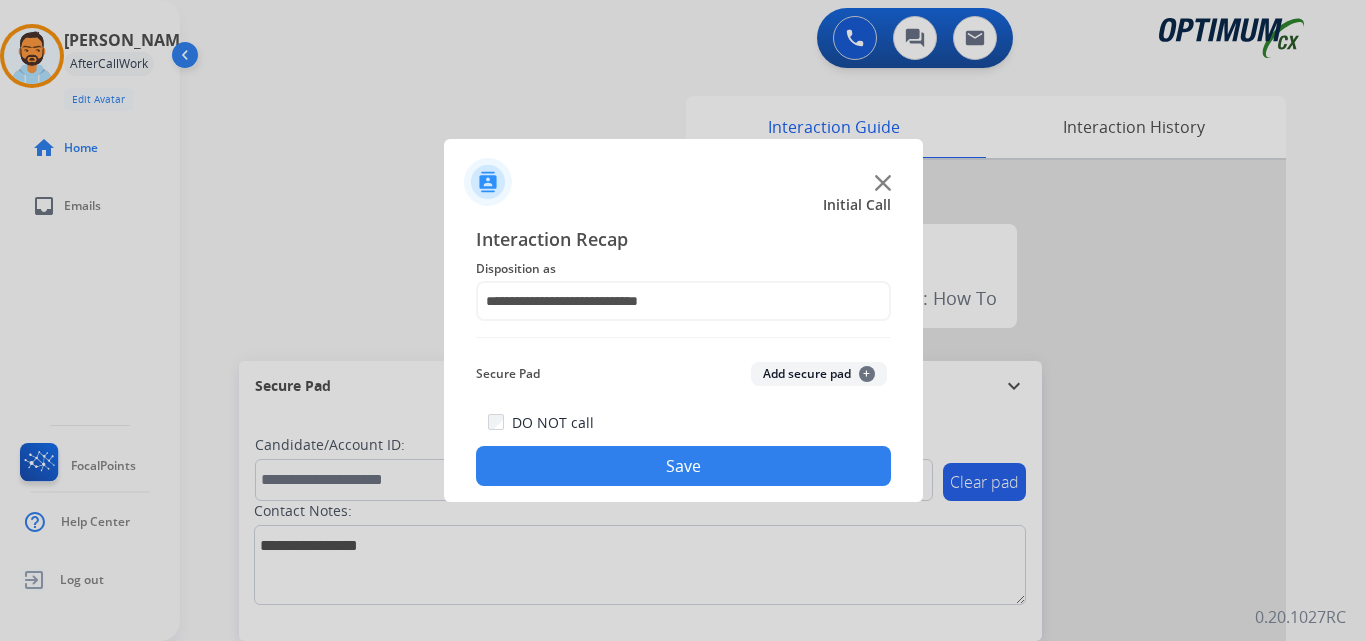 click on "Save" 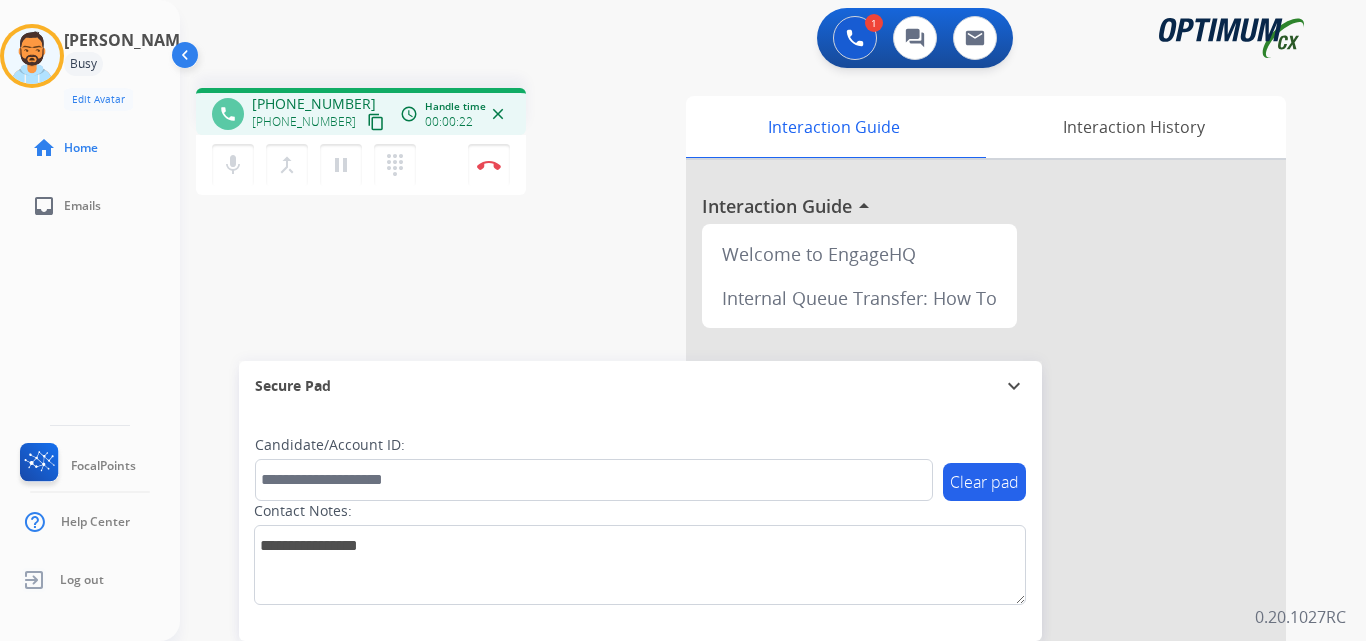 click on "content_copy" at bounding box center (376, 122) 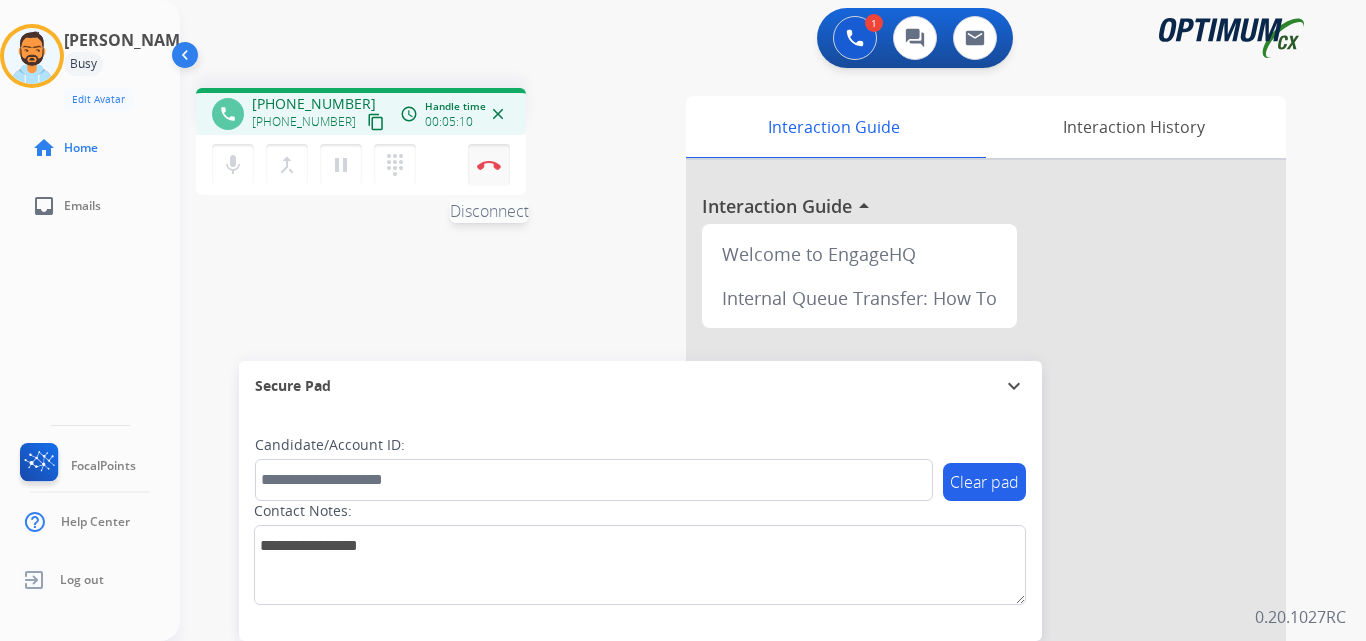 click at bounding box center [489, 165] 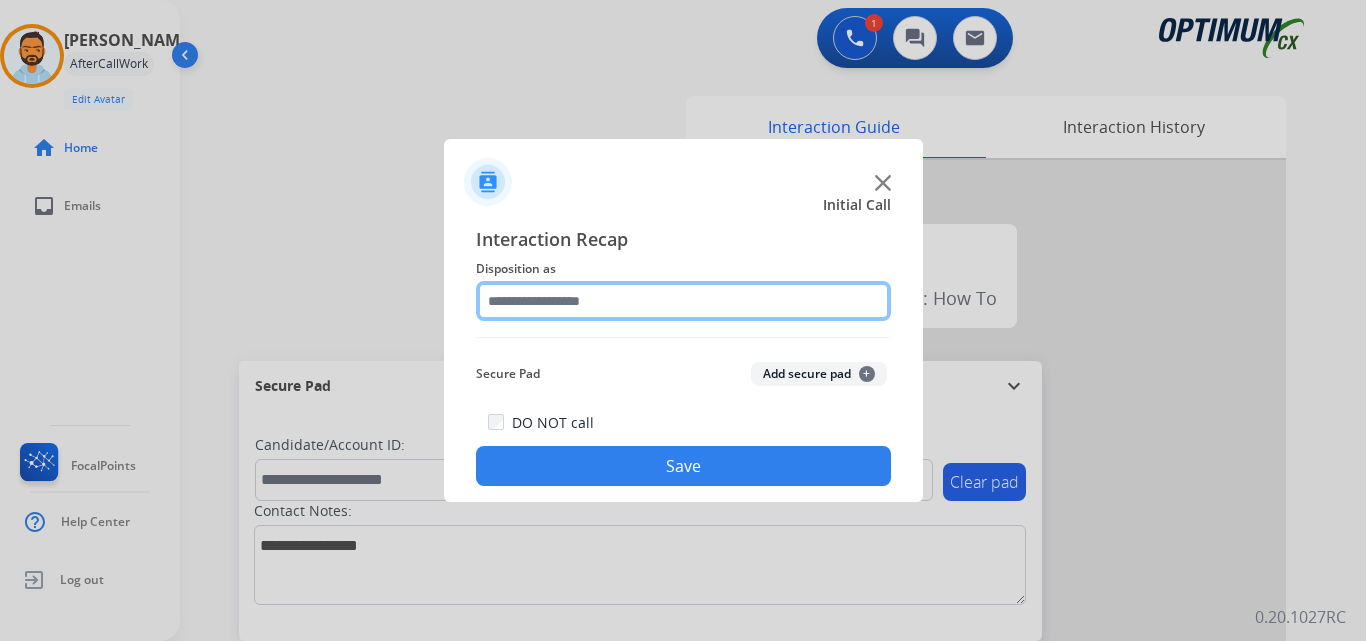 click 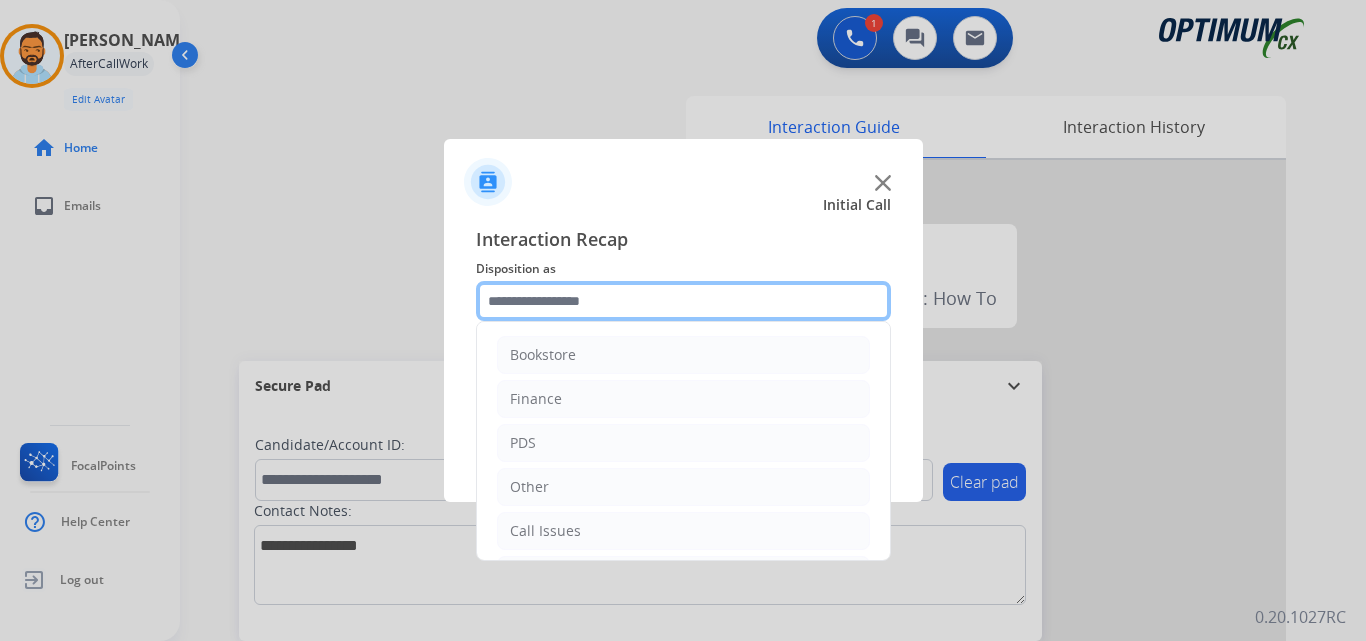 scroll, scrollTop: 136, scrollLeft: 0, axis: vertical 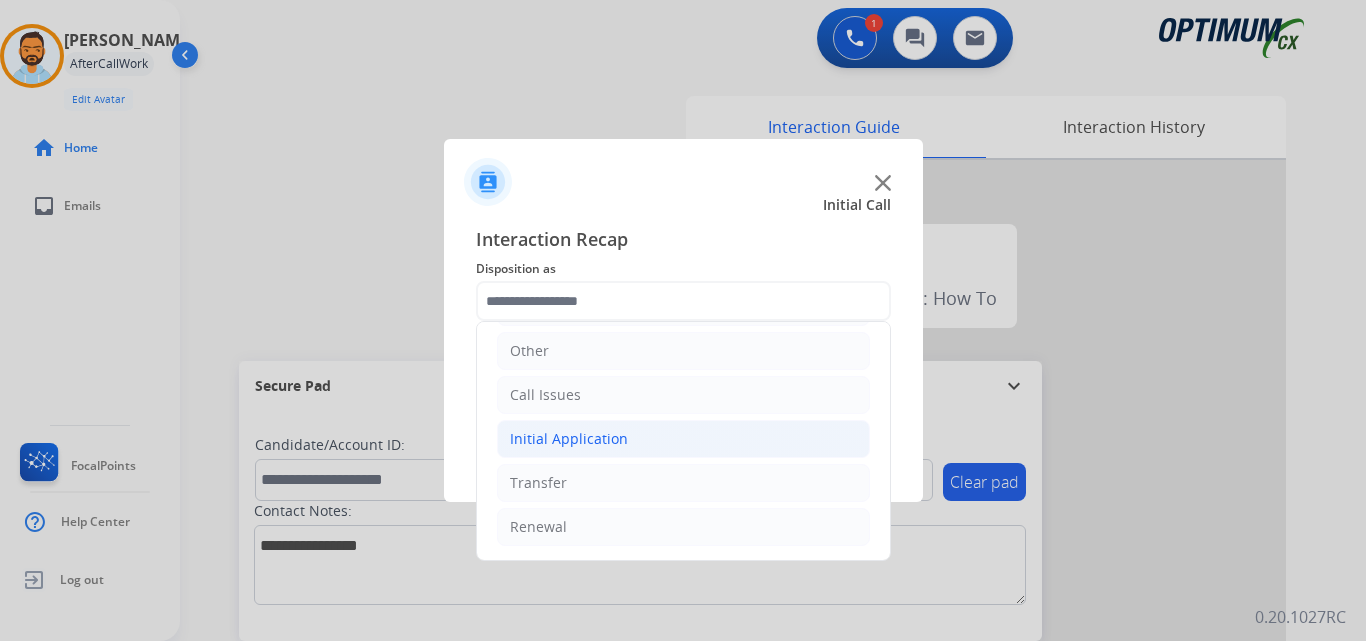 click on "Initial Application" 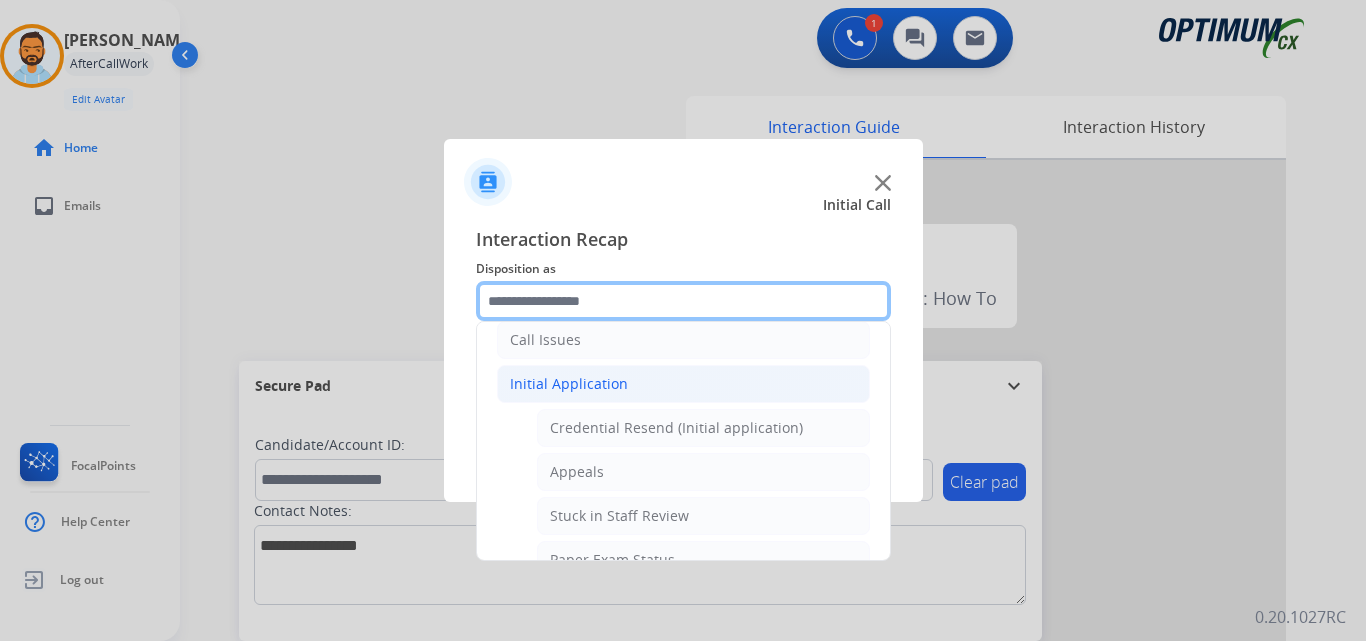 scroll, scrollTop: 201, scrollLeft: 0, axis: vertical 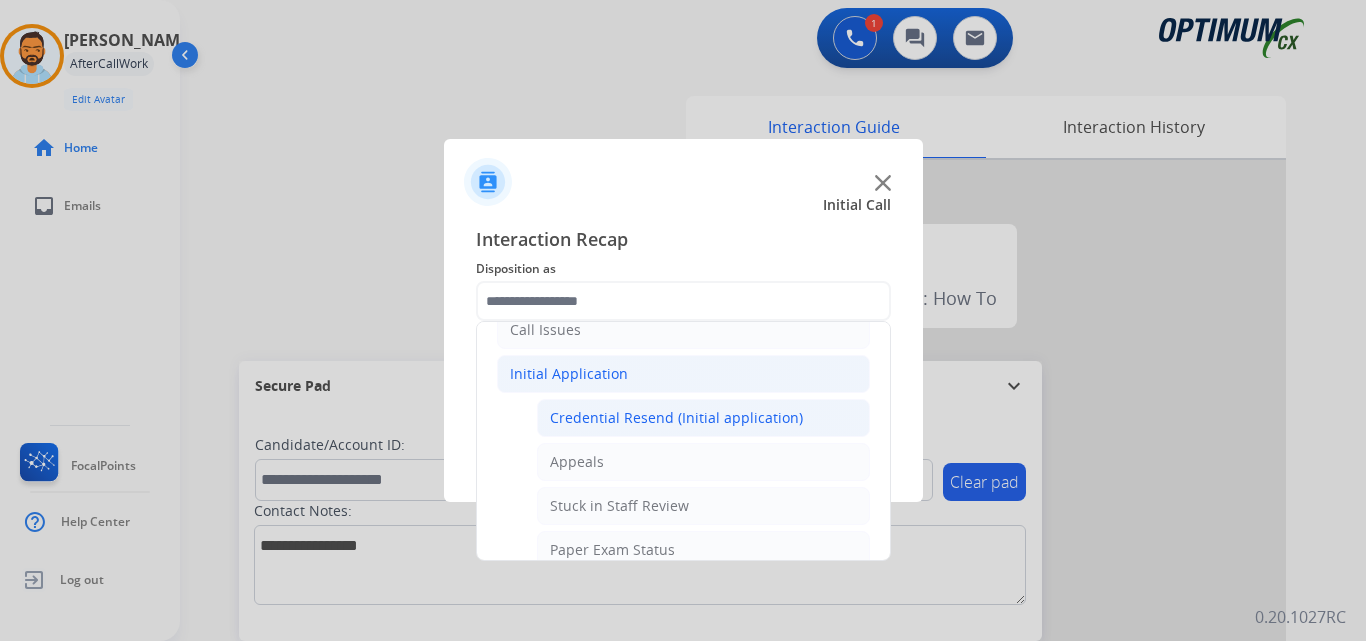 click on "Credential Resend (Initial application)" 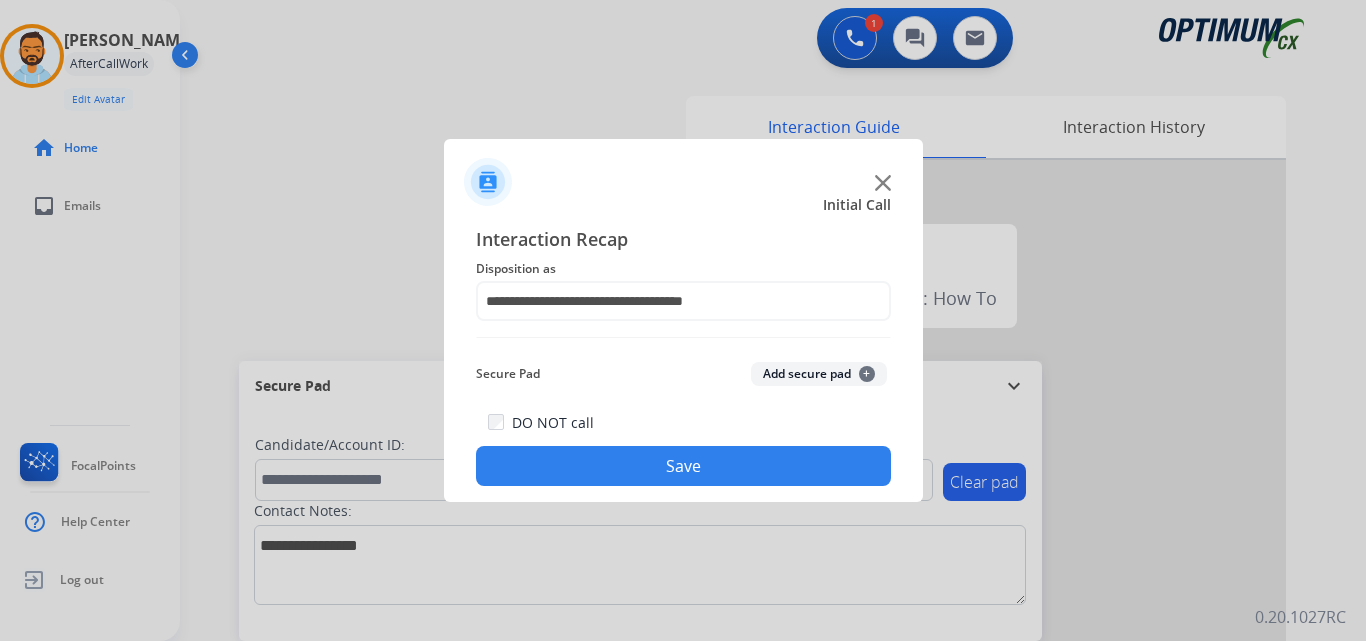 click on "Save" 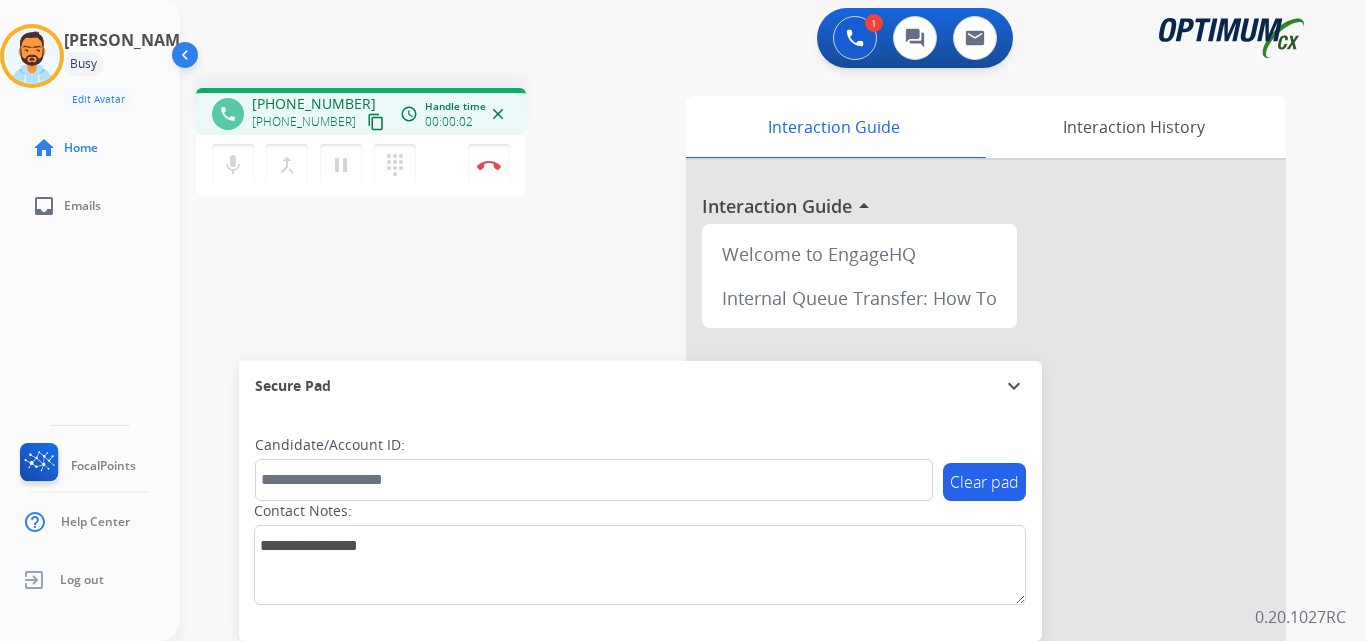 click on "content_copy" at bounding box center (376, 122) 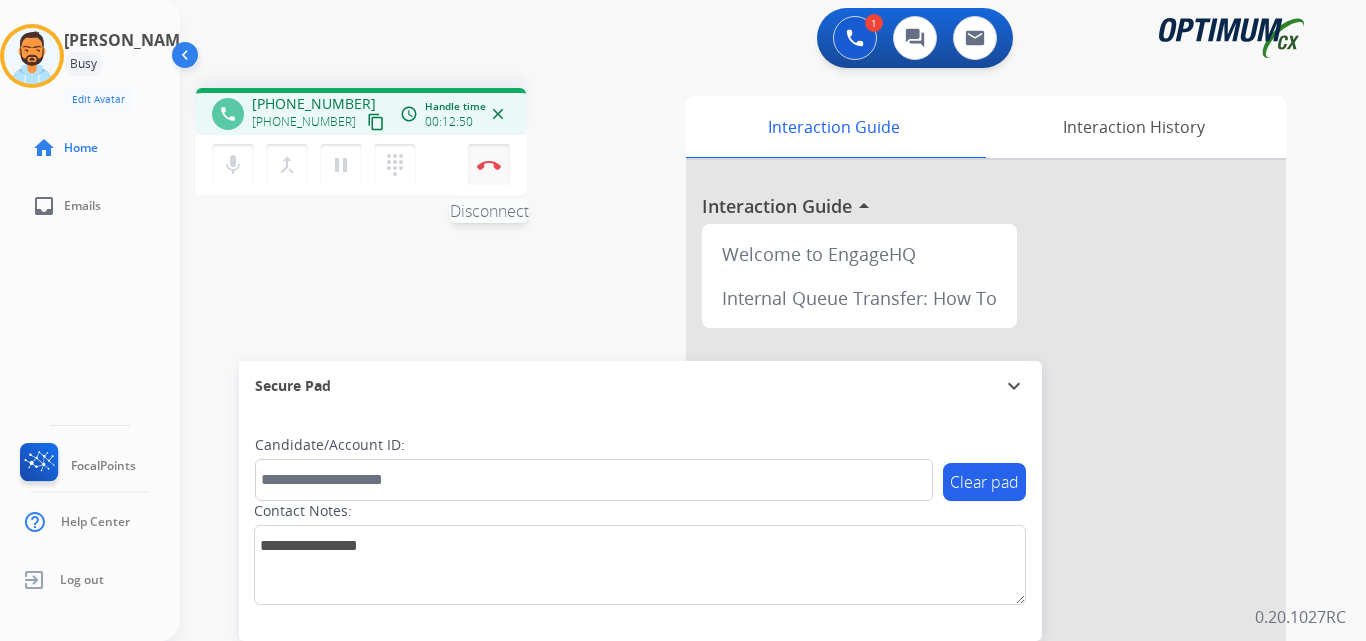 click at bounding box center (489, 165) 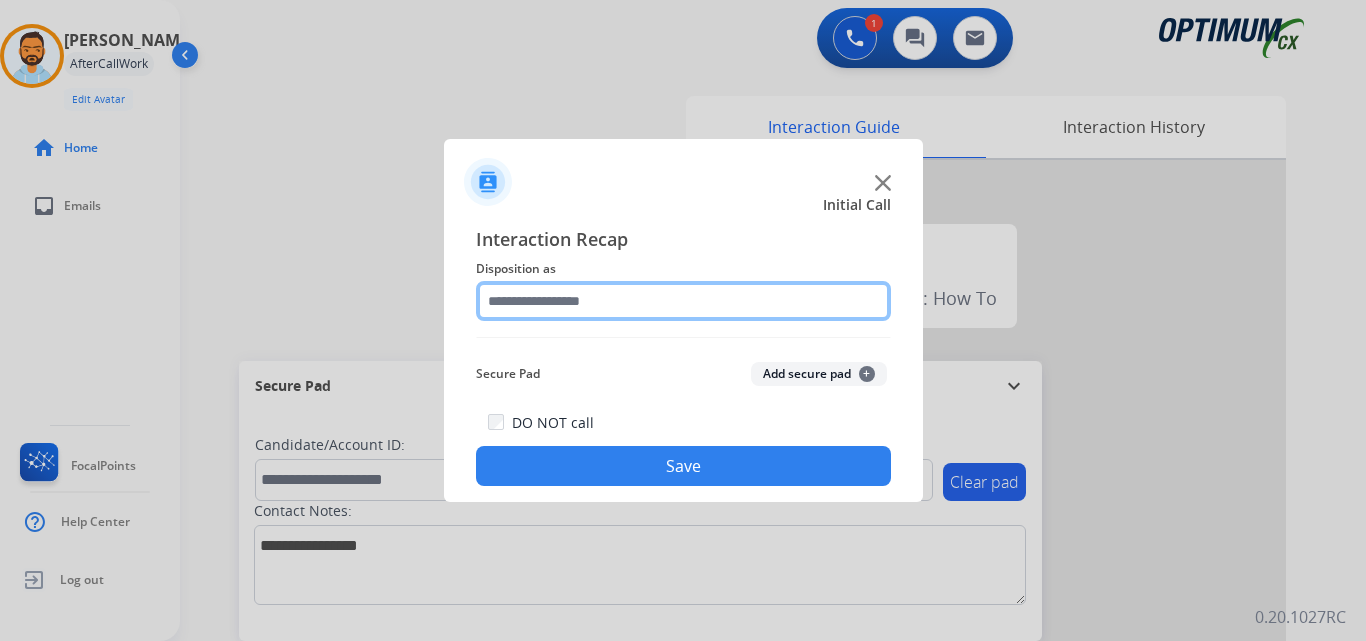click 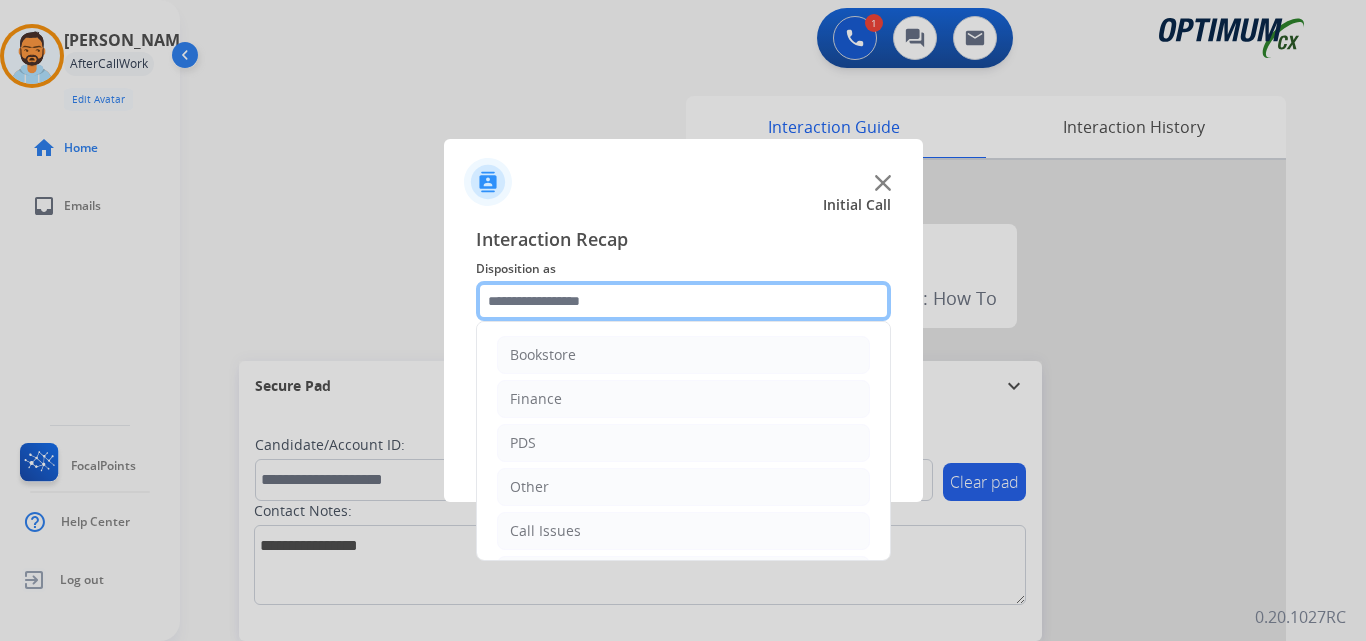 scroll, scrollTop: 136, scrollLeft: 0, axis: vertical 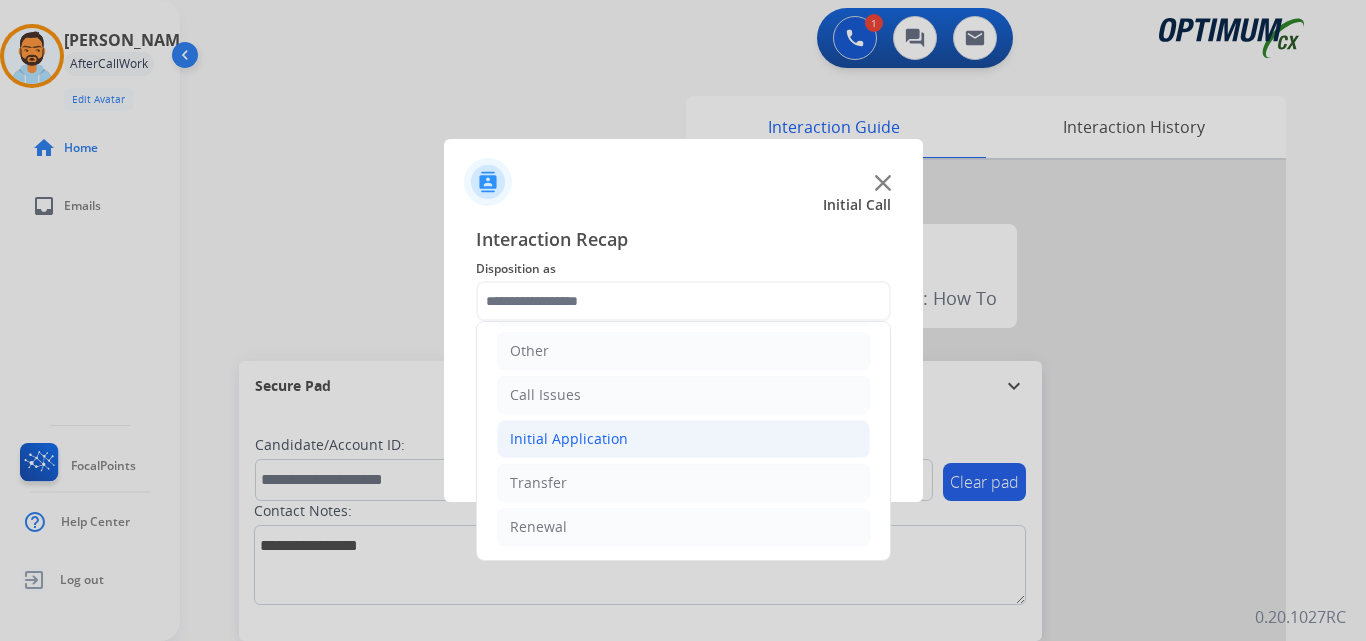 click on "Initial Application" 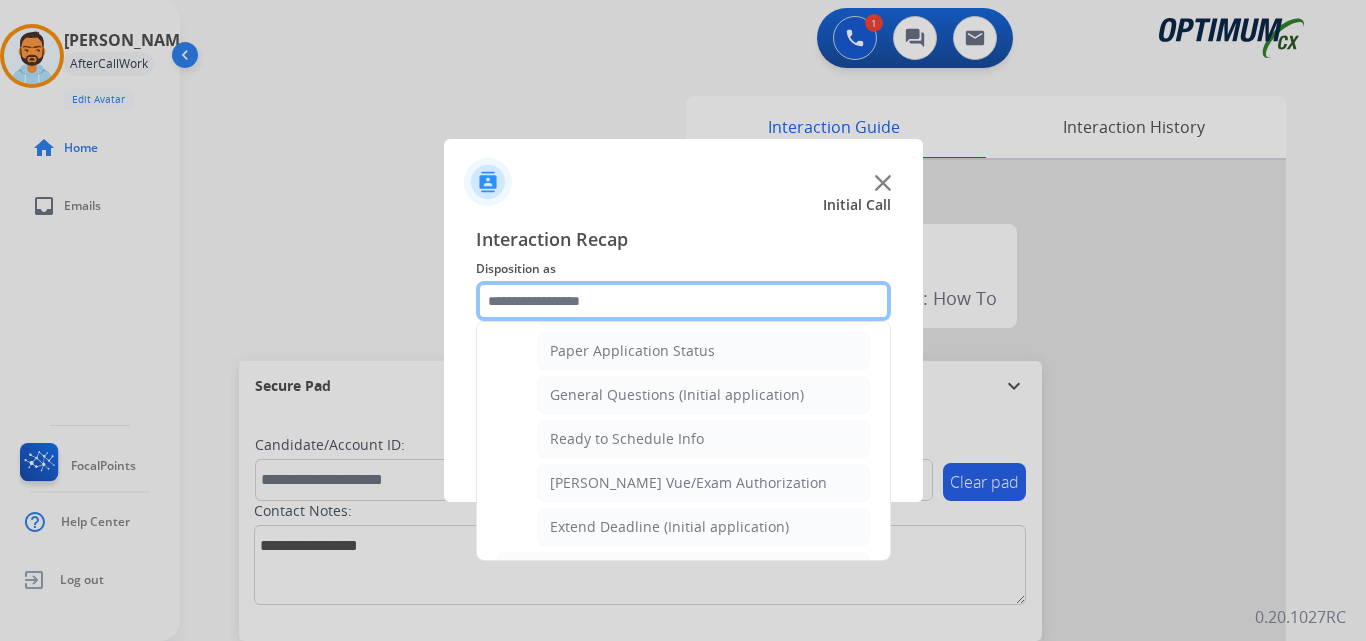 scroll, scrollTop: 1122, scrollLeft: 0, axis: vertical 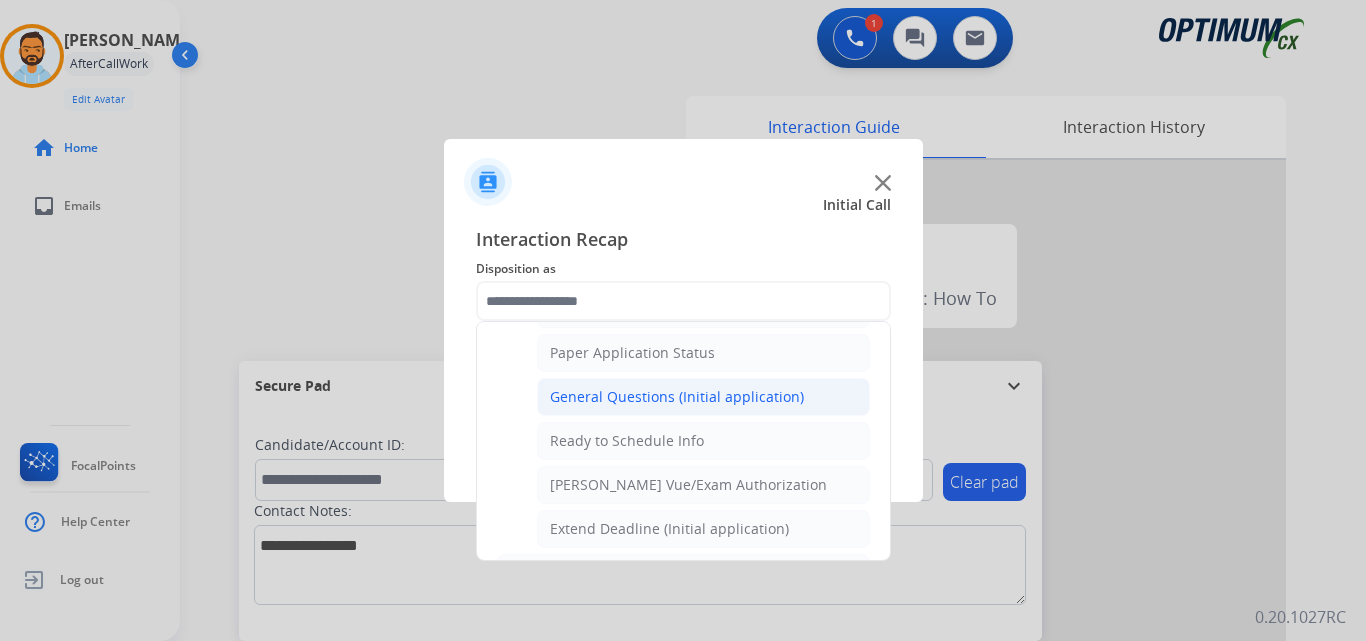 click on "General Questions (Initial application)" 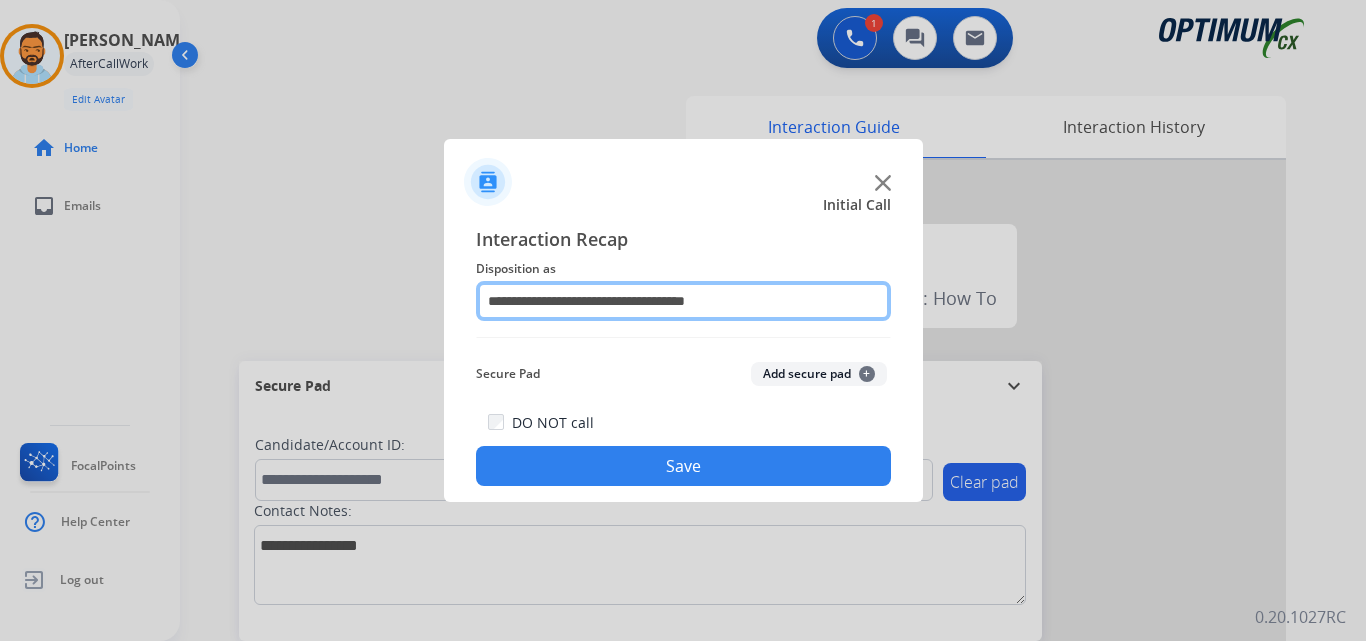 click on "**********" 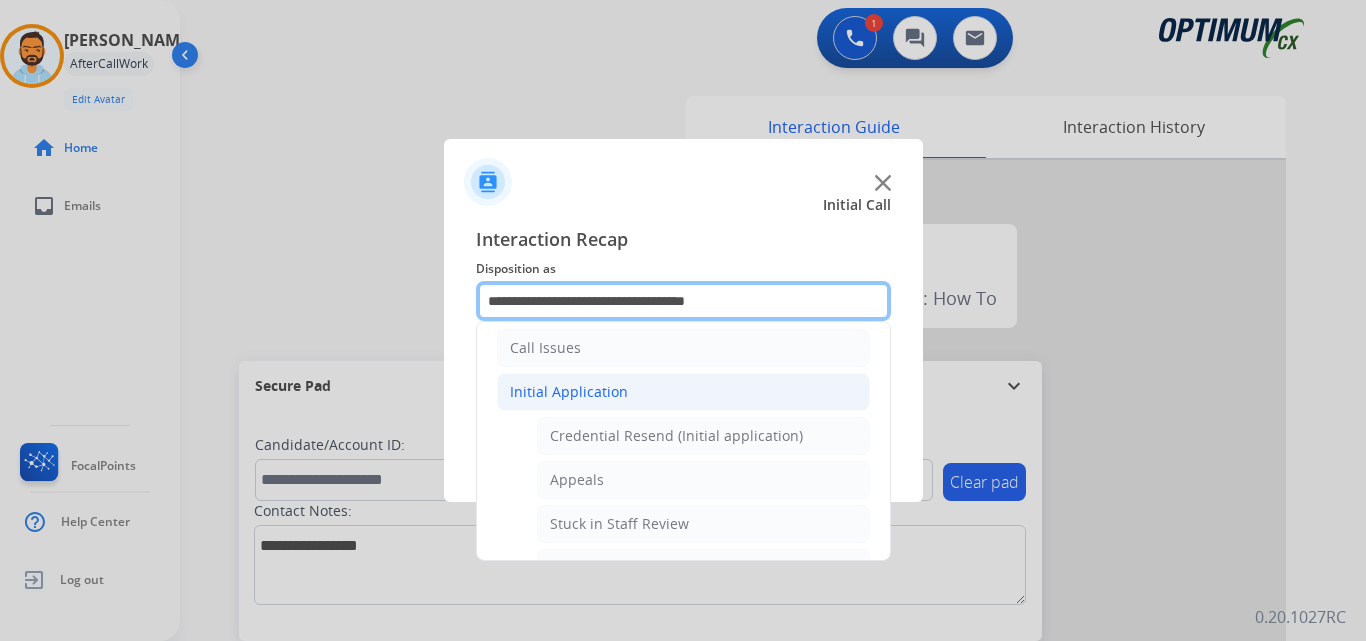 scroll, scrollTop: 182, scrollLeft: 0, axis: vertical 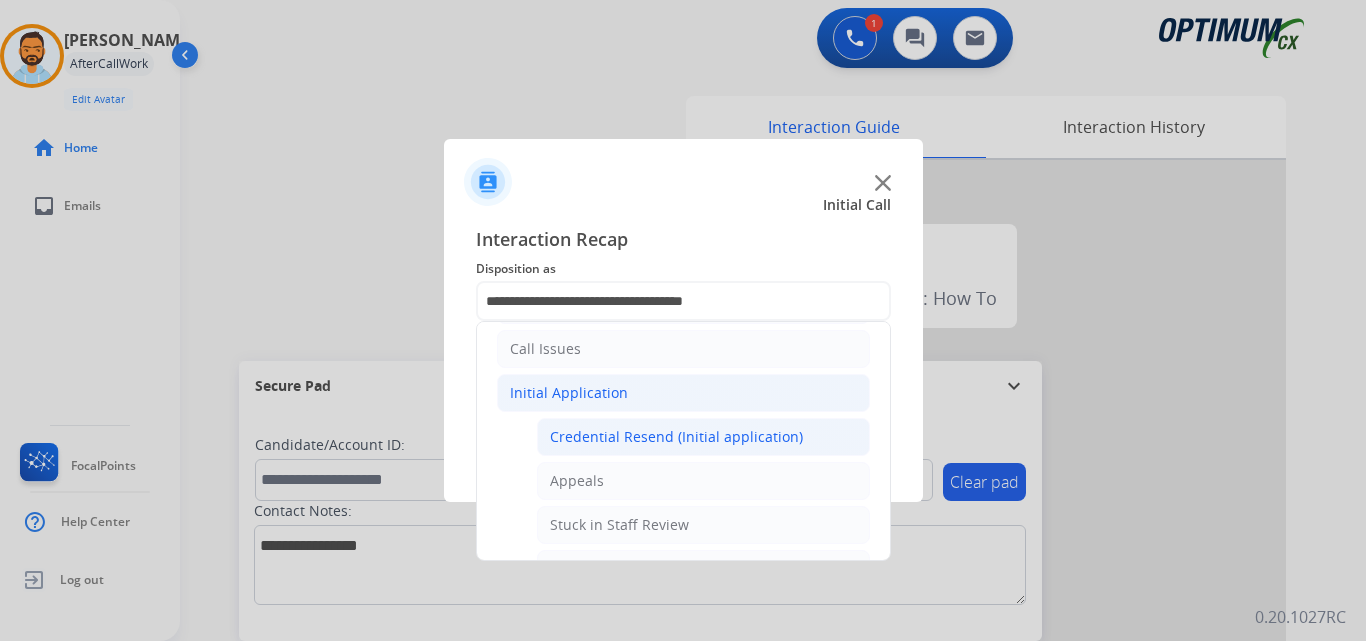 click on "Credential Resend (Initial application)" 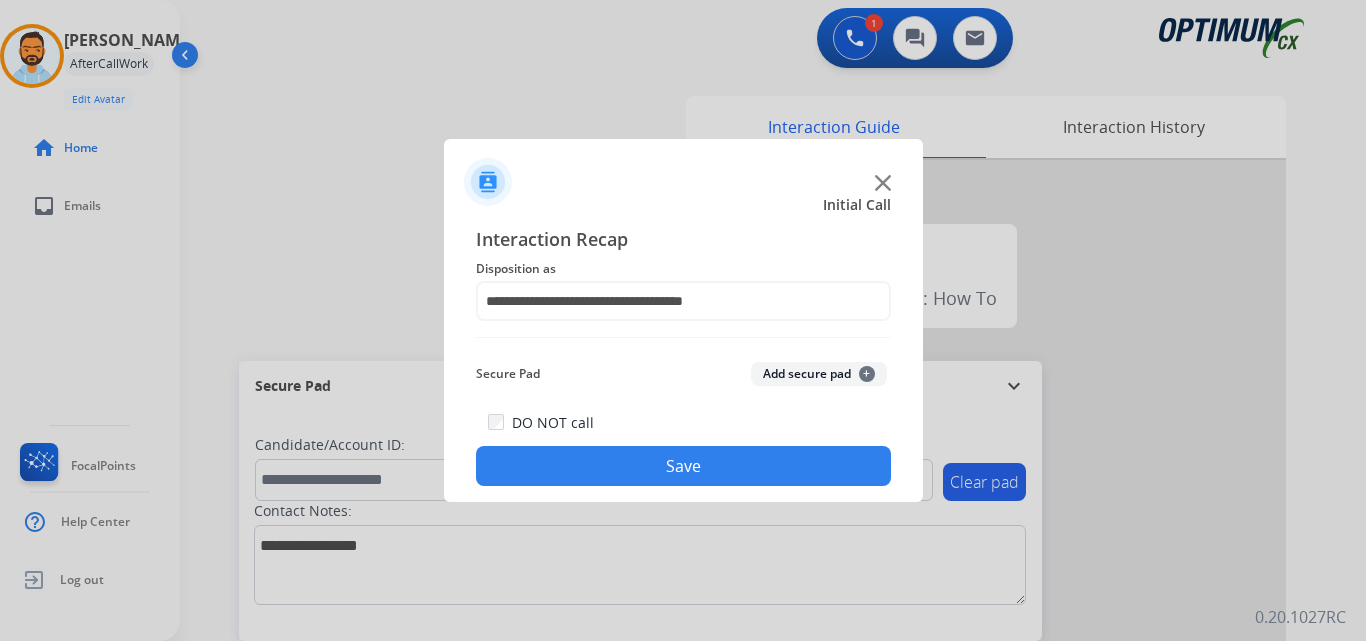 click on "Save" 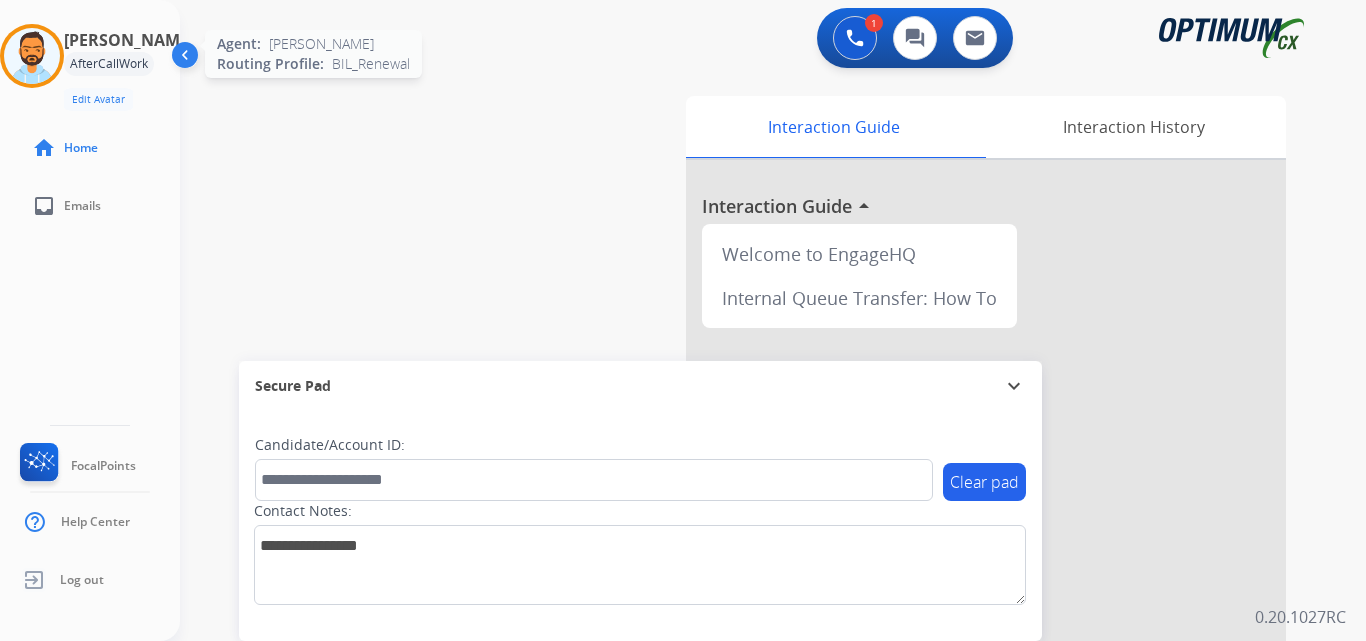 click at bounding box center [32, 56] 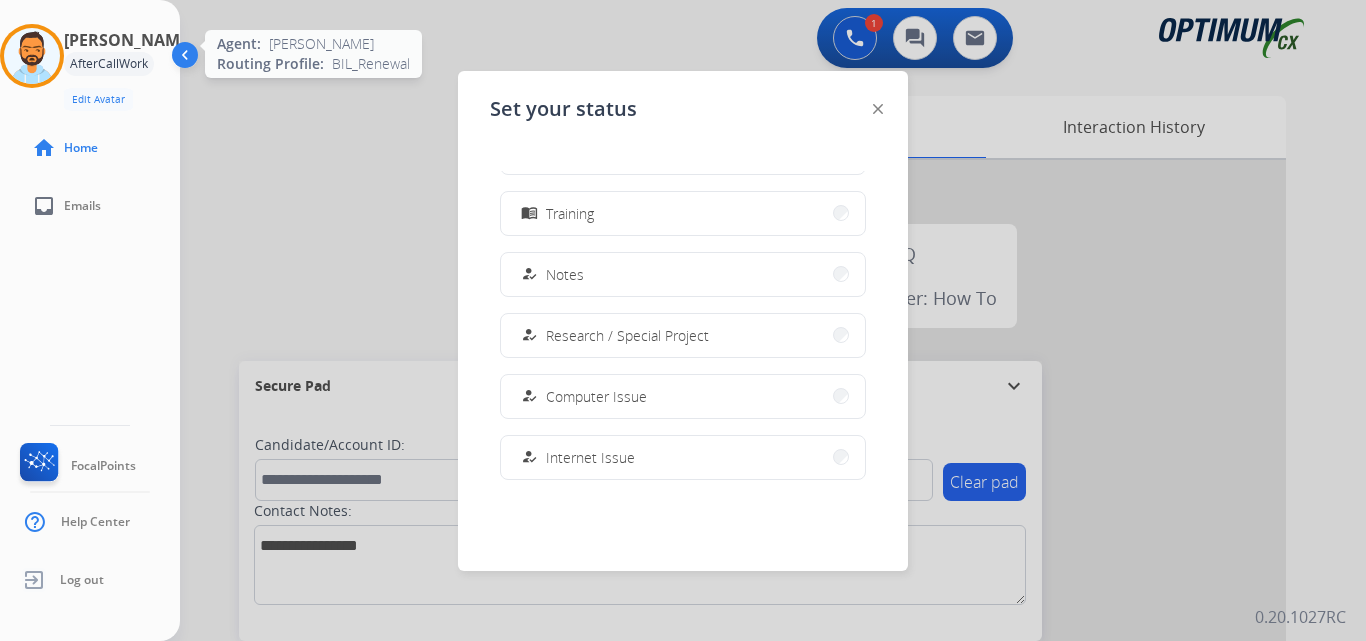 scroll, scrollTop: 499, scrollLeft: 0, axis: vertical 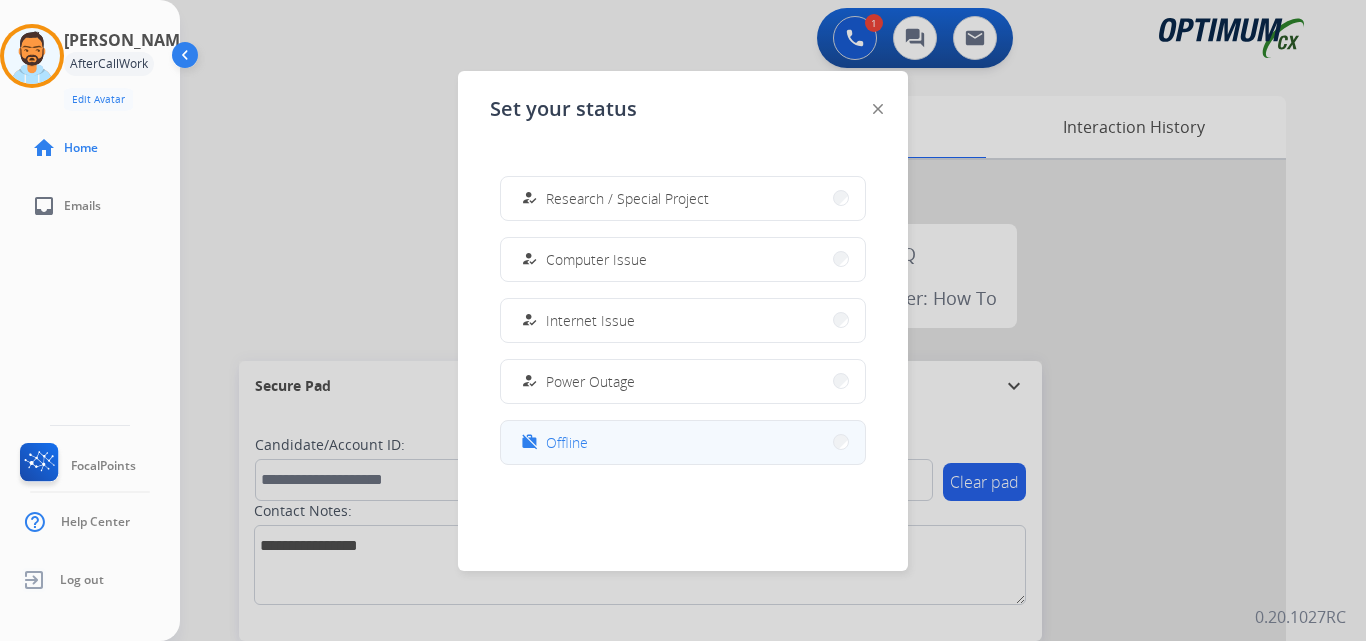 click on "work_off Offline" at bounding box center (683, 442) 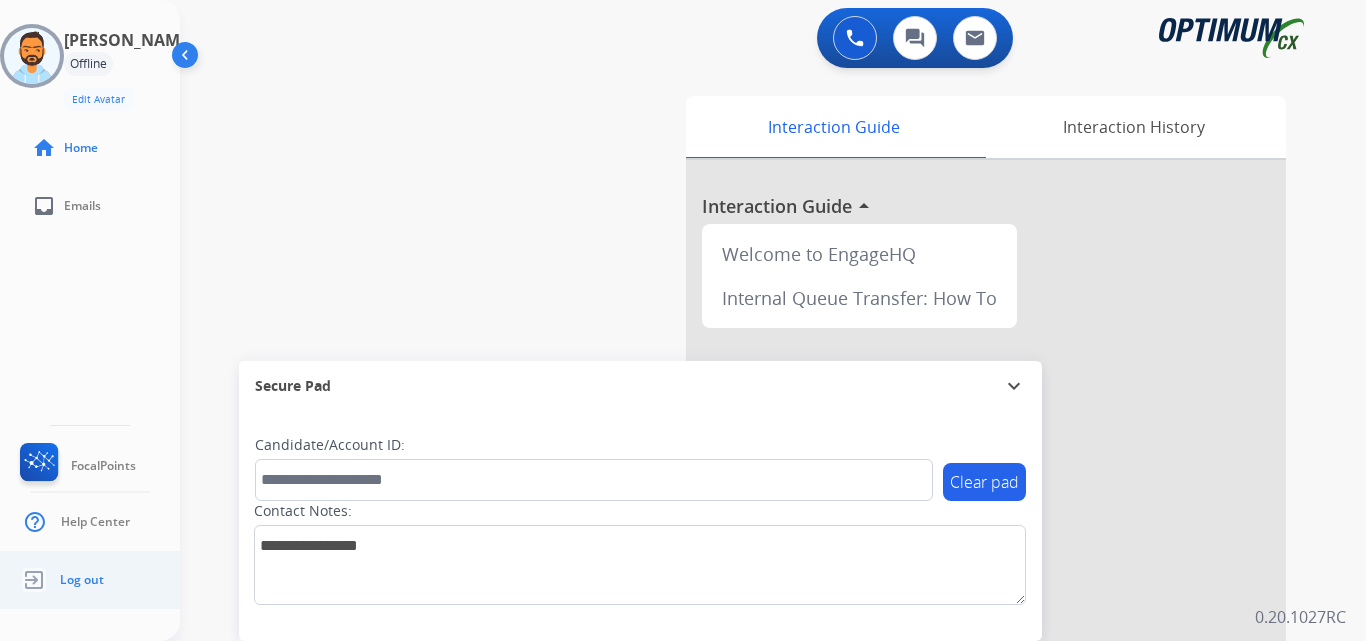 click on "Log out" 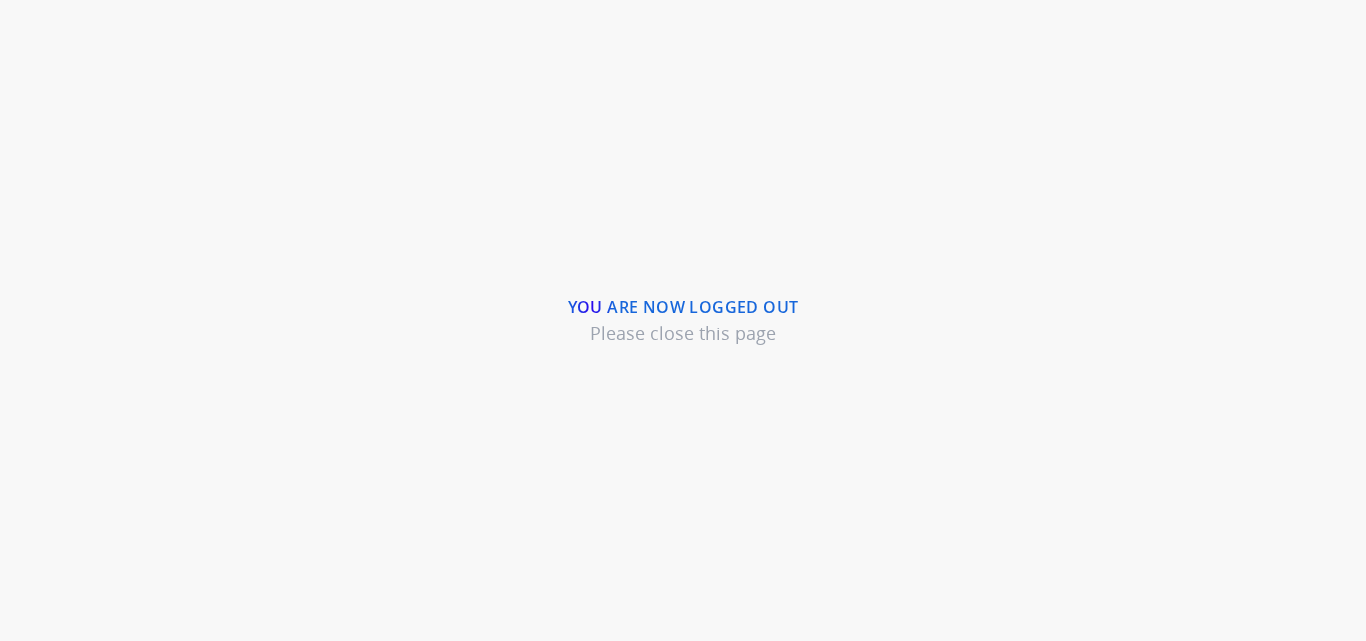 scroll, scrollTop: 0, scrollLeft: 0, axis: both 